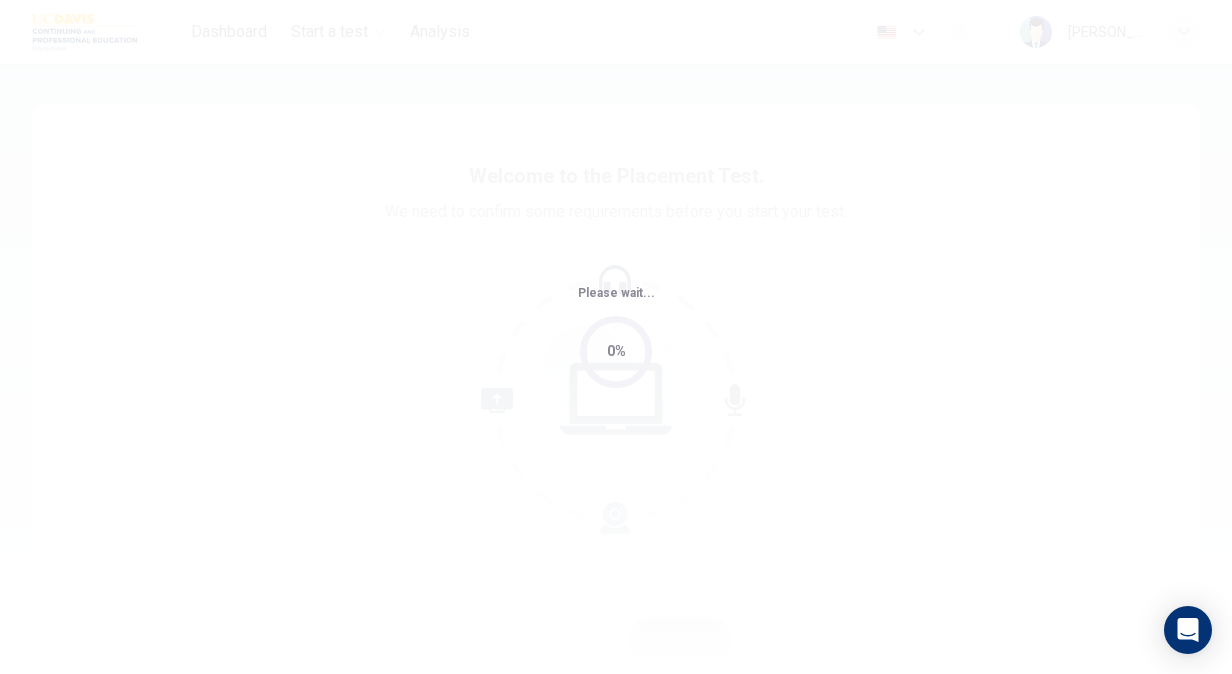 scroll, scrollTop: 0, scrollLeft: 0, axis: both 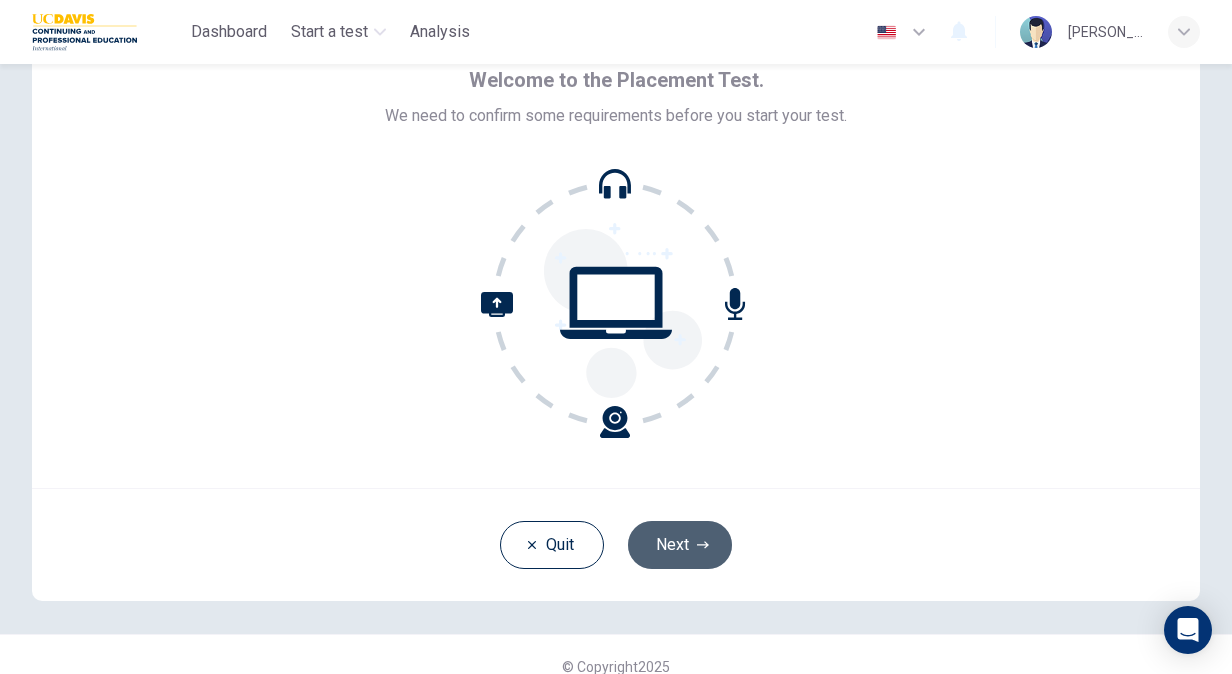 click on "Next" at bounding box center [680, 545] 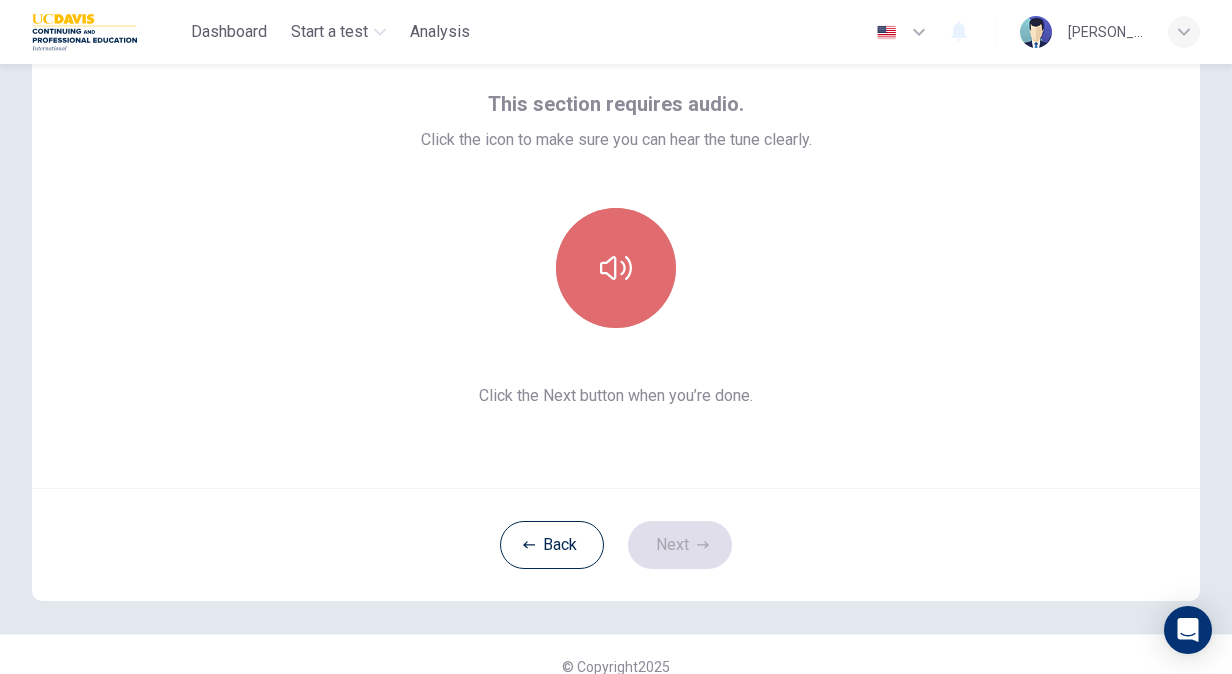 click at bounding box center [616, 268] 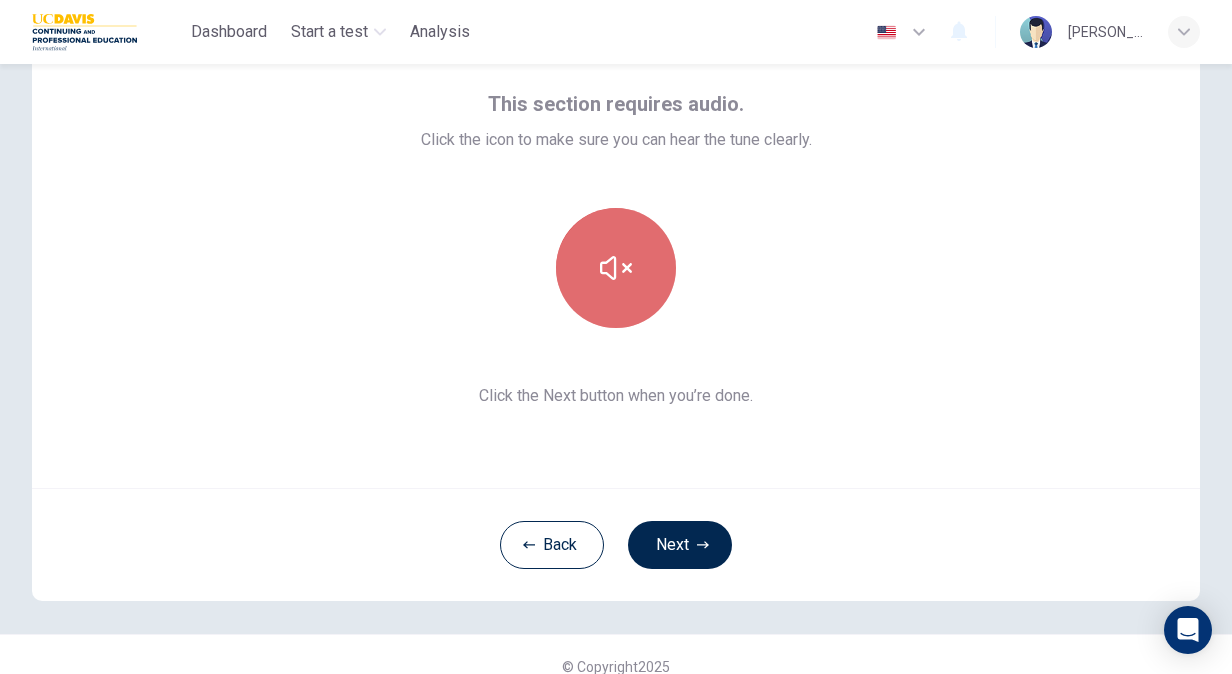 click at bounding box center (616, 268) 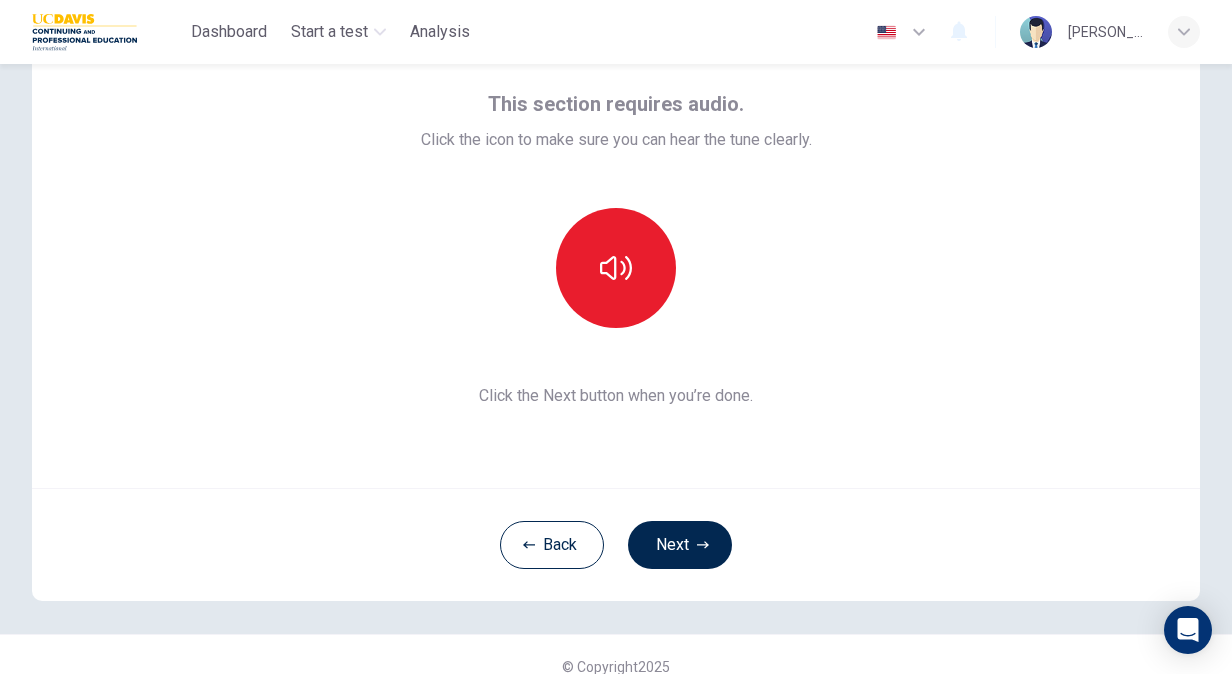 click on "This section requires audio. Click the icon to make sure you can hear the tune clearly. Click the Next button when you’re done." at bounding box center (616, 248) 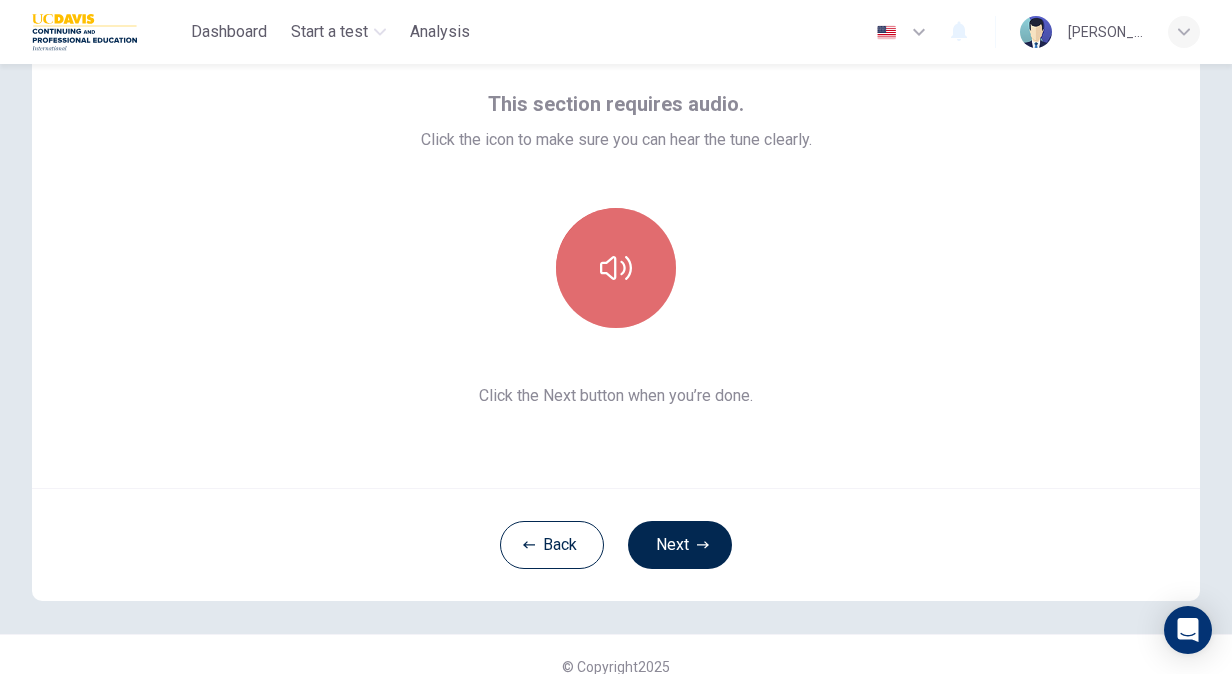click at bounding box center (616, 268) 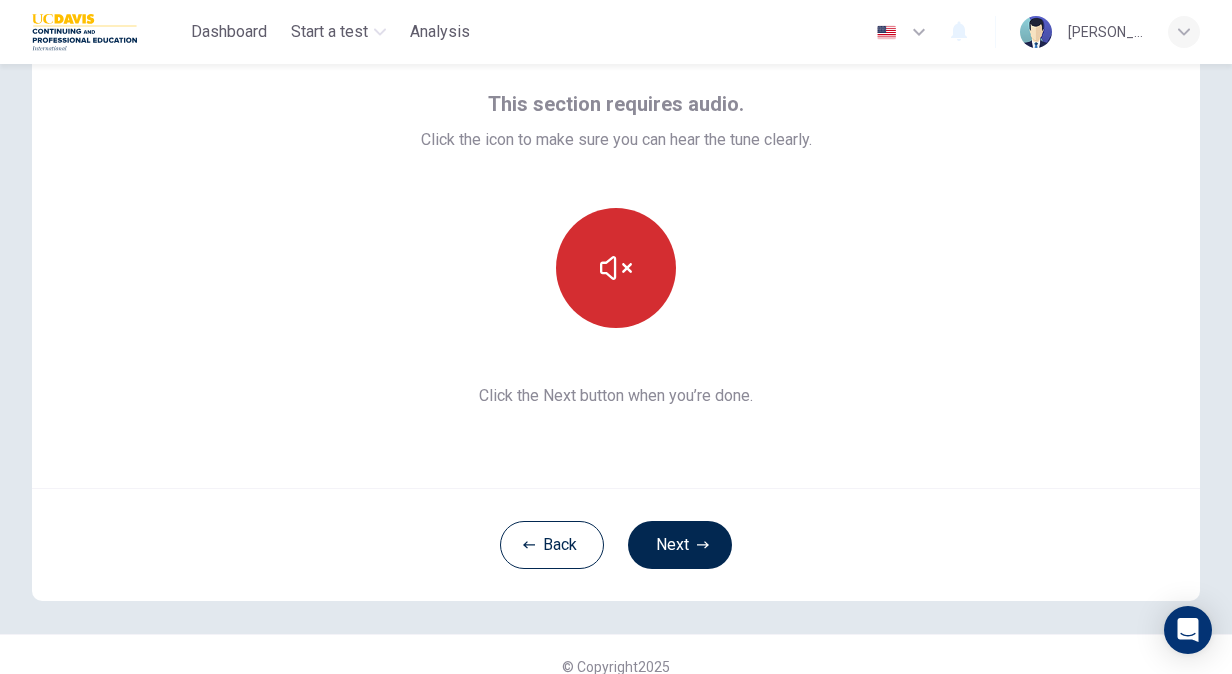 type 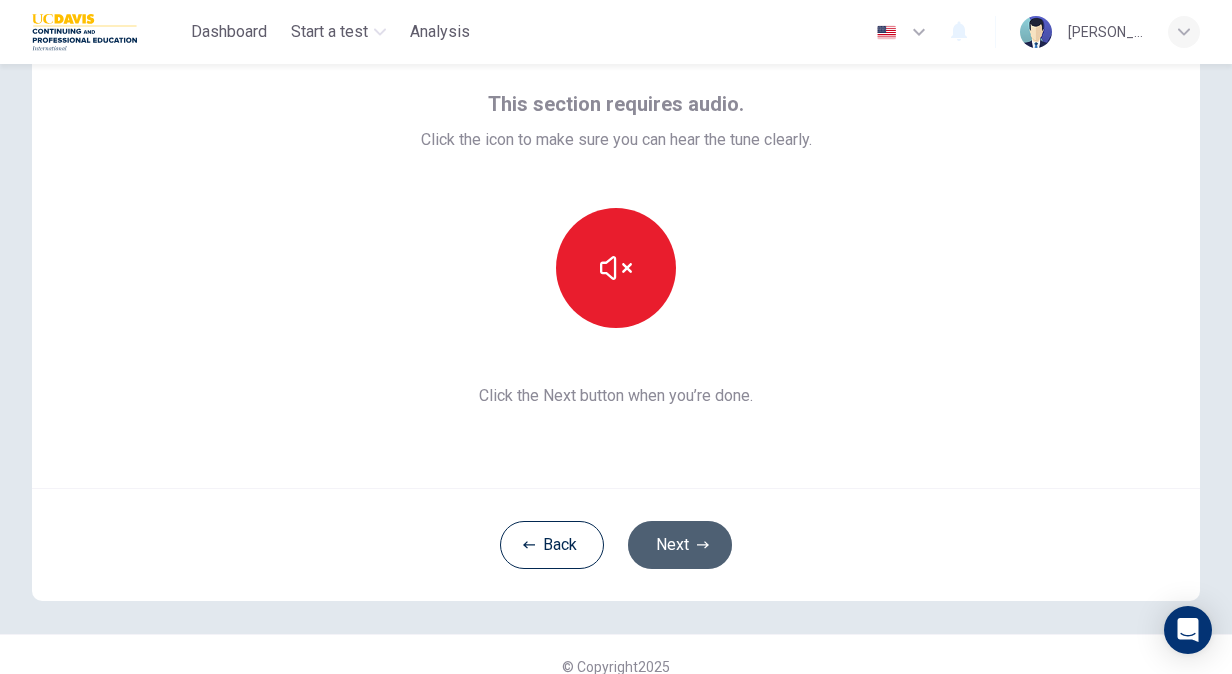 click on "Next" at bounding box center [680, 545] 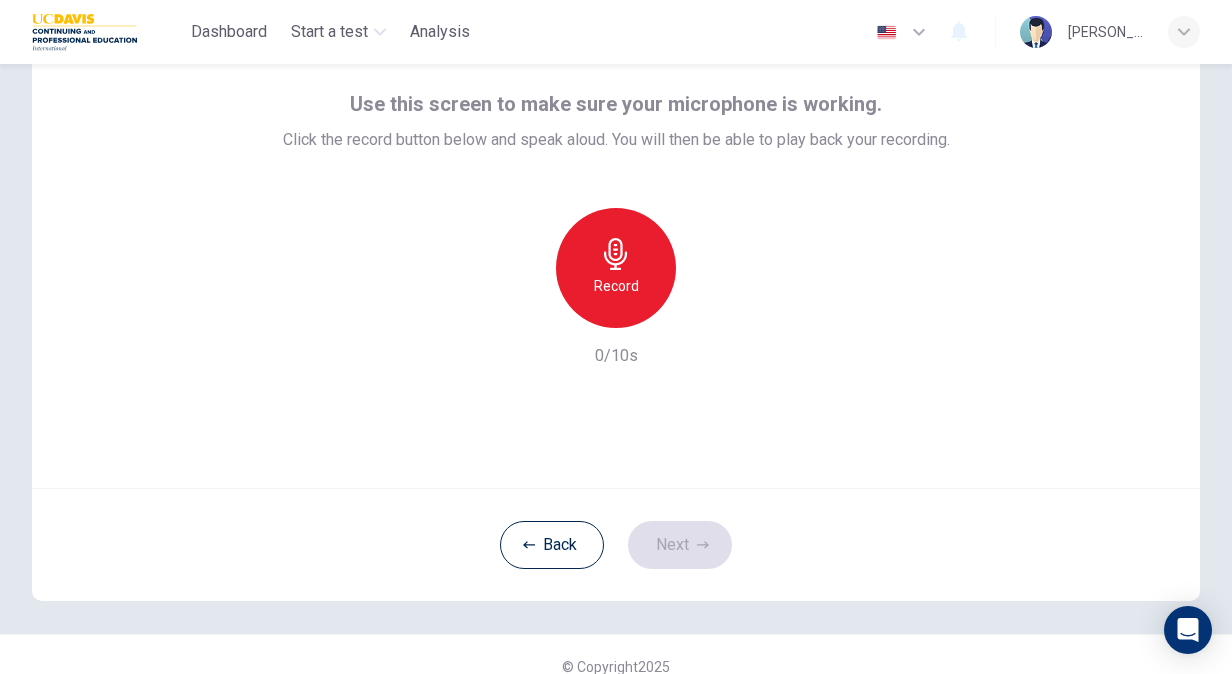 click on "Record" at bounding box center [616, 268] 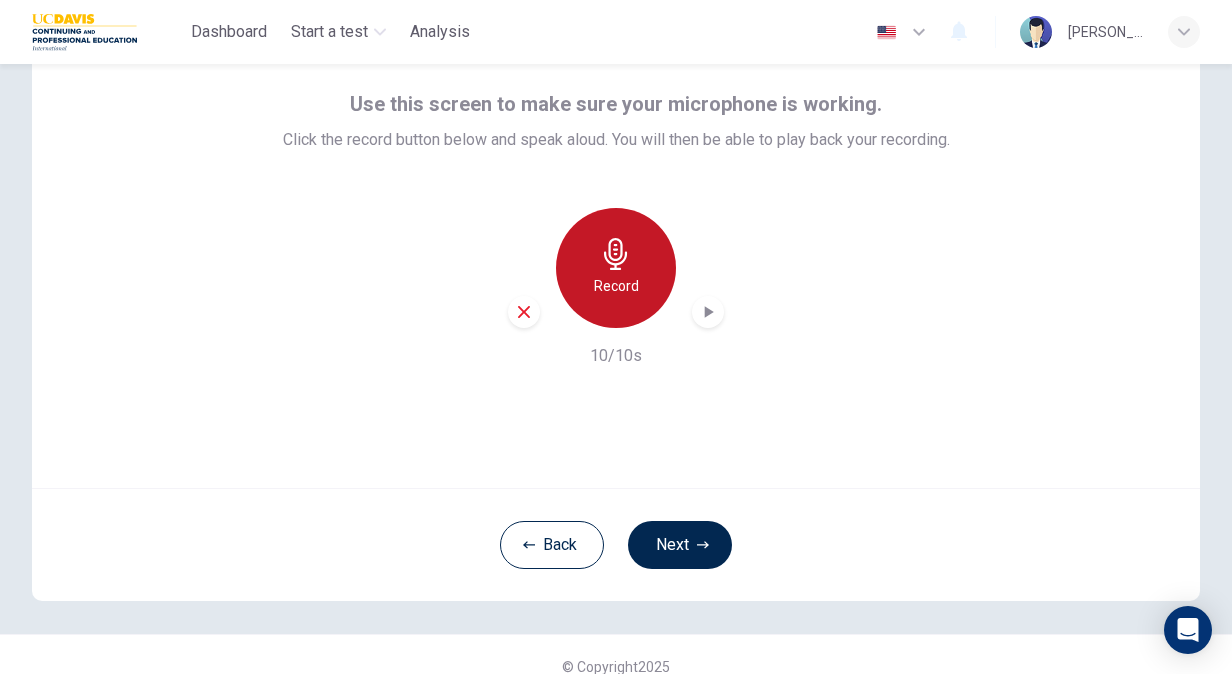 click on "Record" at bounding box center (616, 268) 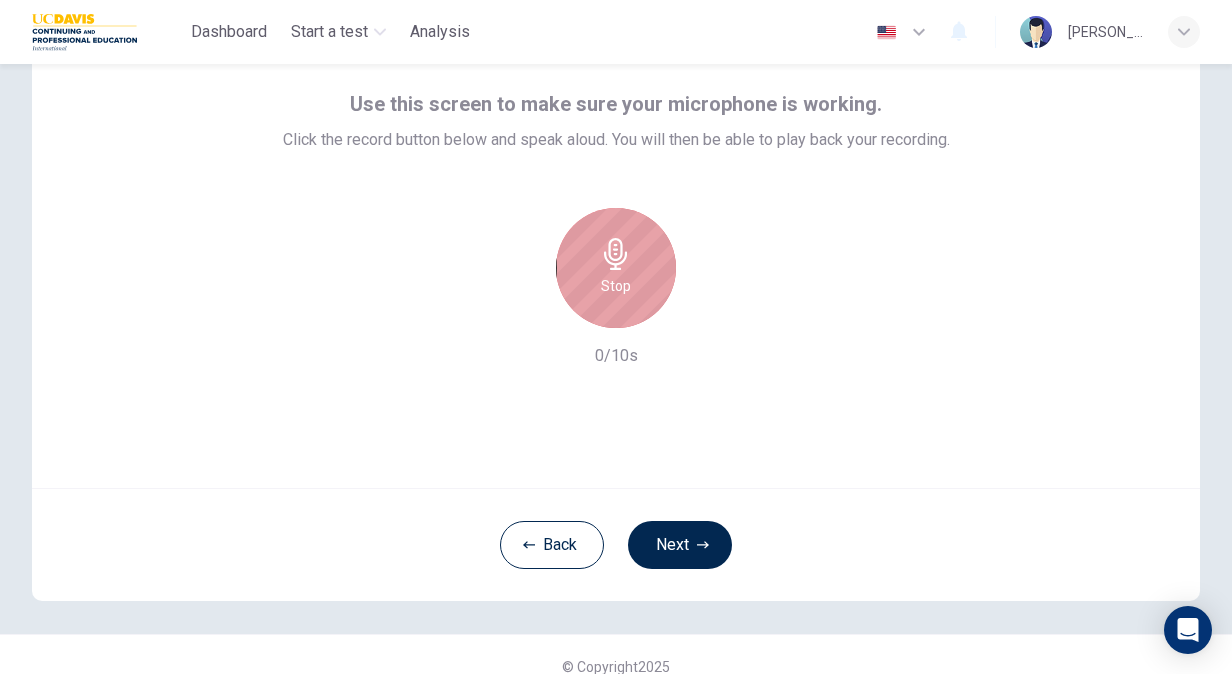 click on "Stop" at bounding box center [616, 268] 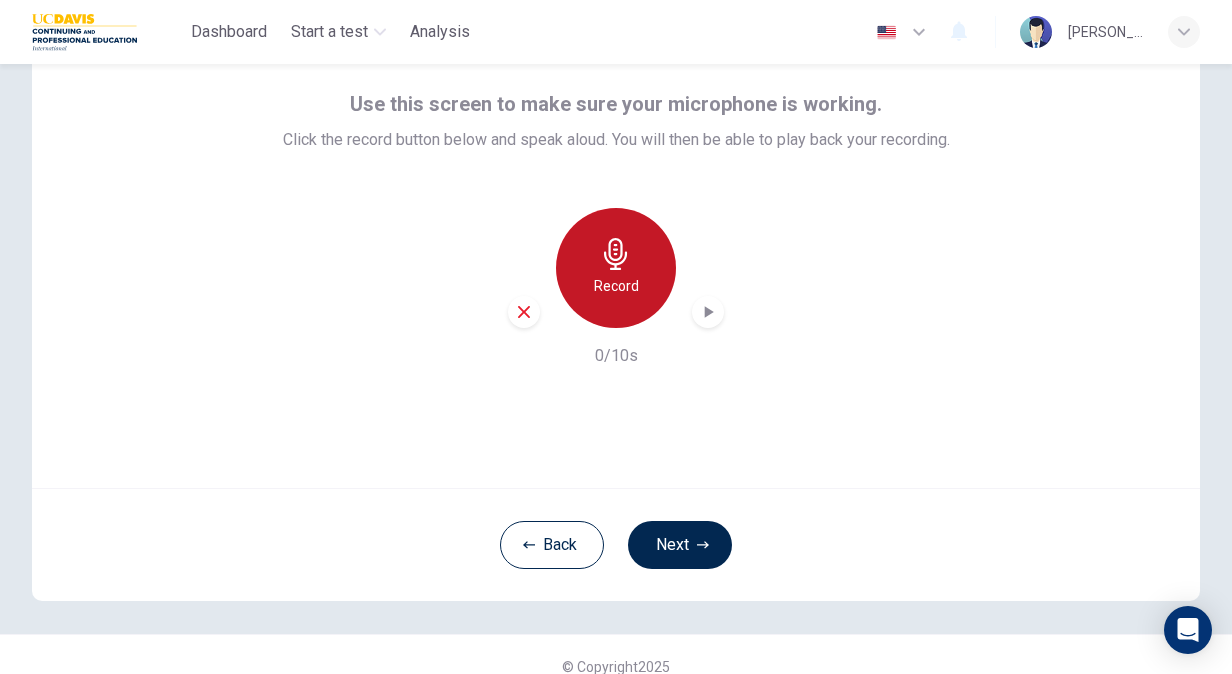 click on "Record" at bounding box center (616, 286) 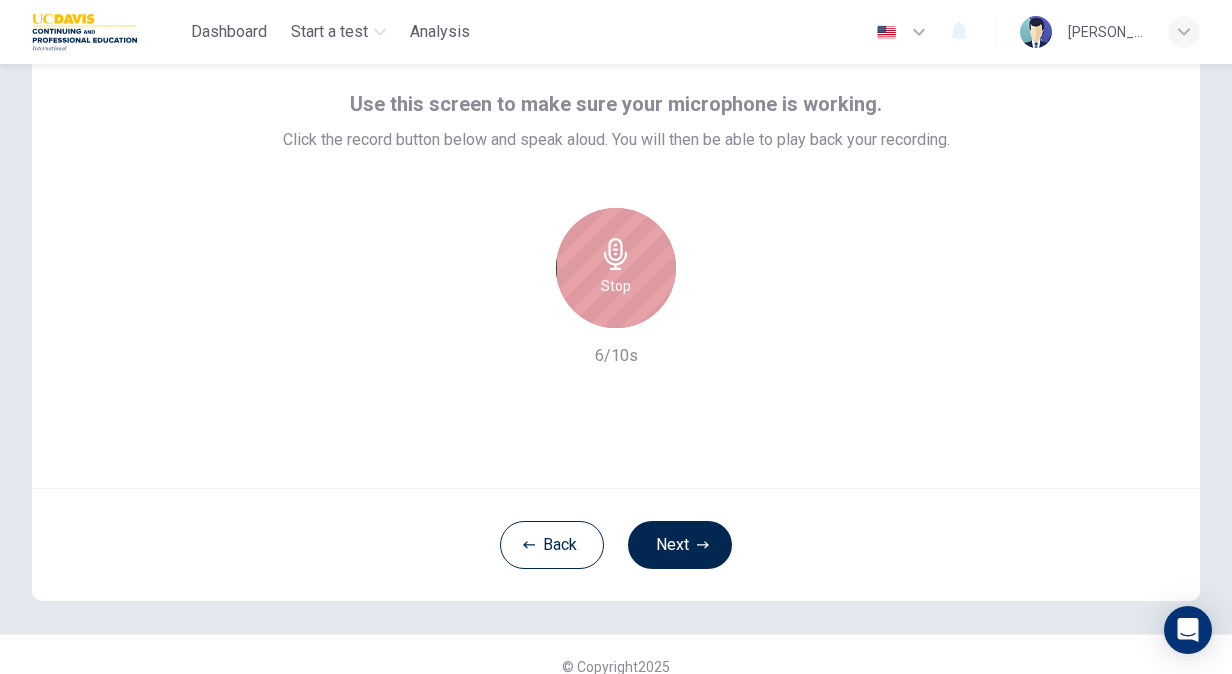 click on "Stop" at bounding box center (616, 268) 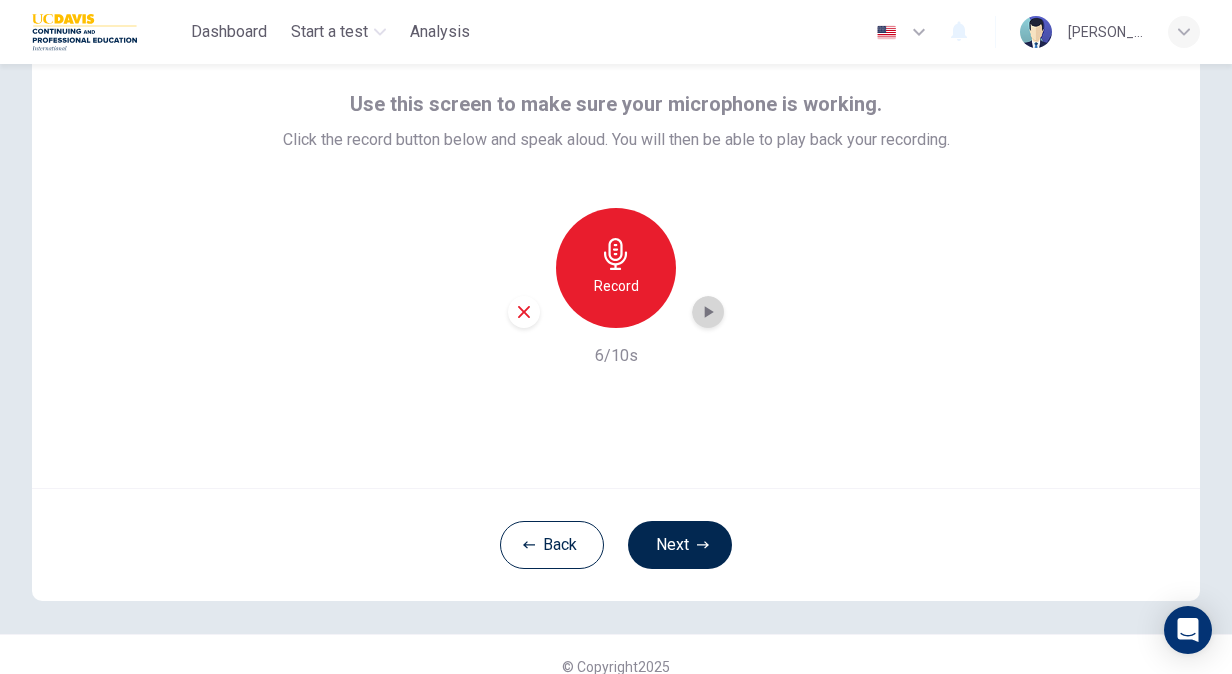 click 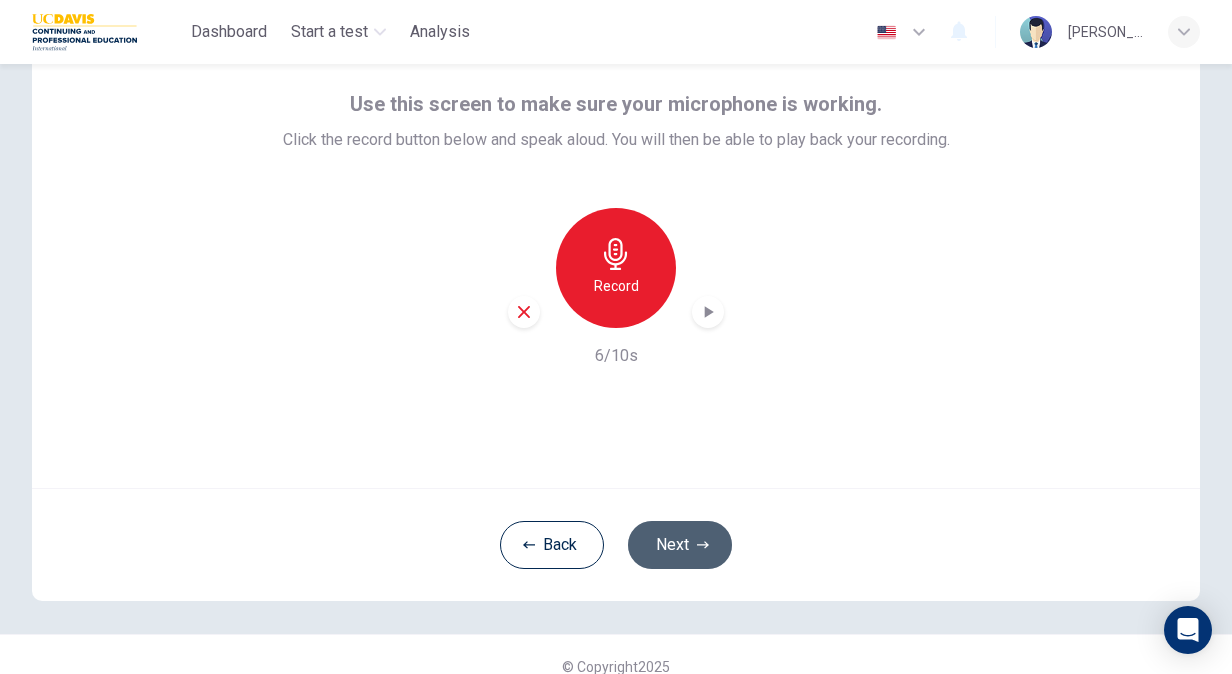 click on "Next" at bounding box center [680, 545] 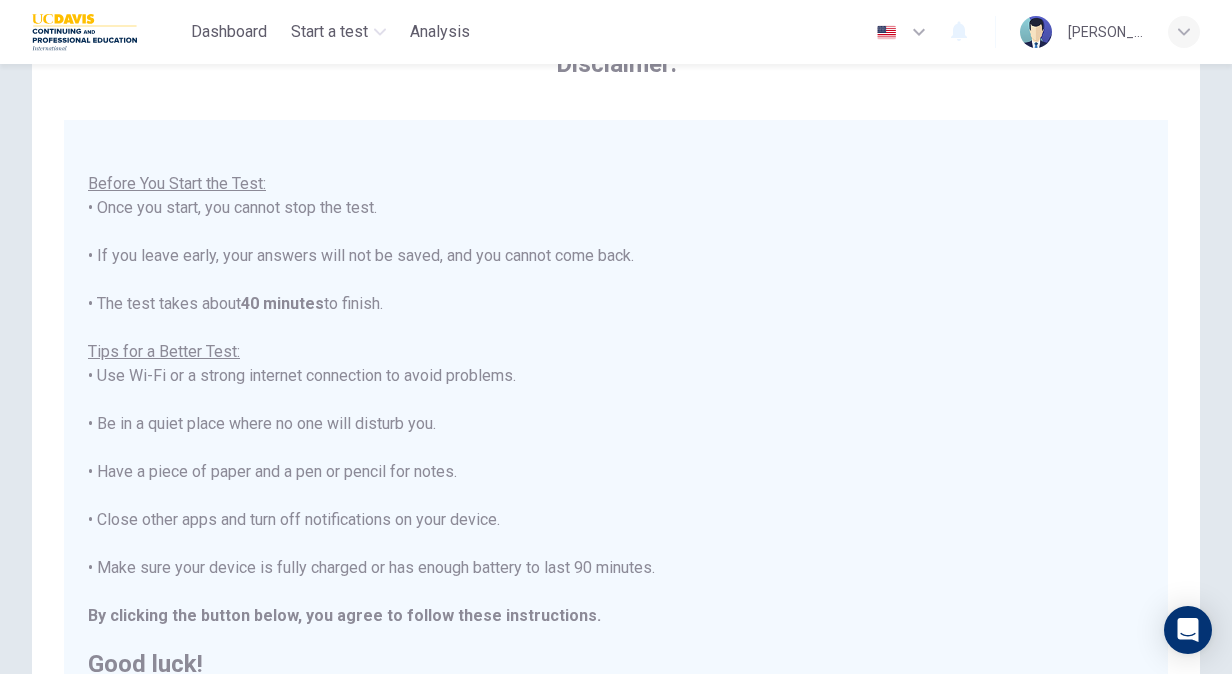 scroll, scrollTop: 22, scrollLeft: 0, axis: vertical 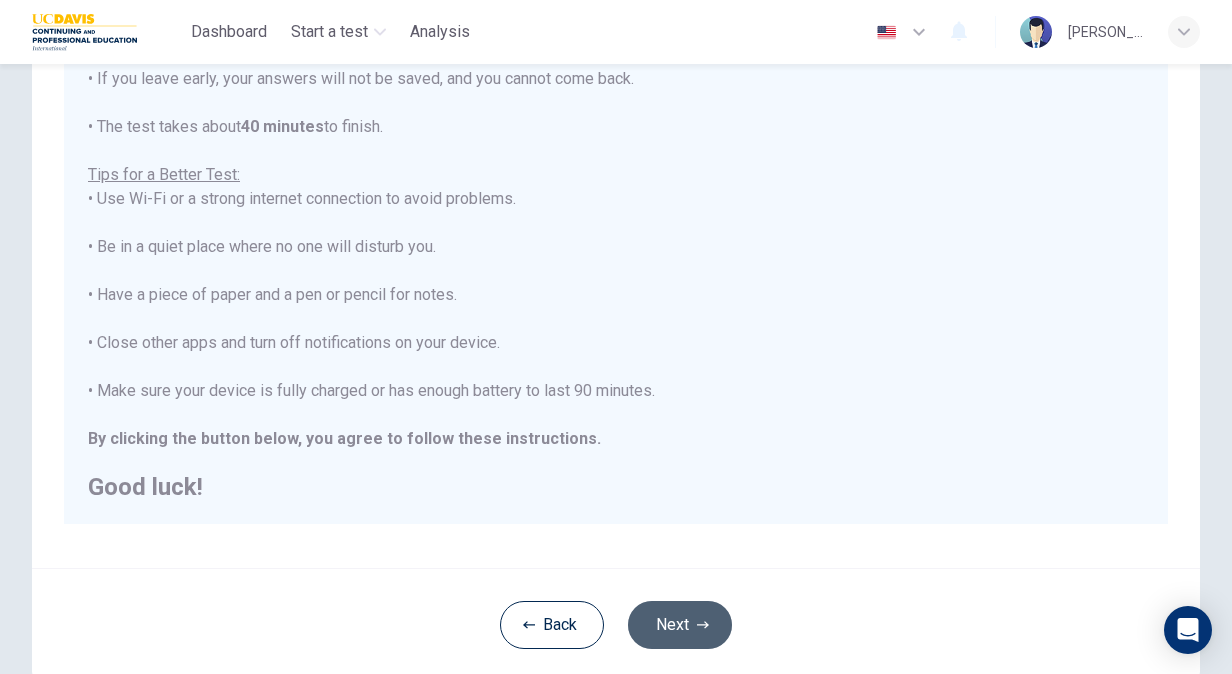 click on "Next" at bounding box center (680, 625) 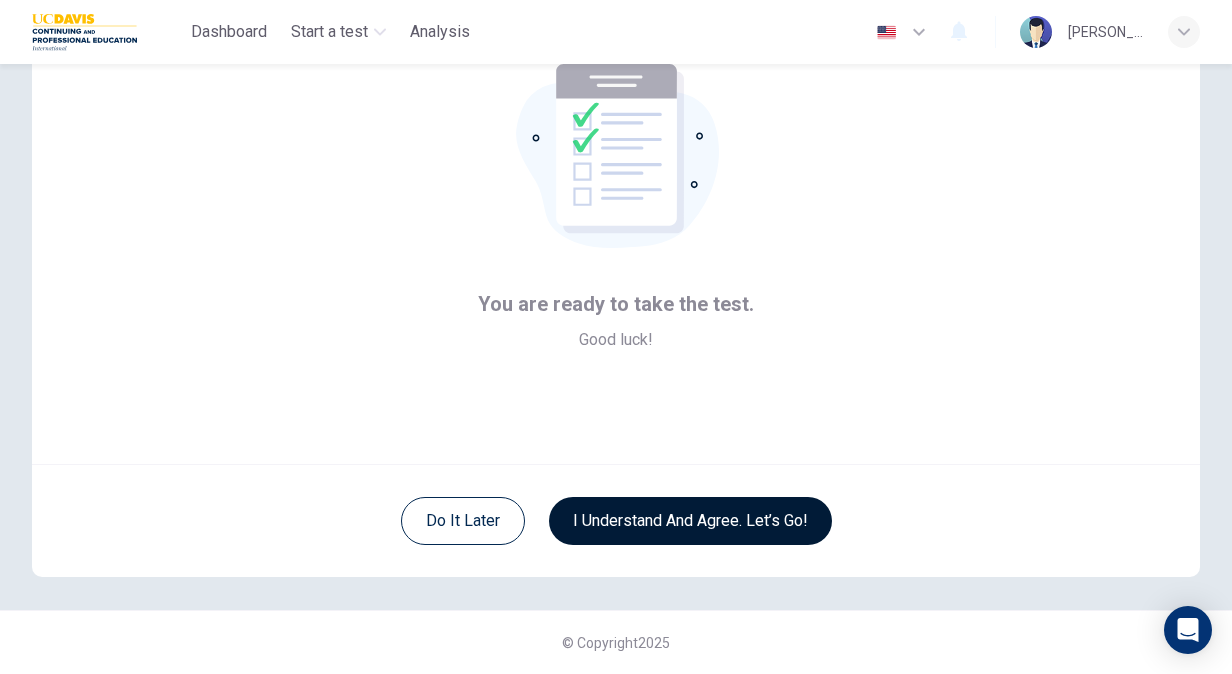 scroll, scrollTop: 120, scrollLeft: 0, axis: vertical 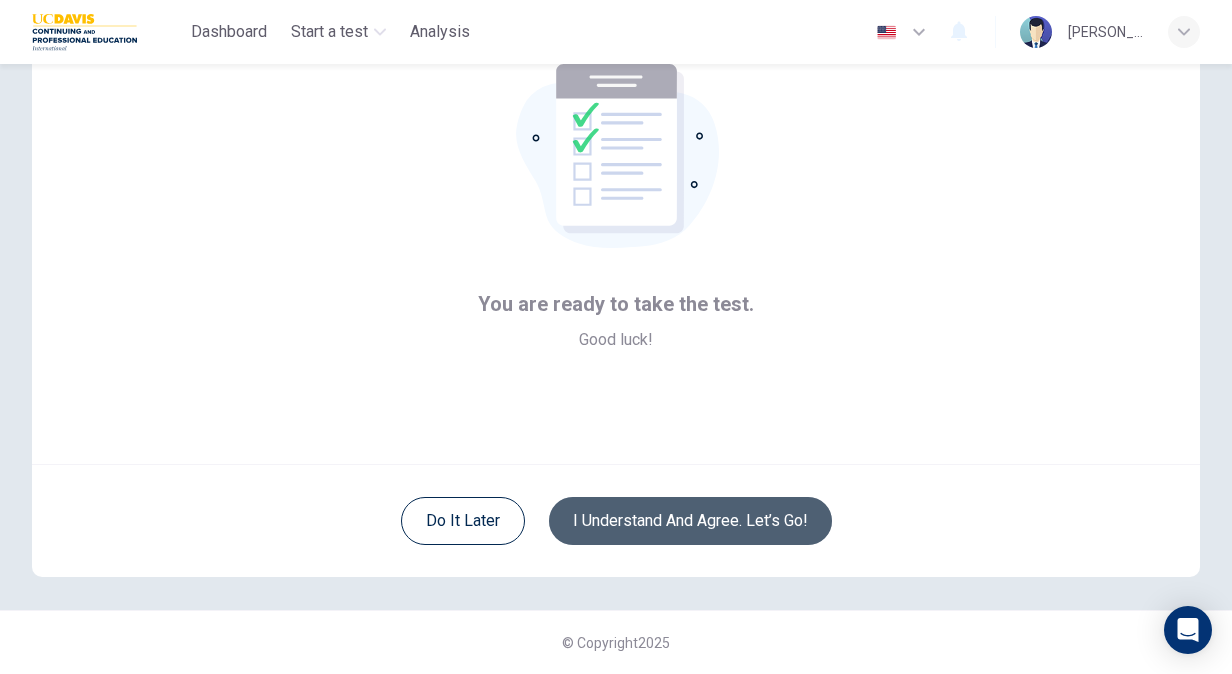 click on "I understand and agree. Let’s go!" at bounding box center (690, 521) 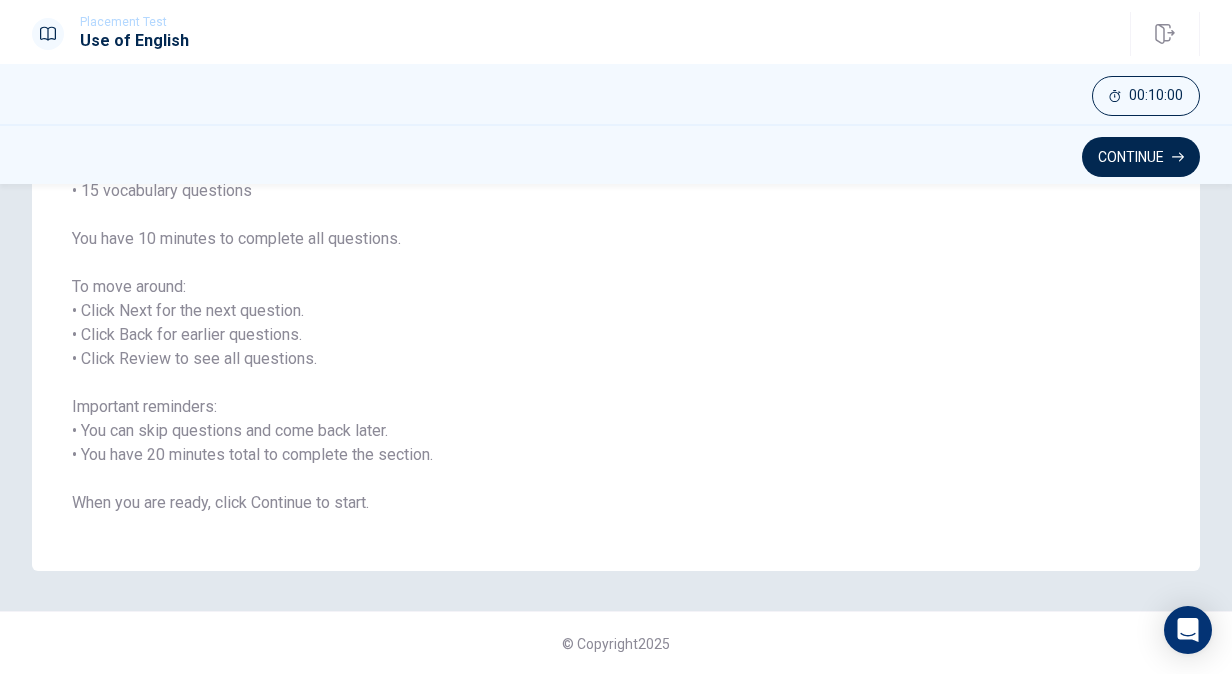 scroll, scrollTop: 222, scrollLeft: 0, axis: vertical 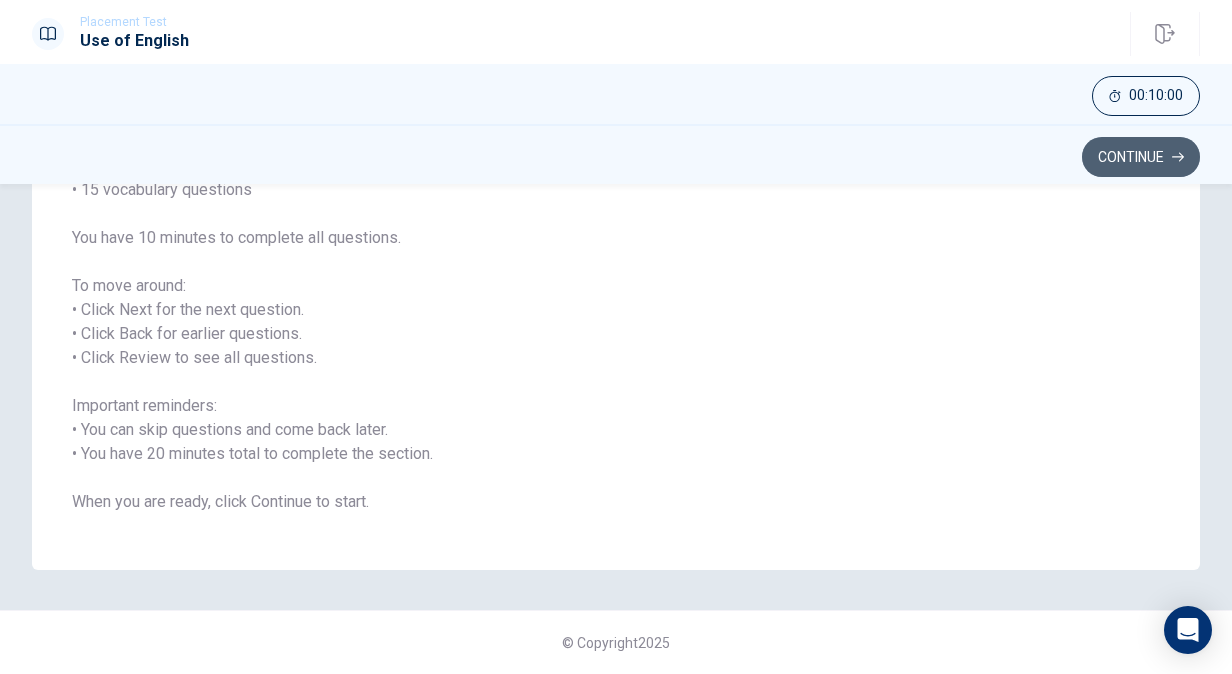 click on "Continue" at bounding box center [1141, 157] 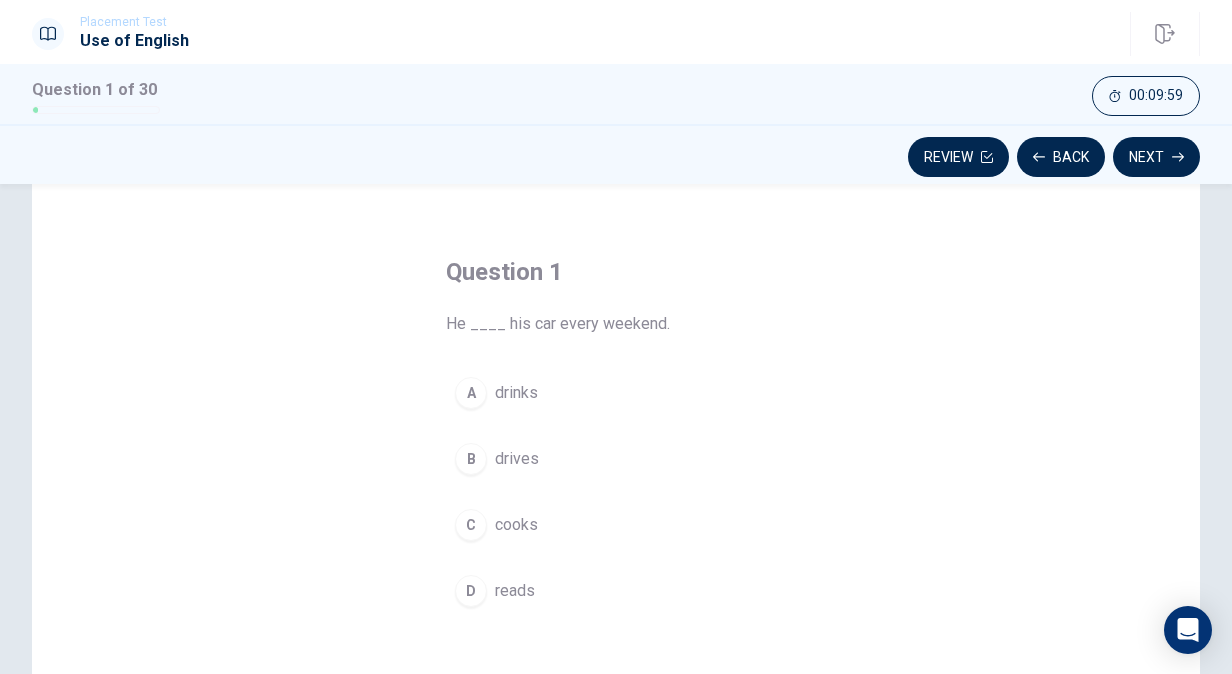 scroll, scrollTop: 49, scrollLeft: 0, axis: vertical 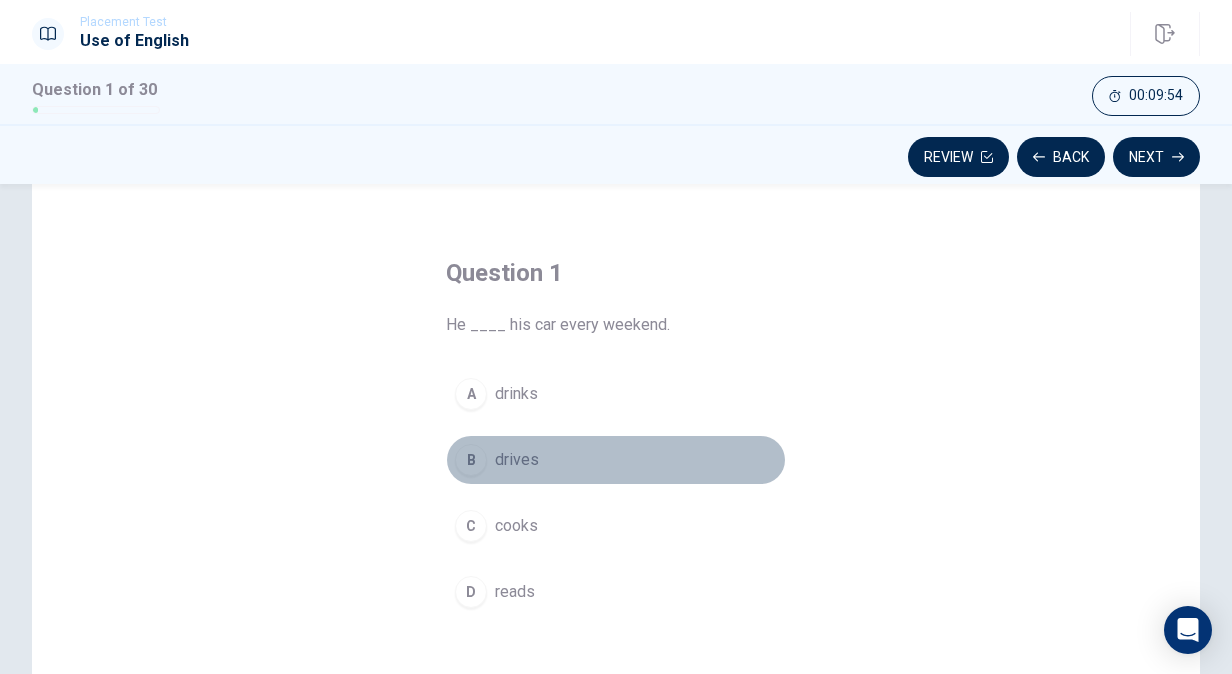 click on "B" at bounding box center [471, 460] 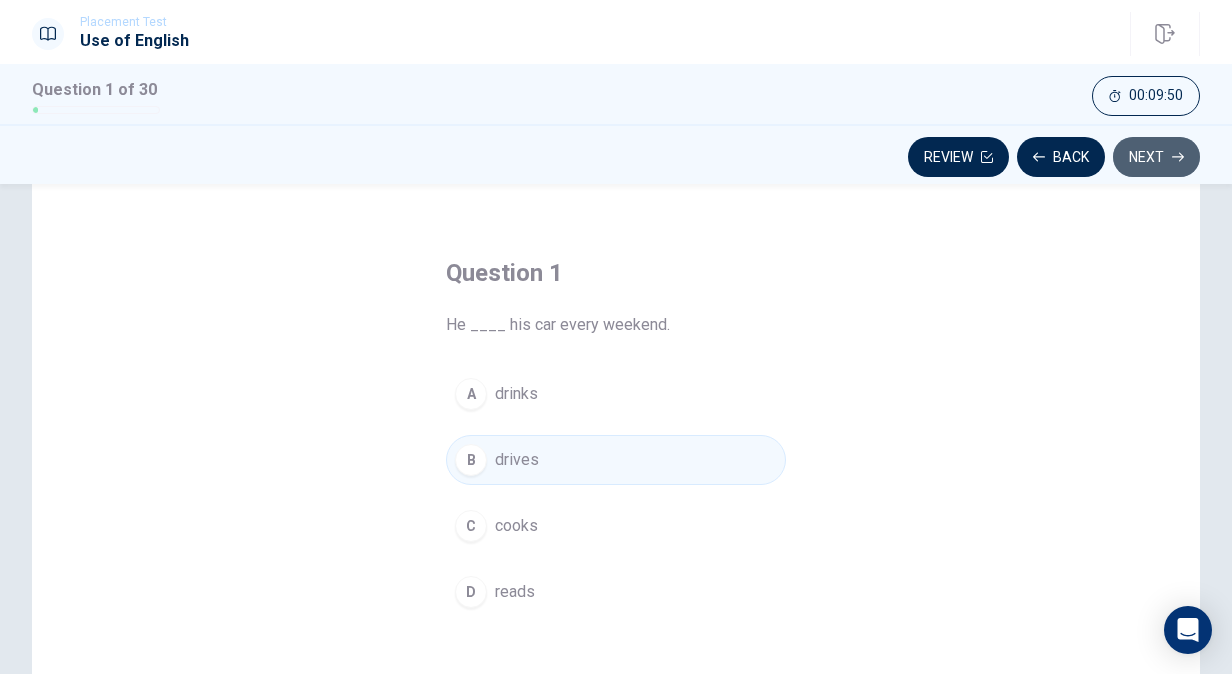 click on "Next" at bounding box center [1156, 157] 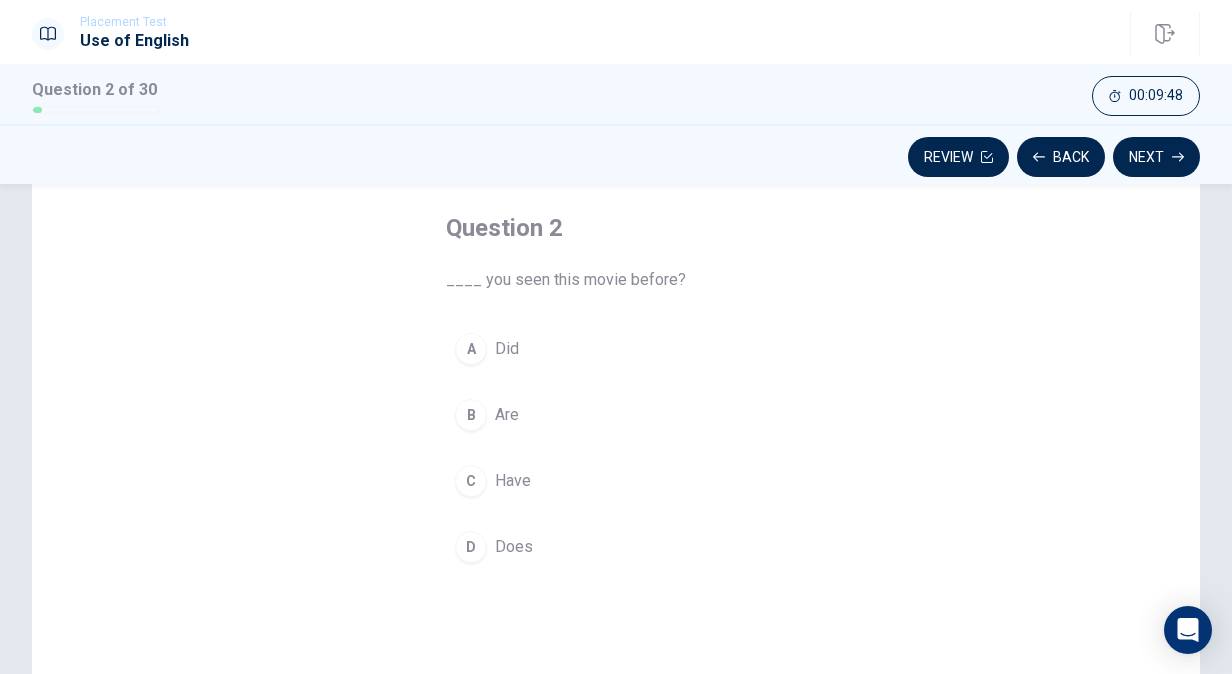 scroll, scrollTop: 95, scrollLeft: 0, axis: vertical 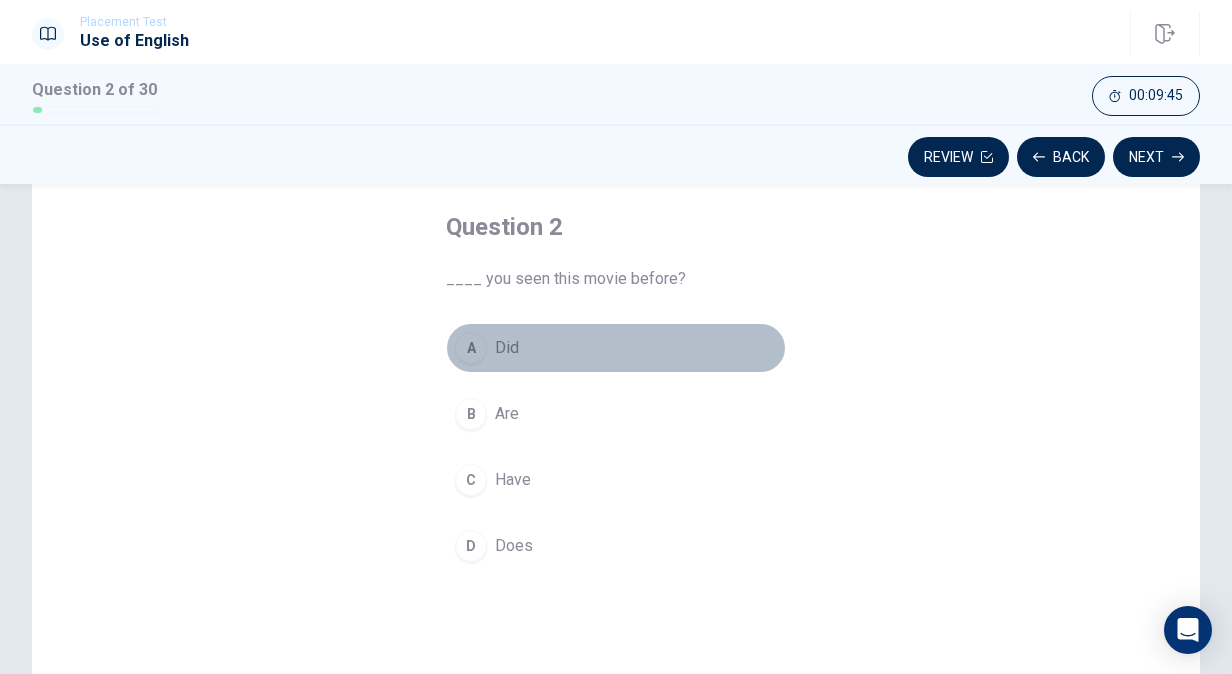 click on "A" at bounding box center (471, 348) 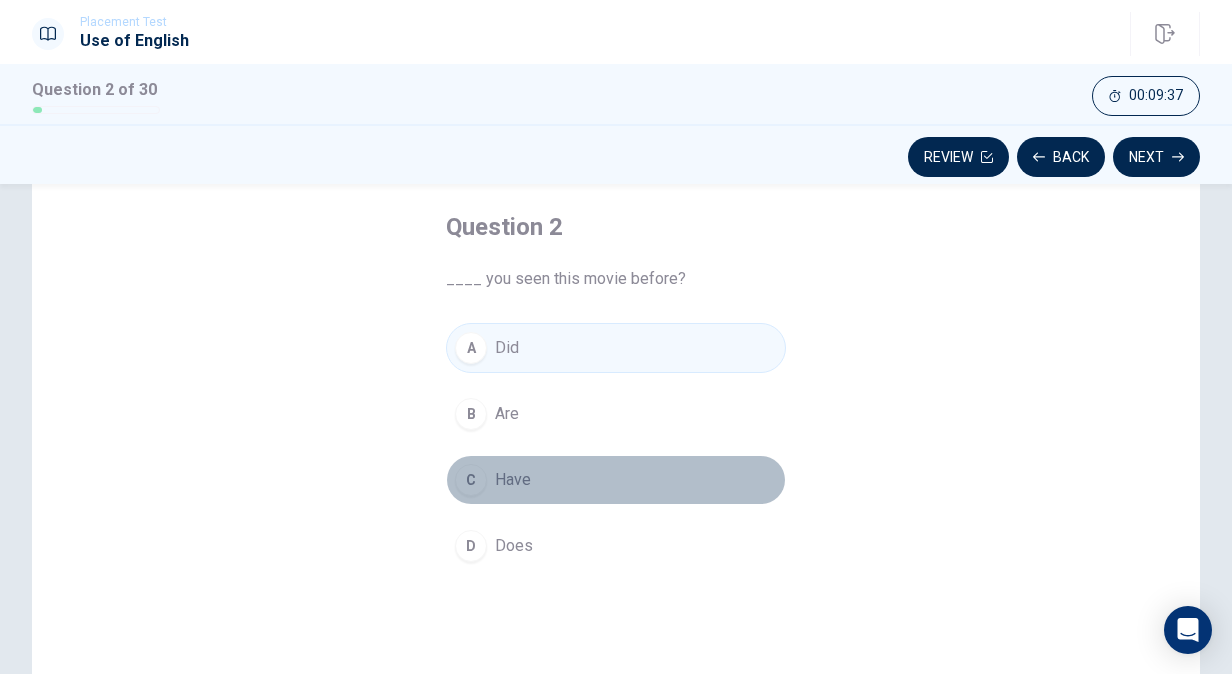 click on "C" at bounding box center (471, 480) 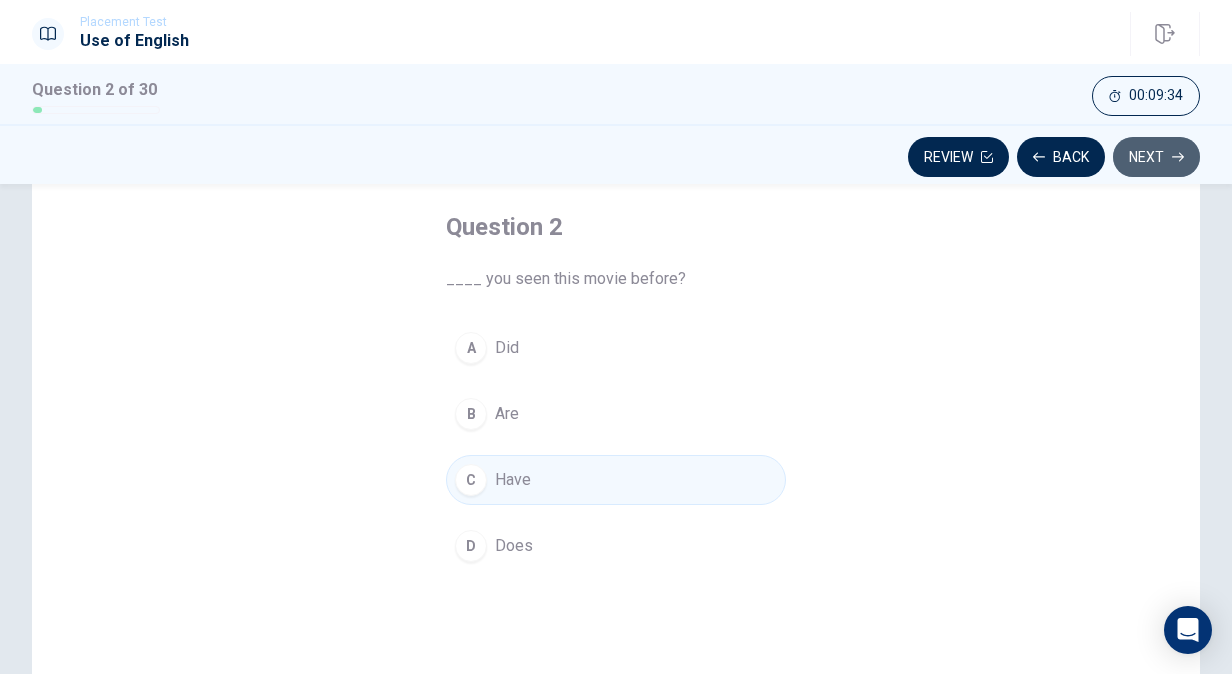 click on "Next" at bounding box center (1156, 157) 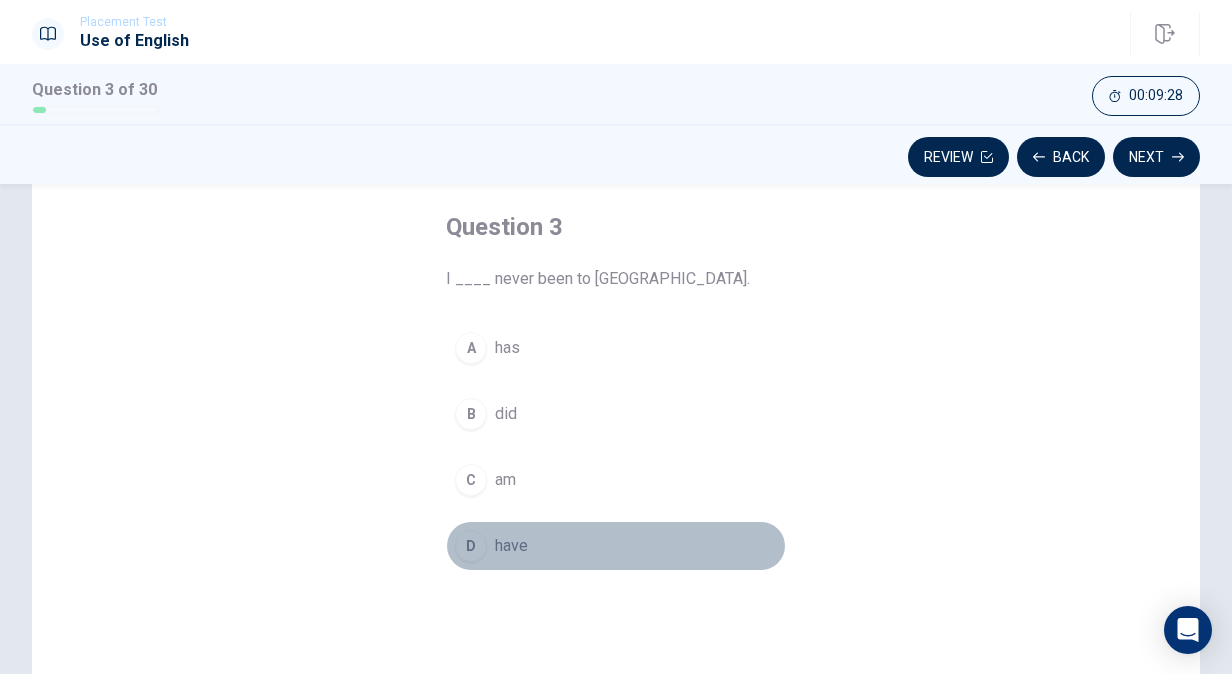 click on "D" at bounding box center (471, 546) 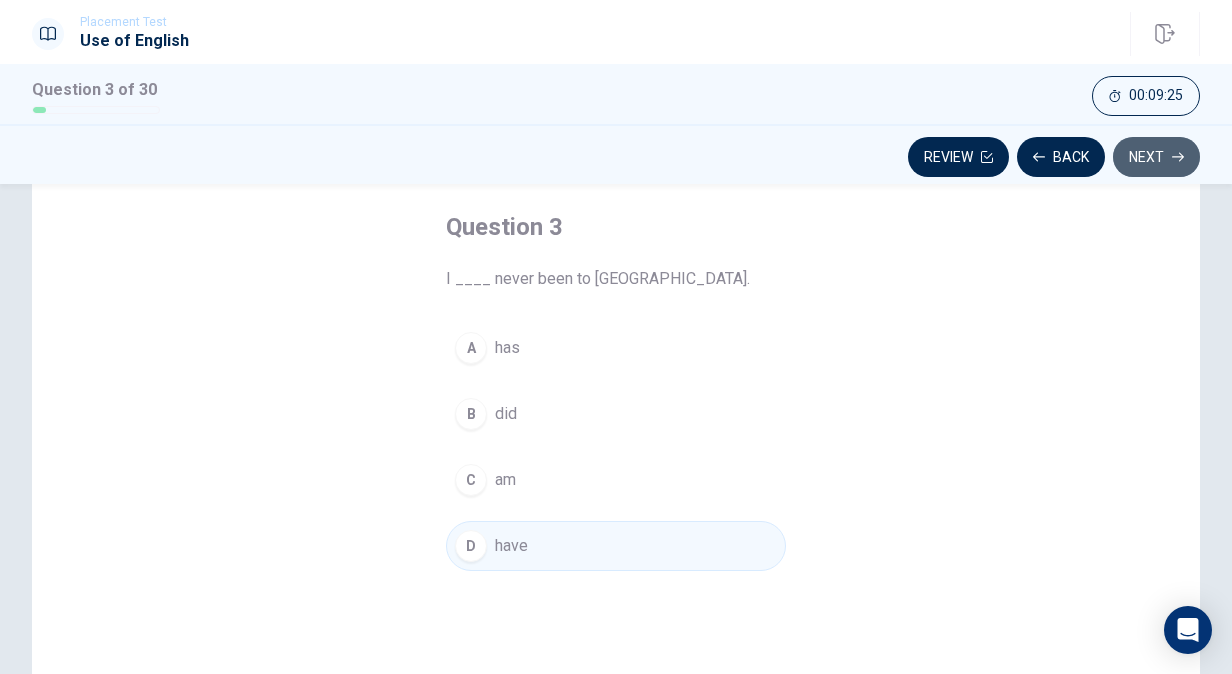 click on "Next" at bounding box center (1156, 157) 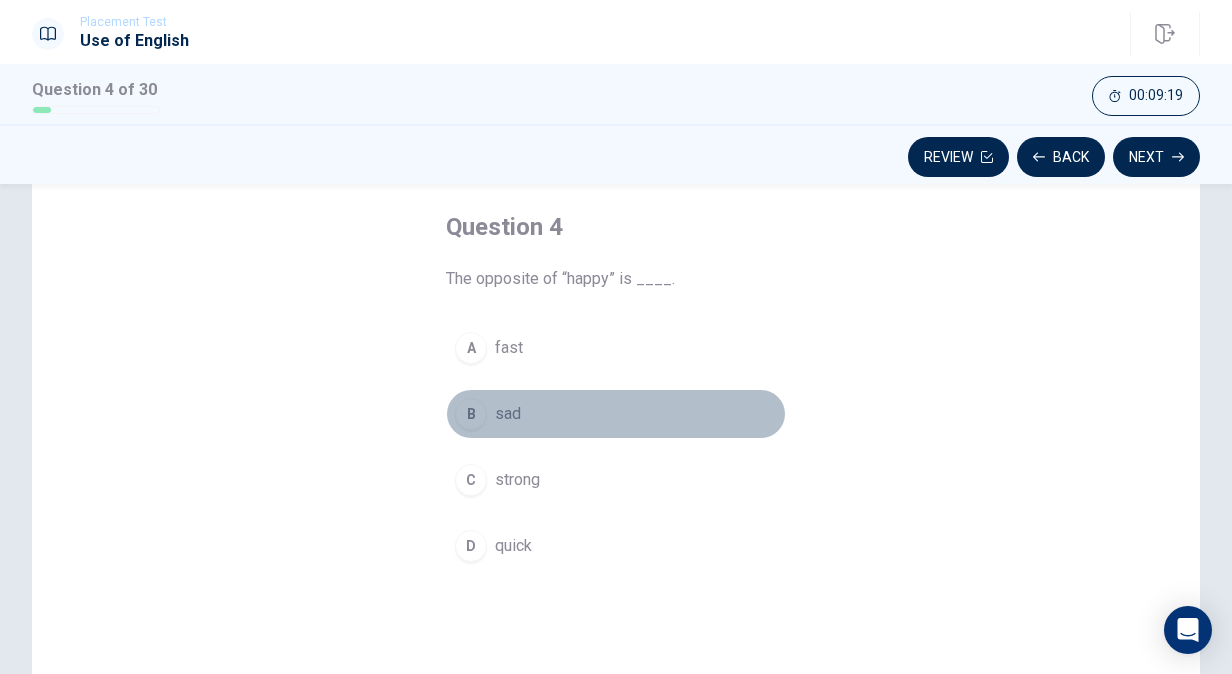 click on "B" at bounding box center [471, 414] 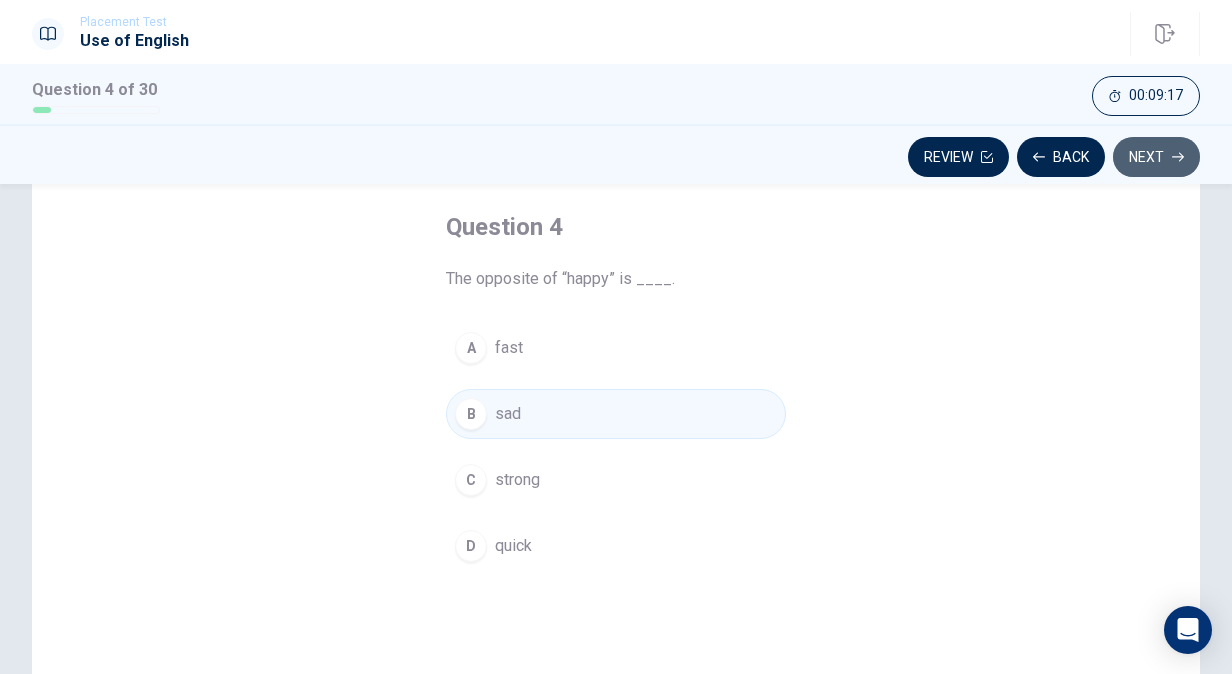 click on "Next" at bounding box center [1156, 157] 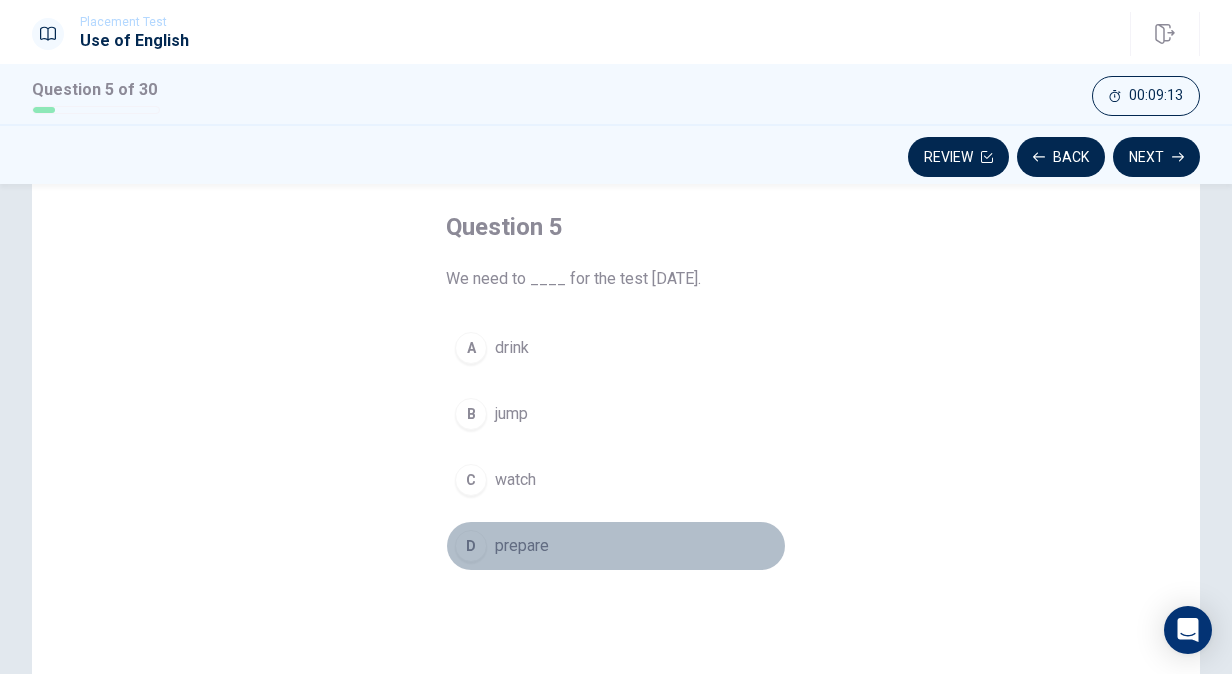 click on "D" at bounding box center (471, 546) 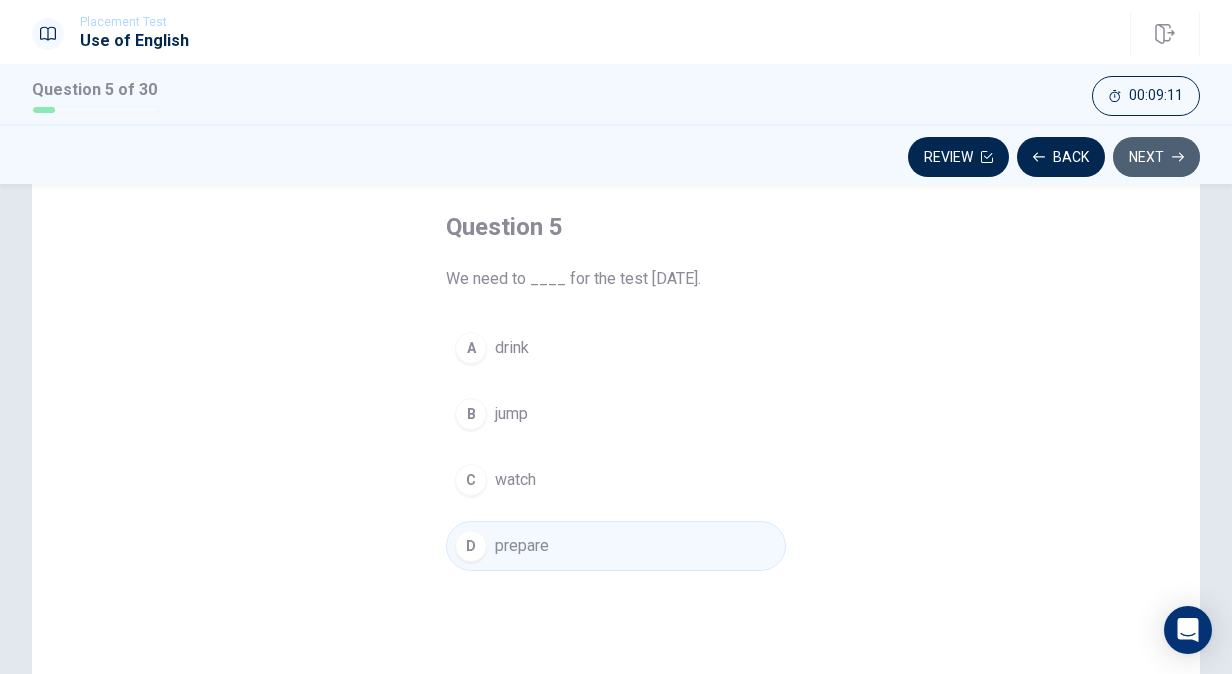 click on "Next" at bounding box center (1156, 157) 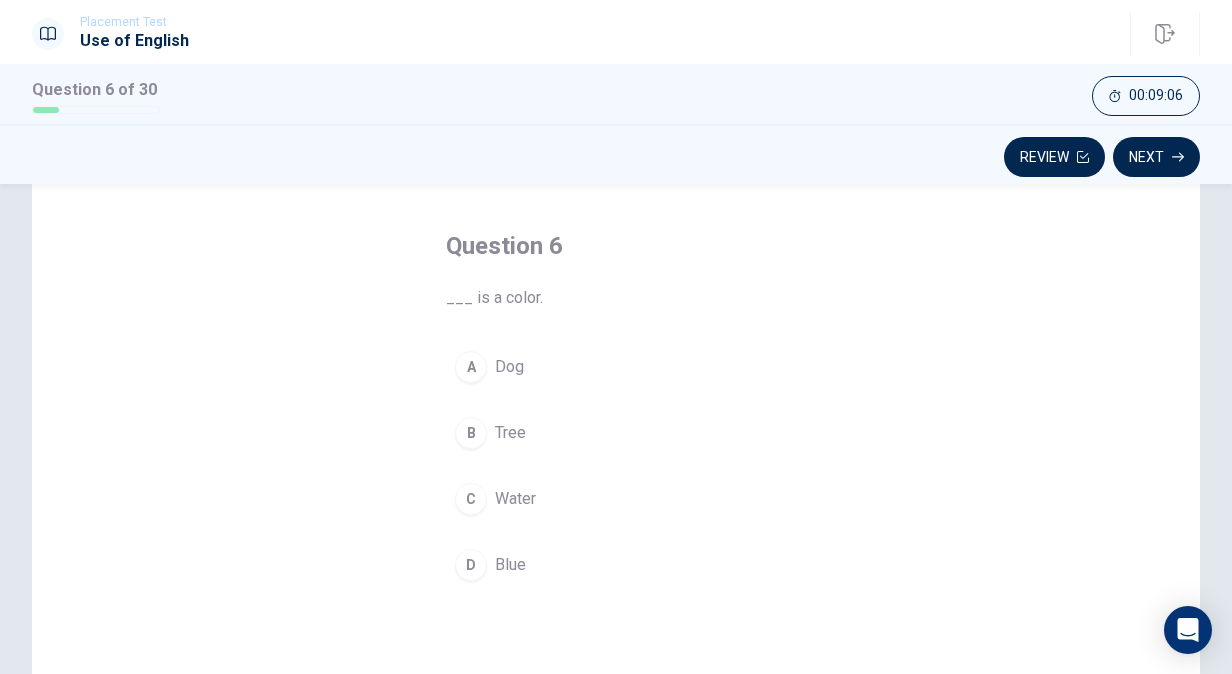 scroll, scrollTop: 77, scrollLeft: 0, axis: vertical 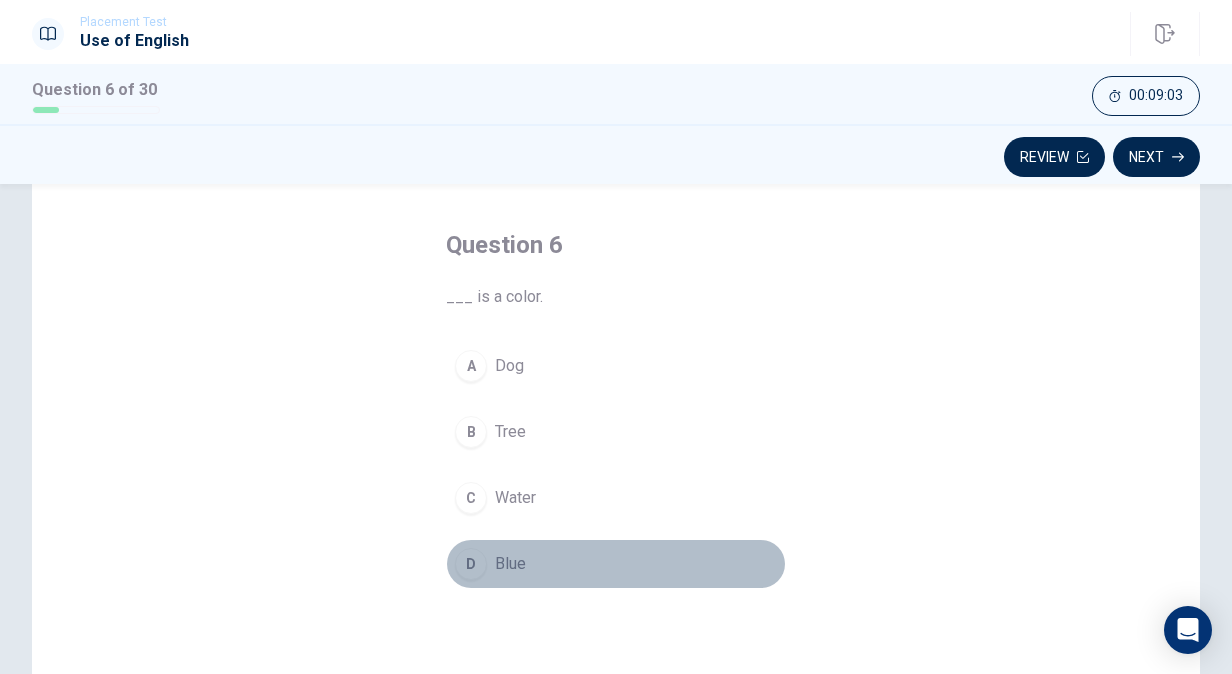 click on "D" at bounding box center [471, 564] 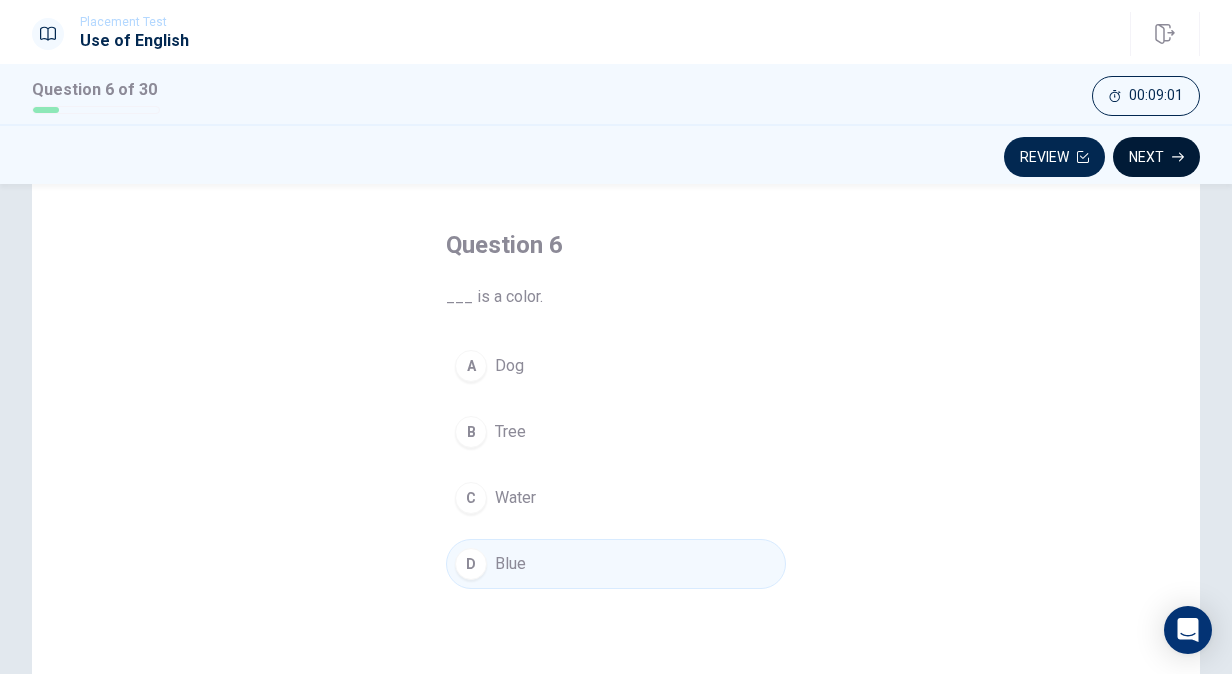 click on "Next" at bounding box center (1156, 157) 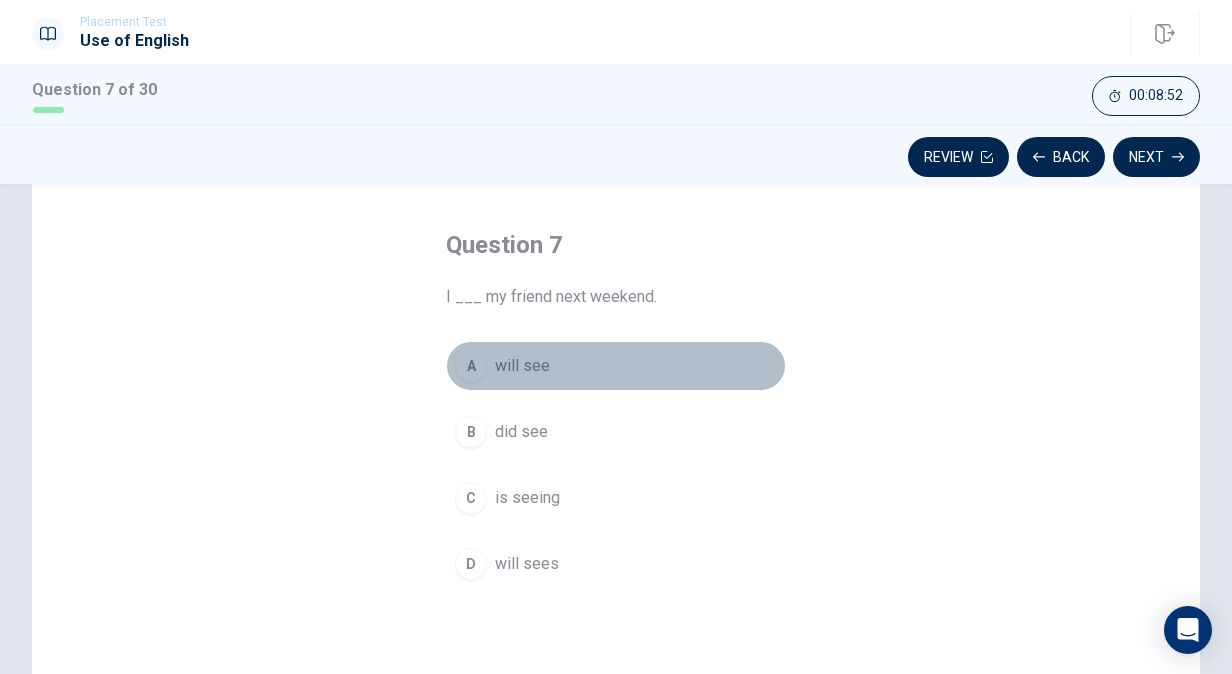 click on "A will see" at bounding box center [616, 366] 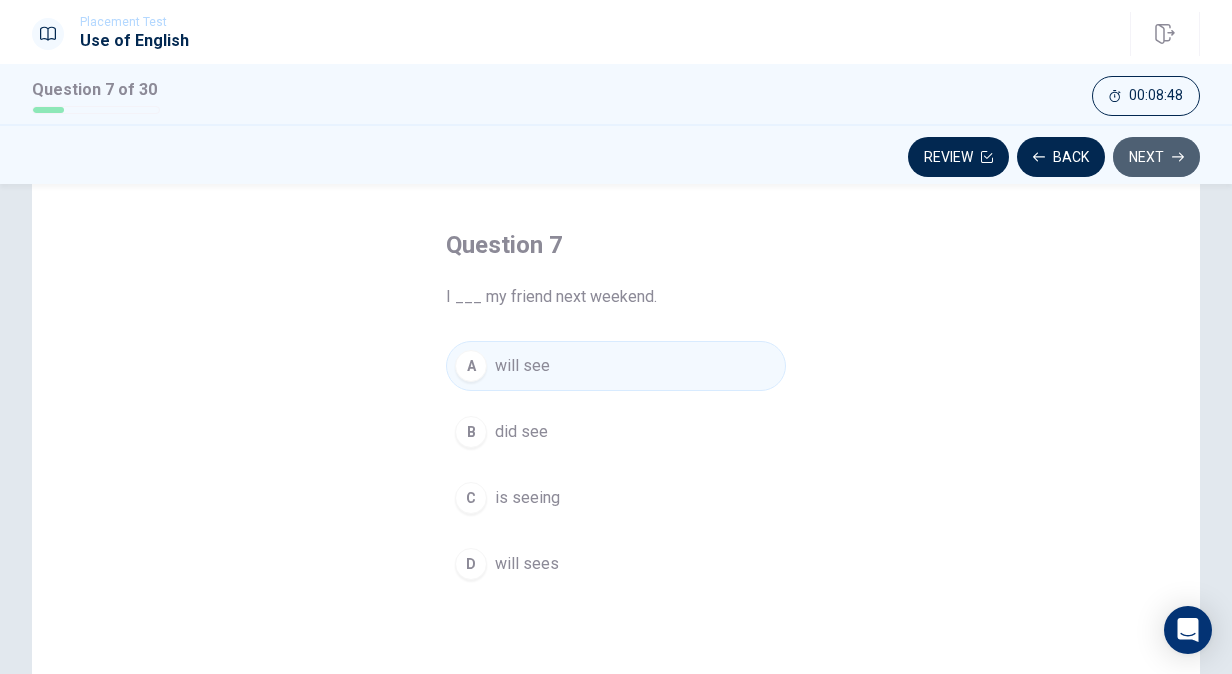click on "Next" at bounding box center (1156, 157) 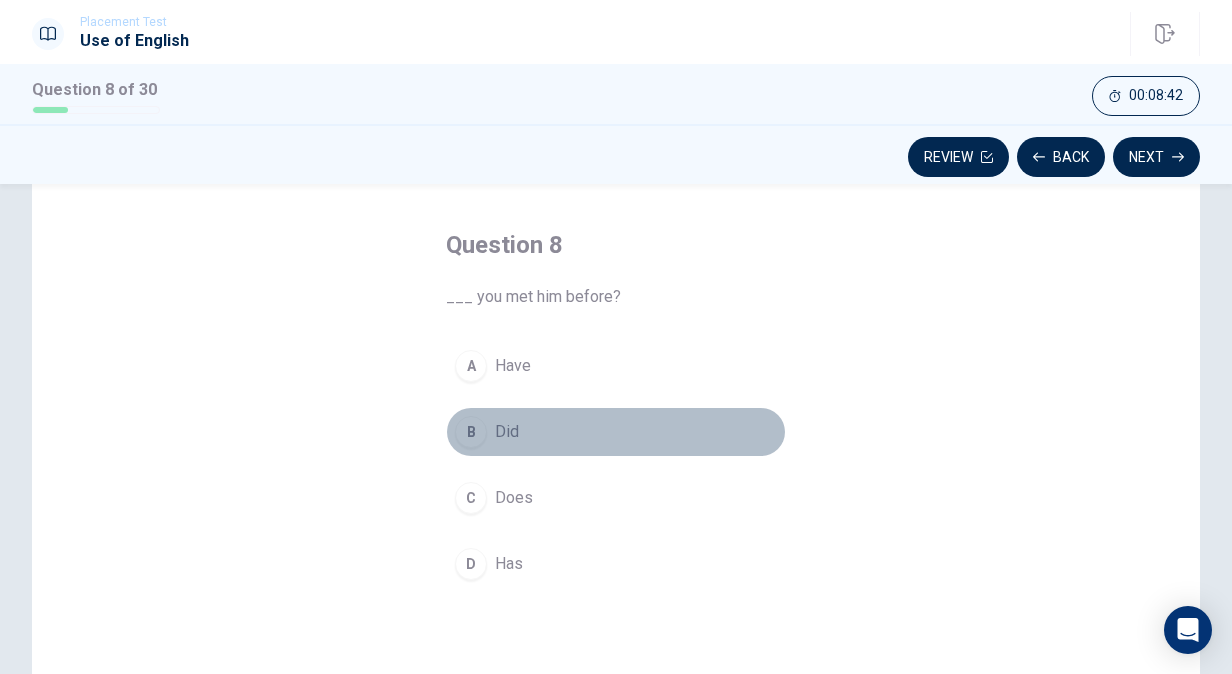 click on "B Did" at bounding box center (616, 432) 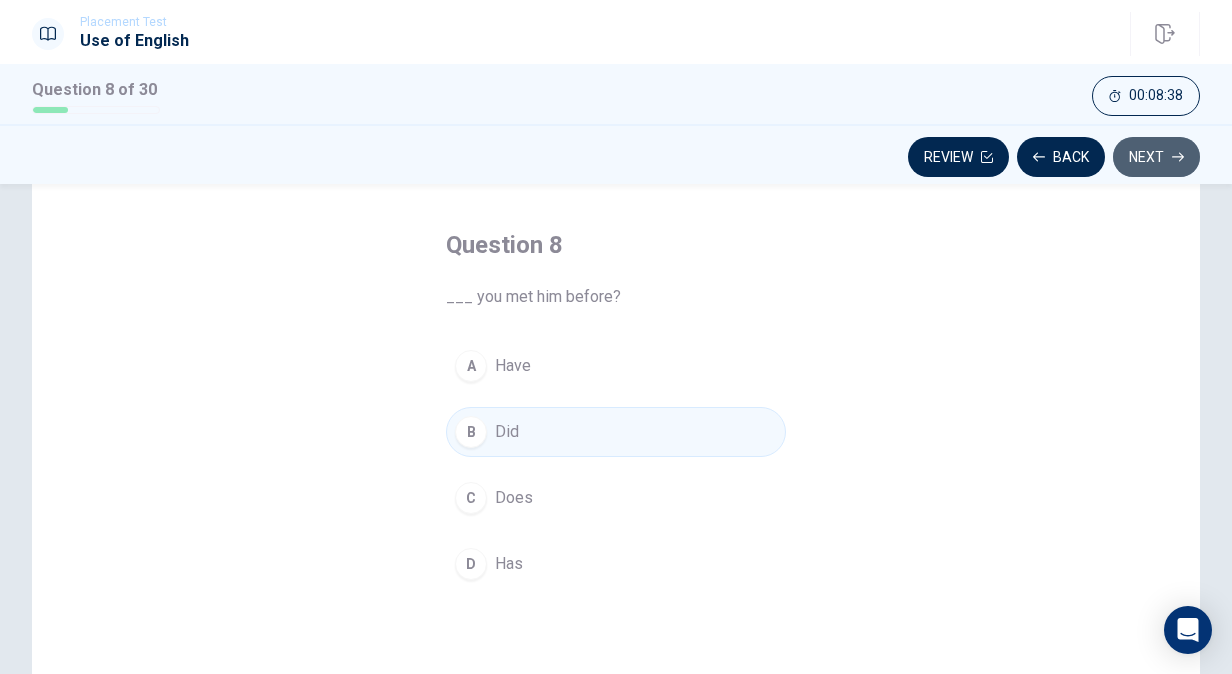 click on "Next" at bounding box center [1156, 157] 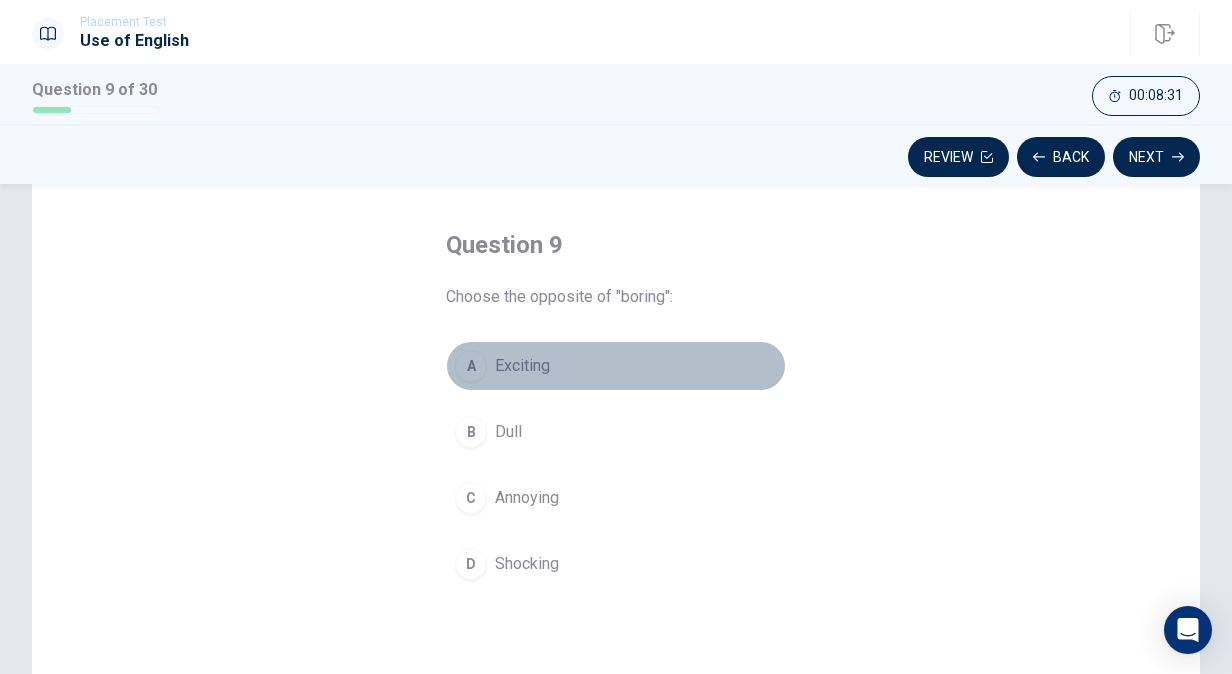 click on "A Exciting" at bounding box center [616, 366] 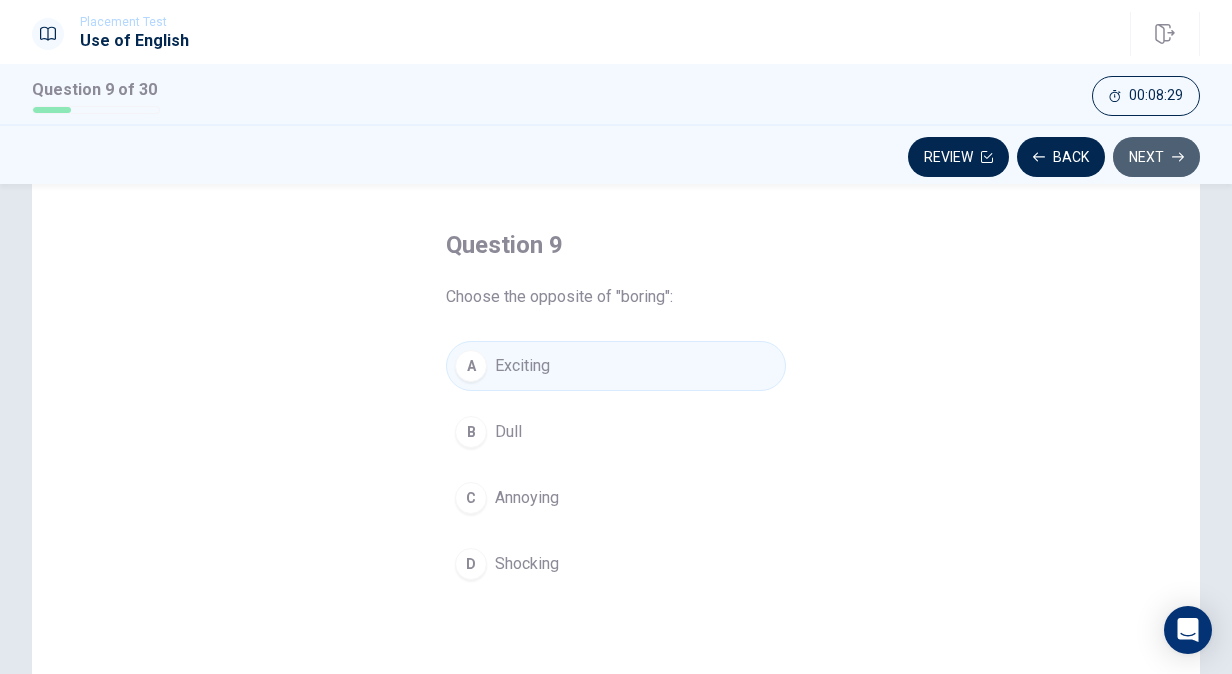 click on "Next" at bounding box center (1156, 157) 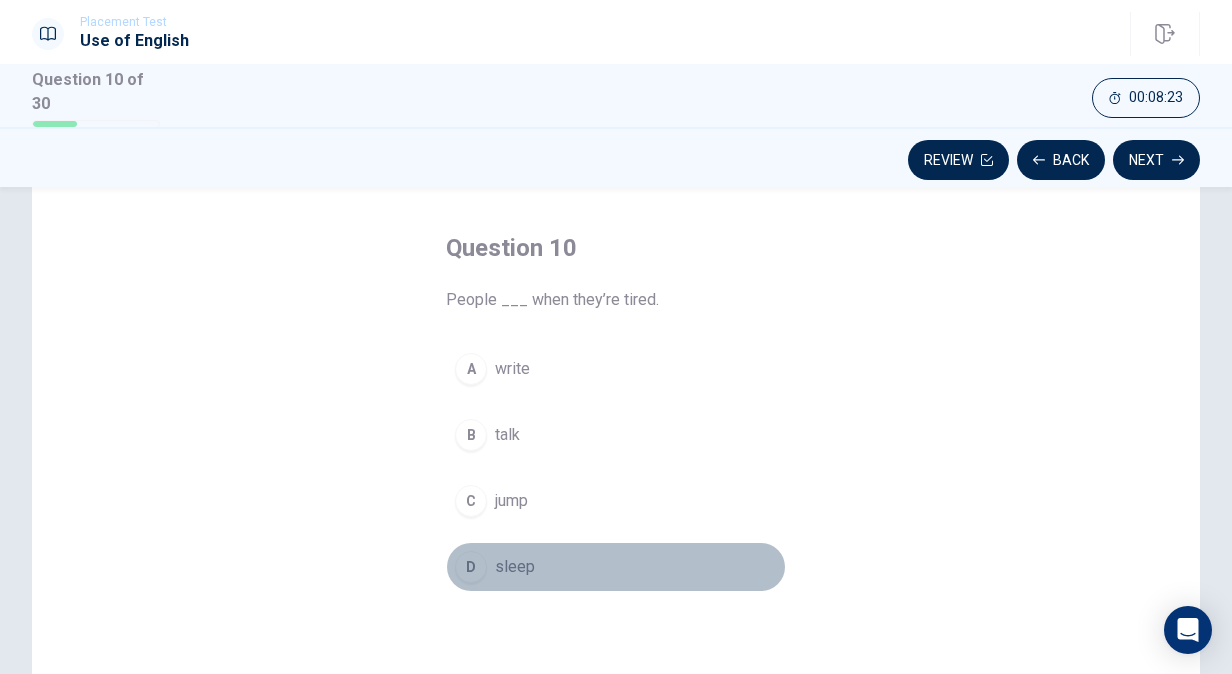 click on "D" at bounding box center [471, 567] 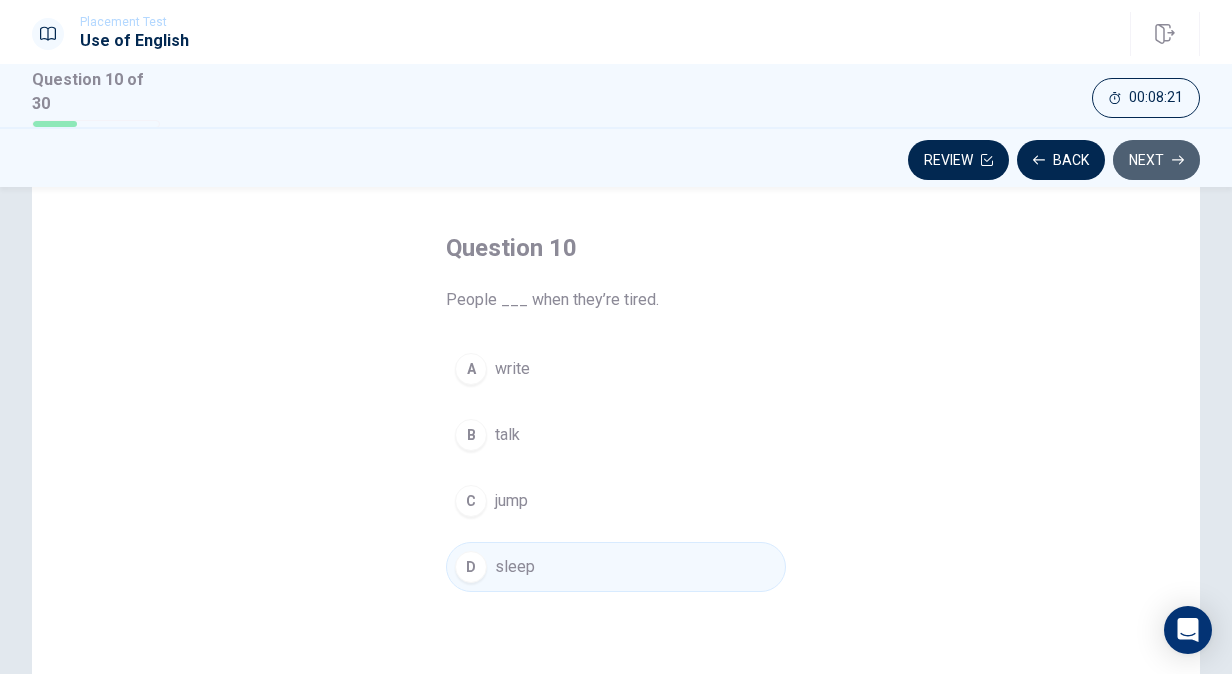 click on "Next" at bounding box center (1156, 160) 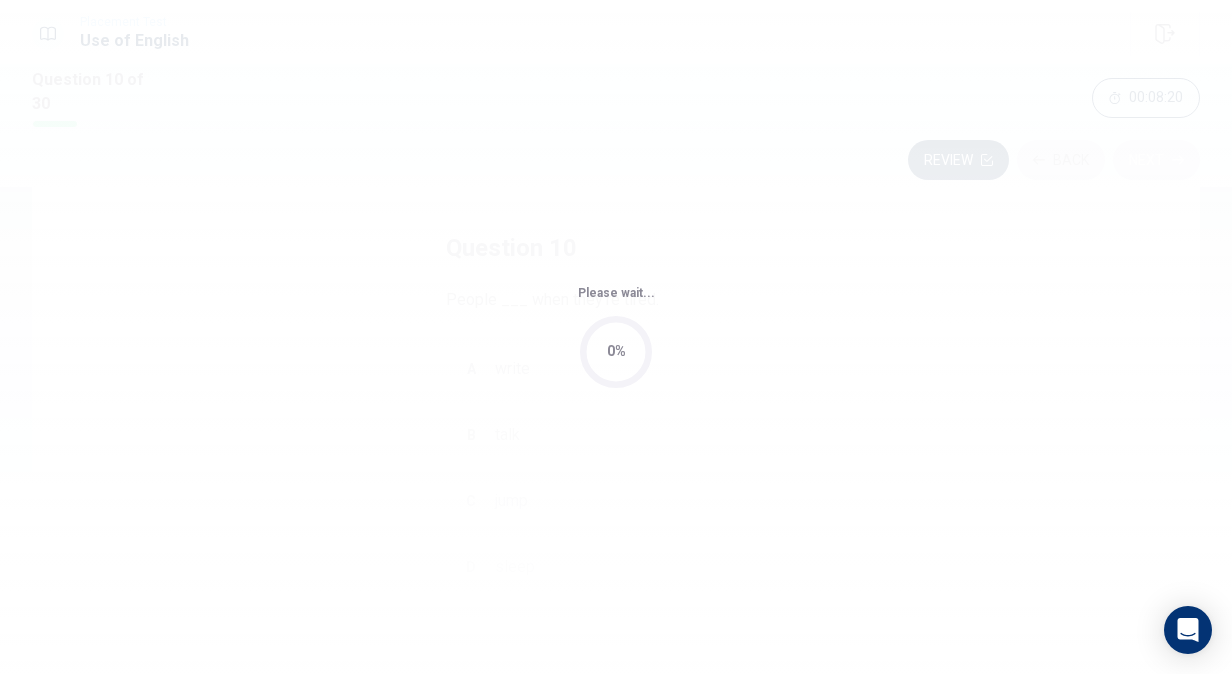 click on "This site uses cookies, as explained in our  Privacy Policy . If you agree to the use of cookies, please click the Accept button and continue to browse our site.   Privacy Policy Accept Placement Test   Use of English Question 10 of 30 Review Back Next 00:08:20 Question 10 of 30 00:08:20 Review Back Next Question 10 People ___ when they’re tired. A write B talk C jump D sleep
© Copyright  2025 Going somewhere? You are not allowed to open other tabs/pages or switch windows during a test. Doing this will be reported as cheating to the Administrators. Are you sure you want to leave this page? Please continue until you finish your test. It looks like there is a problem with your internet connection. You have 10 minutes to reconnect. 00:00 Click to reconnect WARNING:  If you lose connection for more than 10 minute(s), you will need to contact us for another exam. You’ve run out of time. Your time is up. This is end of the Use of English section. Click on Continue to go on Loading...
Please wait..." at bounding box center (616, 337) 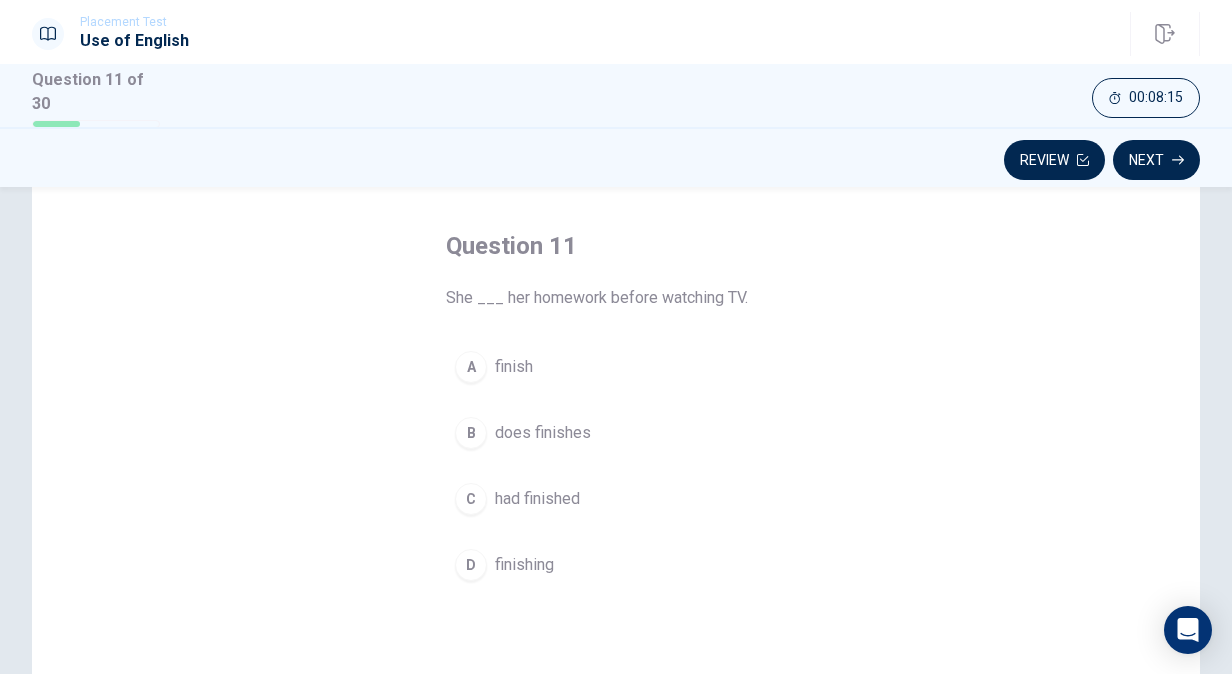 scroll, scrollTop: 81, scrollLeft: 0, axis: vertical 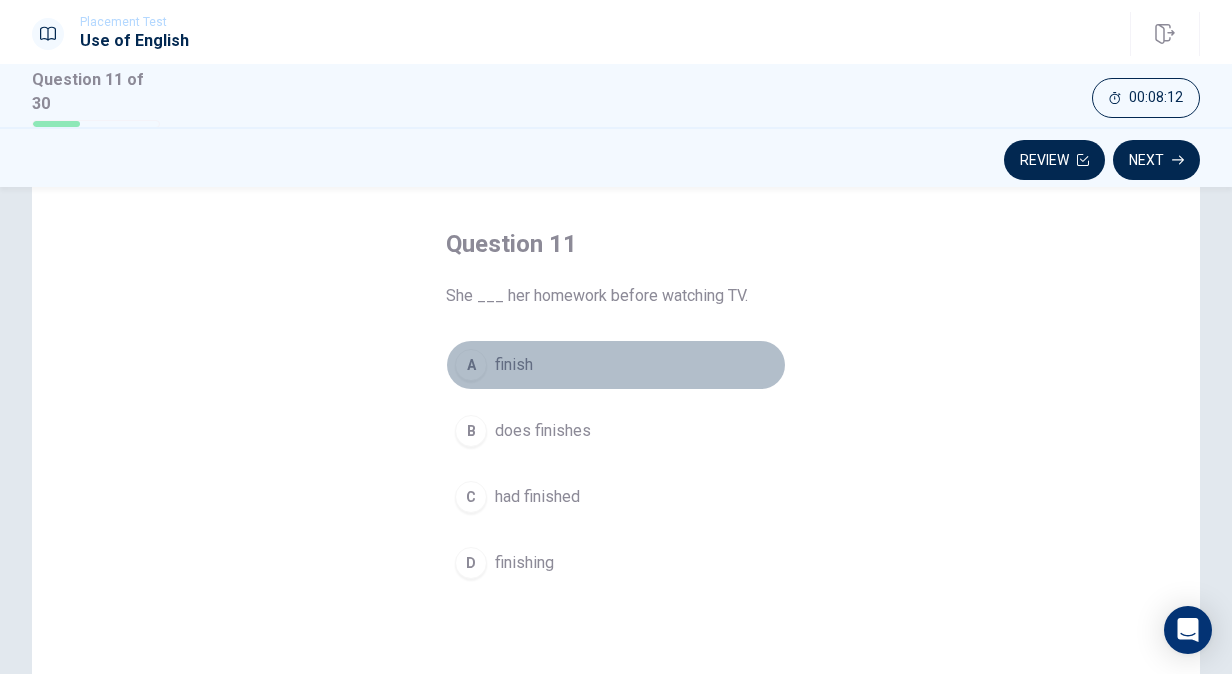 click on "A" at bounding box center (471, 365) 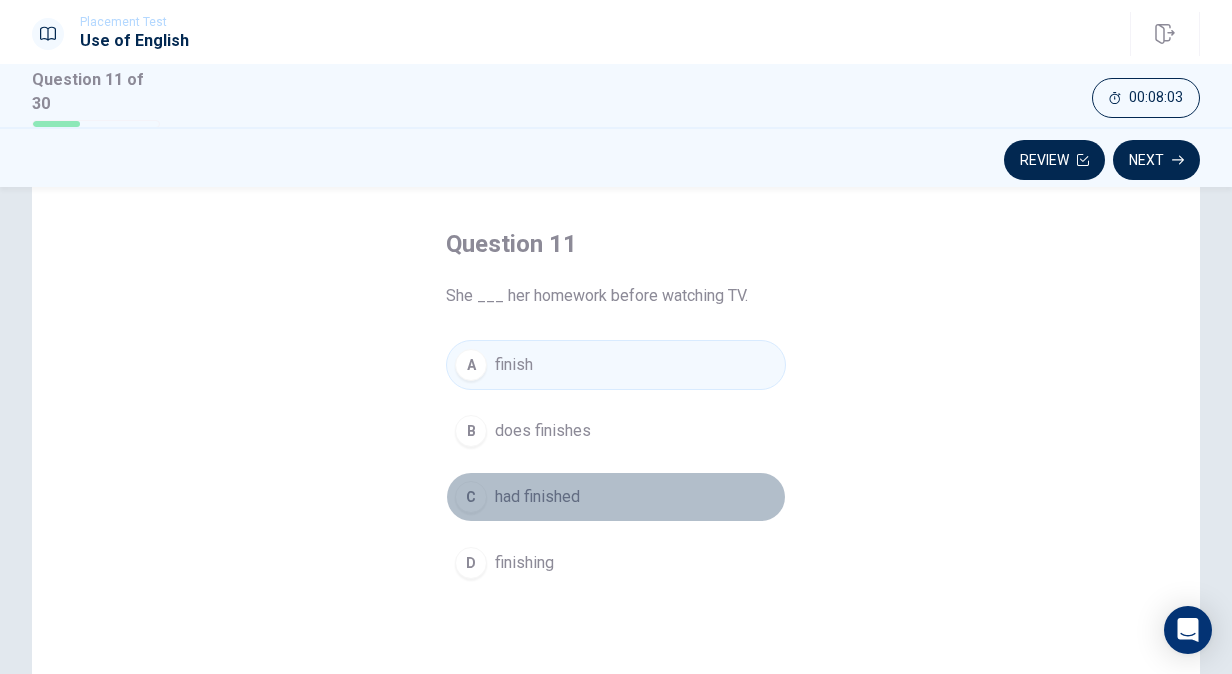 click on "C" at bounding box center [471, 497] 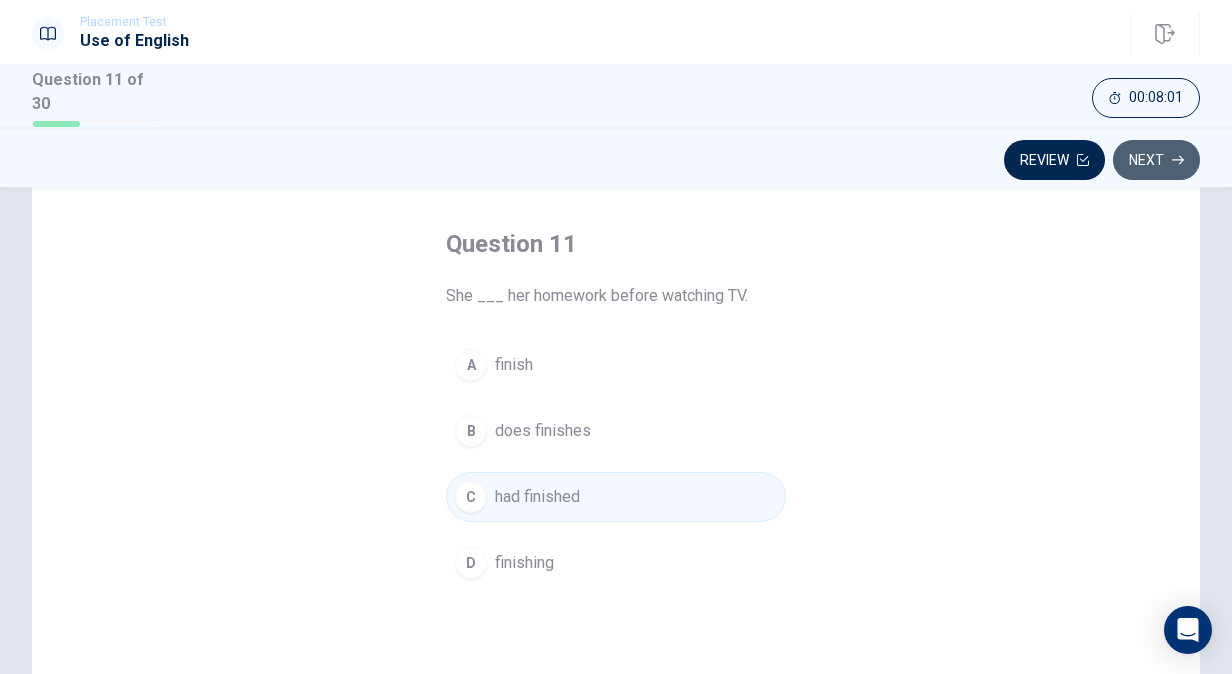 click on "Next" at bounding box center [1156, 160] 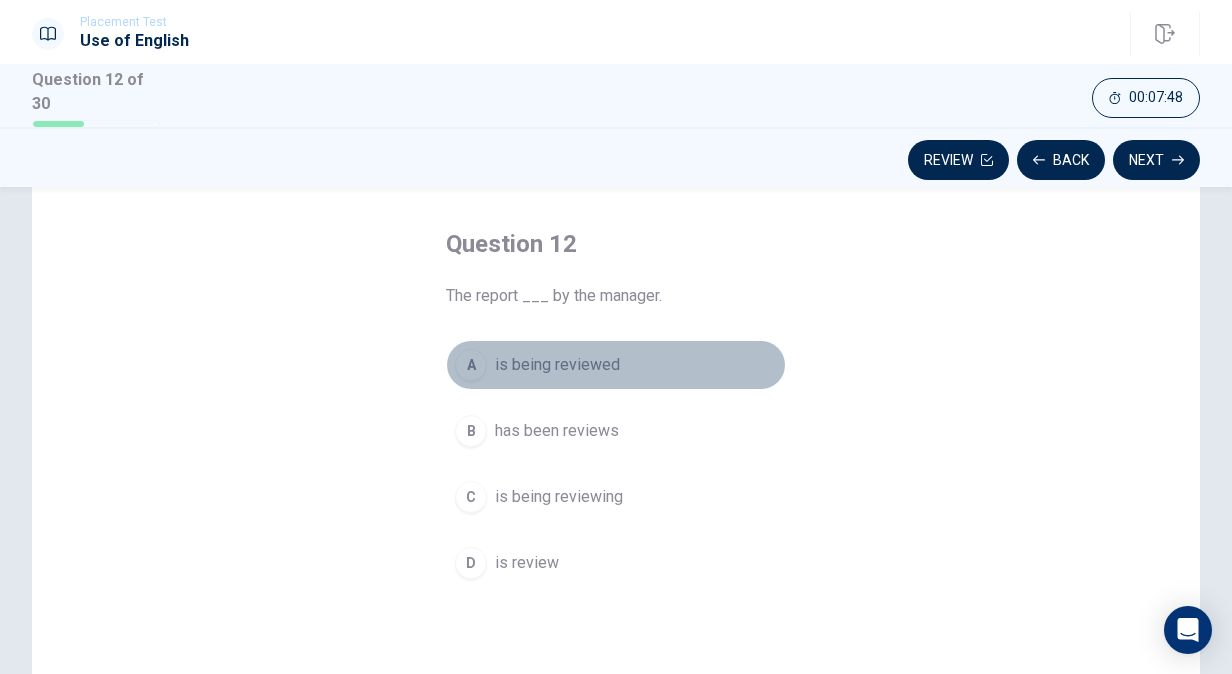 click on "A" at bounding box center [471, 365] 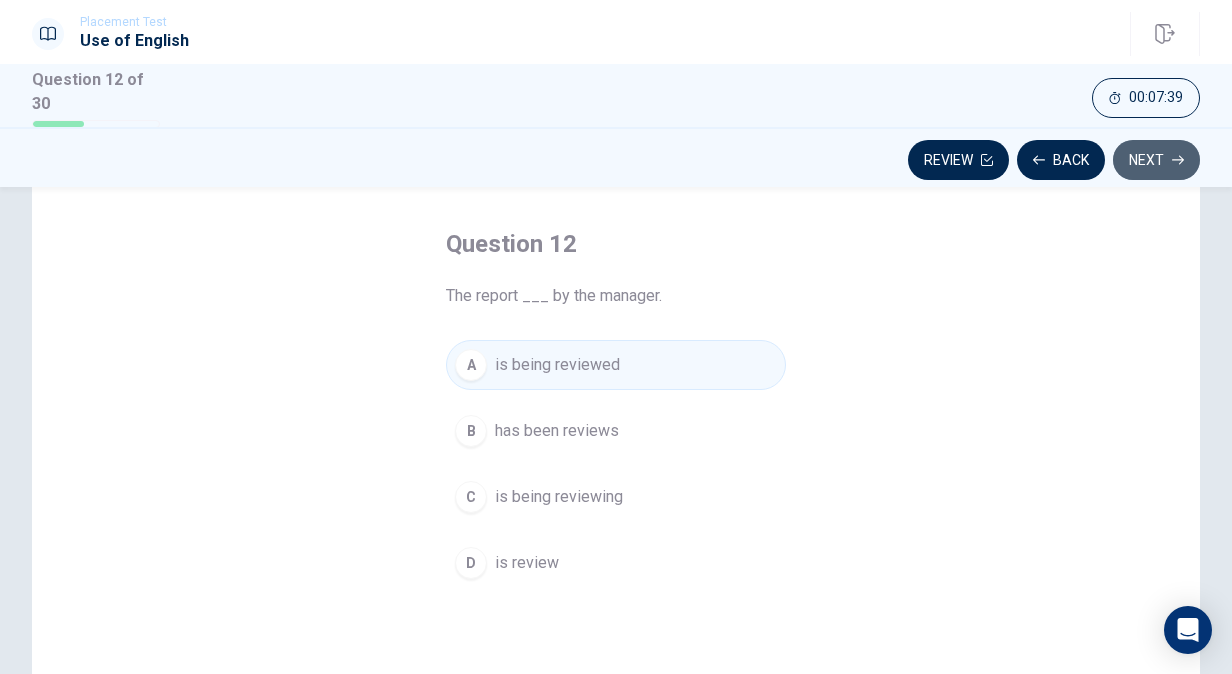 click on "Next" at bounding box center [1156, 160] 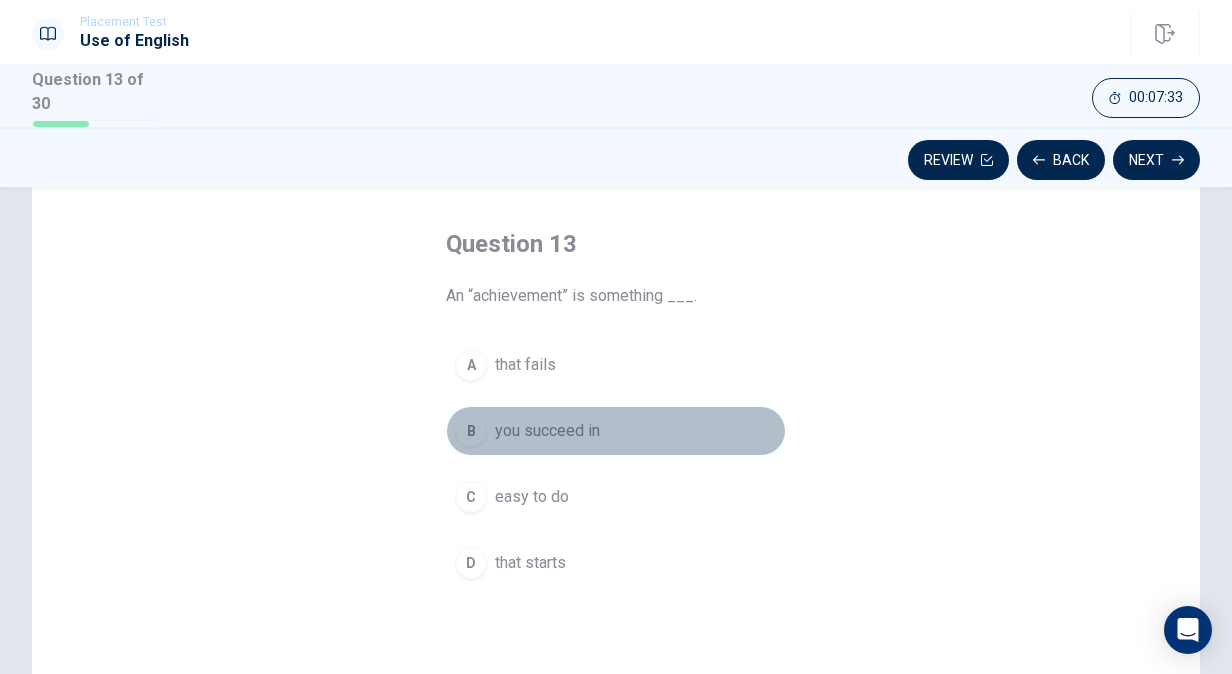 click on "B" at bounding box center (471, 431) 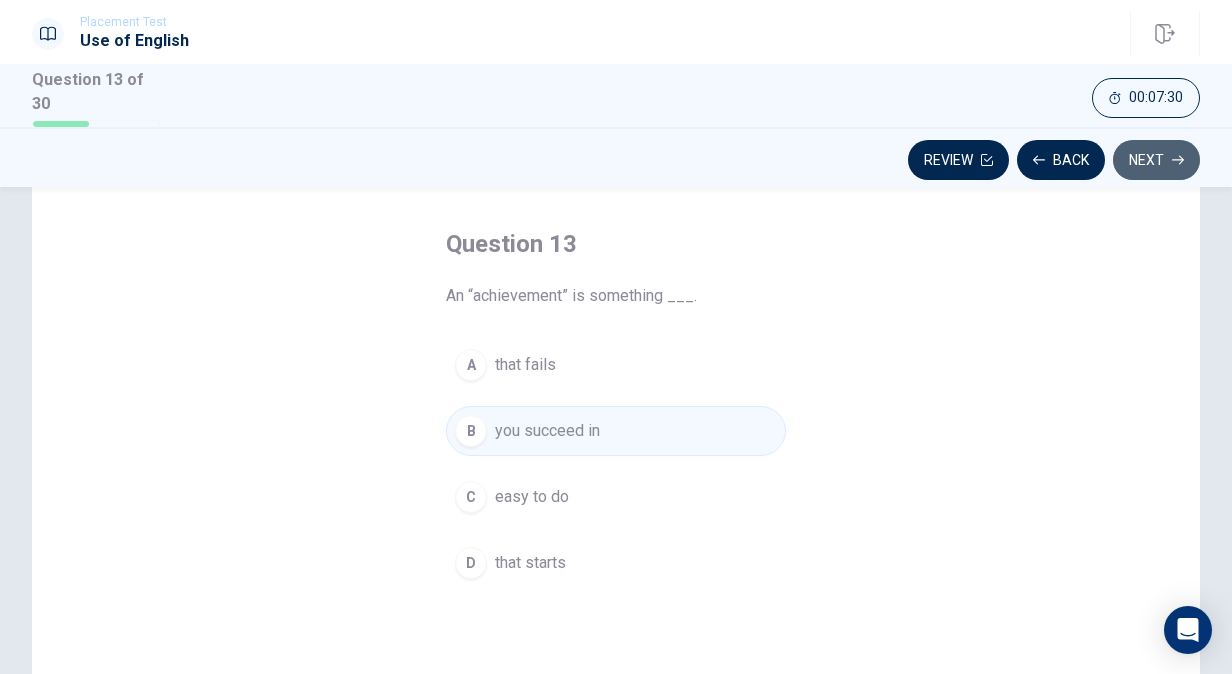 click on "Next" at bounding box center [1156, 160] 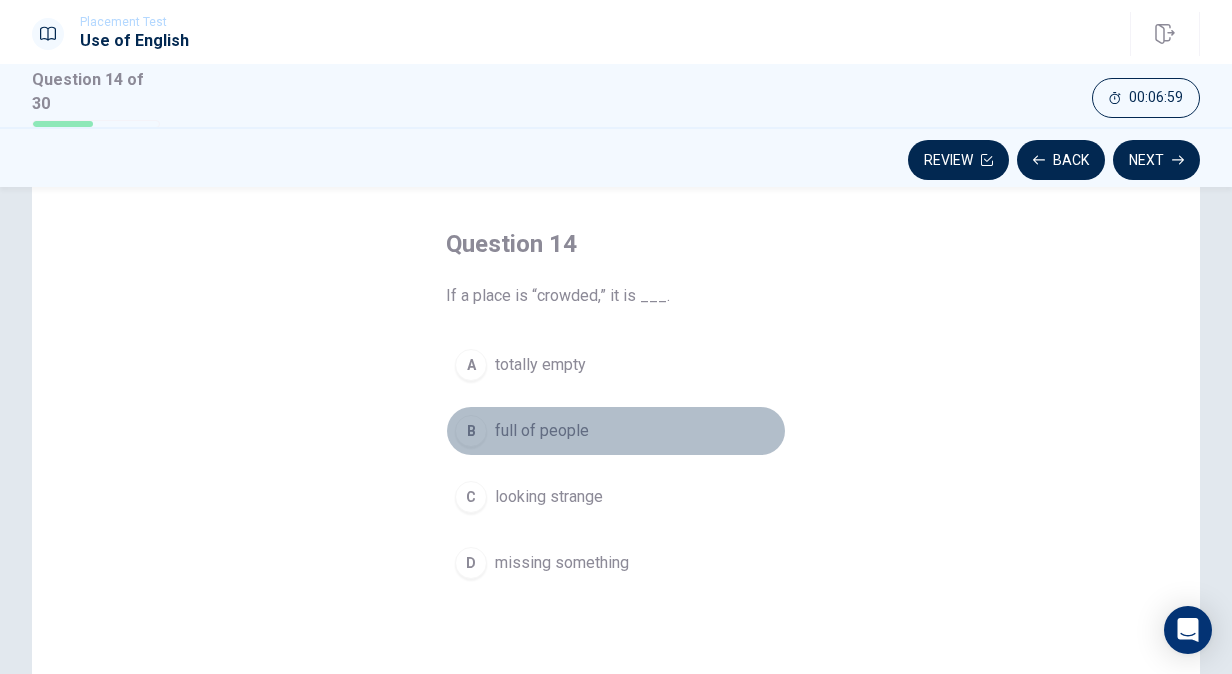 click on "B" at bounding box center (471, 431) 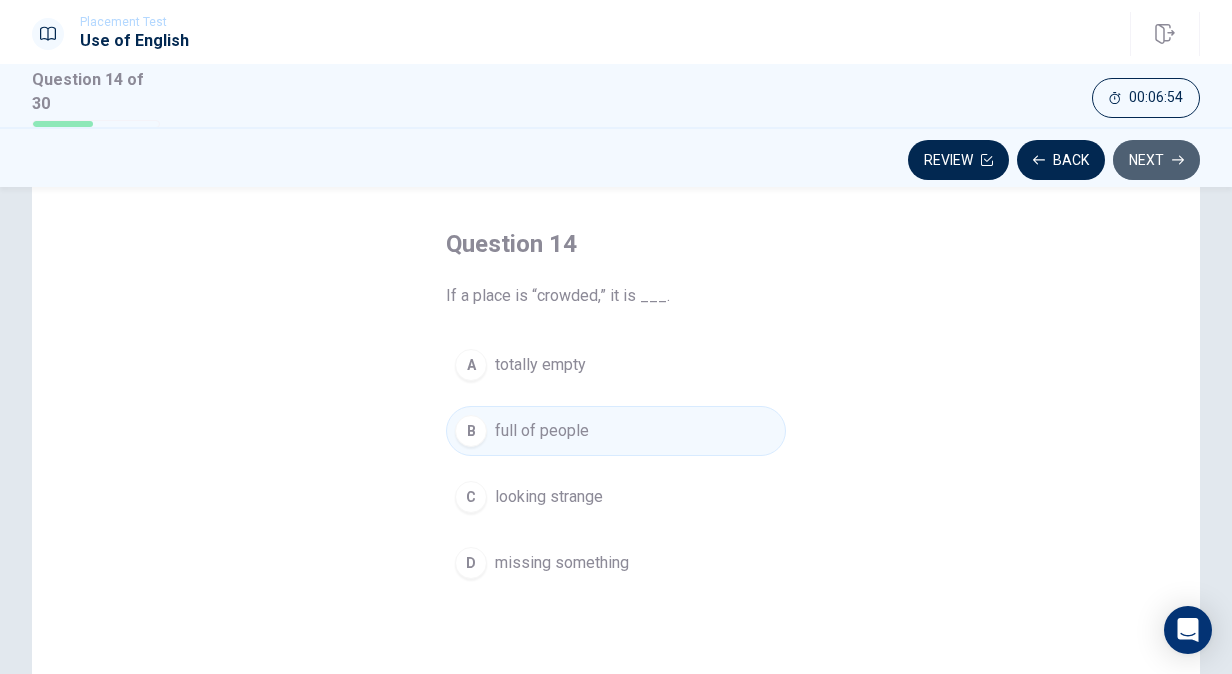 click 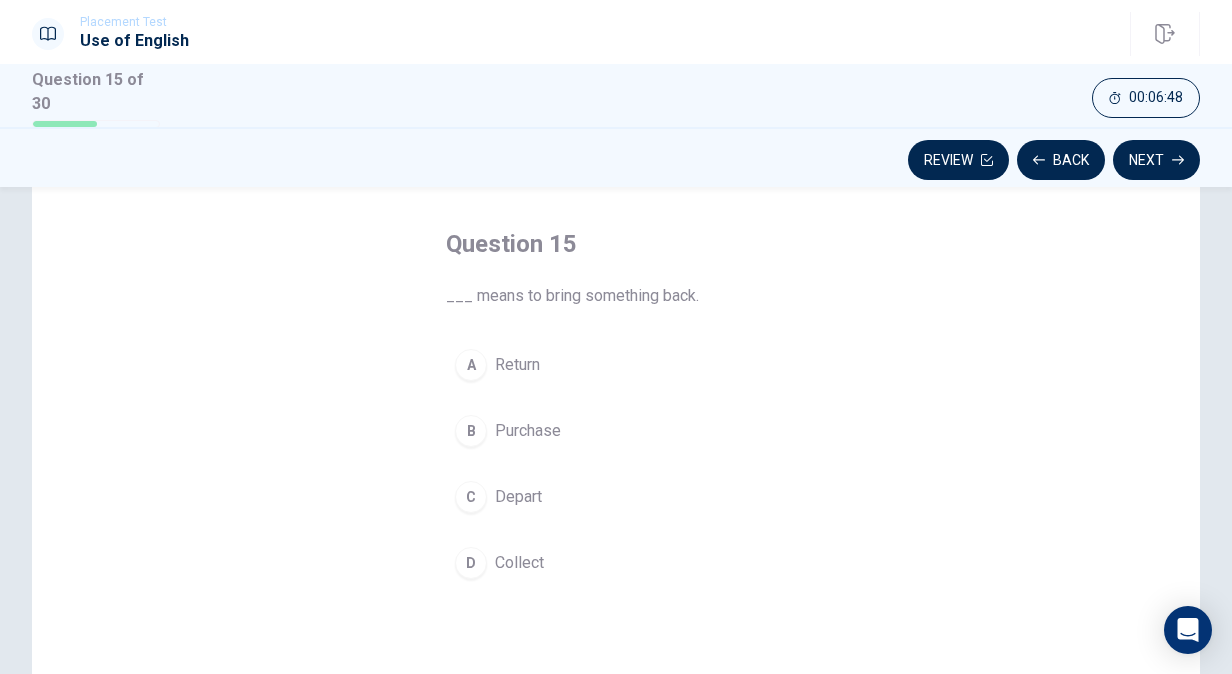click on "A Return" at bounding box center [616, 365] 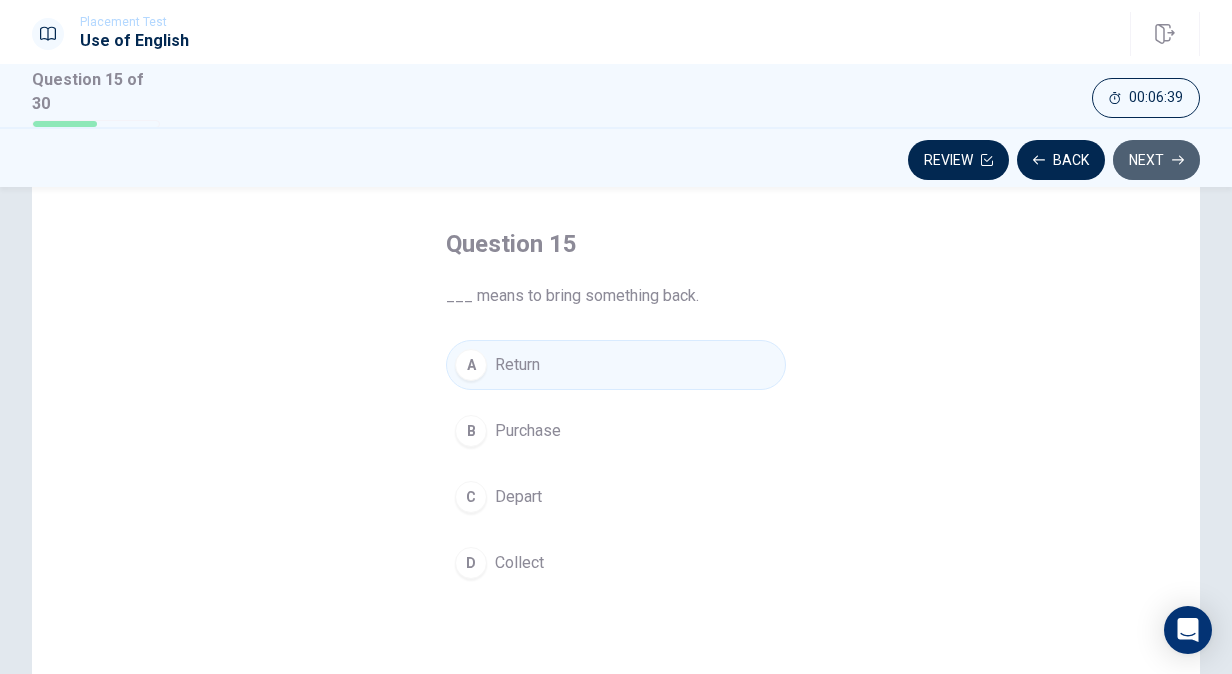 click on "Next" at bounding box center [1156, 160] 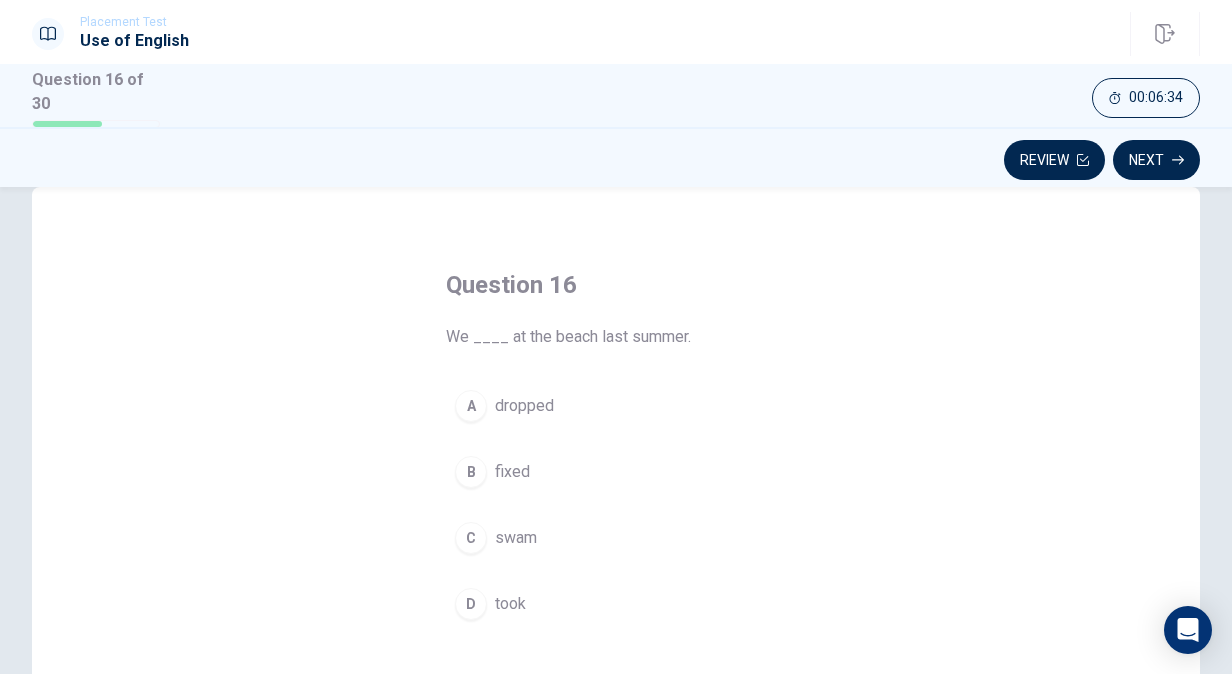 scroll, scrollTop: 46, scrollLeft: 0, axis: vertical 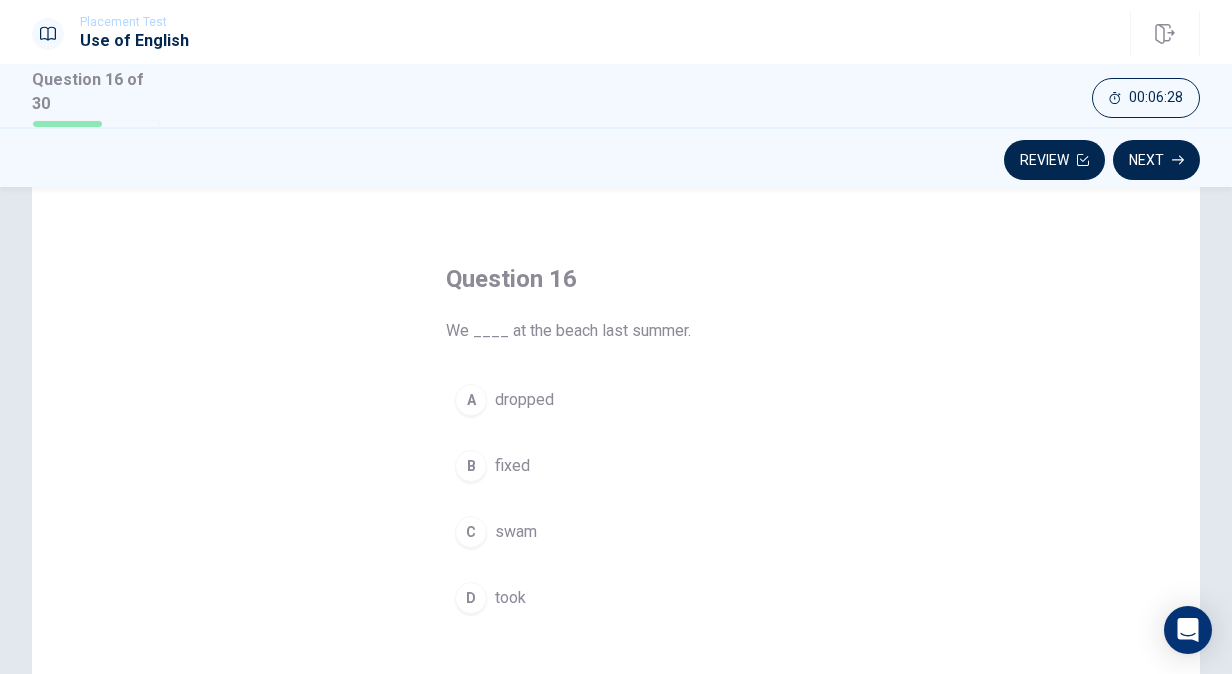 click on "C" at bounding box center (471, 532) 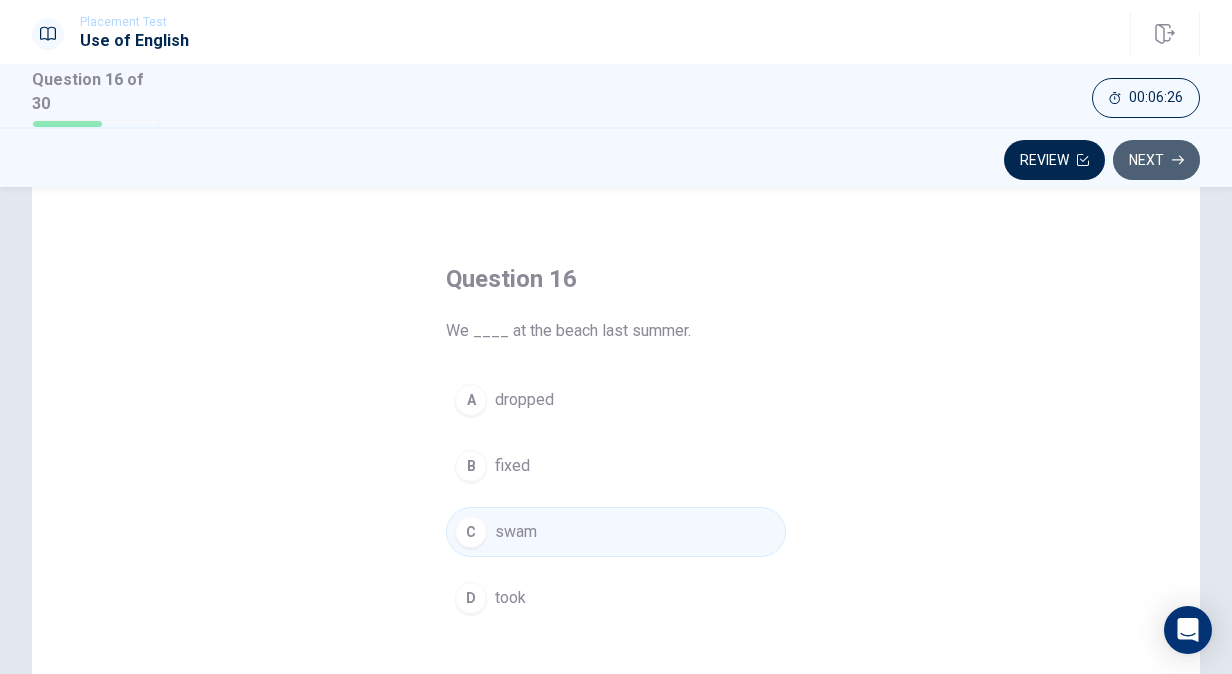click on "Next" at bounding box center [1156, 160] 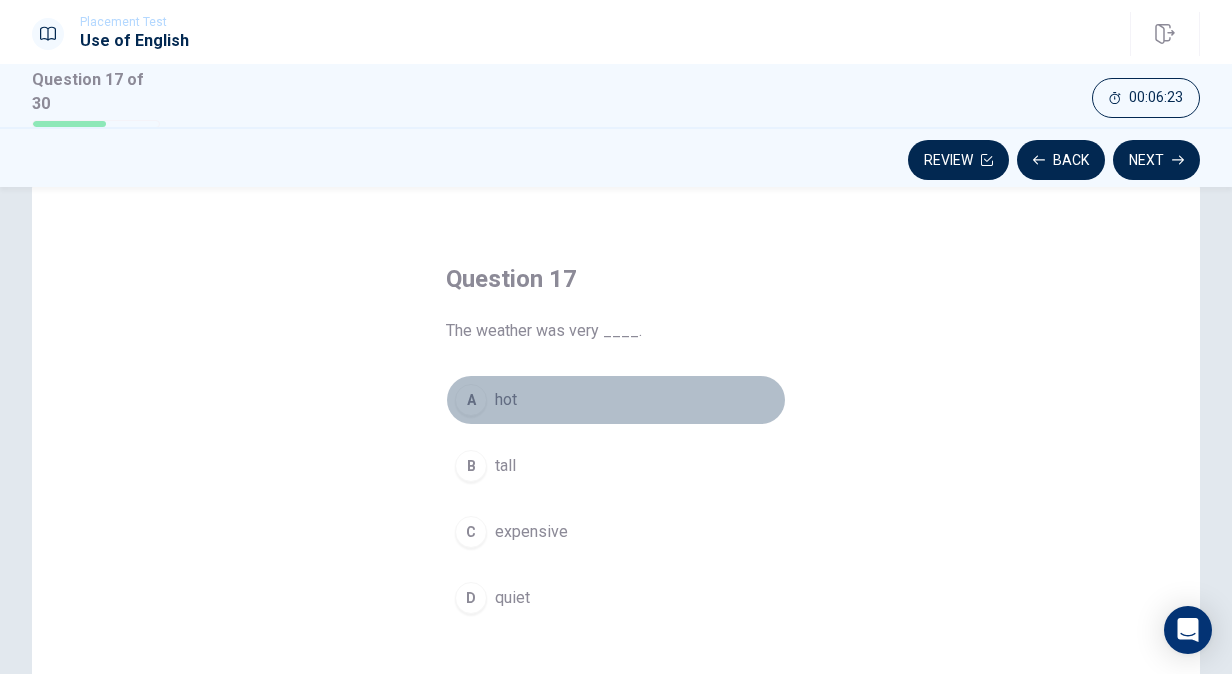 click on "A hot" at bounding box center [616, 400] 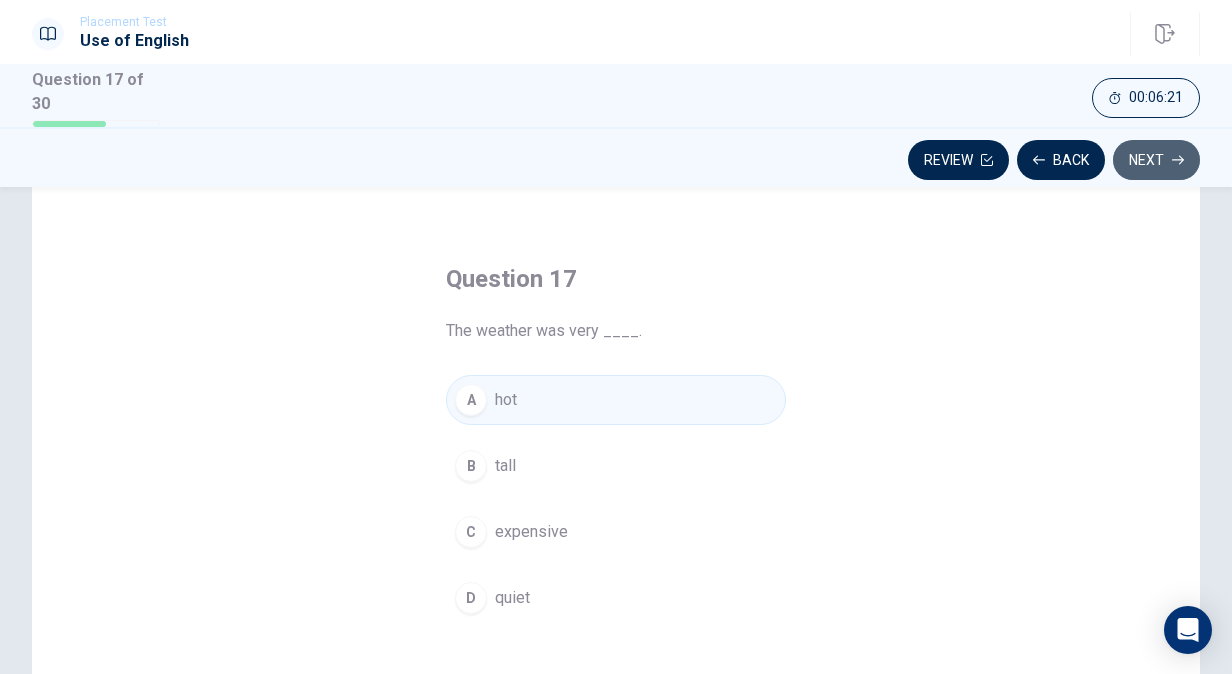 click on "Next" at bounding box center (1156, 160) 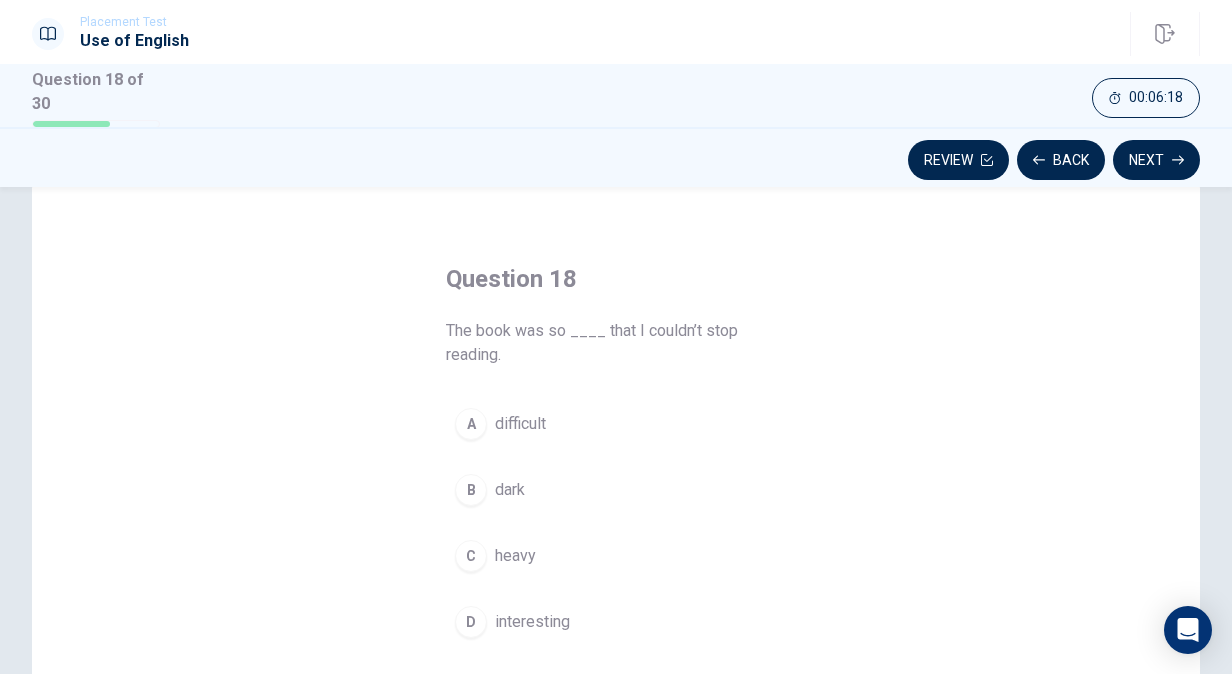 click on "C" at bounding box center [471, 556] 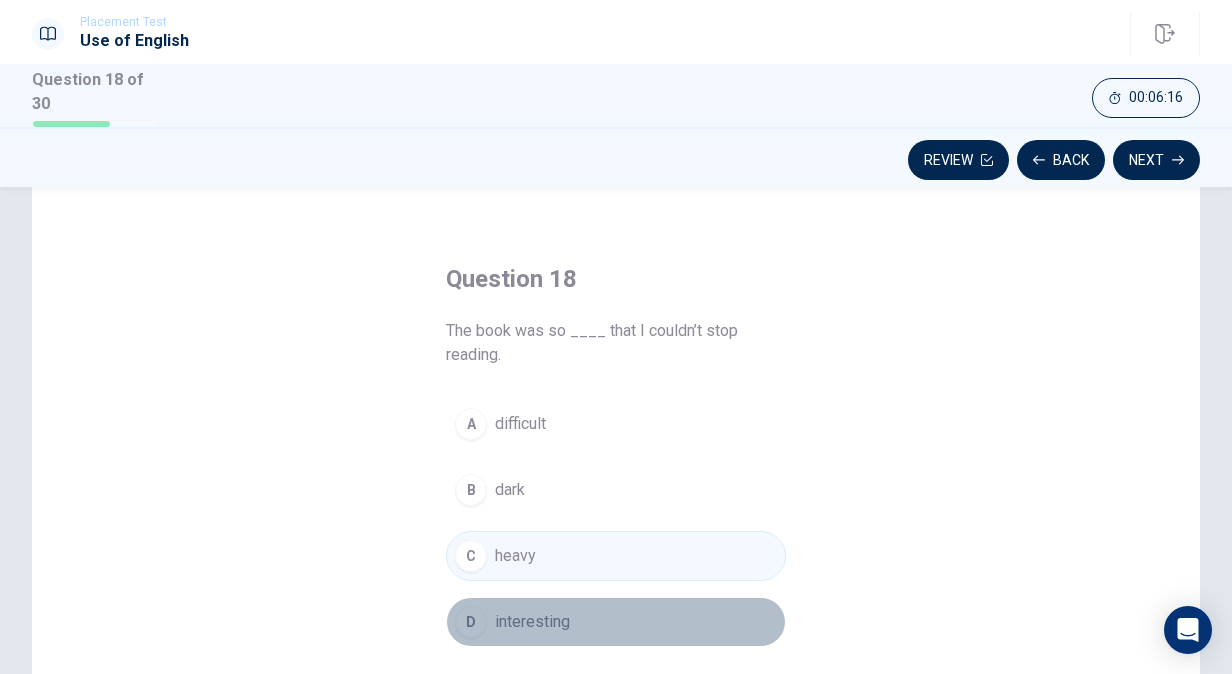 click on "D" at bounding box center (471, 622) 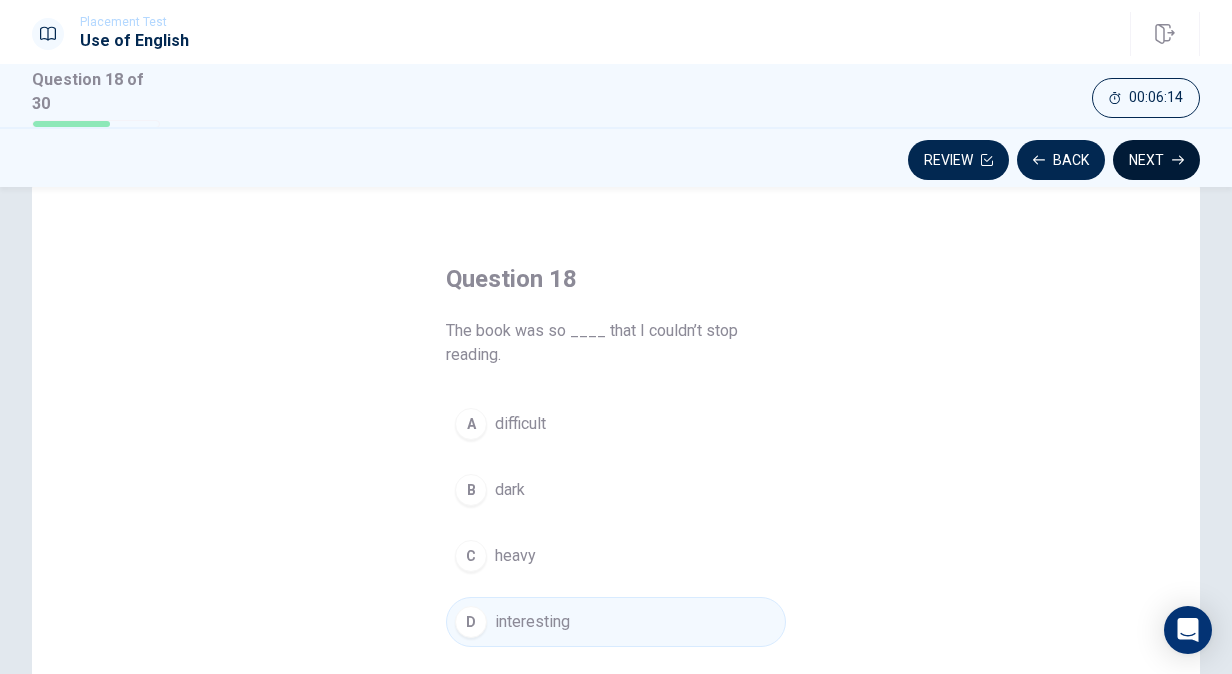 click on "Next" at bounding box center [1156, 160] 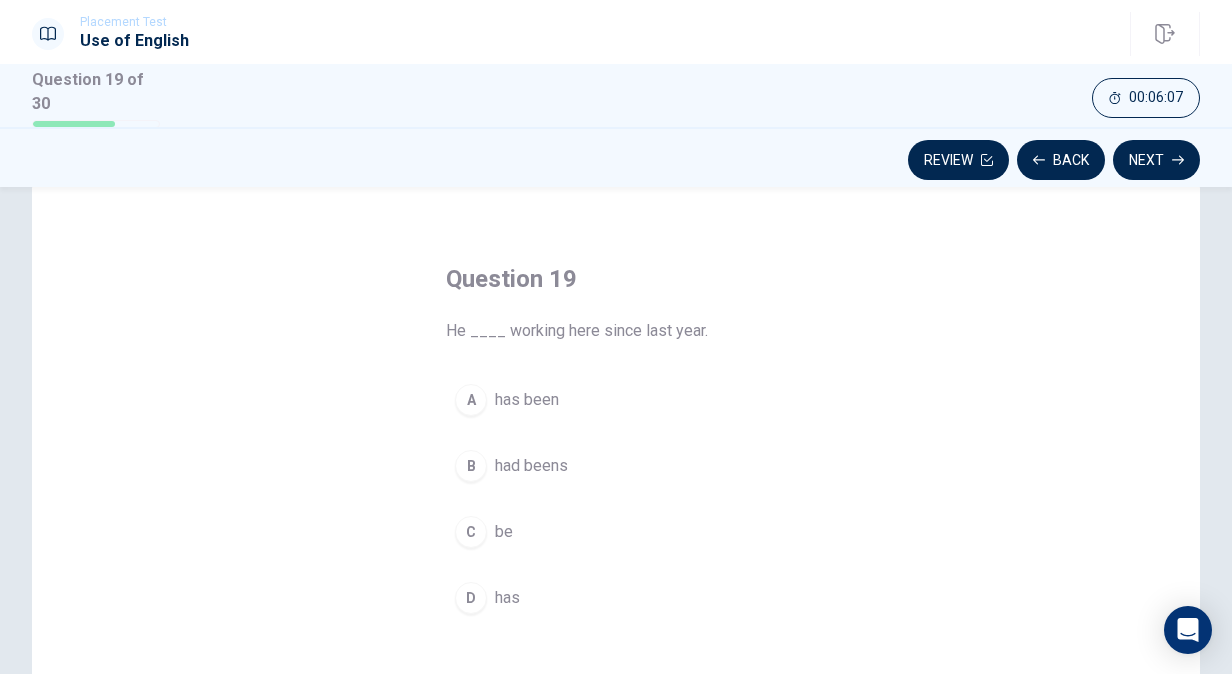 click on "A" at bounding box center [471, 400] 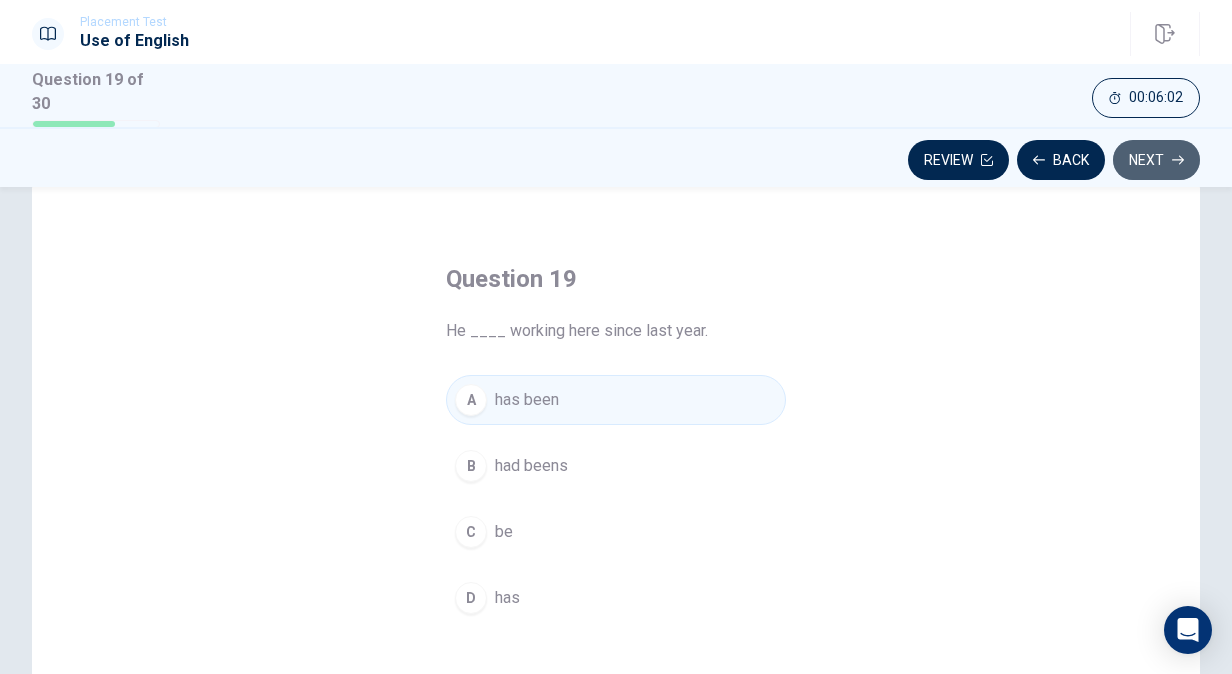 click on "Next" at bounding box center (1156, 160) 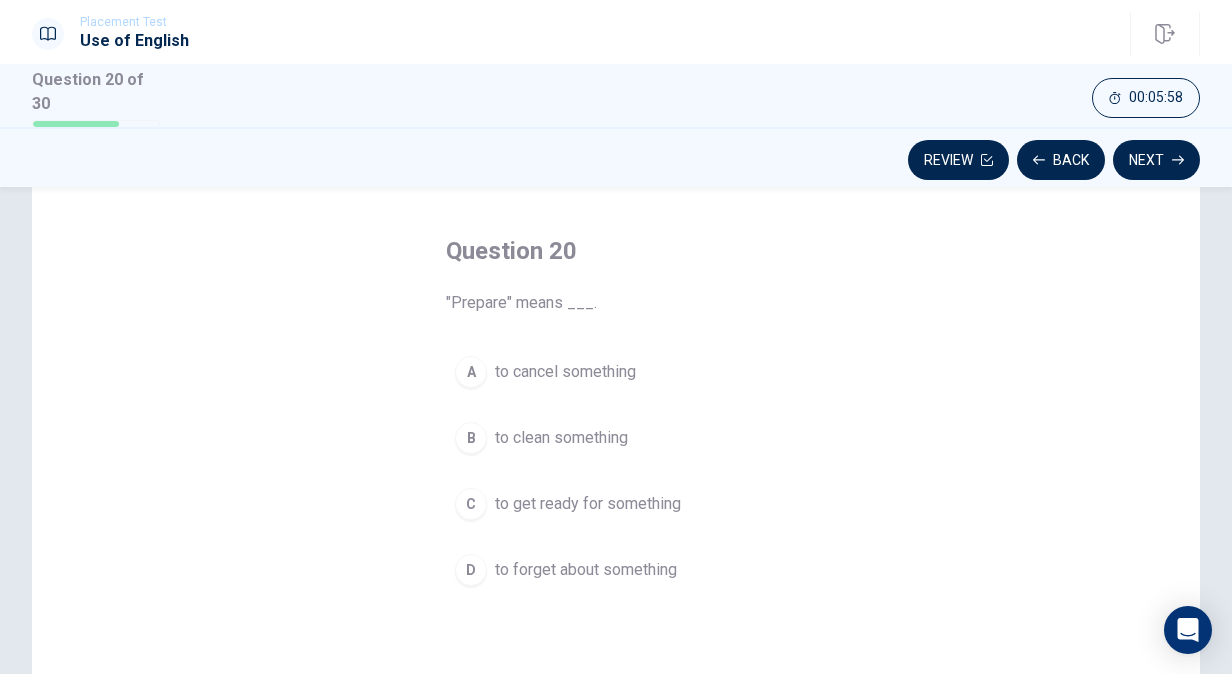 scroll, scrollTop: 75, scrollLeft: 0, axis: vertical 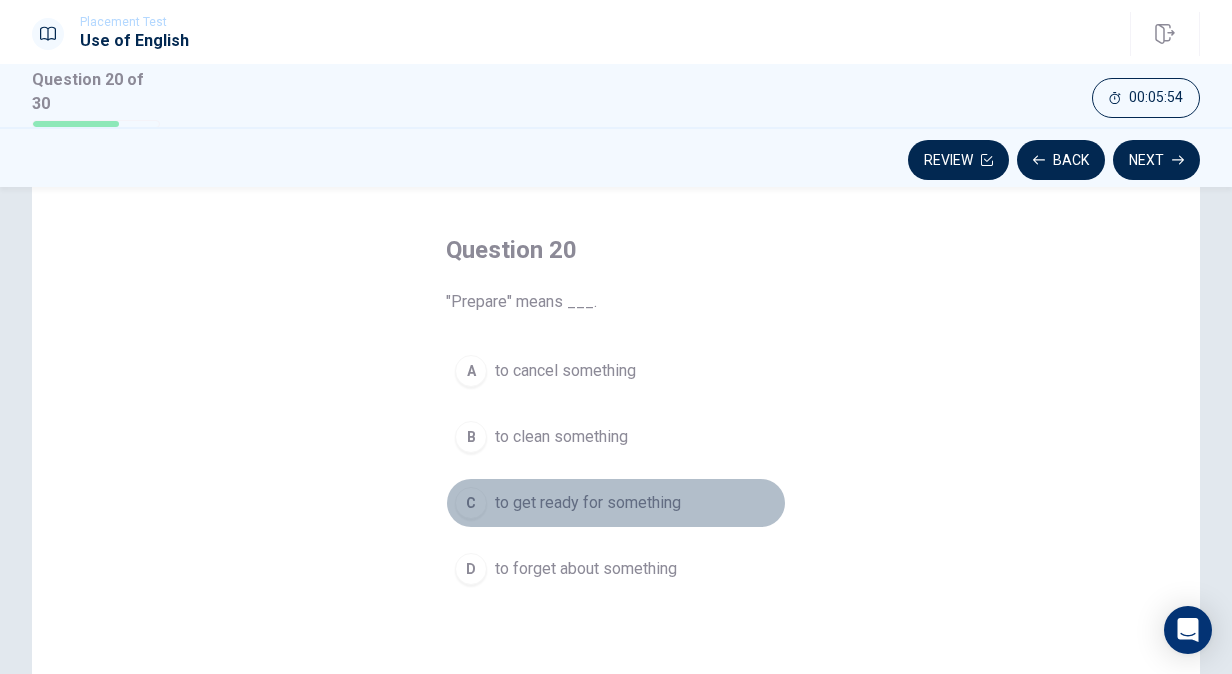 click on "to get ready for something" at bounding box center (588, 503) 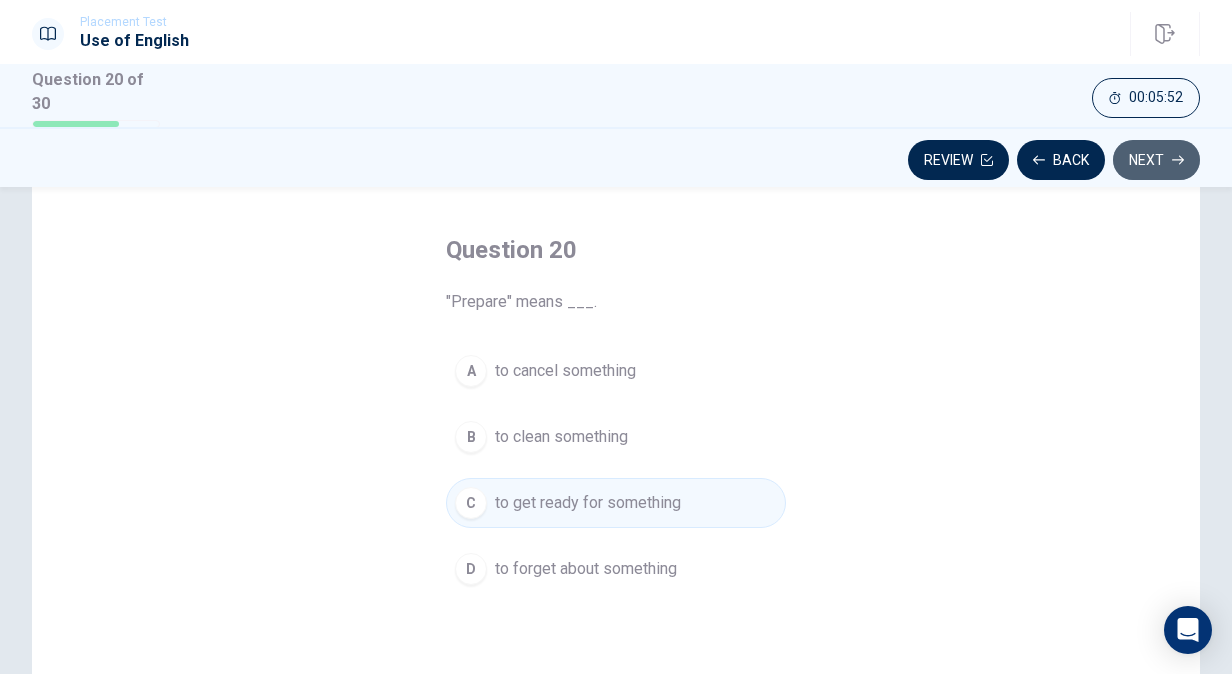 click on "Next" at bounding box center (1156, 160) 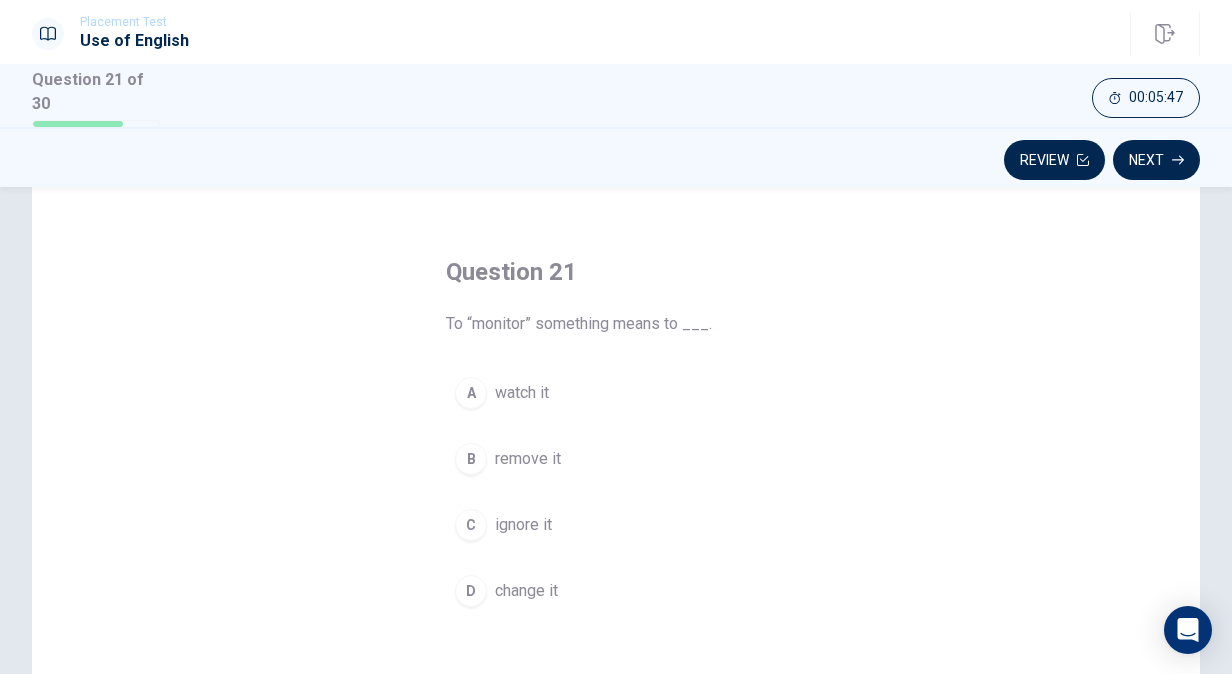 scroll, scrollTop: 55, scrollLeft: 0, axis: vertical 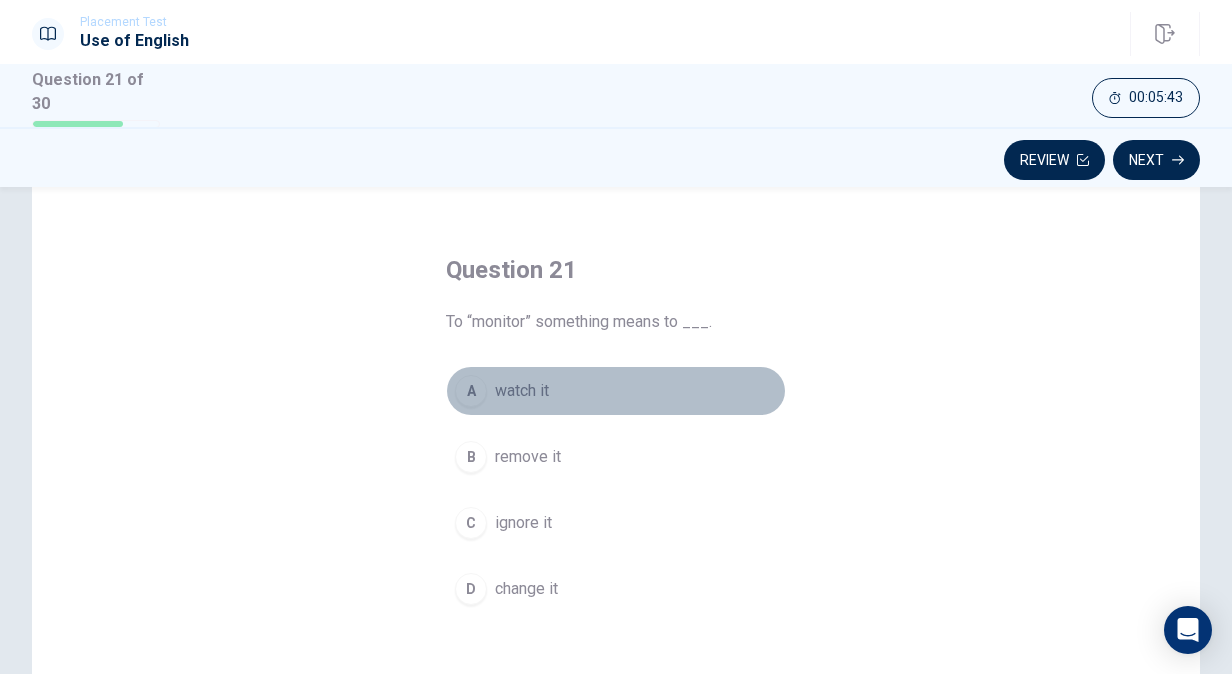 click on "A" at bounding box center (471, 391) 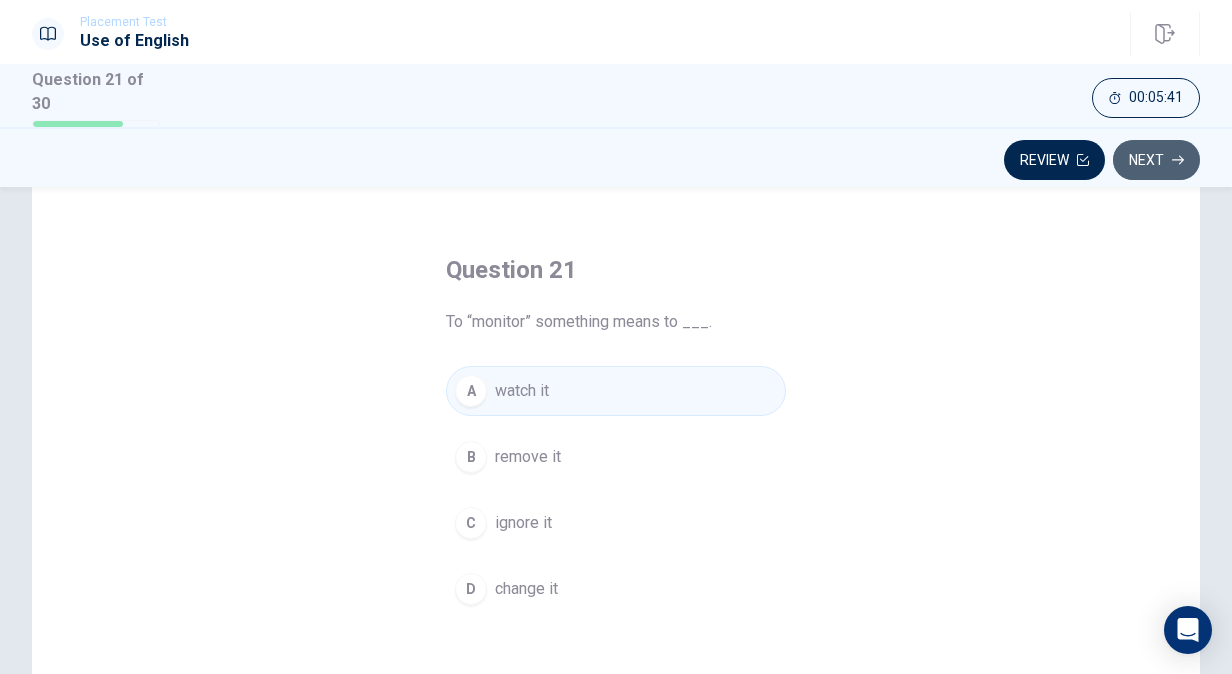 click on "Next" at bounding box center (1156, 160) 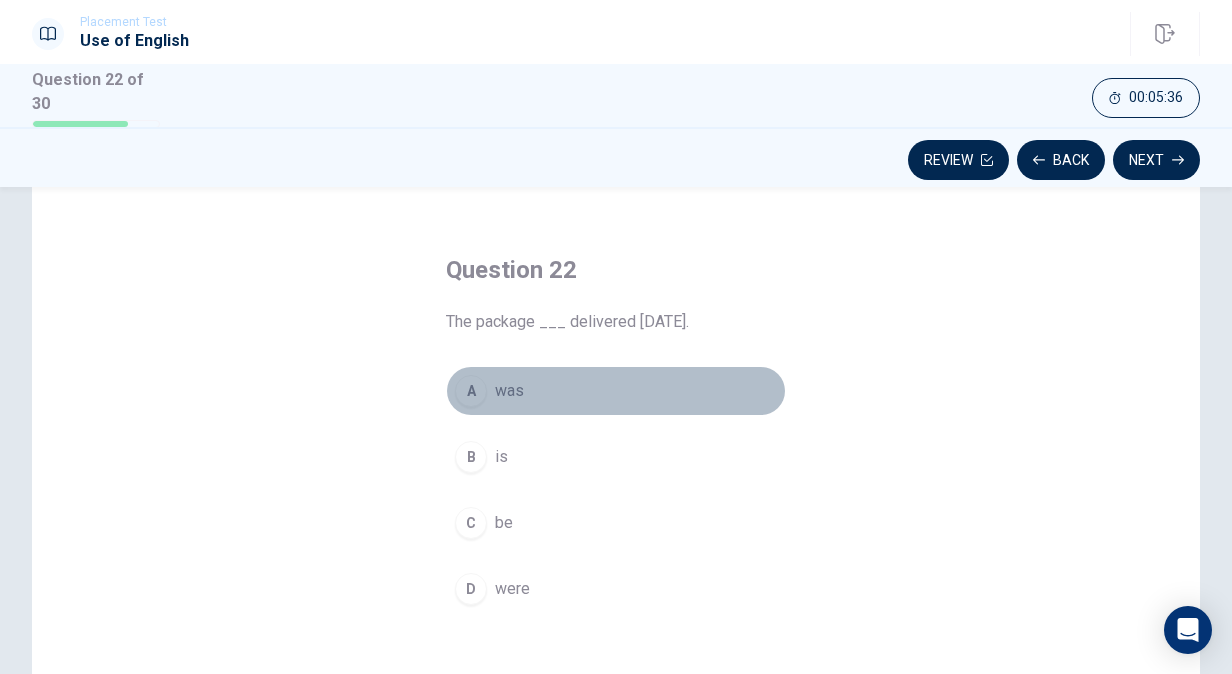 click on "A" at bounding box center (471, 391) 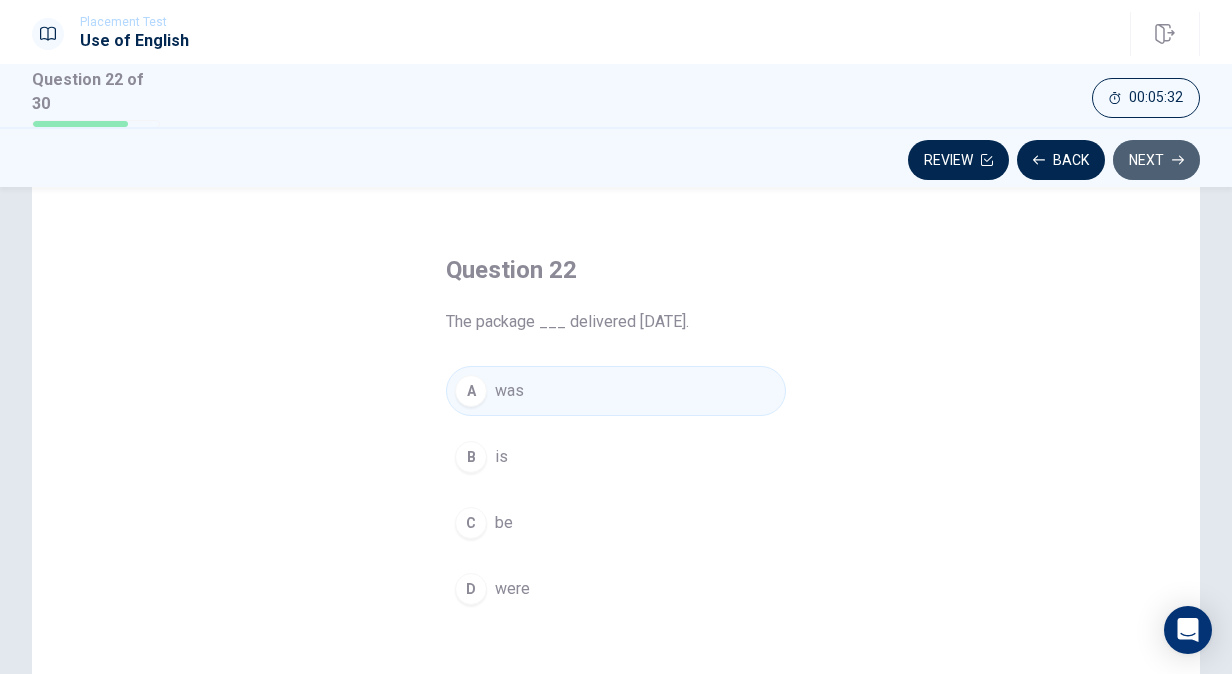 click on "Next" at bounding box center [1156, 160] 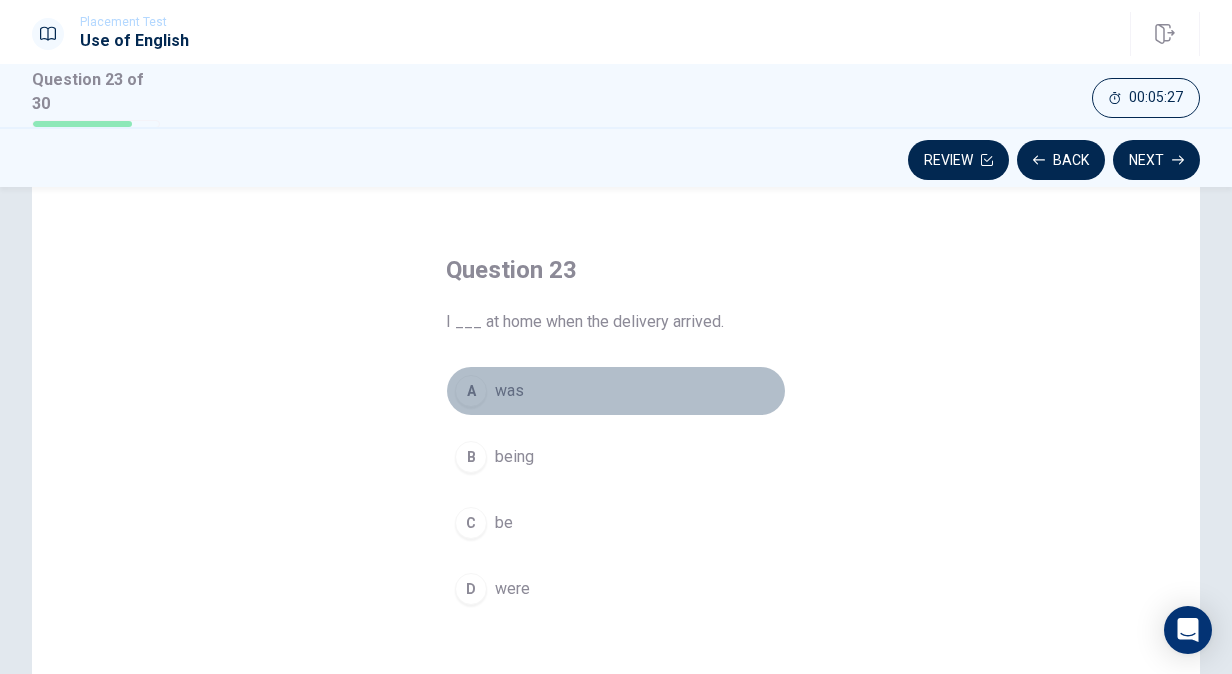 click on "A was" at bounding box center (616, 391) 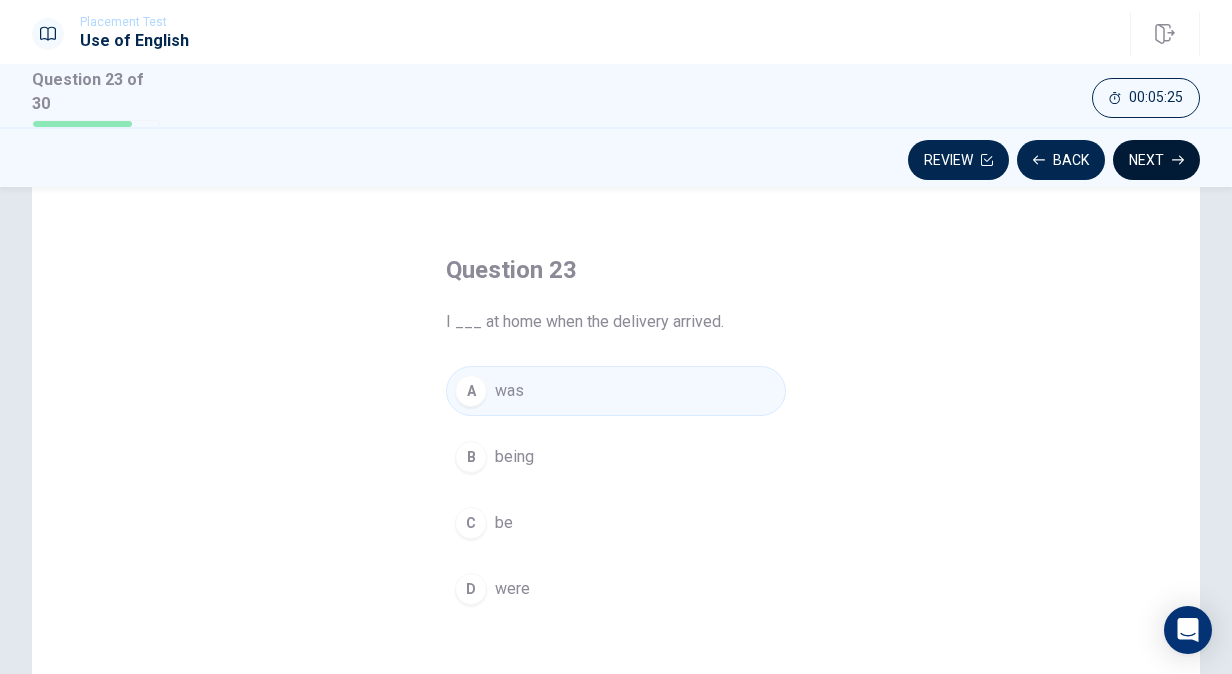 click on "Next" at bounding box center (1156, 160) 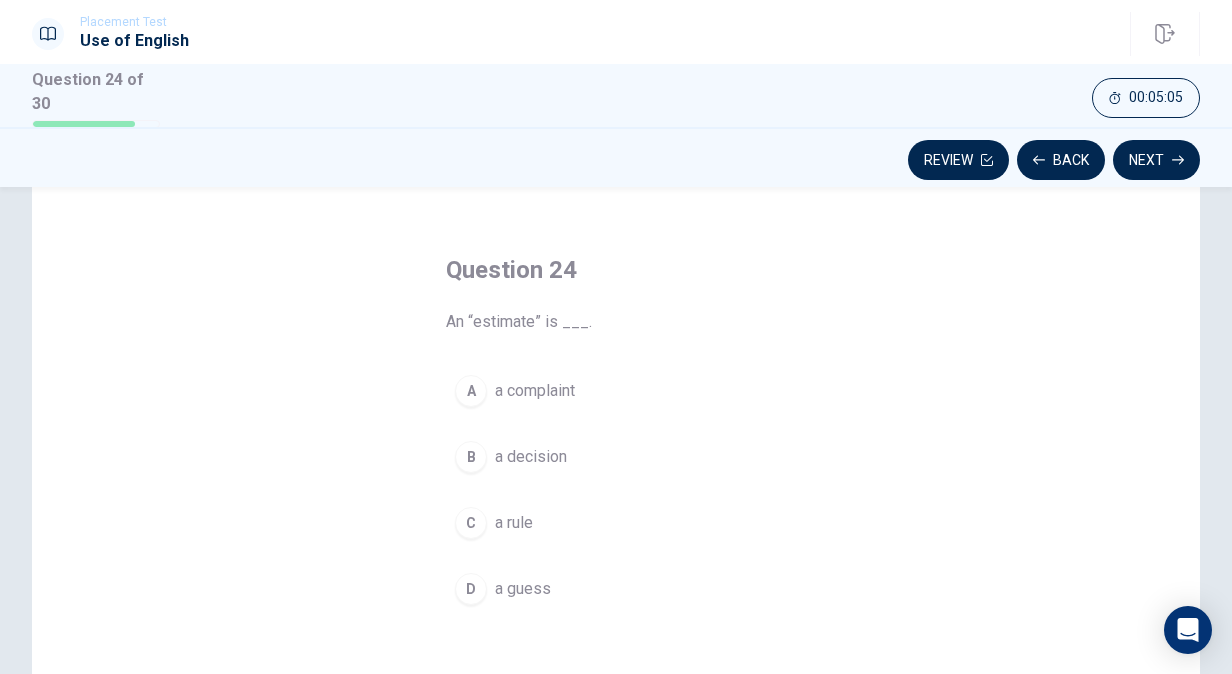 click on "D" at bounding box center (471, 589) 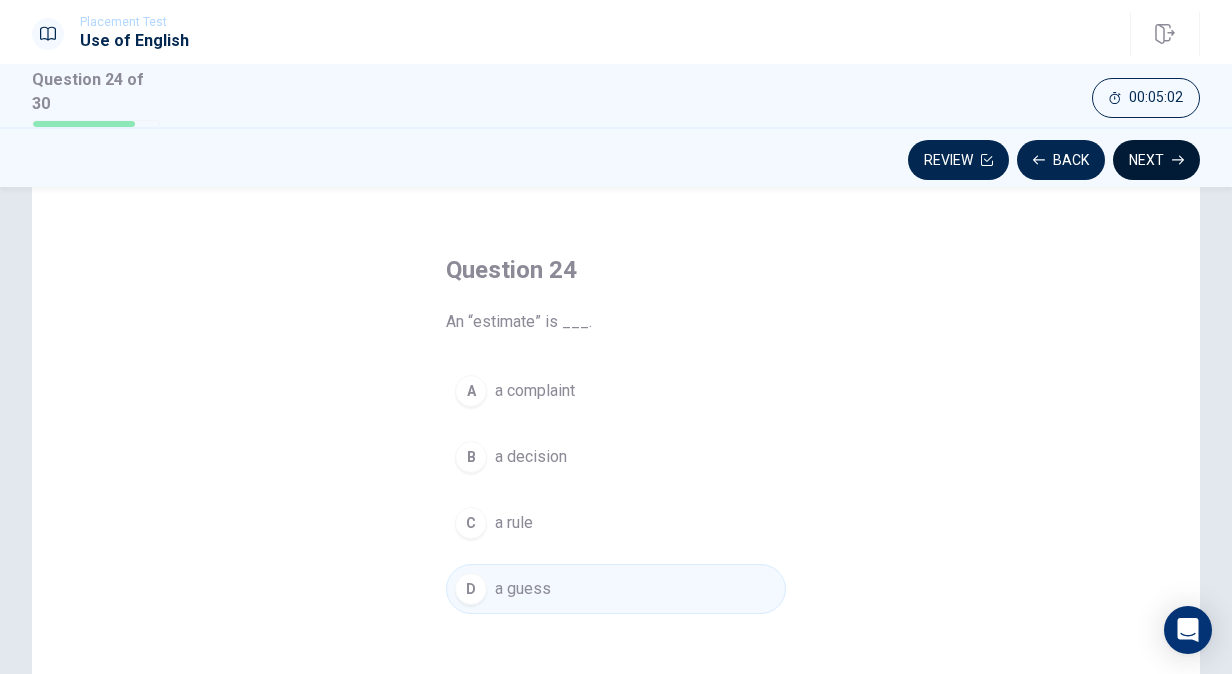 click on "Next" at bounding box center (1156, 160) 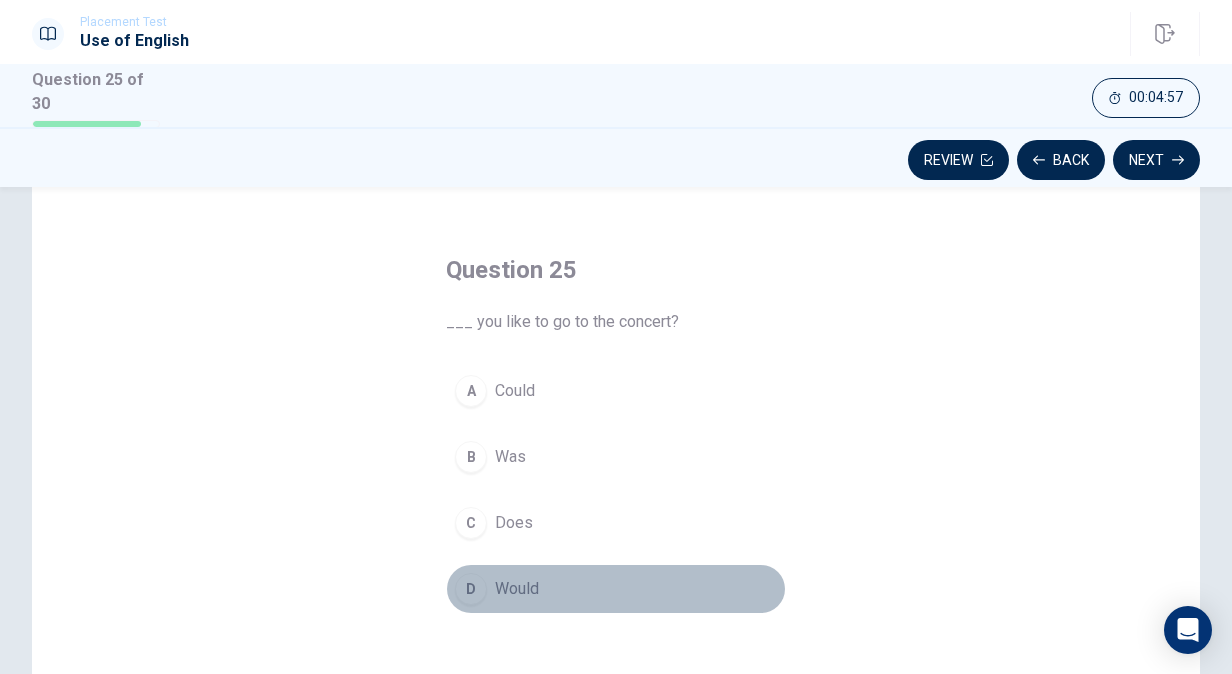 click on "D" at bounding box center (471, 589) 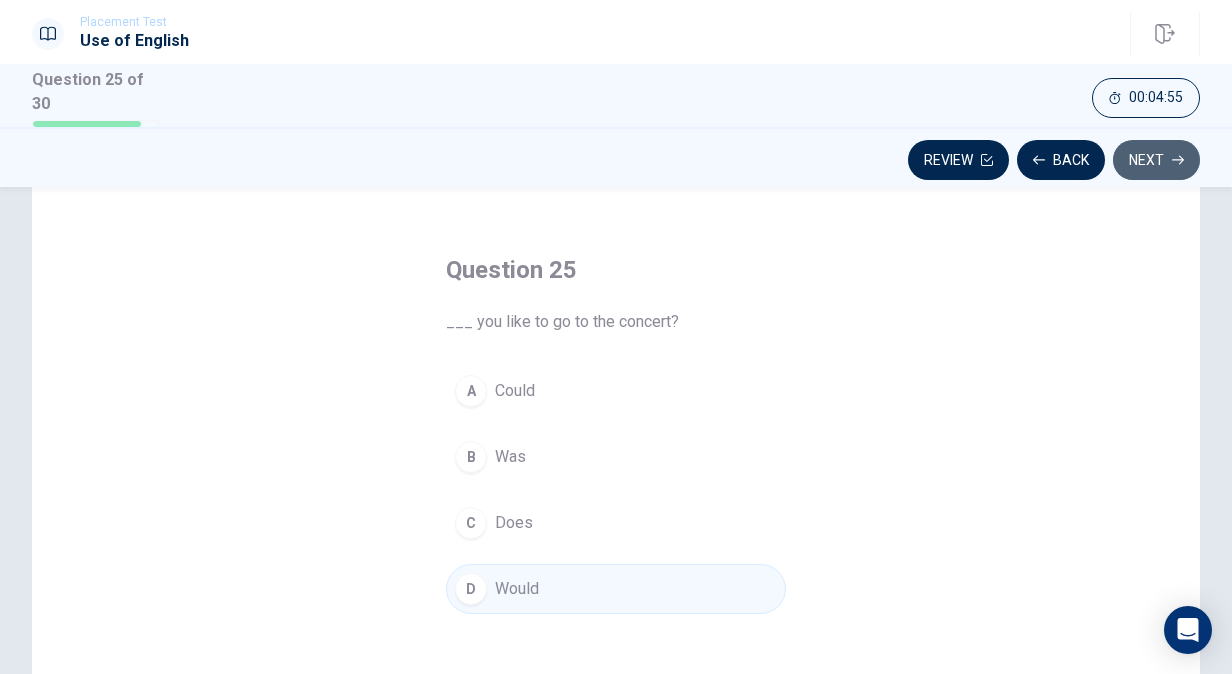 click on "Next" at bounding box center [1156, 160] 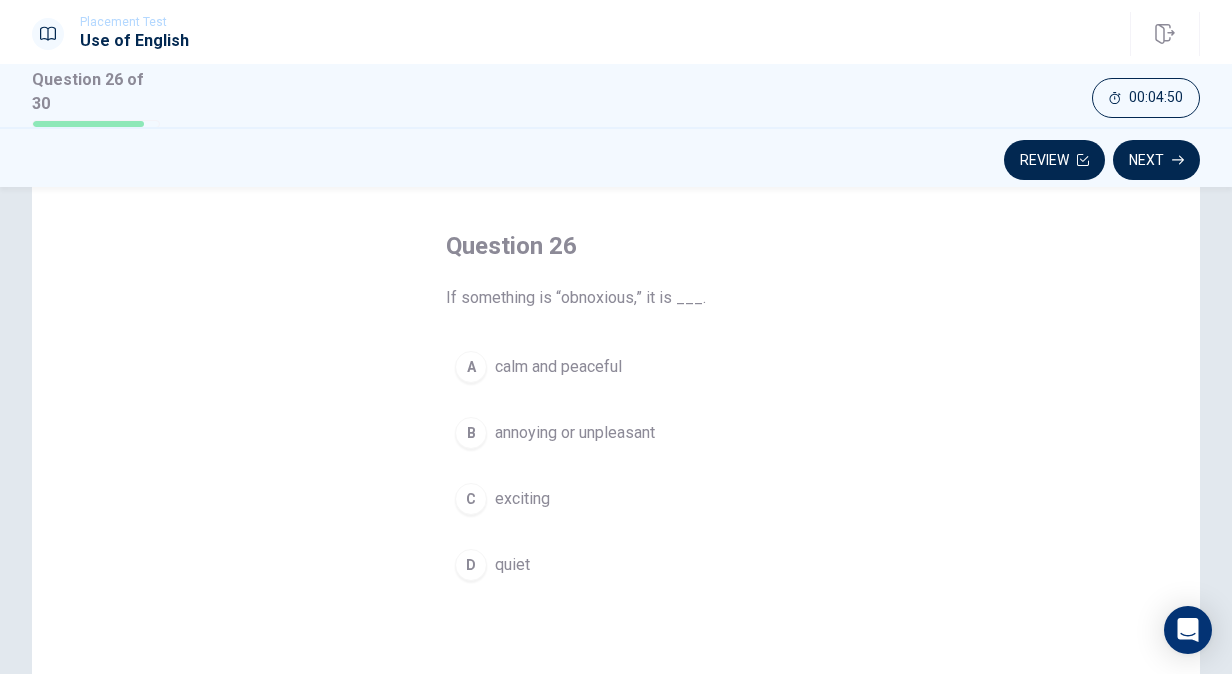 scroll, scrollTop: 80, scrollLeft: 0, axis: vertical 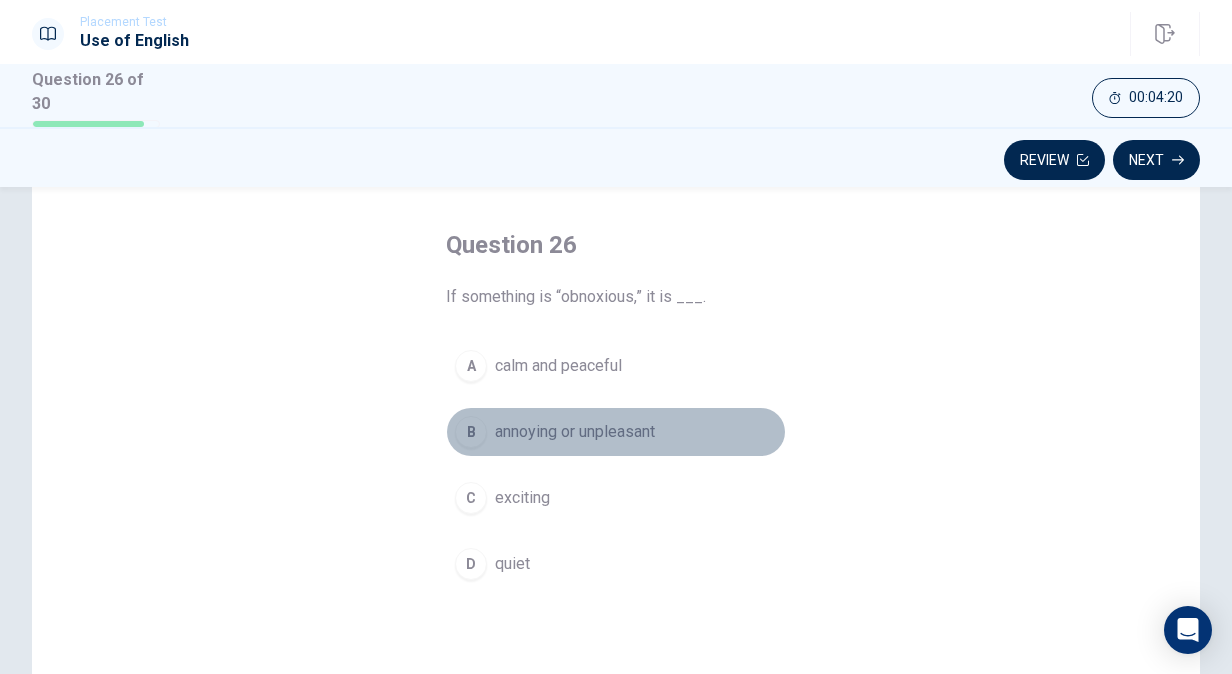 click on "B annoying or unpleasant" at bounding box center [616, 432] 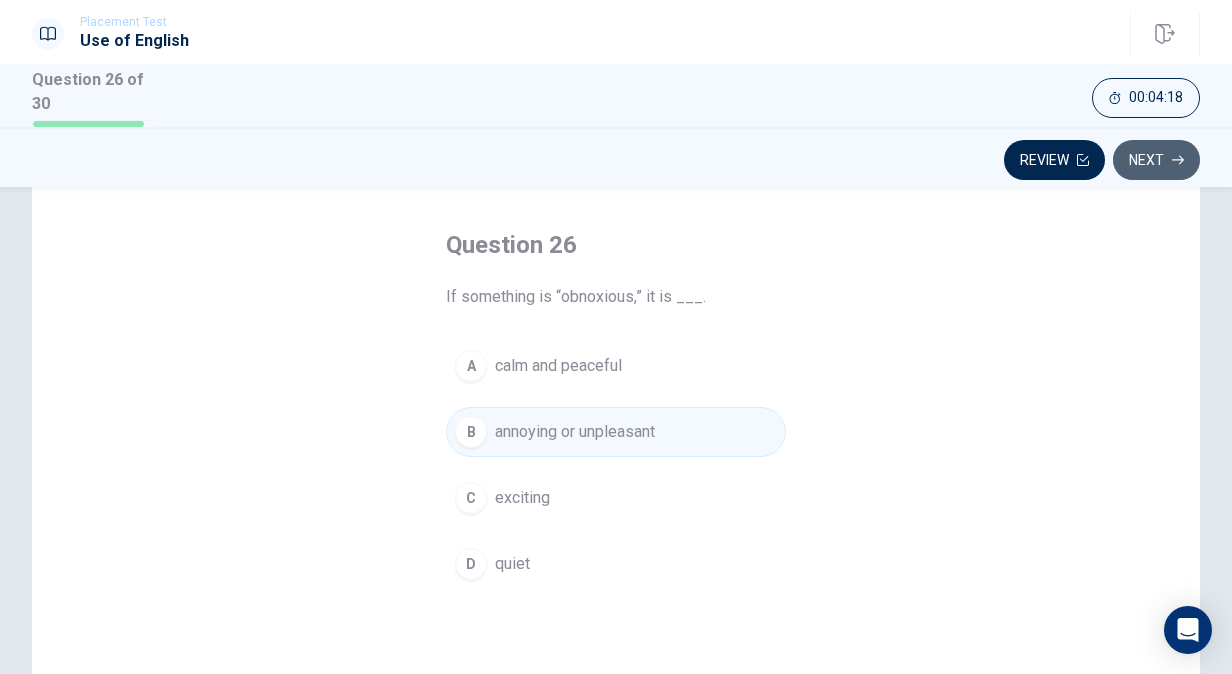 click on "Next" at bounding box center (1156, 160) 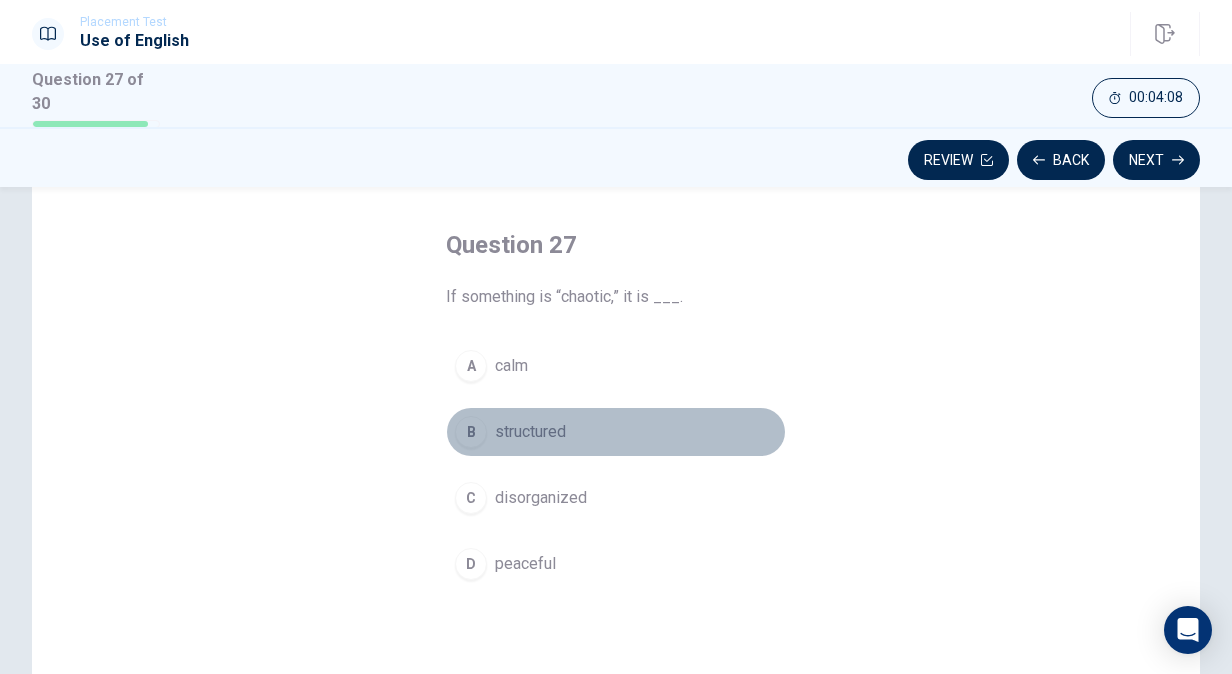 click on "B structured" at bounding box center (616, 432) 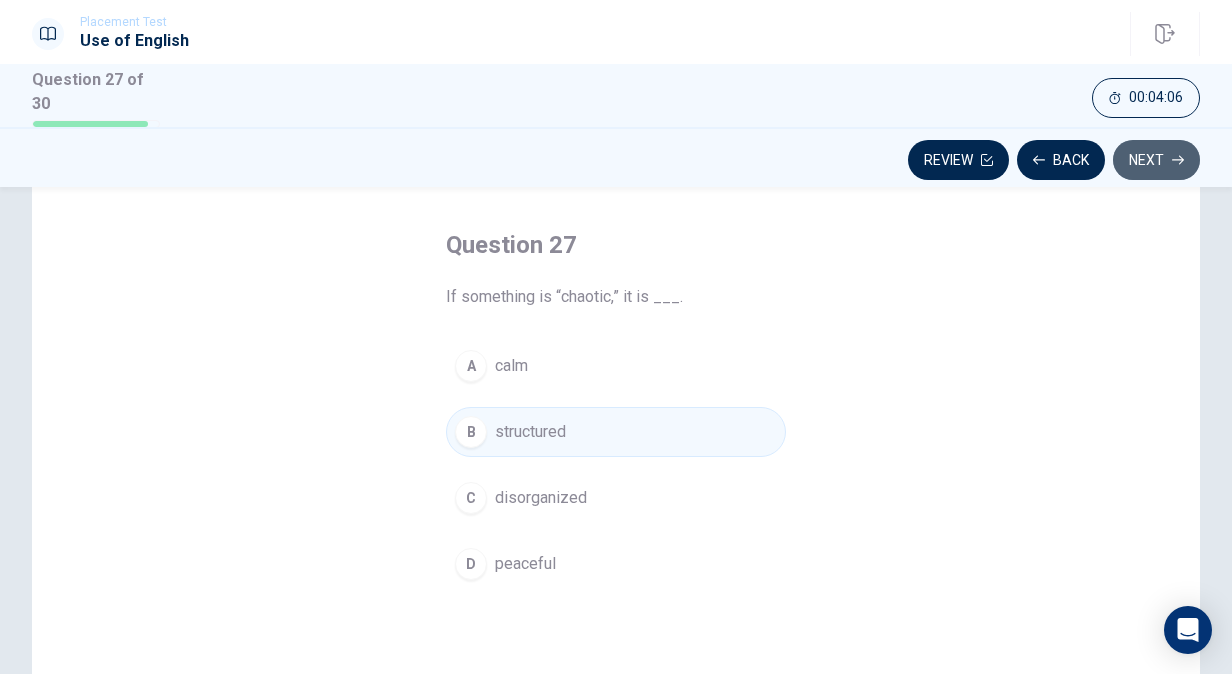 click on "Next" at bounding box center (1156, 160) 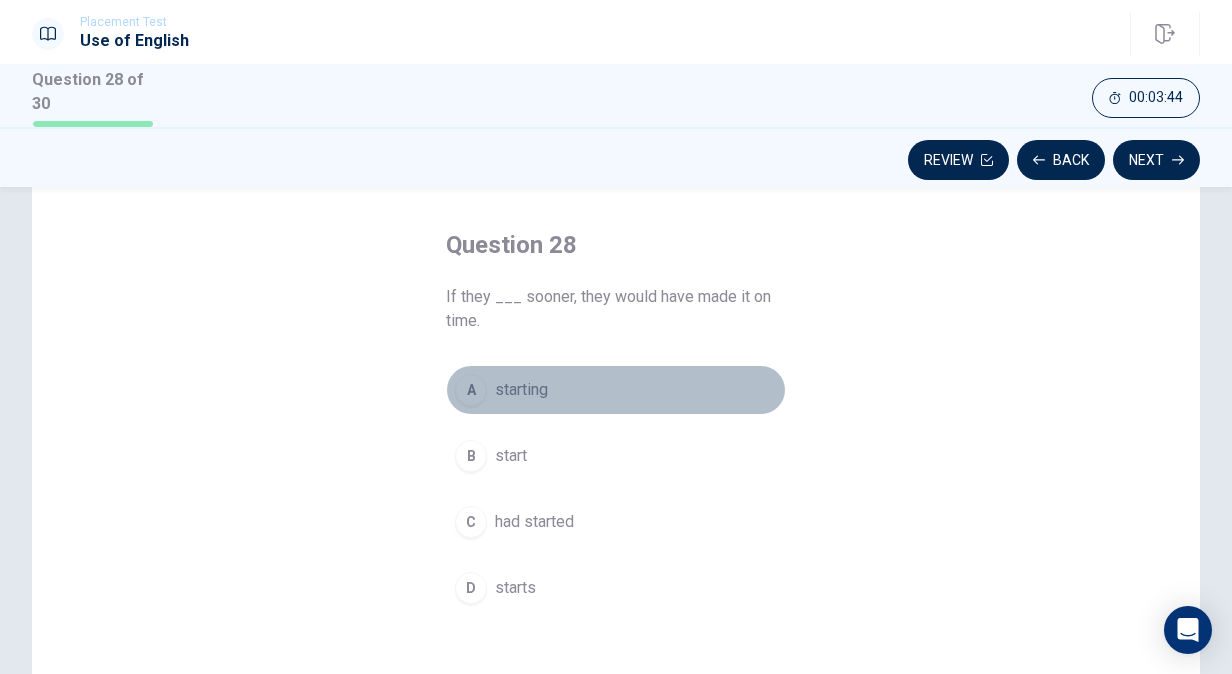 click on "starting" at bounding box center (521, 390) 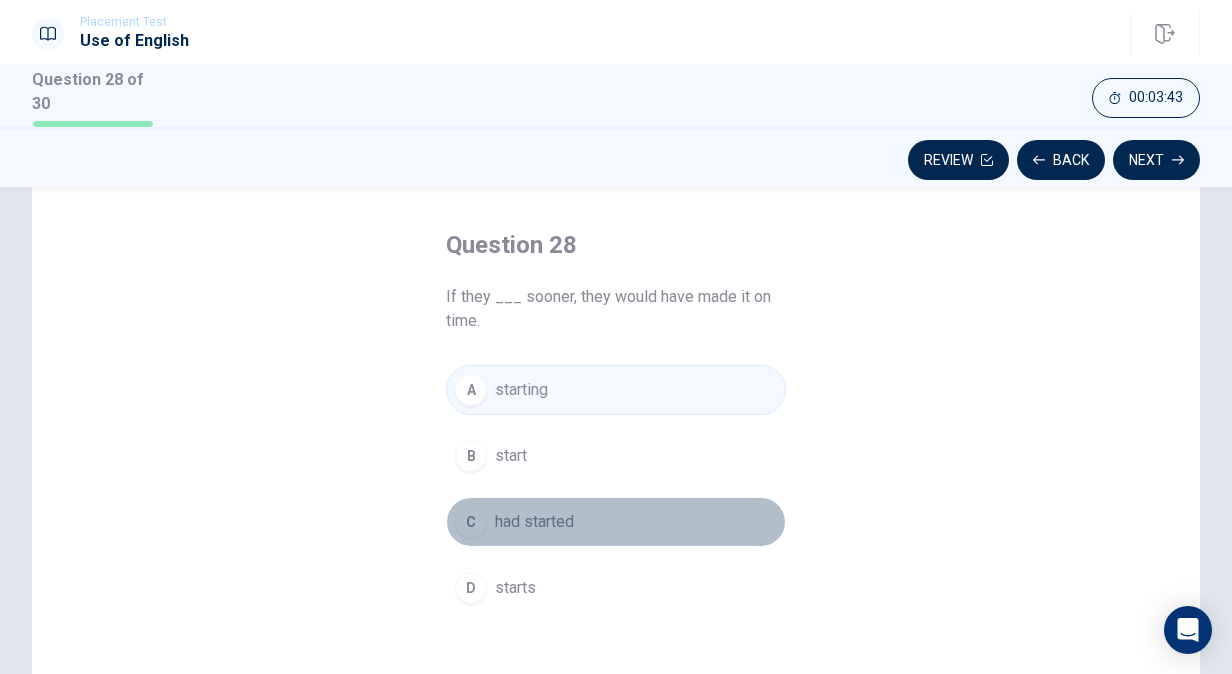 click on "had started" at bounding box center [534, 522] 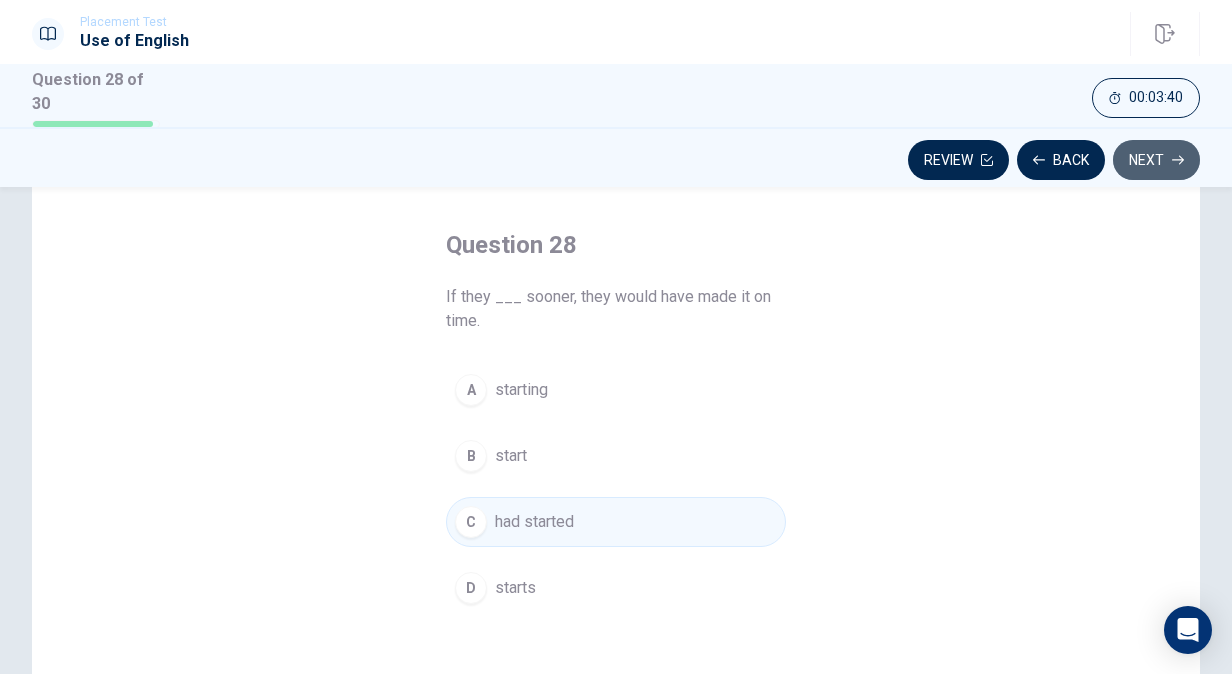 click on "Next" at bounding box center [1156, 160] 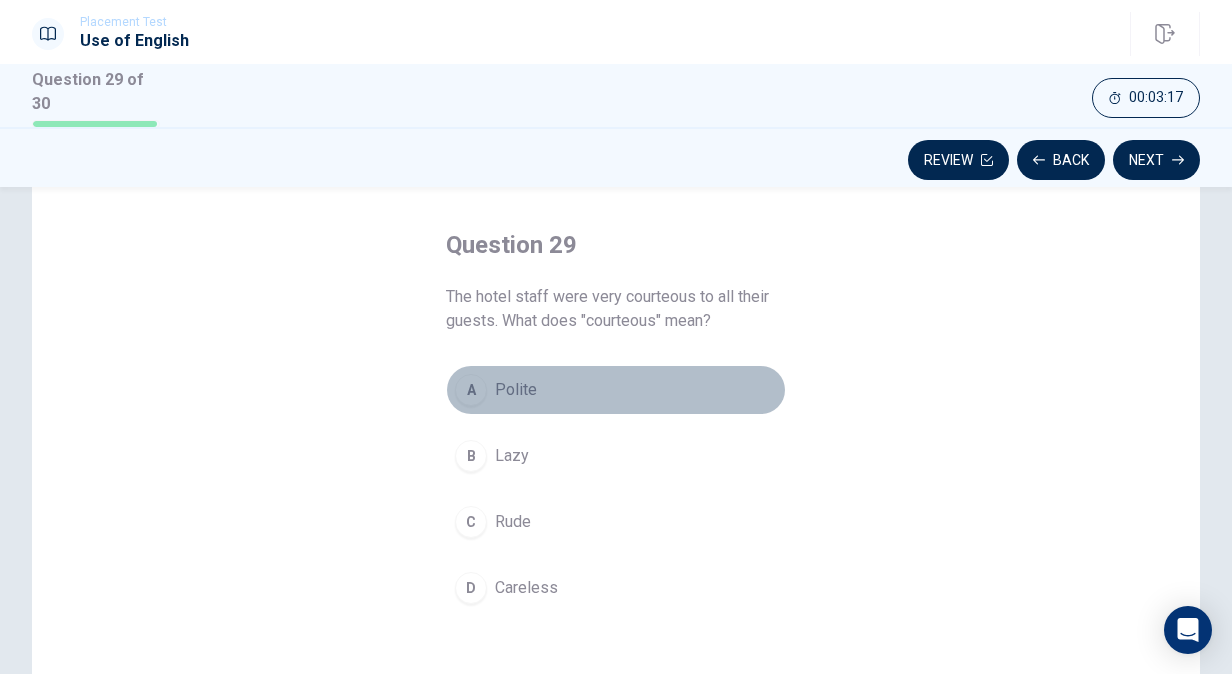 click on "A Polite" at bounding box center (616, 390) 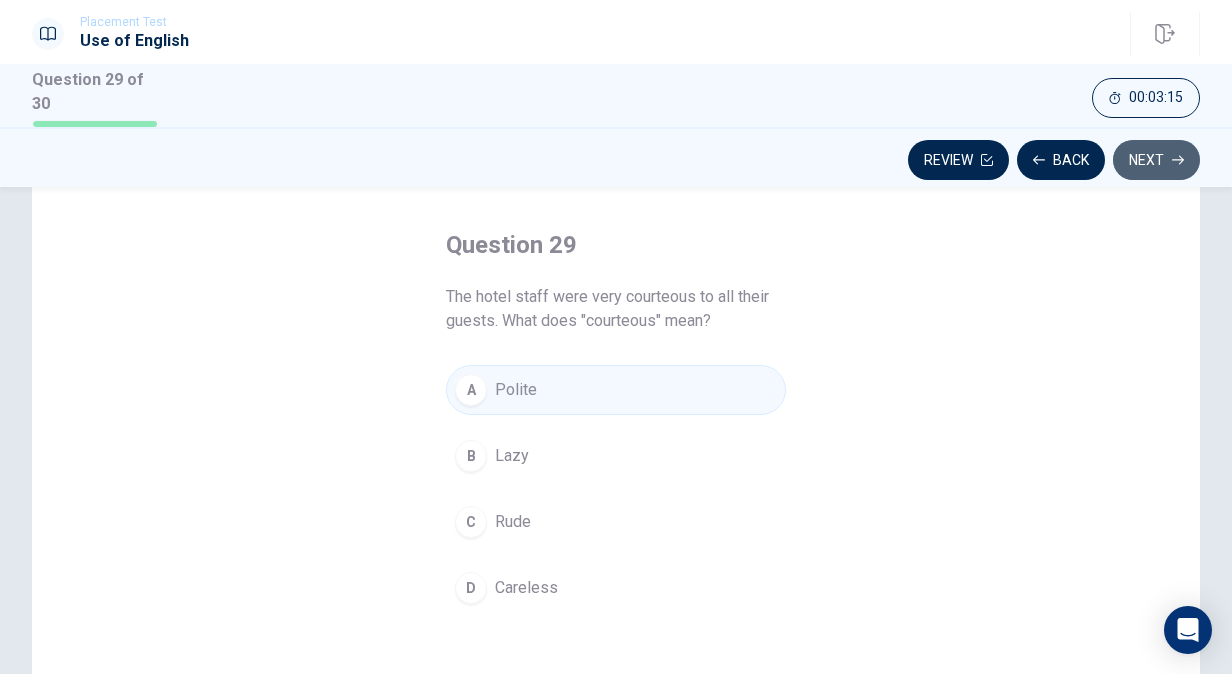 click on "Next" at bounding box center [1156, 160] 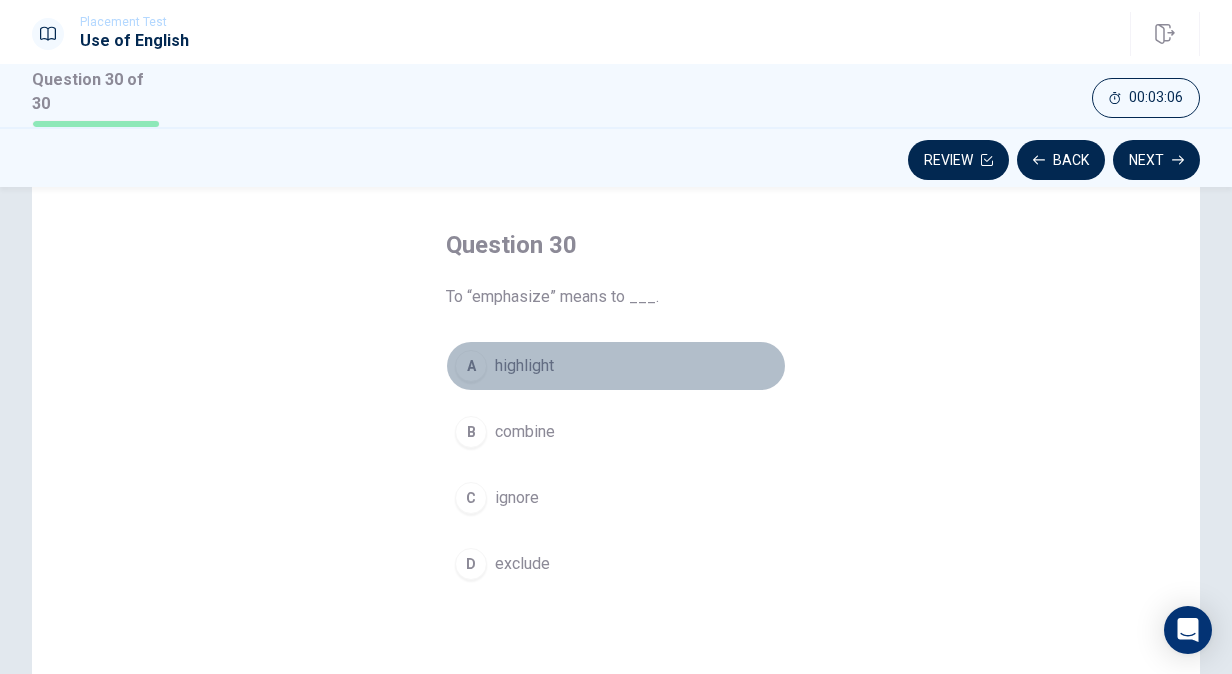 click on "A highlight" at bounding box center (616, 366) 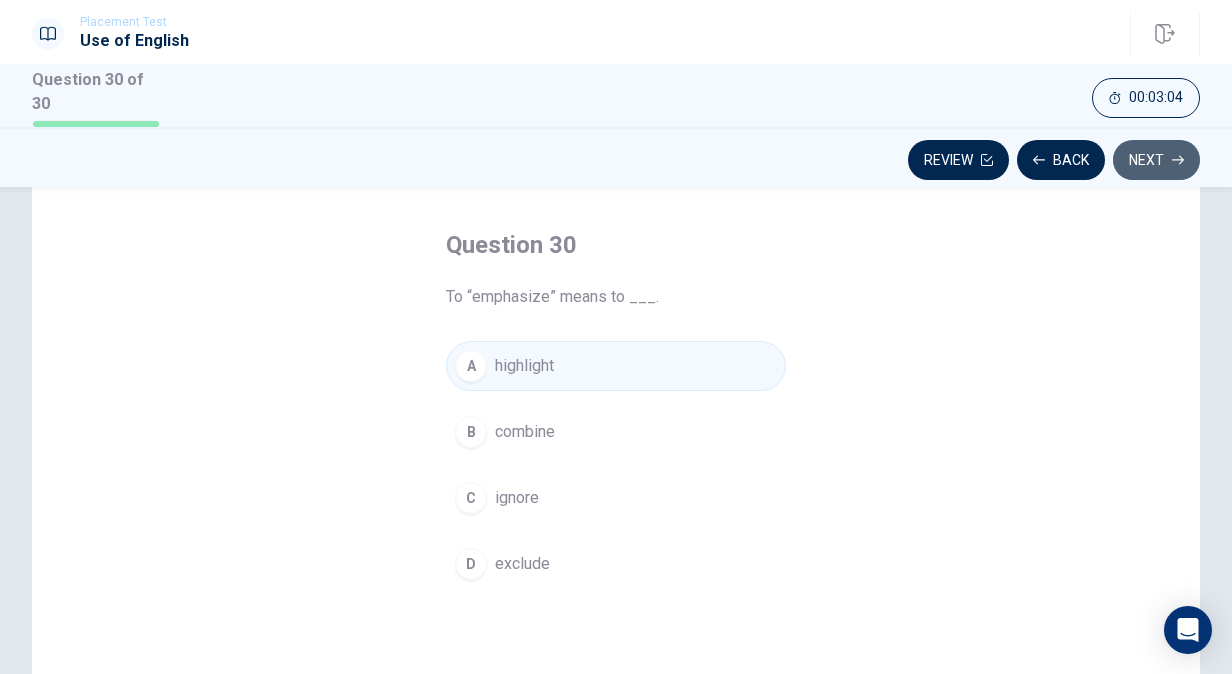 click on "Next" at bounding box center [1156, 160] 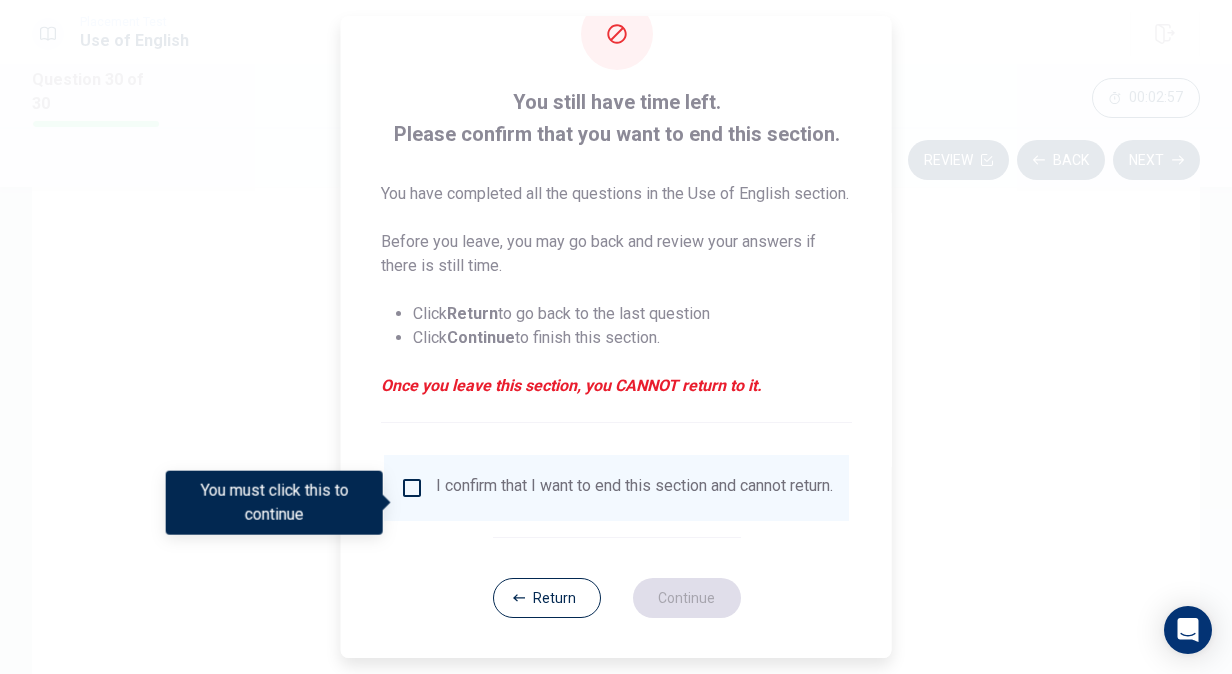 scroll, scrollTop: 68, scrollLeft: 0, axis: vertical 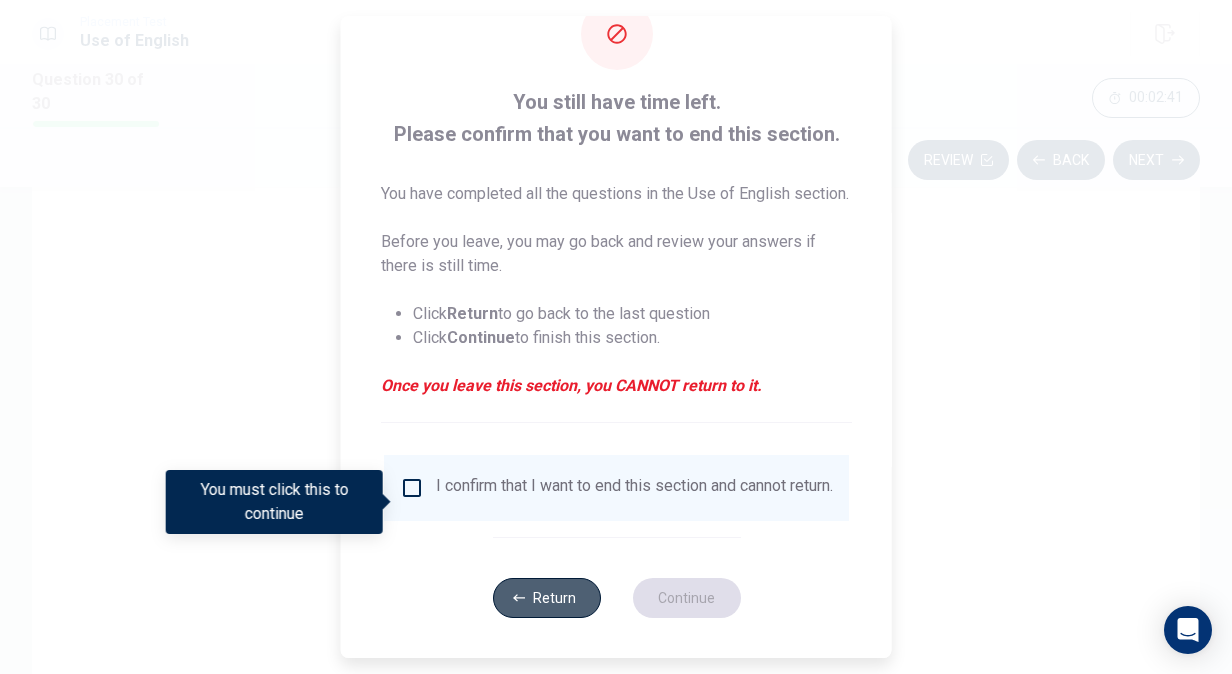 click on "Return" at bounding box center [546, 598] 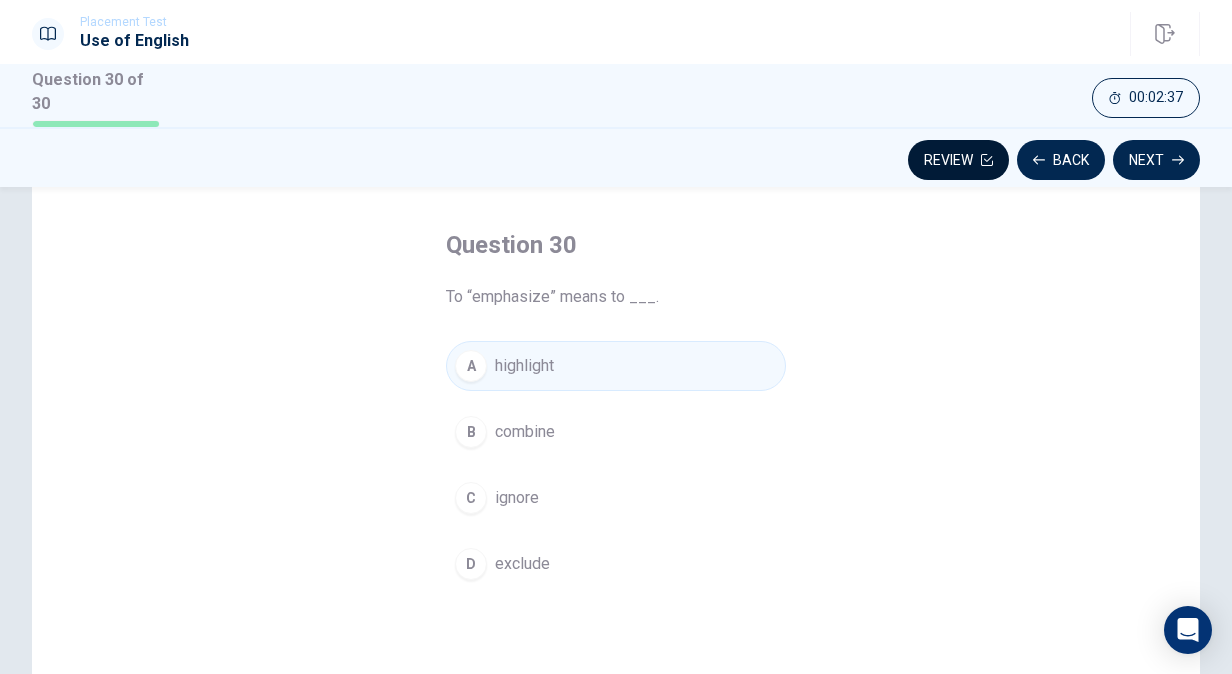 click on "Review" at bounding box center [958, 160] 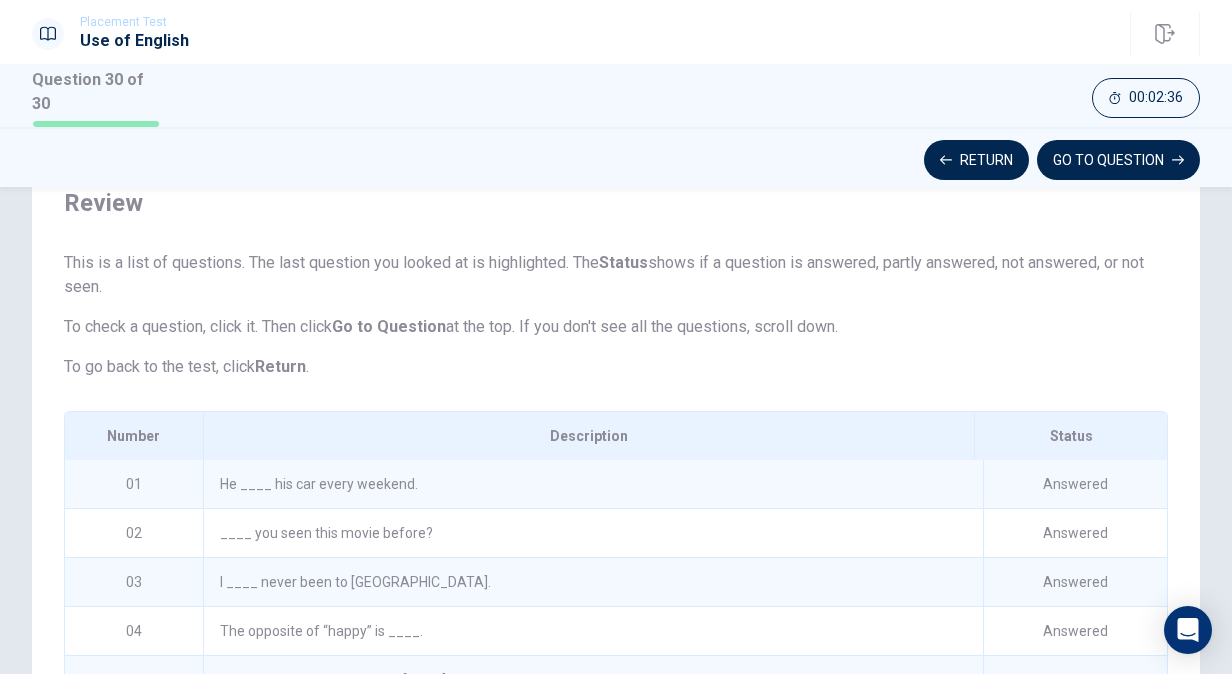 scroll, scrollTop: 455, scrollLeft: 0, axis: vertical 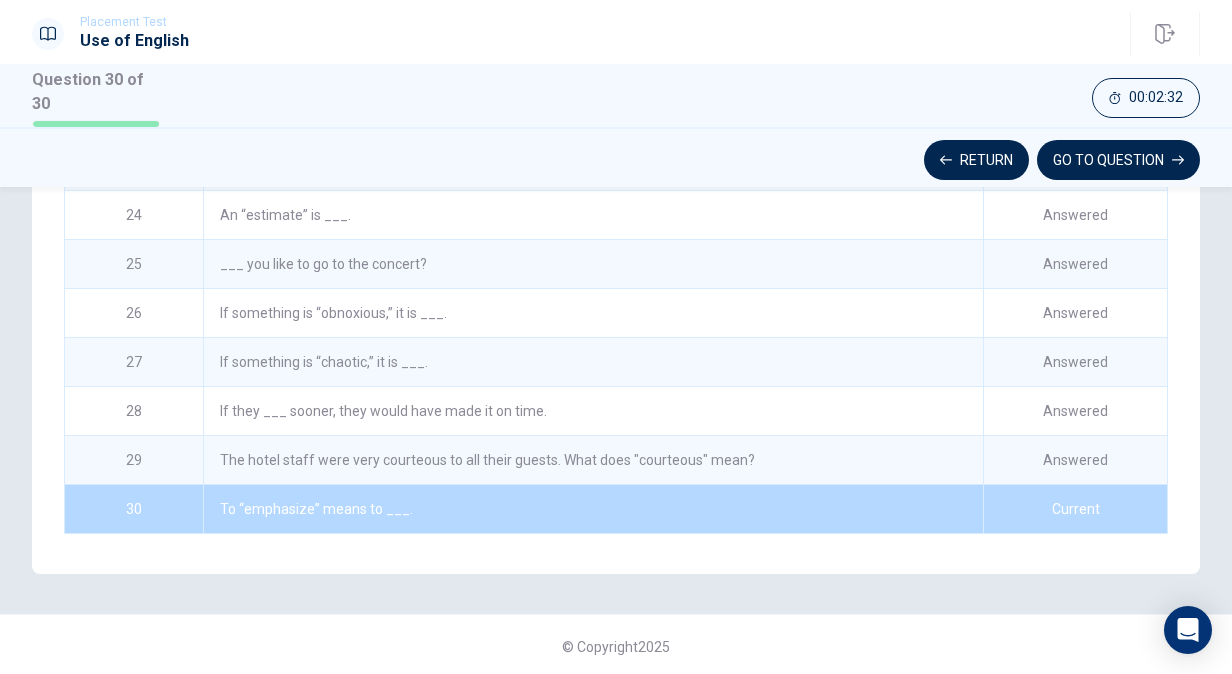 click on "To “emphasize” means to ___." at bounding box center (593, 509) 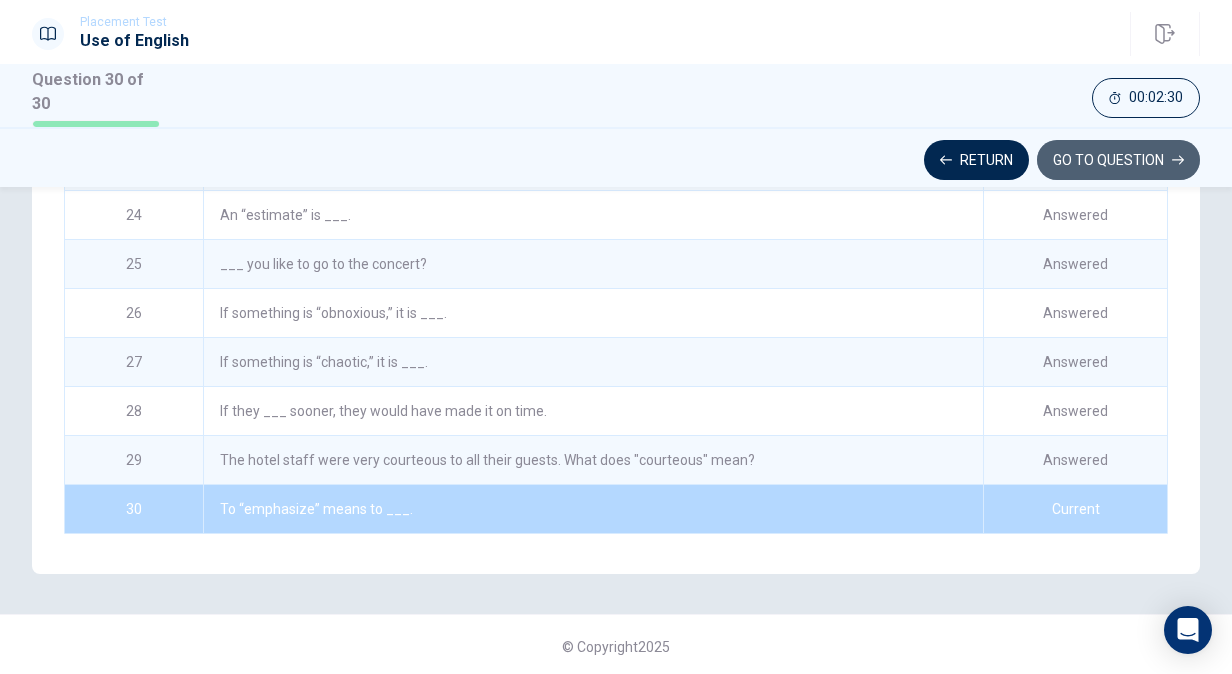 click on "GO TO QUESTION" at bounding box center [1118, 160] 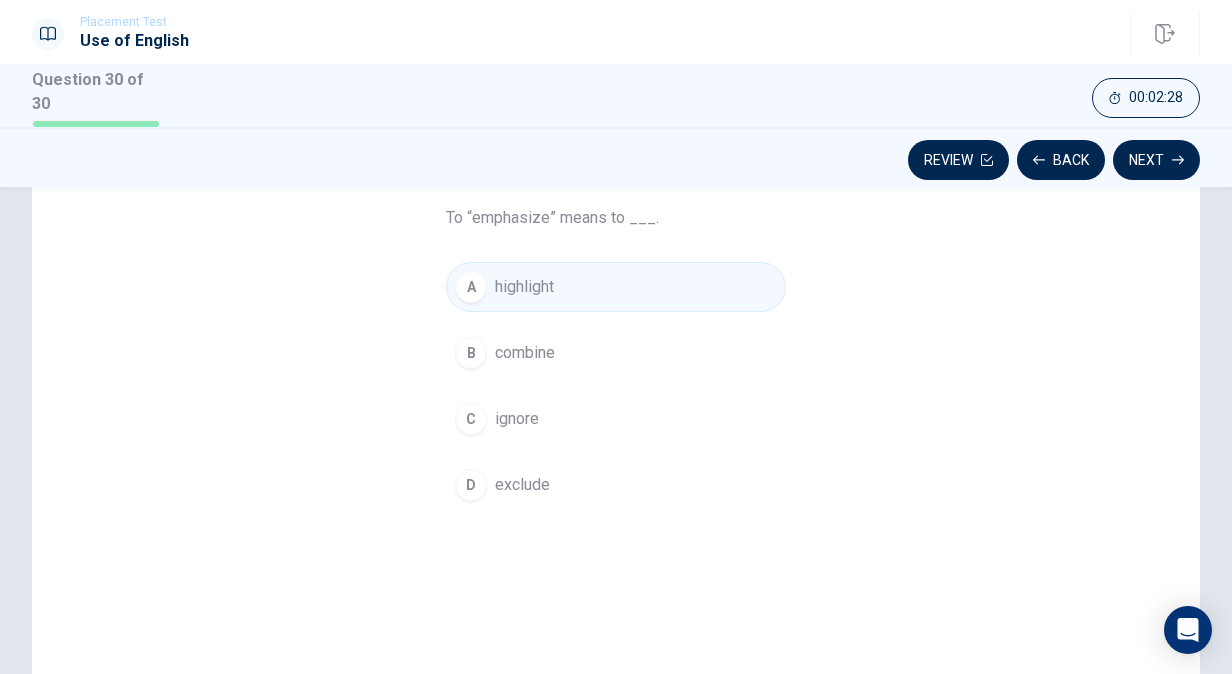 scroll, scrollTop: 153, scrollLeft: 0, axis: vertical 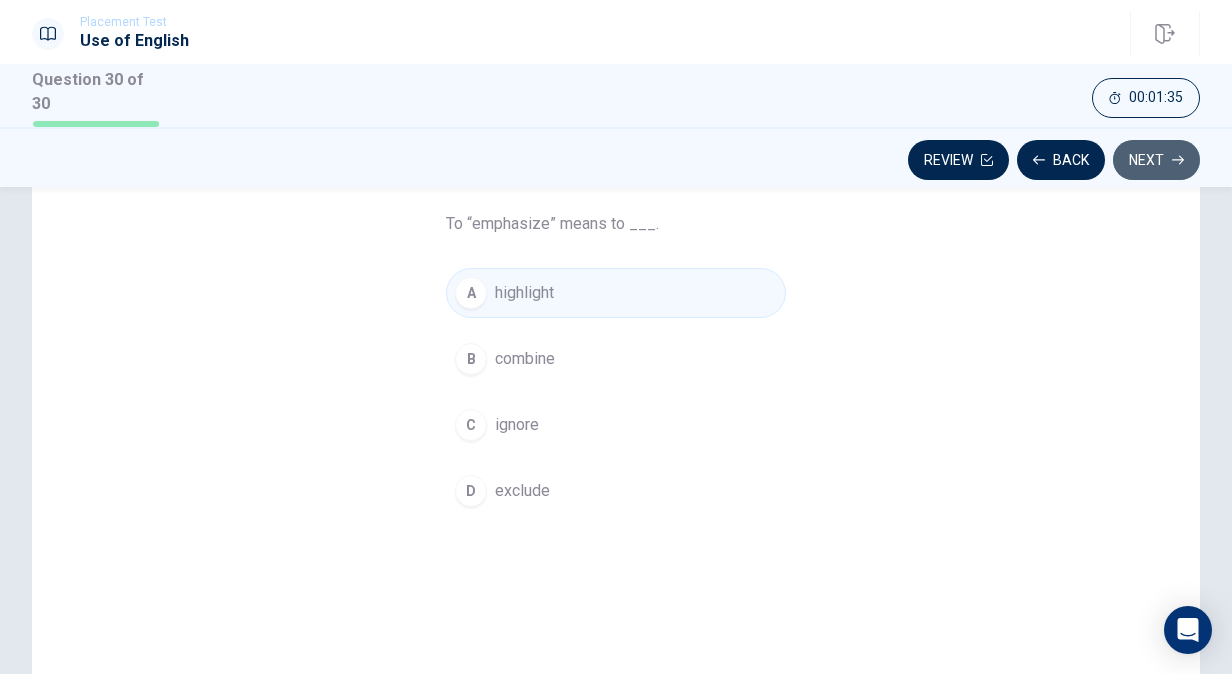 click 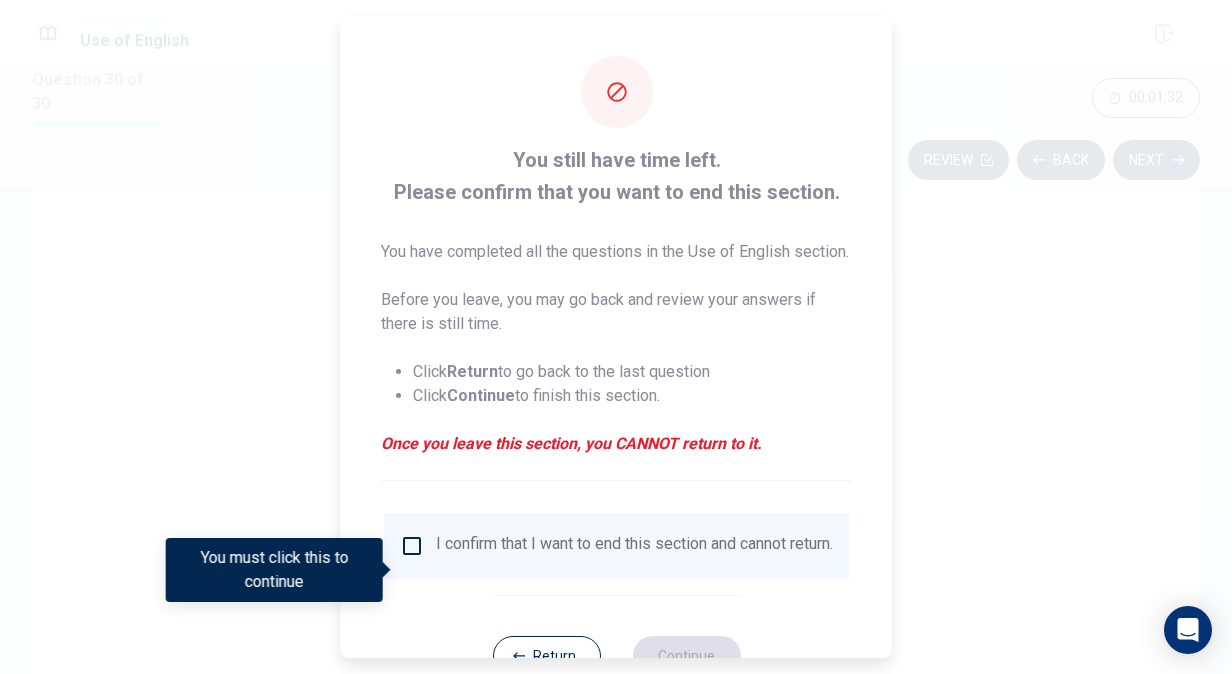 click on "I confirm that I want to end this section and cannot return." at bounding box center (616, 546) 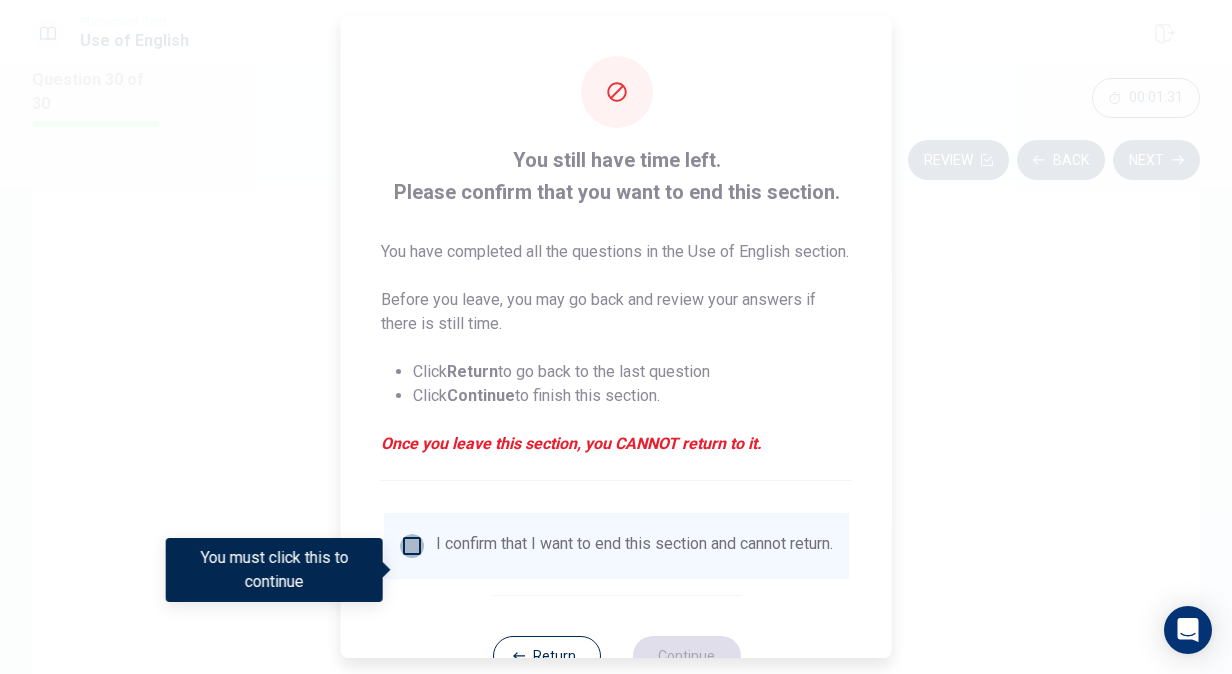 click at bounding box center [412, 546] 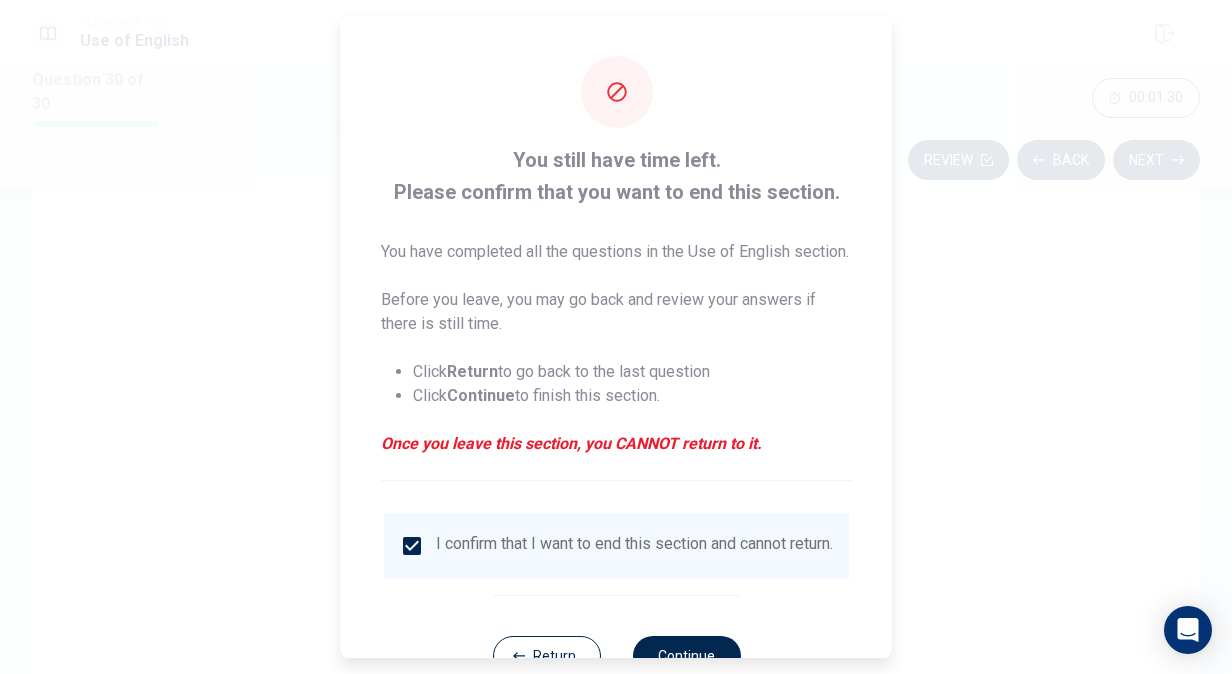scroll, scrollTop: 96, scrollLeft: 0, axis: vertical 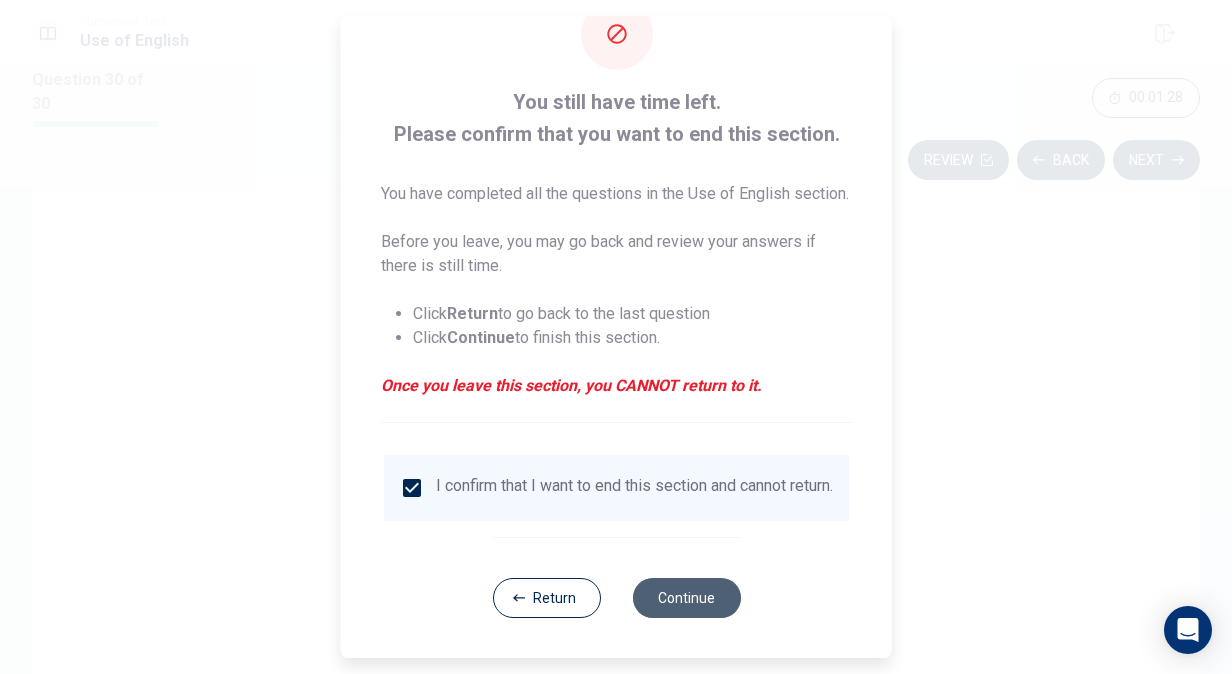 click on "Continue" at bounding box center (686, 598) 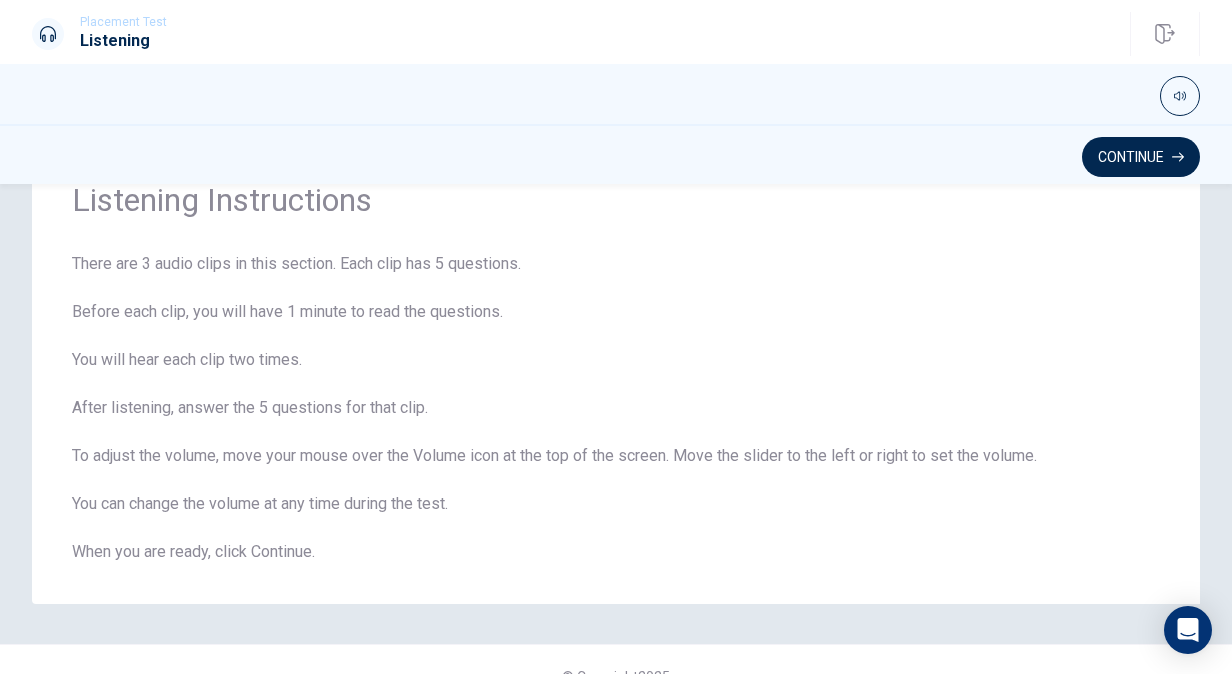 scroll, scrollTop: 87, scrollLeft: 0, axis: vertical 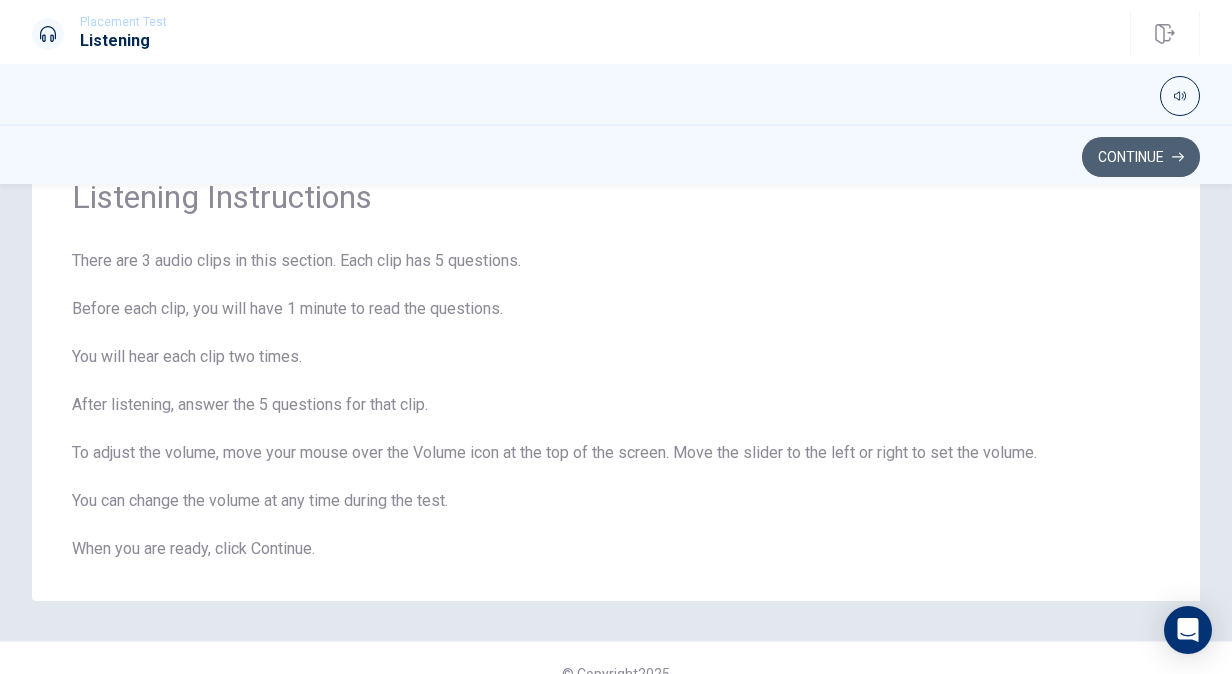 click on "Continue" at bounding box center [1141, 157] 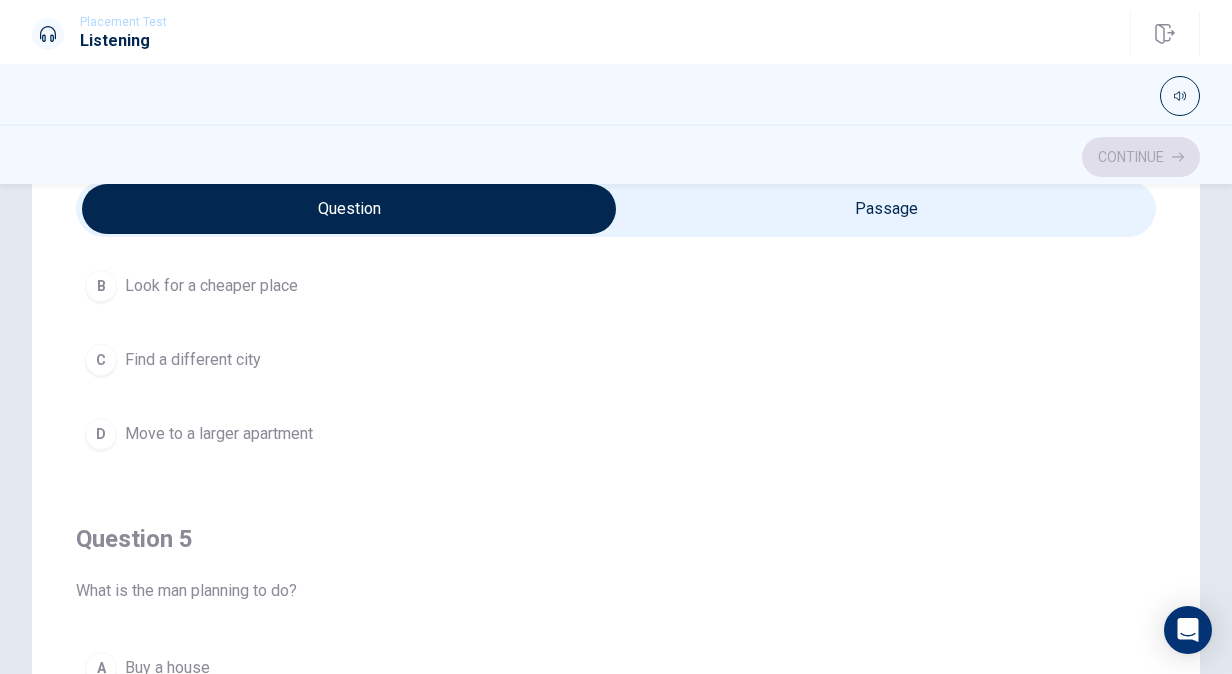 scroll, scrollTop: 1606, scrollLeft: 0, axis: vertical 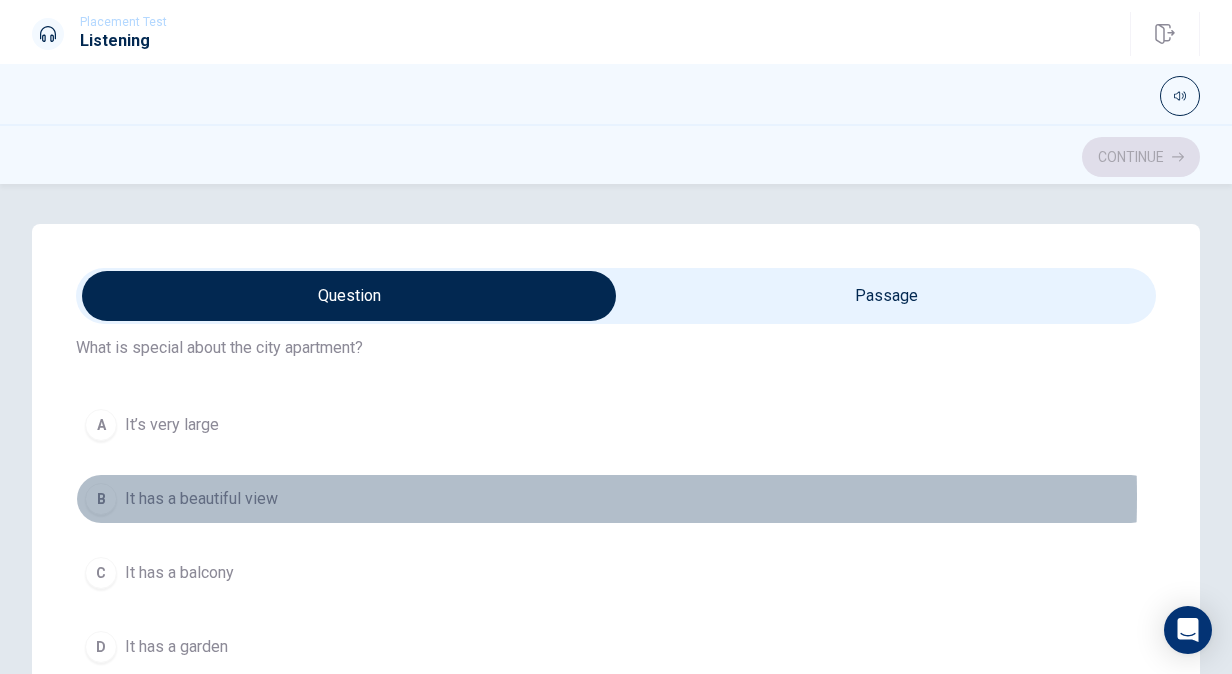 click on "It has a beautiful view" at bounding box center [201, 499] 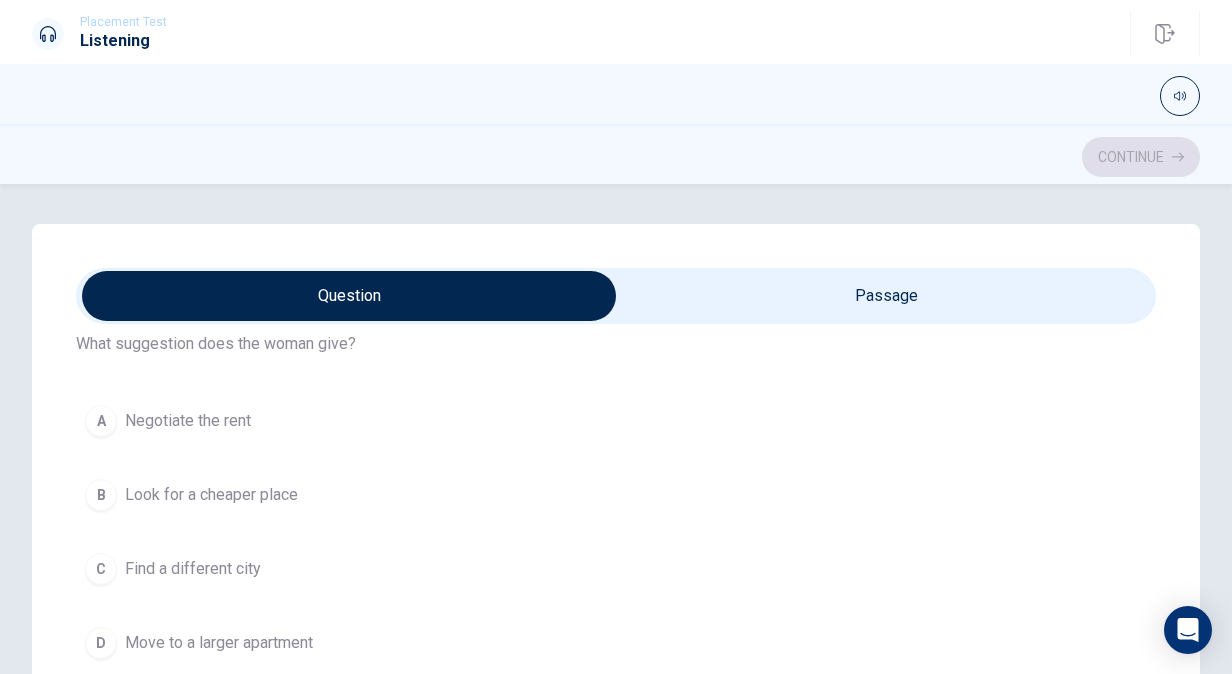 scroll, scrollTop: 1449, scrollLeft: 0, axis: vertical 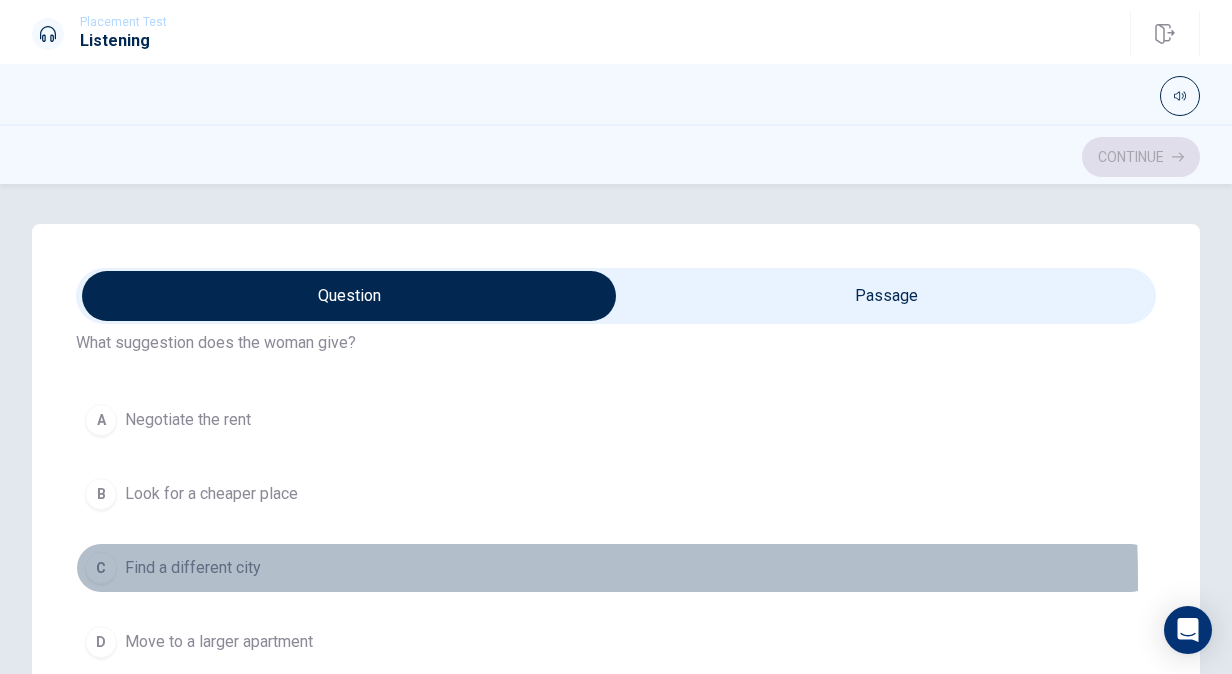 click on "C Find a different city" at bounding box center [616, 568] 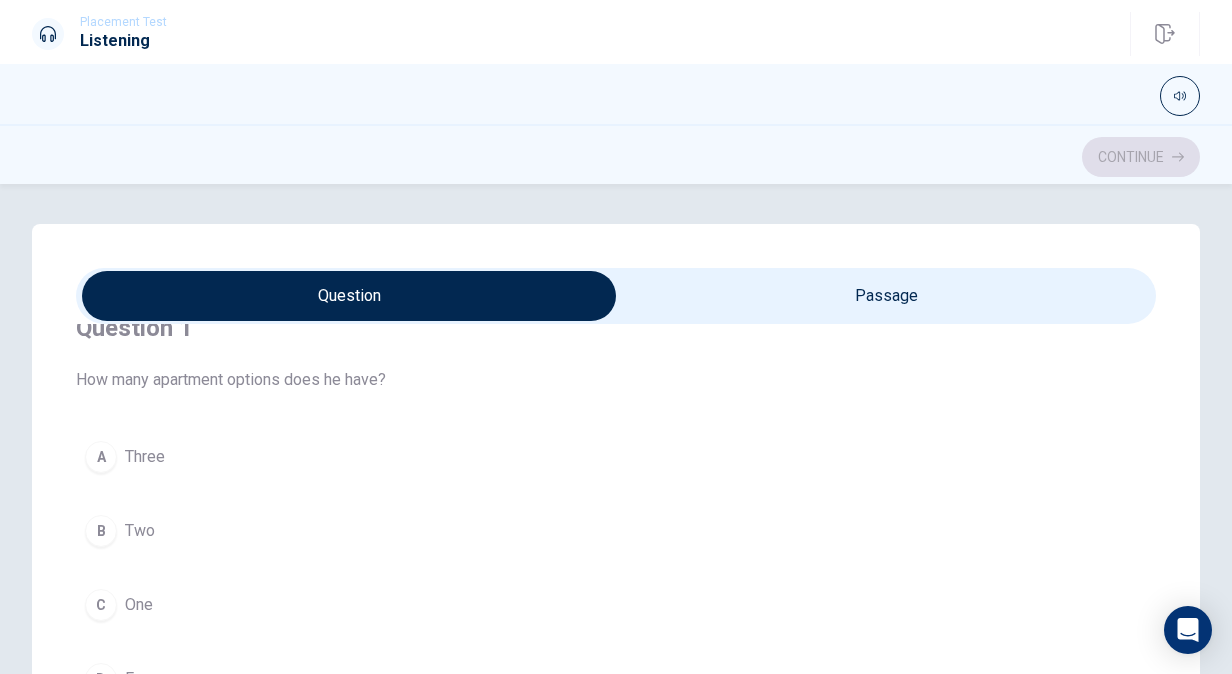 scroll, scrollTop: 67, scrollLeft: 0, axis: vertical 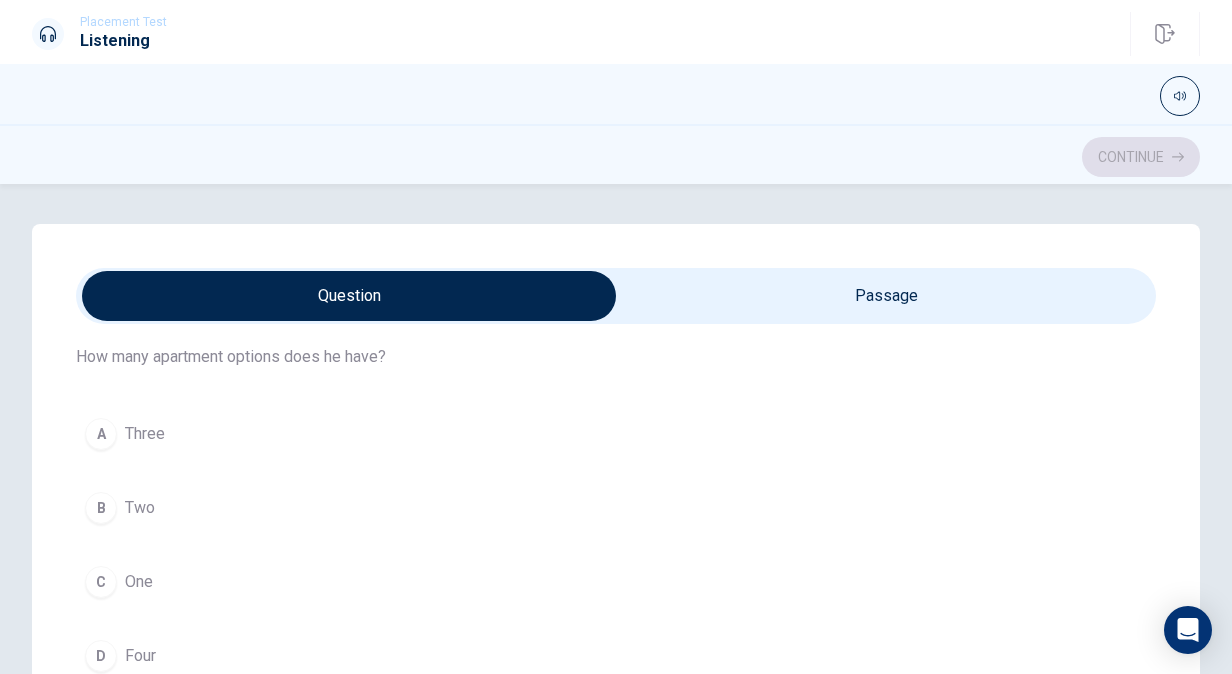 click on "A Three" at bounding box center [616, 434] 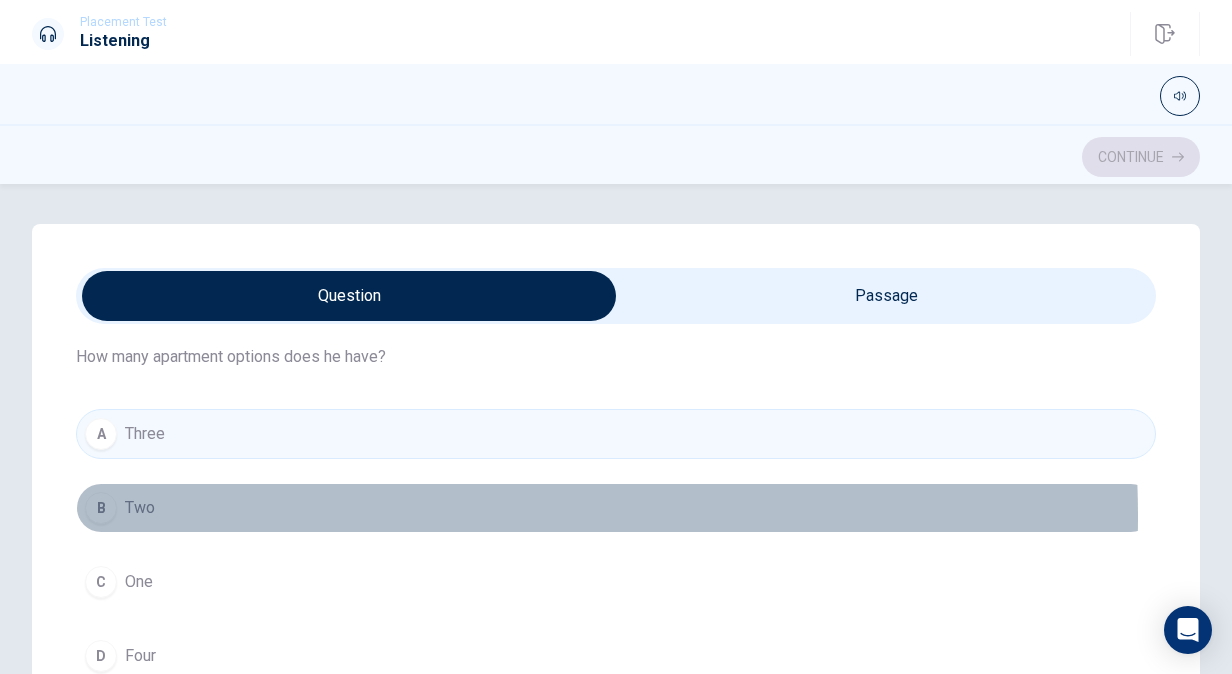 click on "B Two" at bounding box center (616, 508) 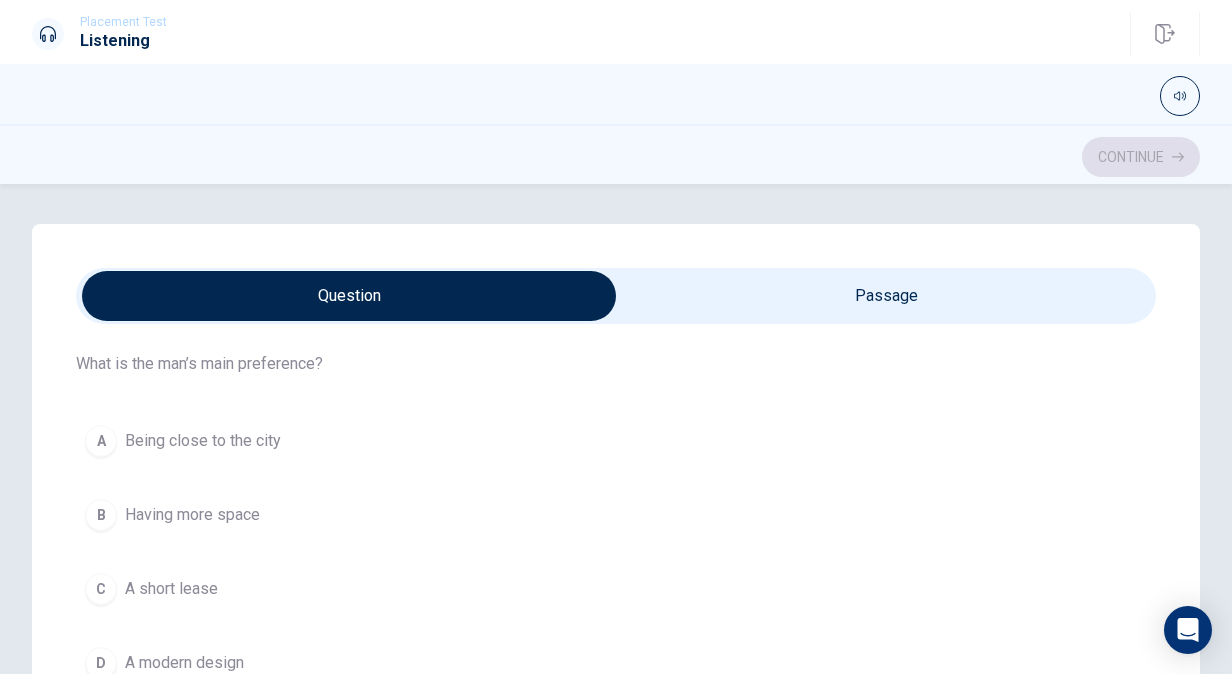 scroll, scrollTop: 517, scrollLeft: 0, axis: vertical 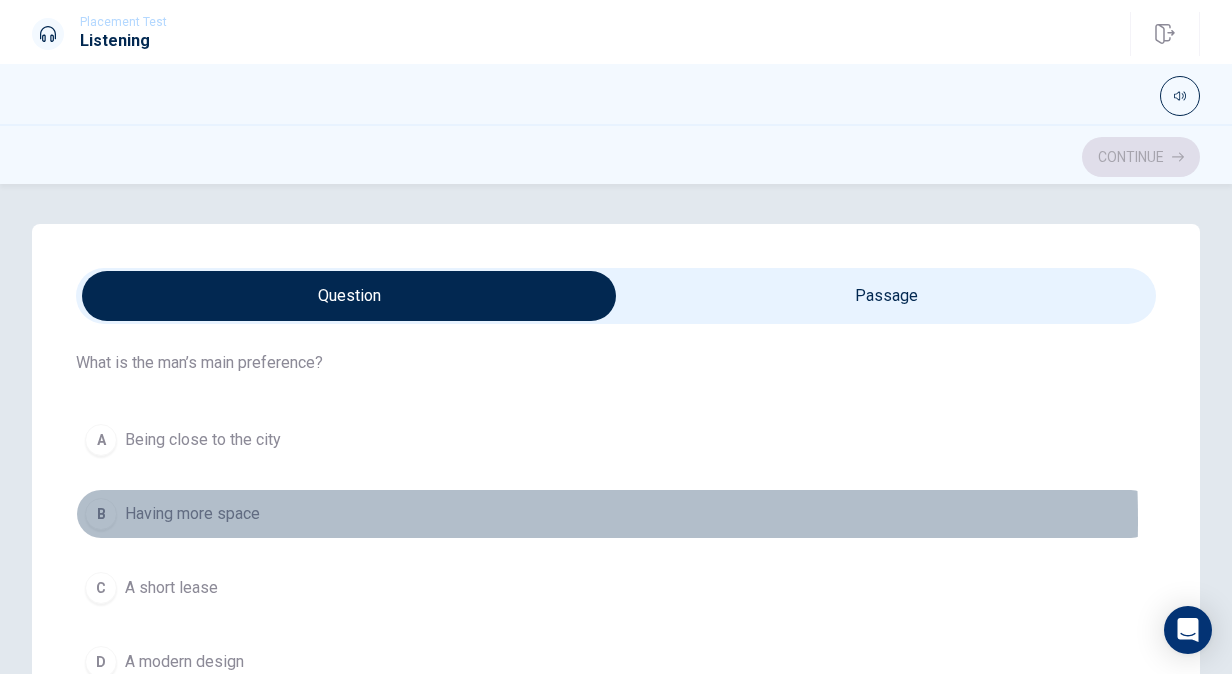 click on "B Having more space" at bounding box center (616, 514) 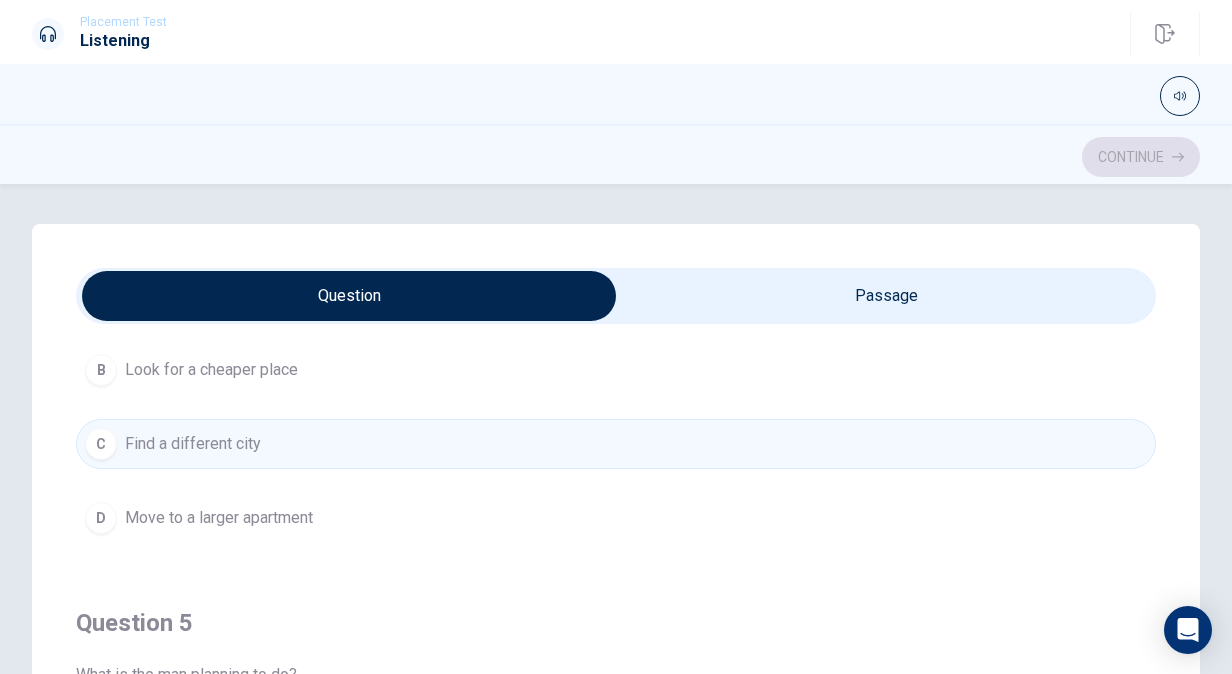 scroll, scrollTop: 1606, scrollLeft: 0, axis: vertical 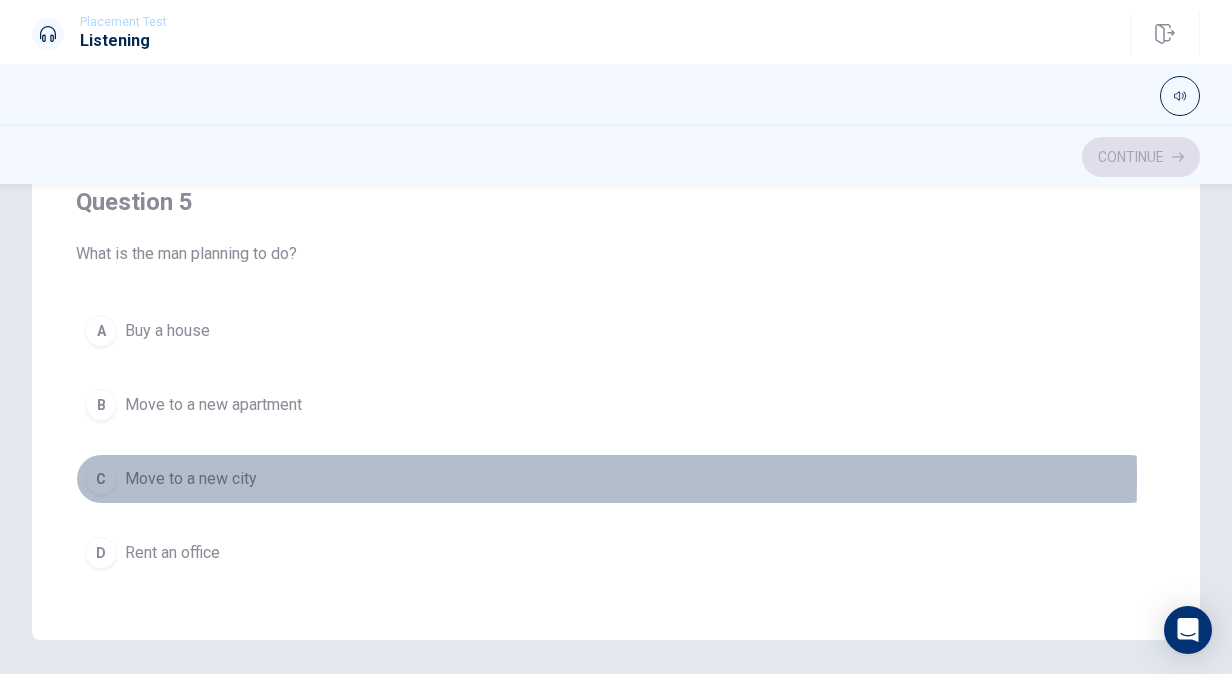 click on "C Move to a new city" at bounding box center [616, 479] 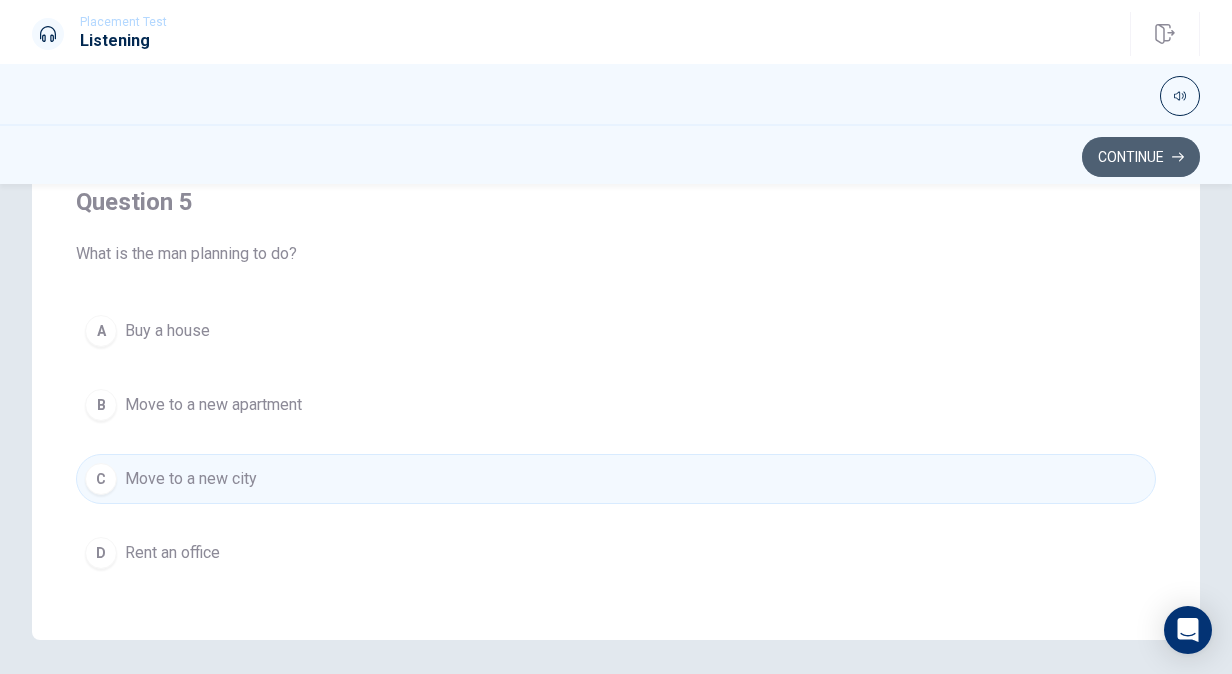 click on "Continue" at bounding box center [1141, 157] 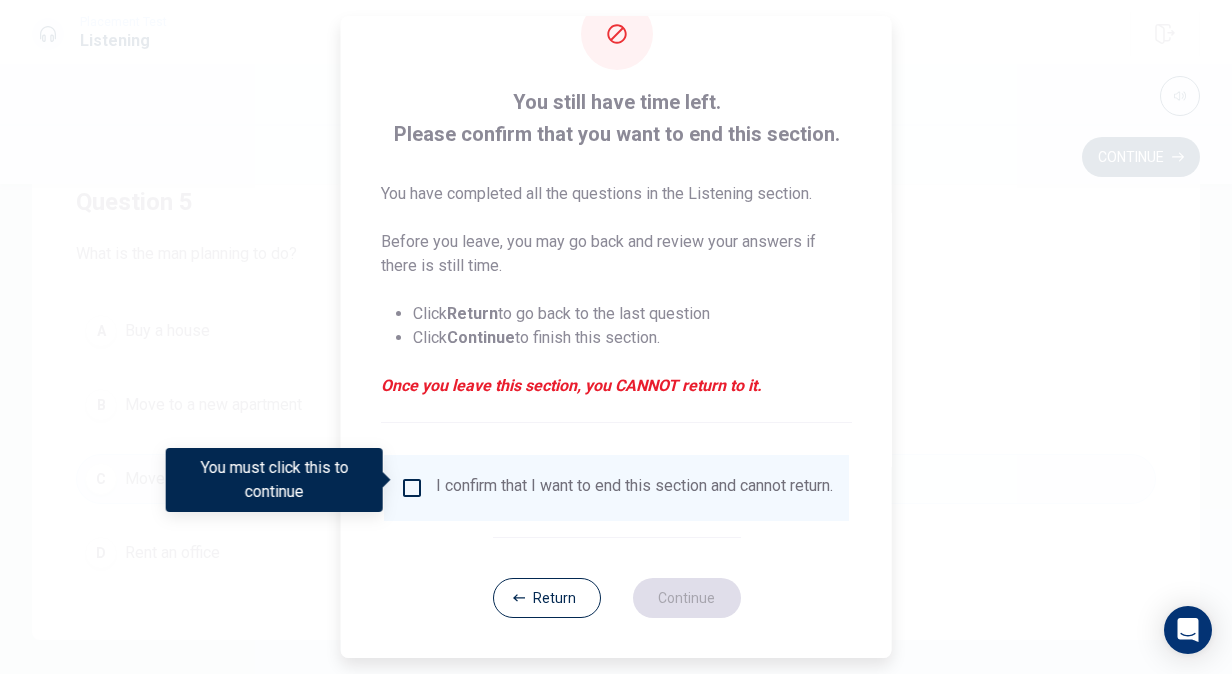 scroll, scrollTop: 66, scrollLeft: 0, axis: vertical 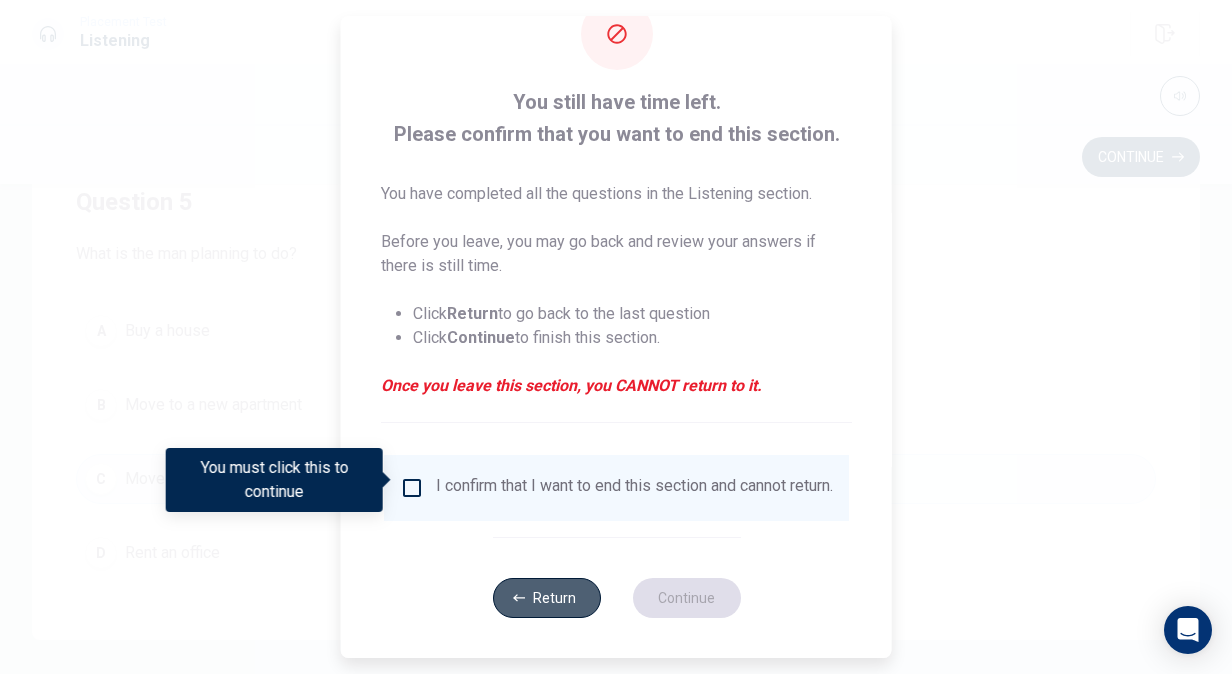 click on "Return" at bounding box center [546, 598] 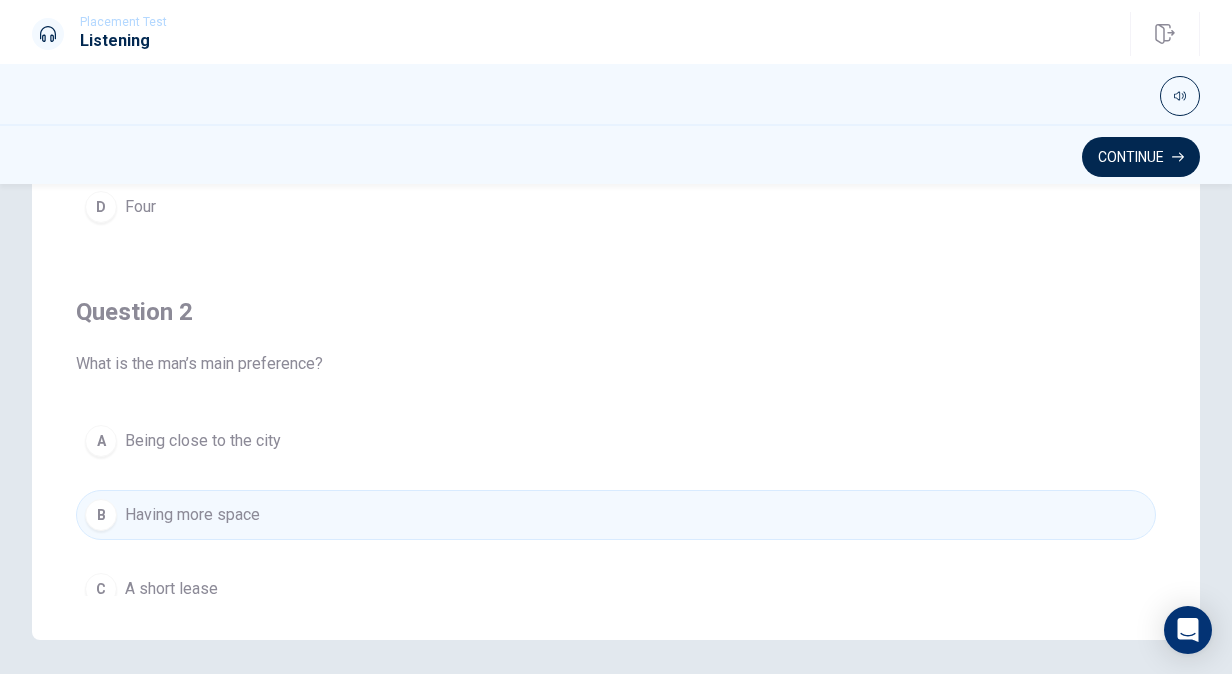 scroll, scrollTop: 0, scrollLeft: 0, axis: both 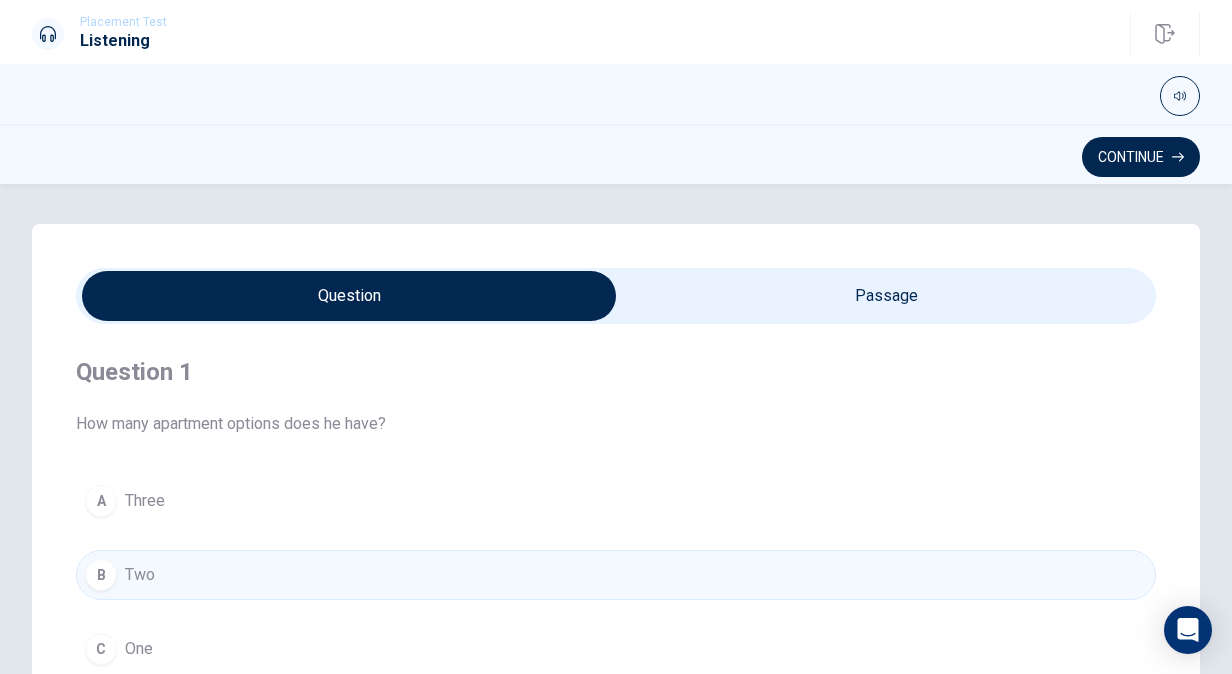 type on "79" 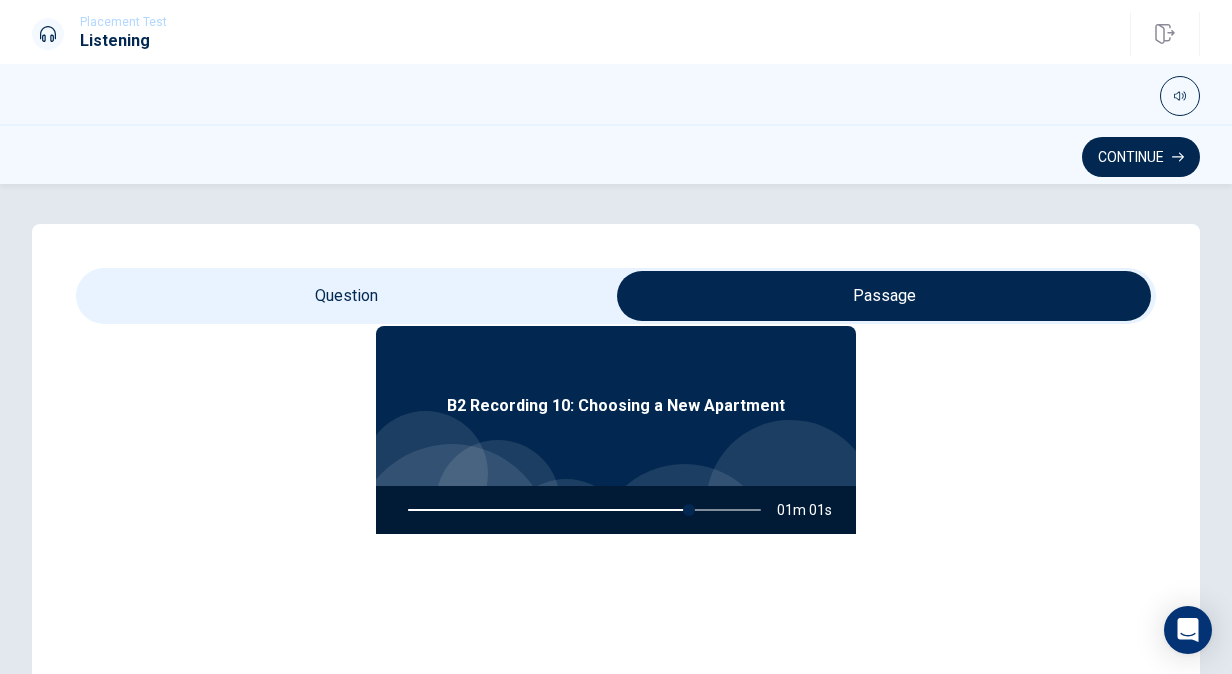 scroll, scrollTop: 112, scrollLeft: 0, axis: vertical 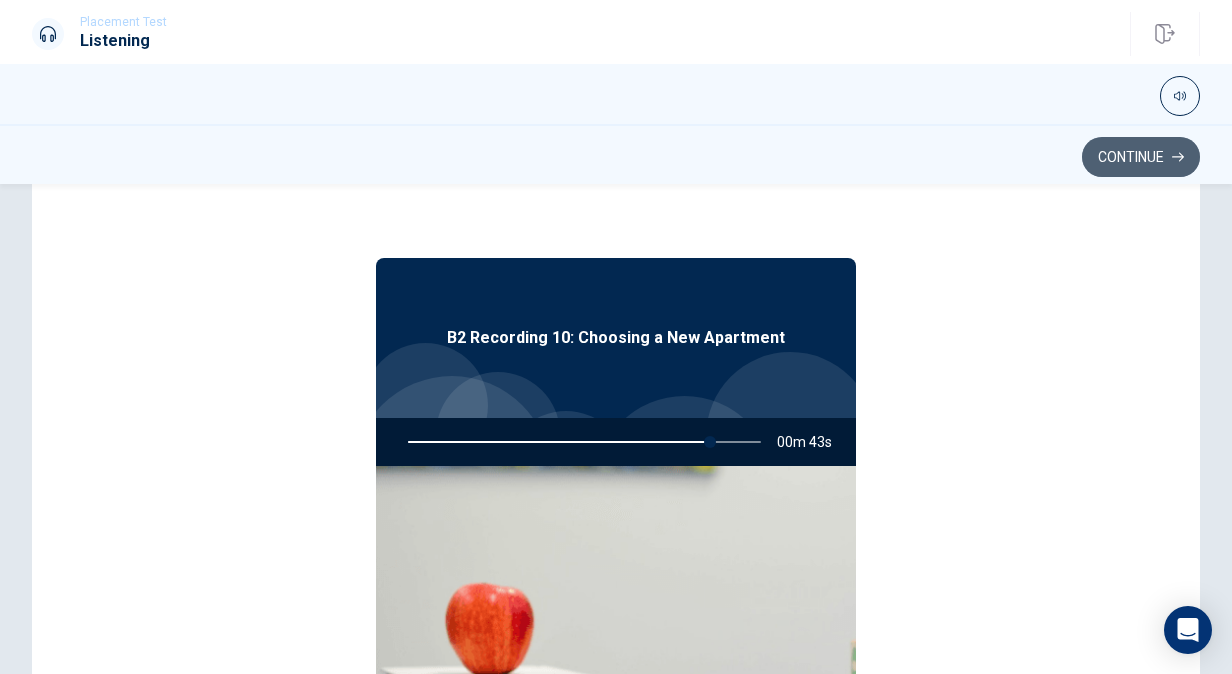 click on "Continue" at bounding box center [1141, 157] 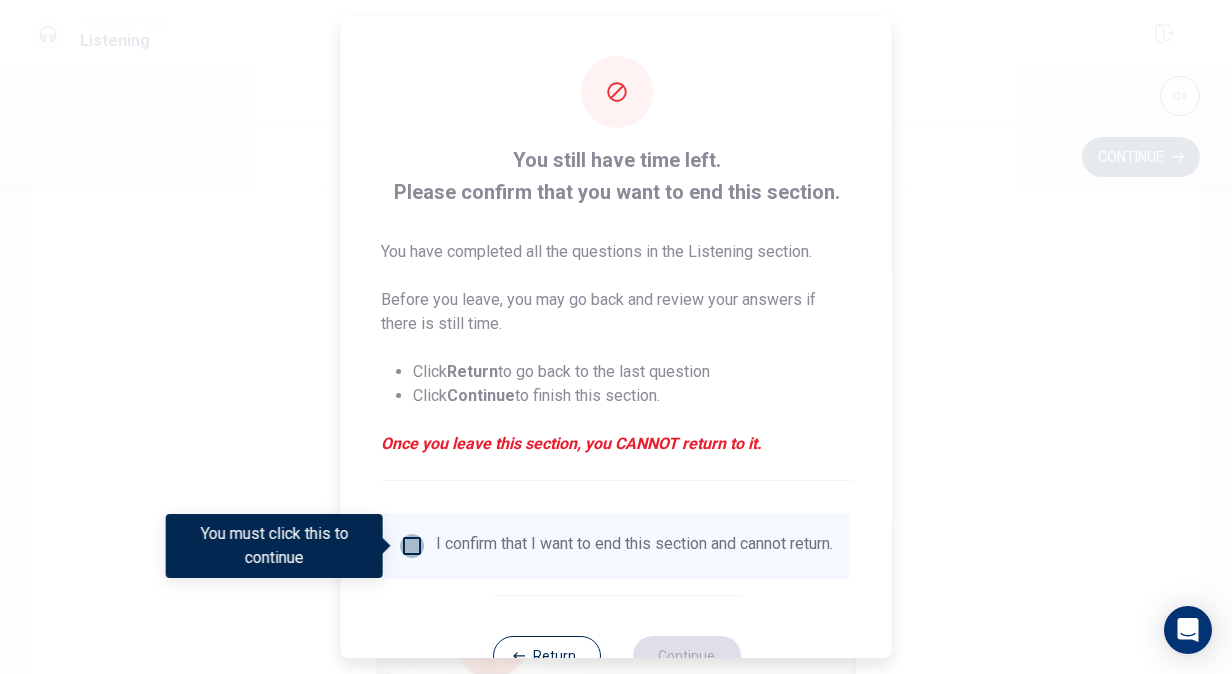 click at bounding box center (412, 546) 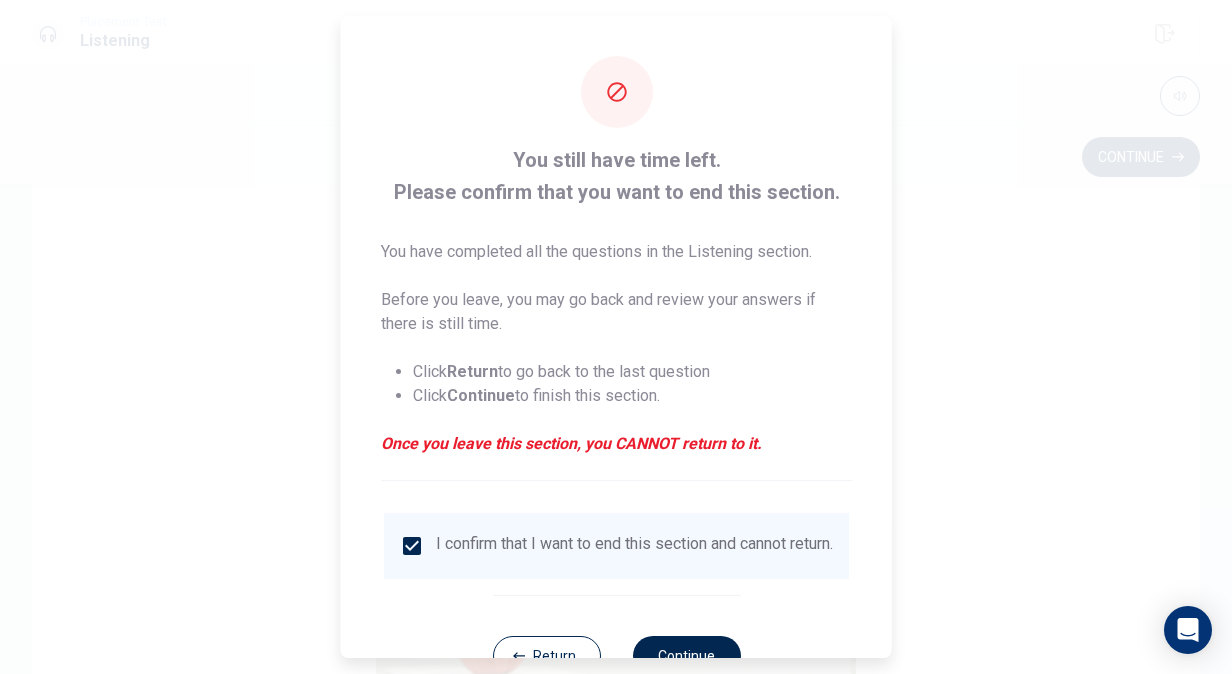 scroll, scrollTop: 72, scrollLeft: 0, axis: vertical 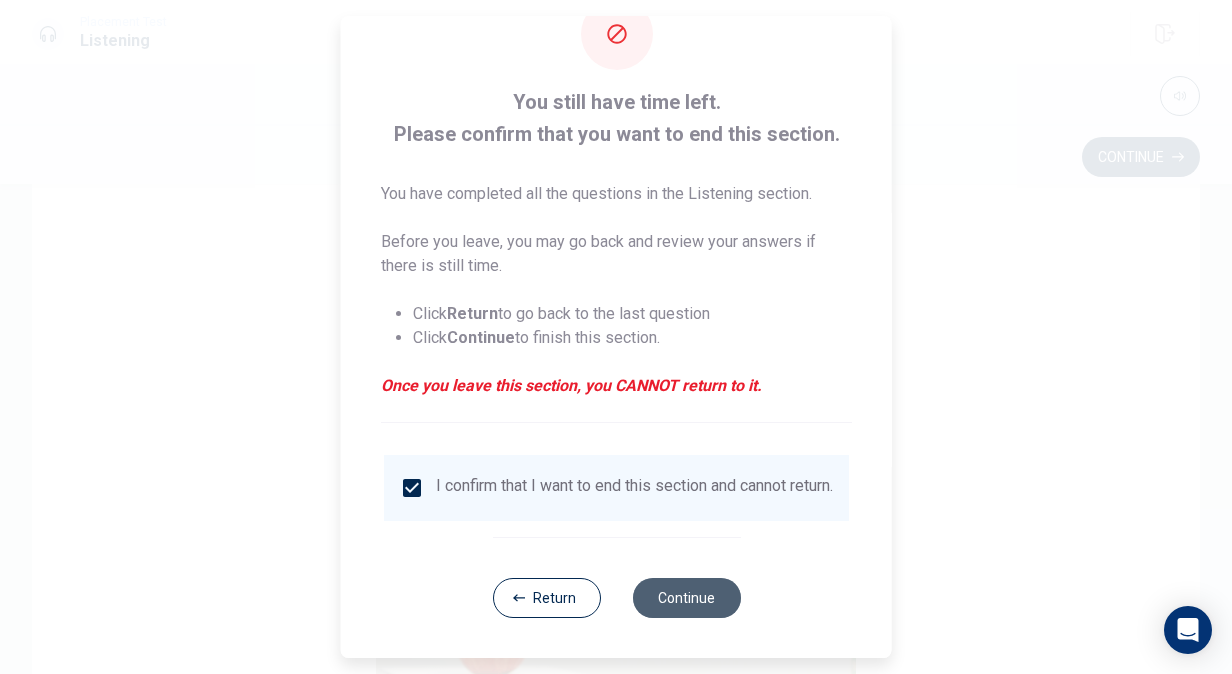 click on "Continue" at bounding box center (686, 598) 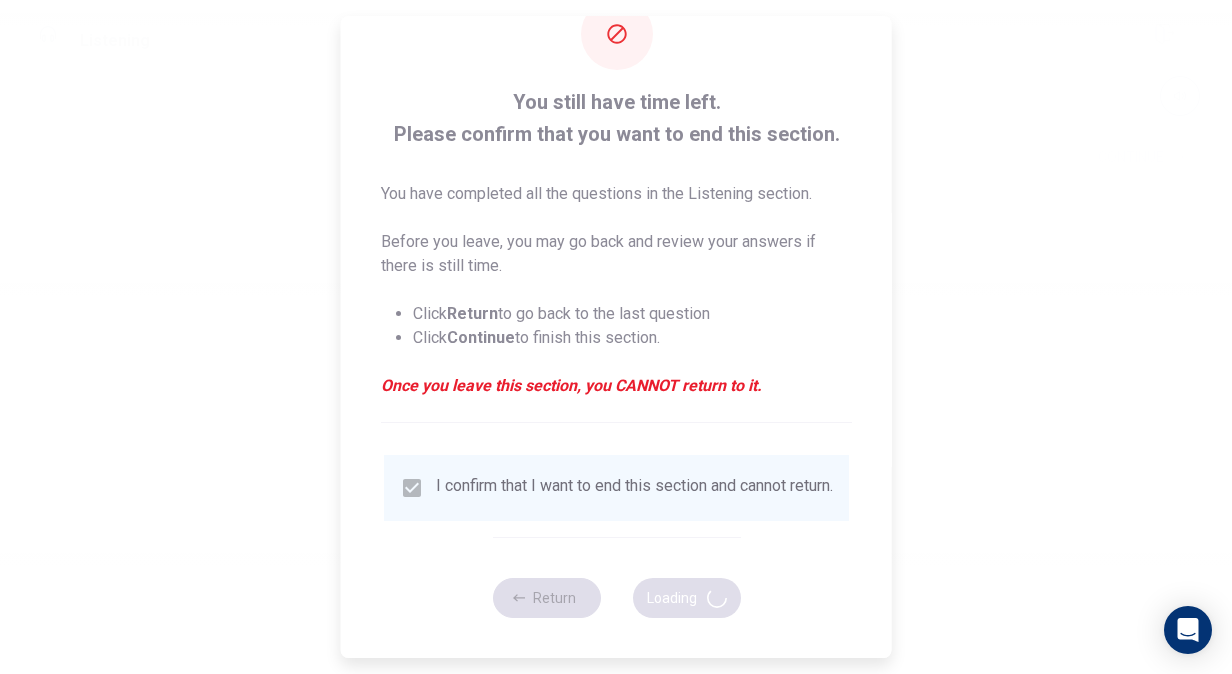 type on "88" 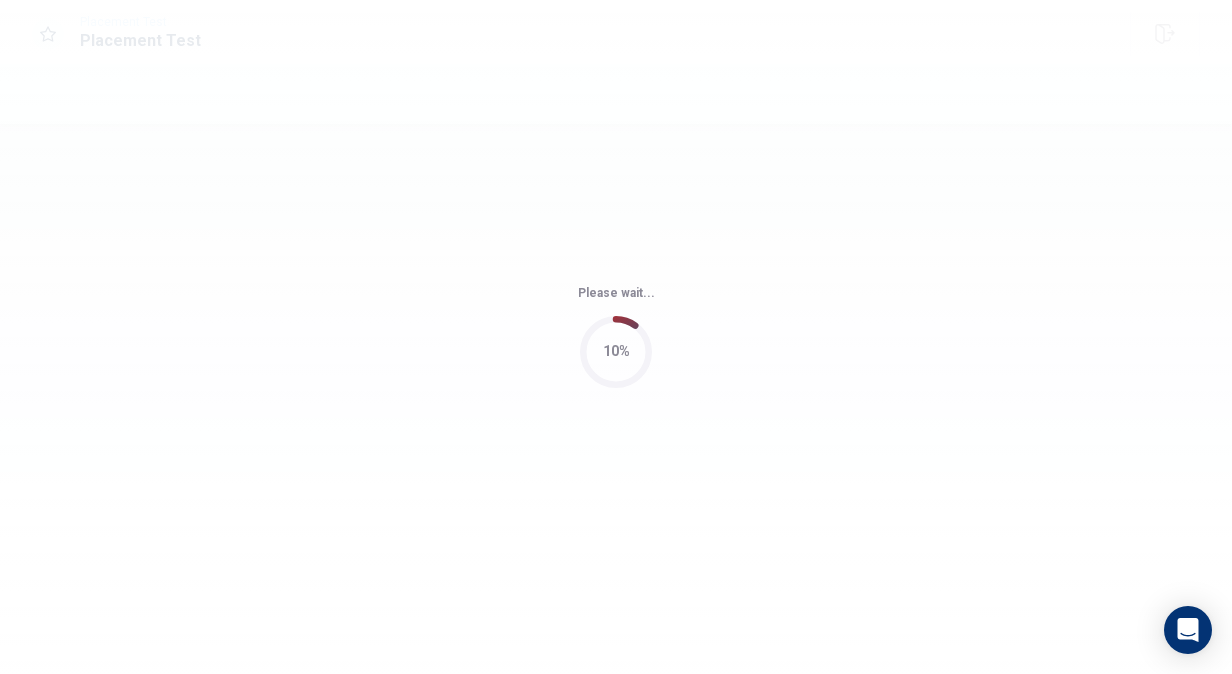 scroll, scrollTop: 0, scrollLeft: 0, axis: both 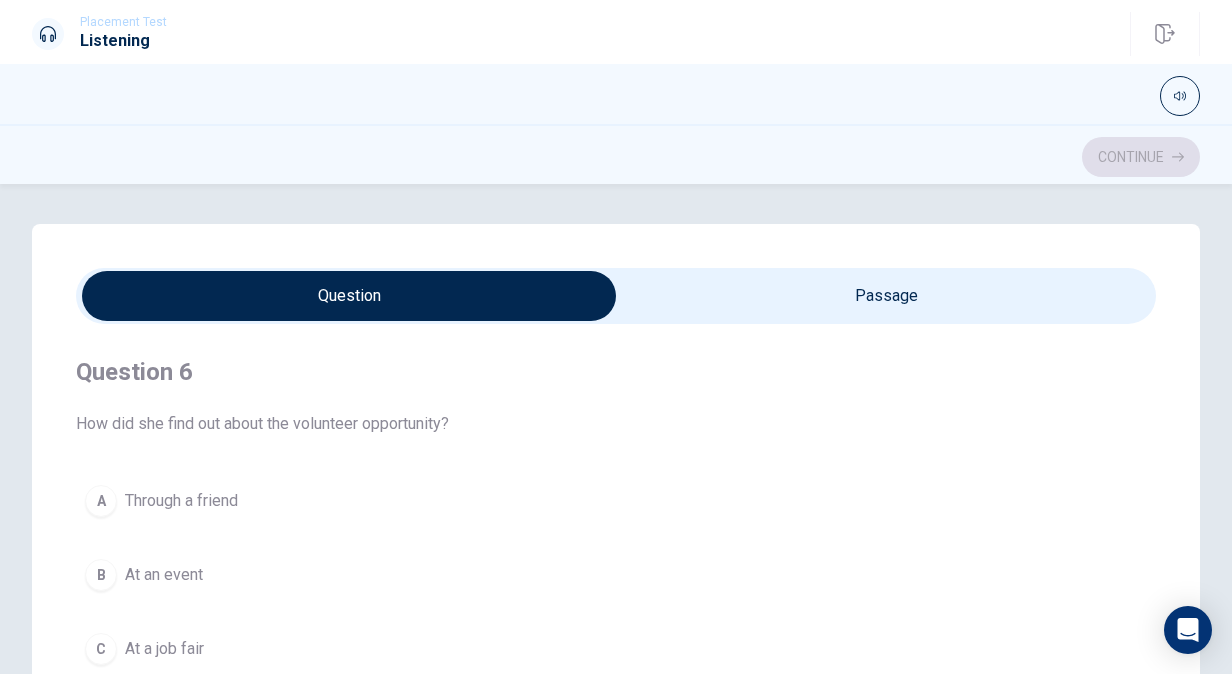 click on "How did she find out about the volunteer opportunity?" at bounding box center [616, 424] 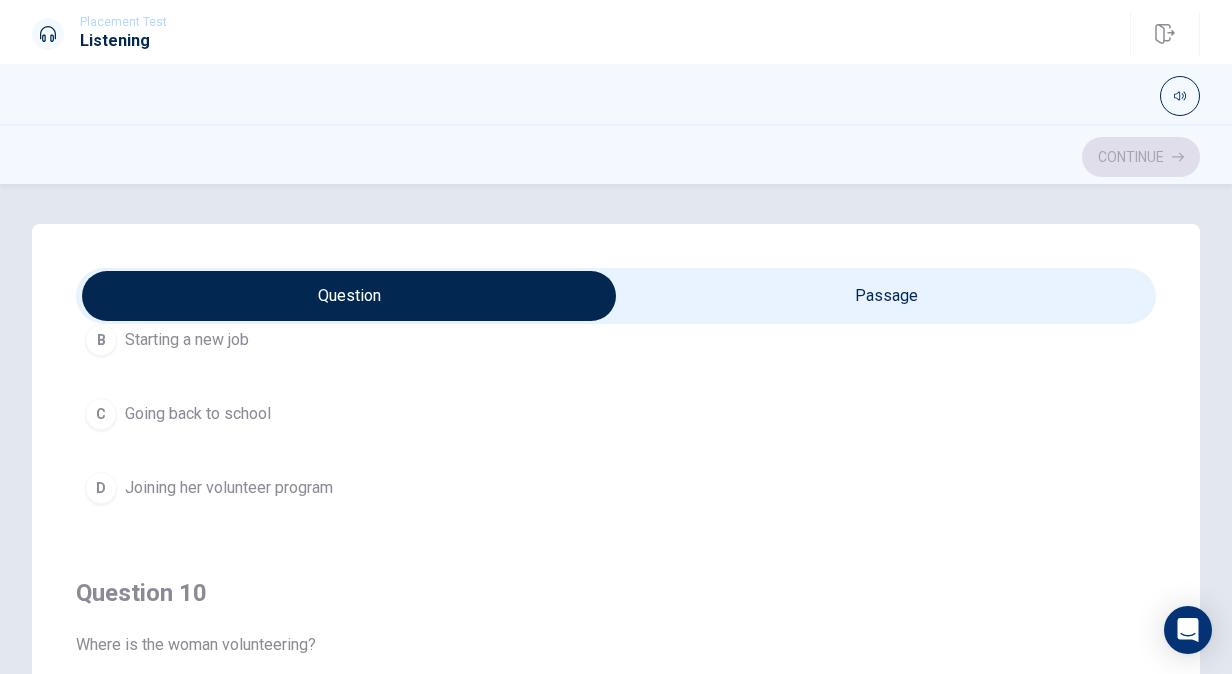scroll, scrollTop: 1606, scrollLeft: 0, axis: vertical 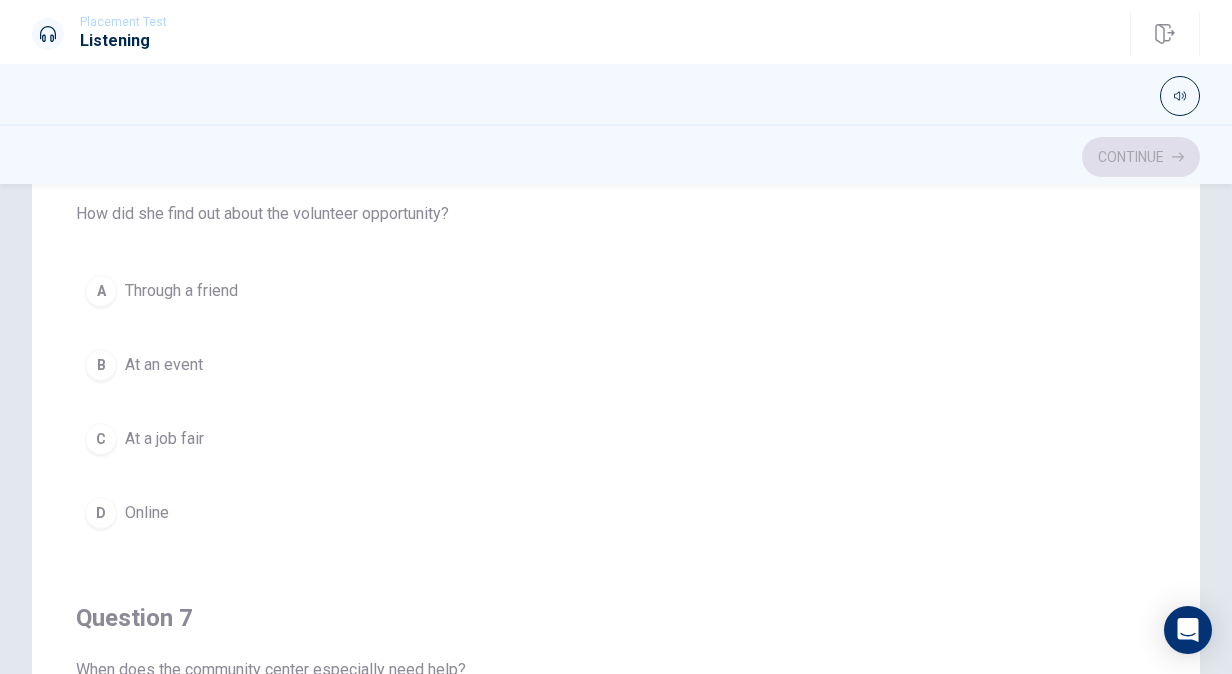 click on "Online" at bounding box center [147, 513] 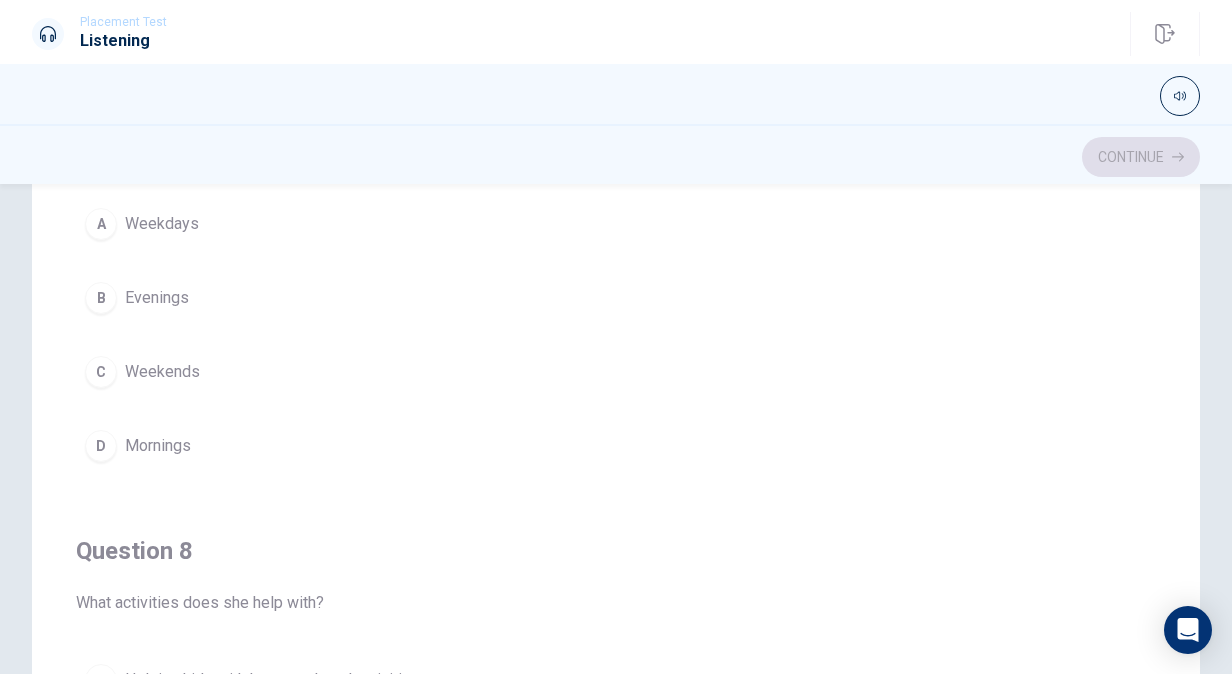 scroll, scrollTop: 526, scrollLeft: 0, axis: vertical 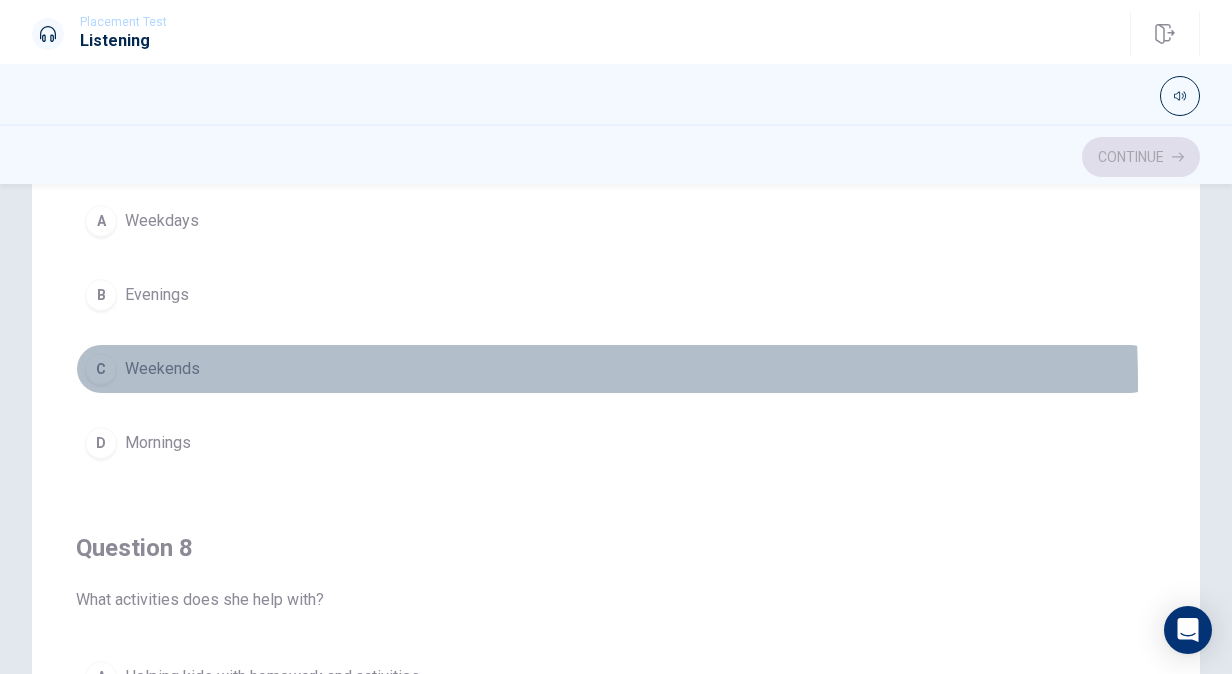 click on "C Weekends" at bounding box center [616, 369] 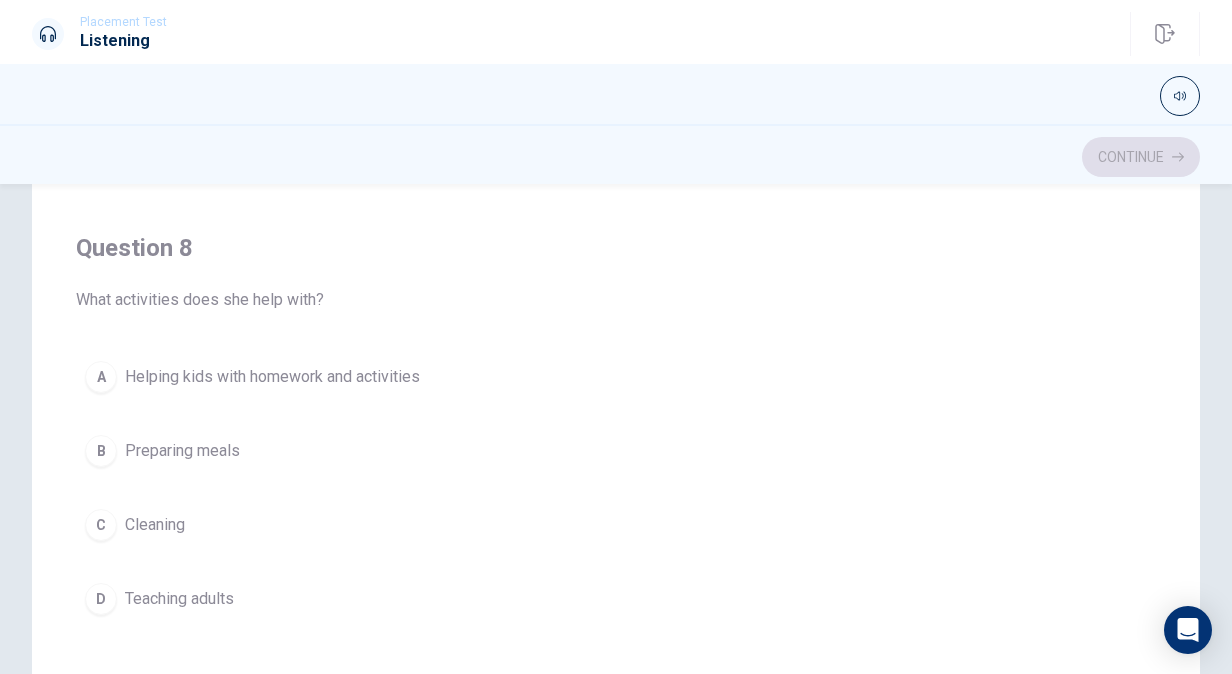 scroll, scrollTop: 831, scrollLeft: 0, axis: vertical 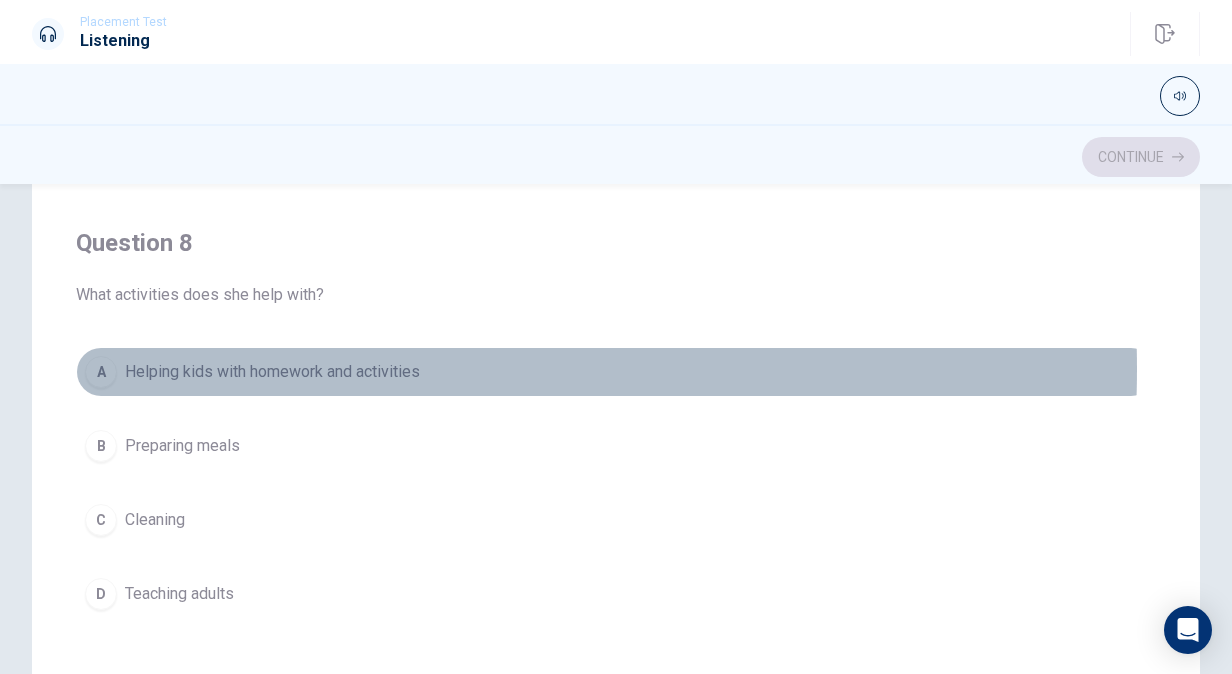 click on "Helping kids with homework and activities" at bounding box center (272, 372) 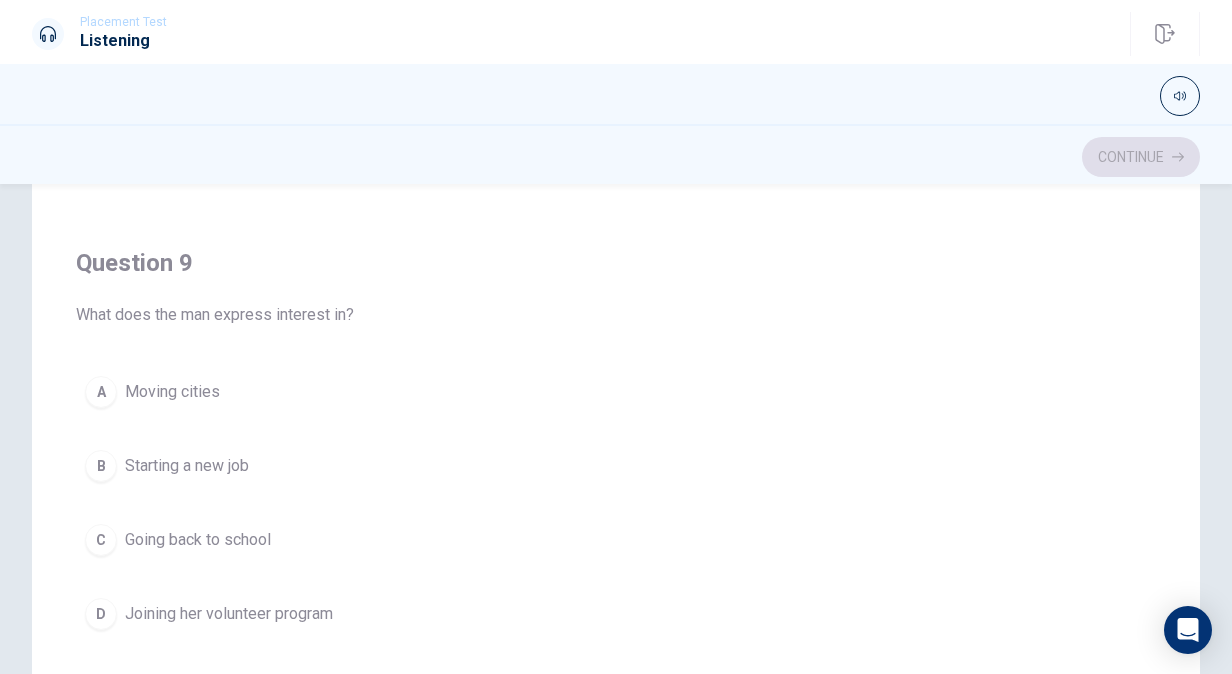 scroll, scrollTop: 1269, scrollLeft: 0, axis: vertical 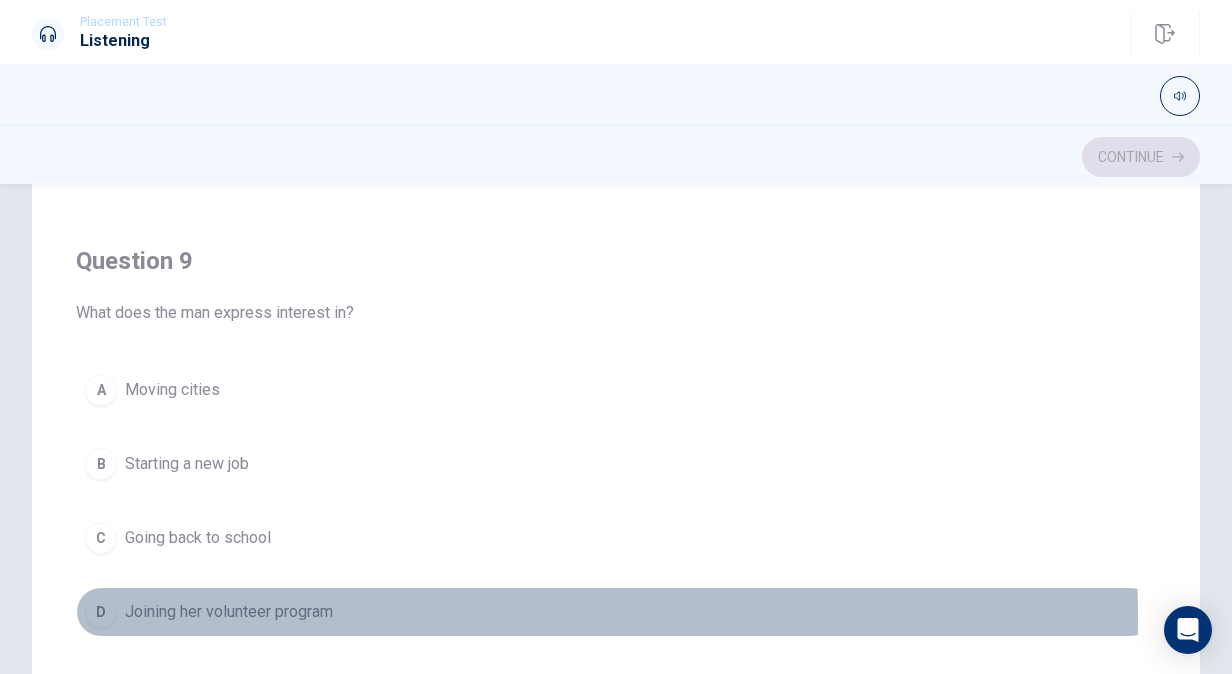 click on "Joining her volunteer program" at bounding box center (229, 612) 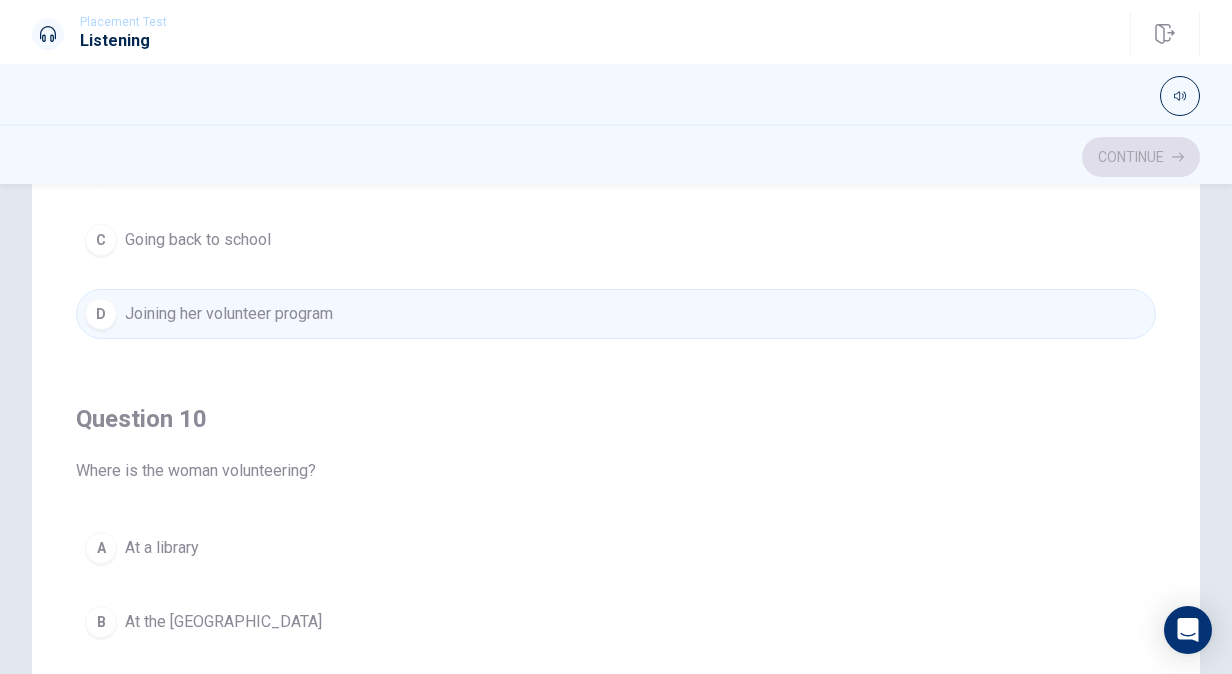 scroll, scrollTop: 1606, scrollLeft: 0, axis: vertical 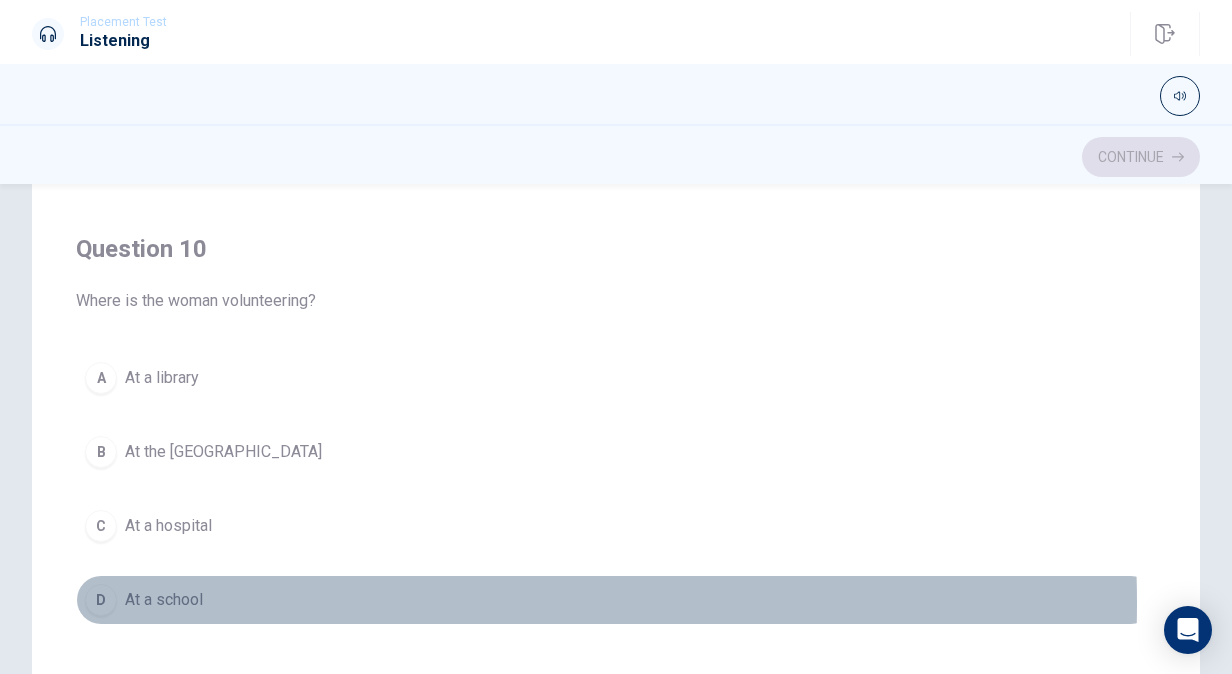 click on "D At a school" at bounding box center [616, 600] 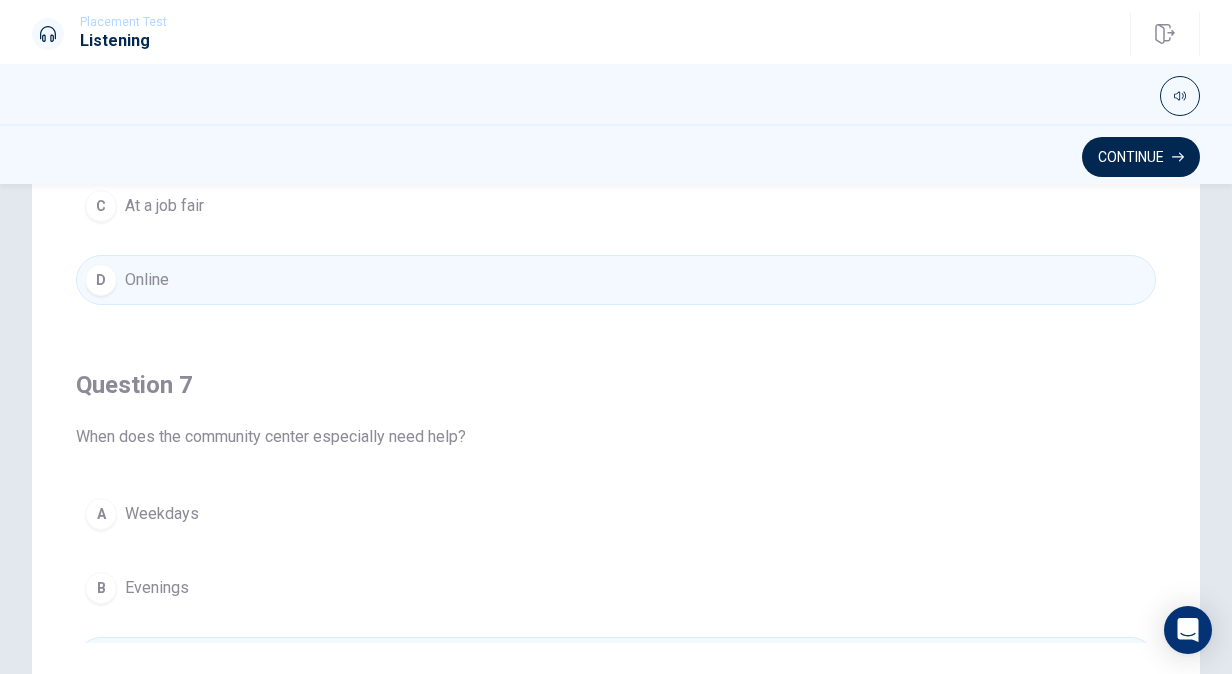 scroll, scrollTop: 0, scrollLeft: 0, axis: both 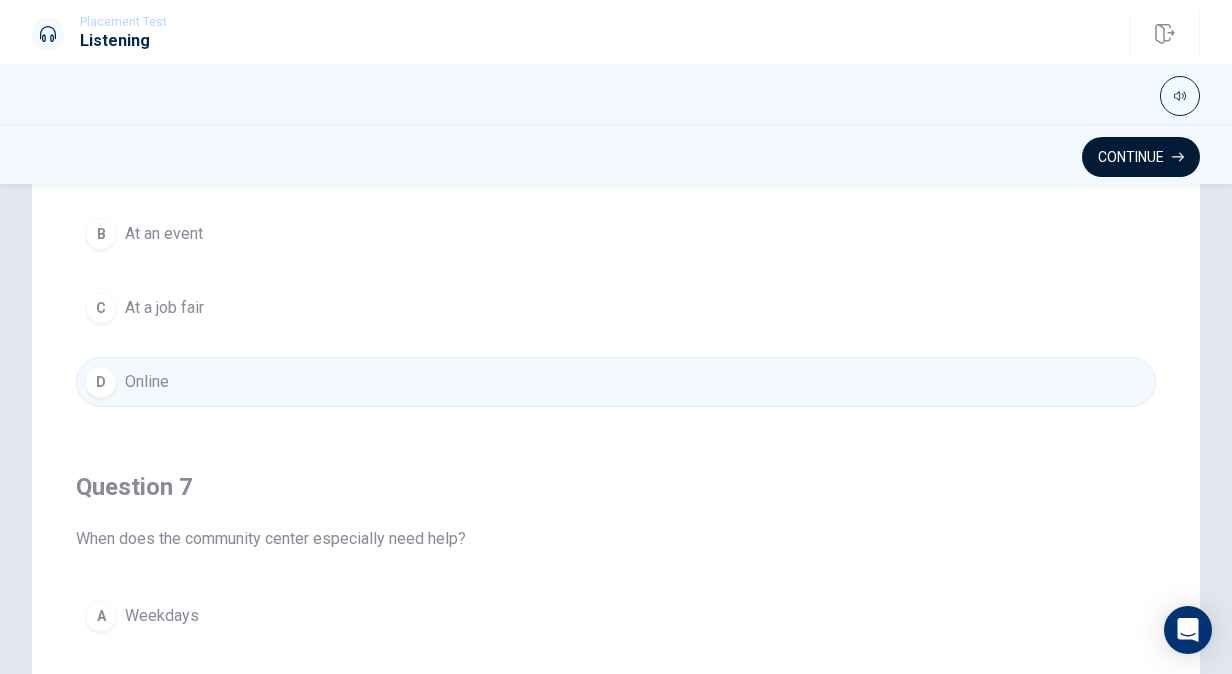 click on "Continue" at bounding box center (1141, 157) 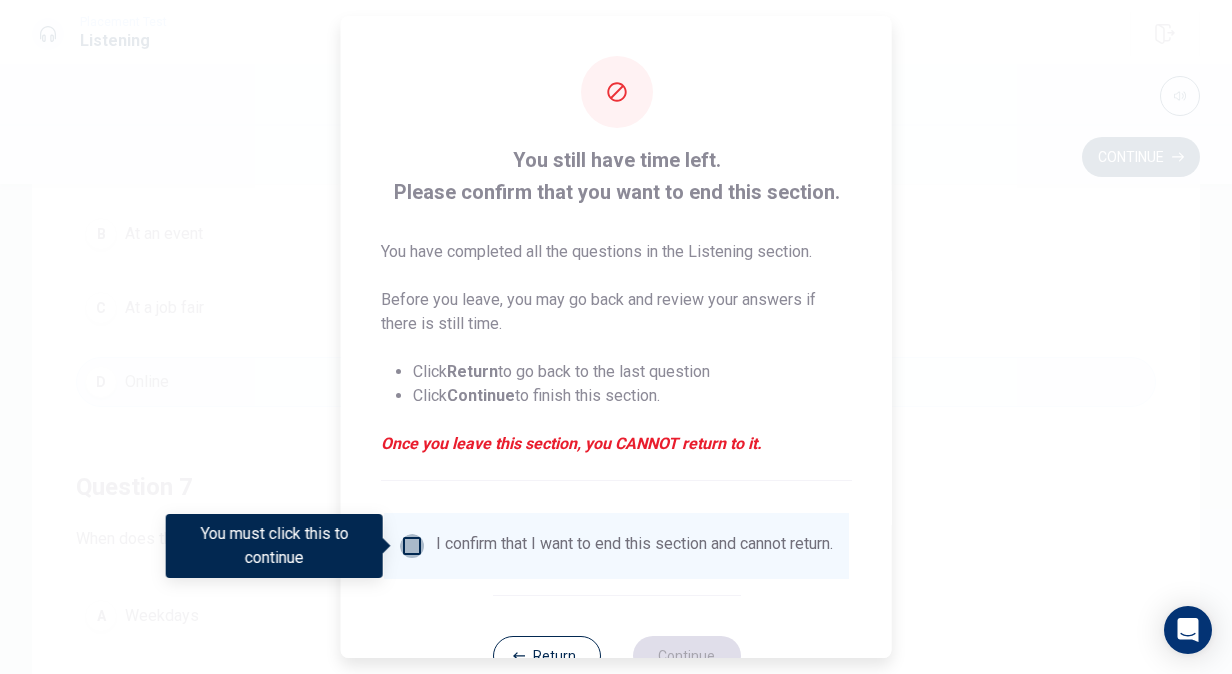 click at bounding box center [412, 546] 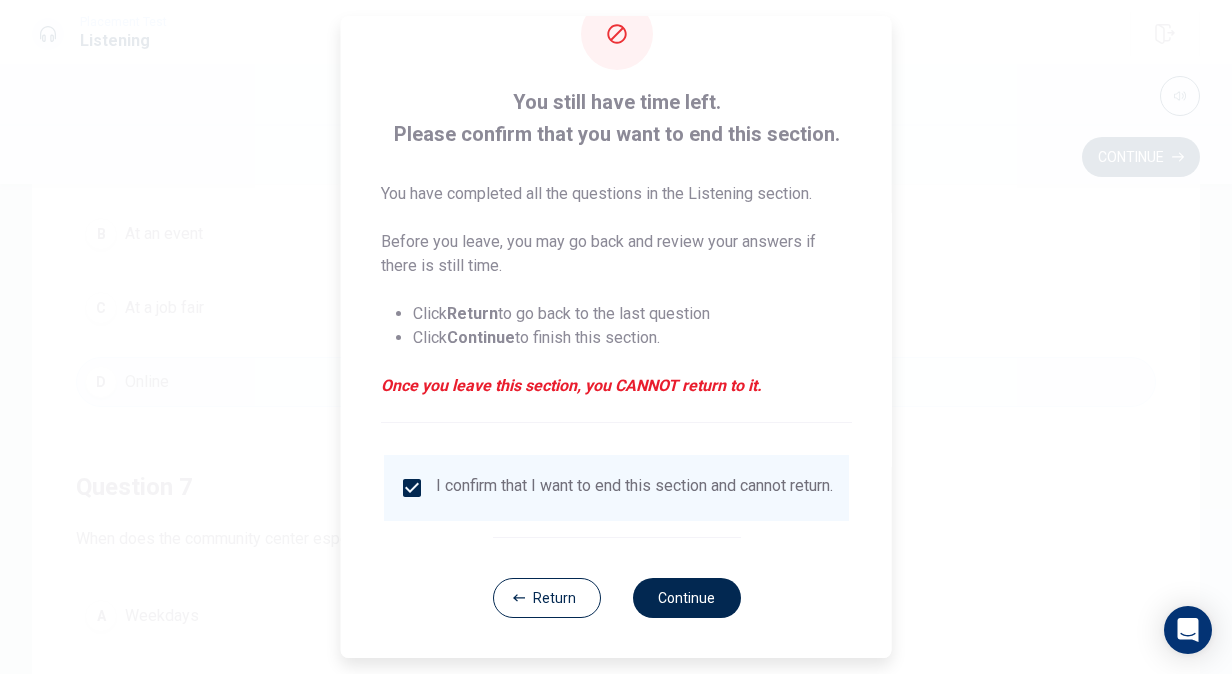 scroll, scrollTop: 72, scrollLeft: 0, axis: vertical 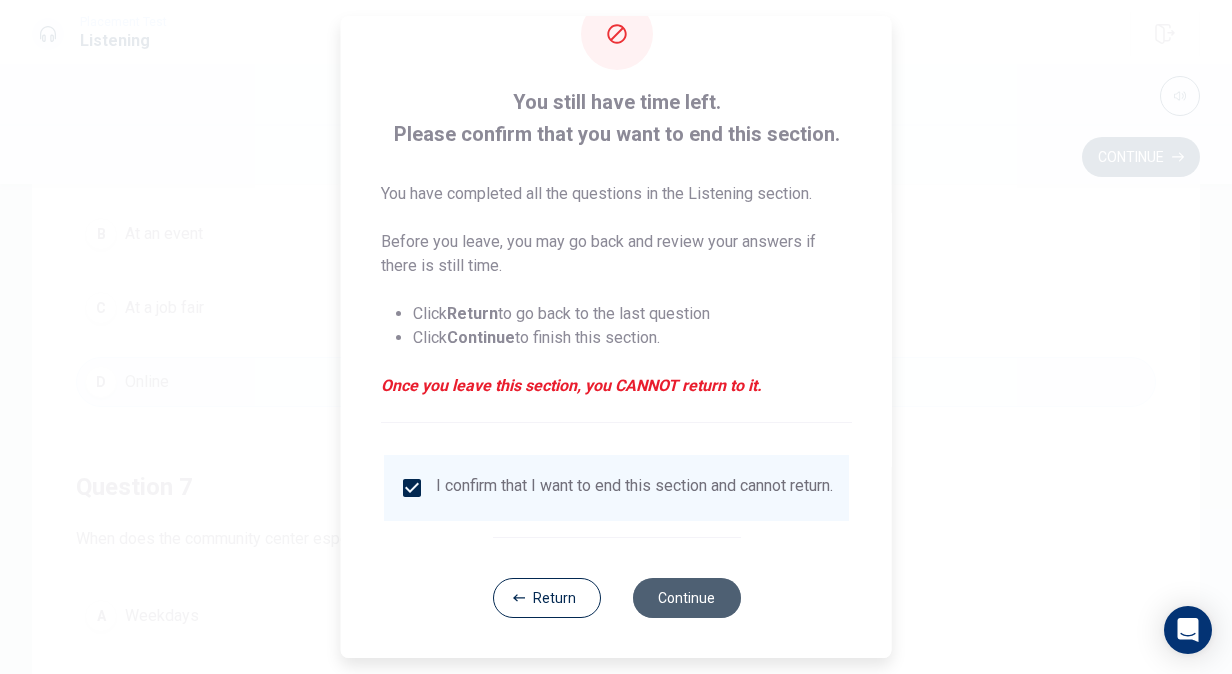 click on "Continue" at bounding box center (686, 598) 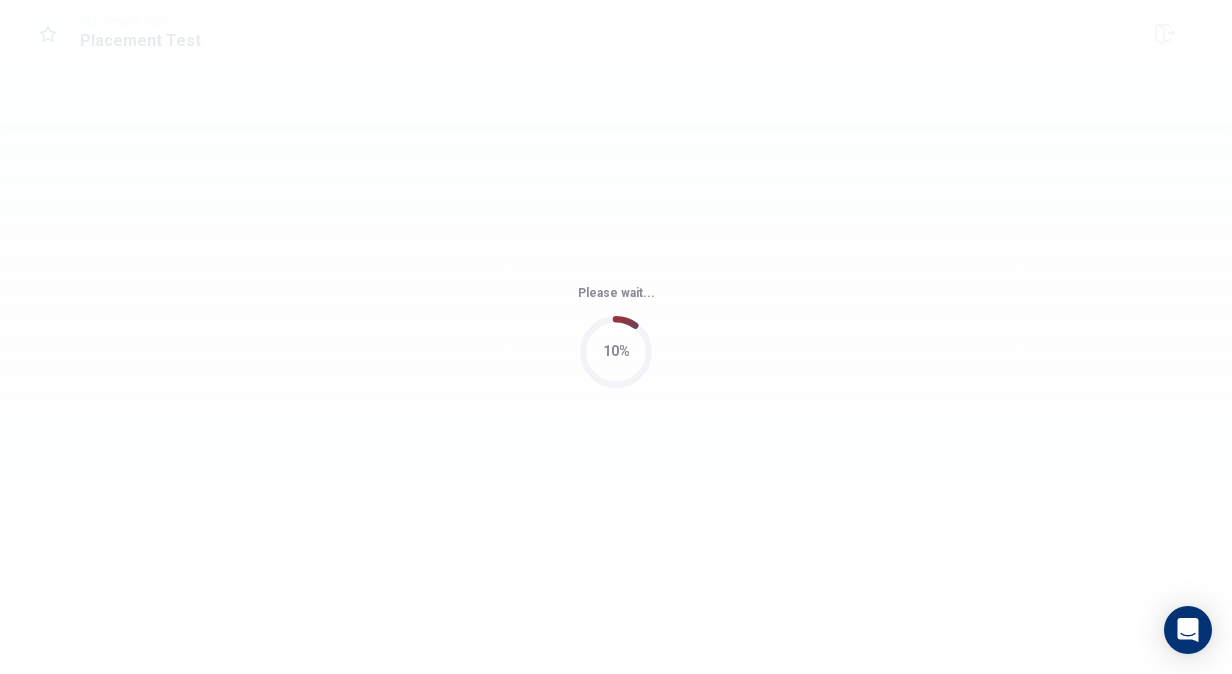 scroll, scrollTop: 0, scrollLeft: 0, axis: both 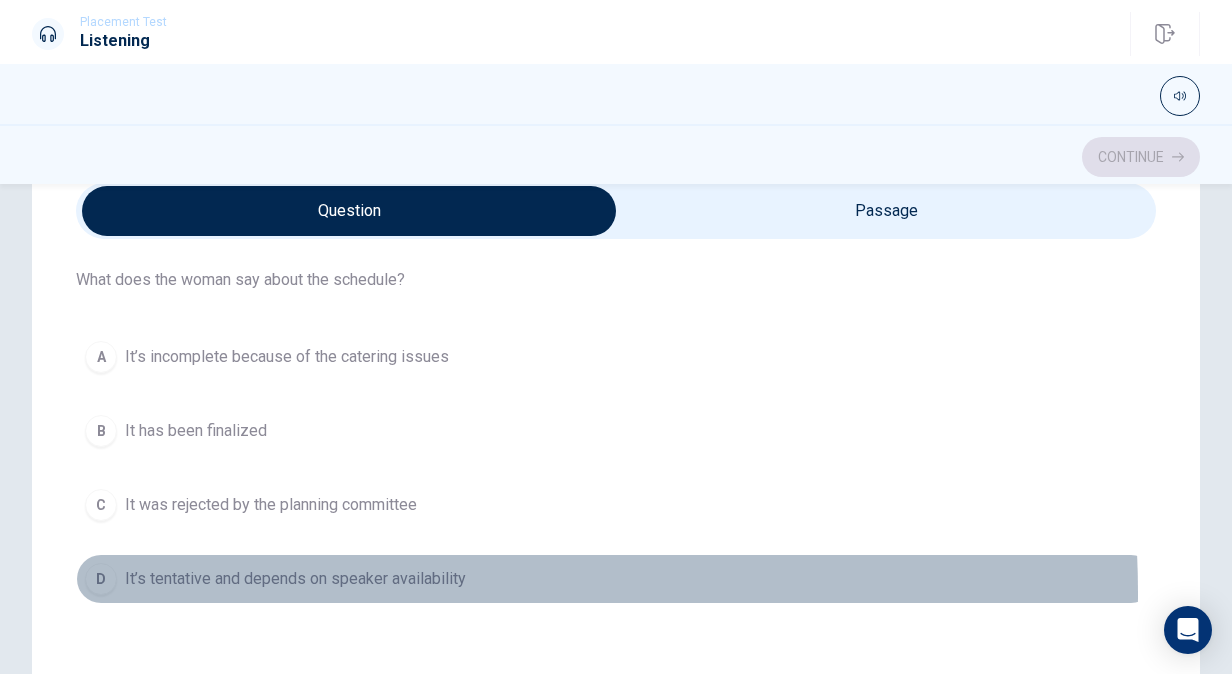click on "D It’s tentative and depends on speaker availability" at bounding box center (616, 579) 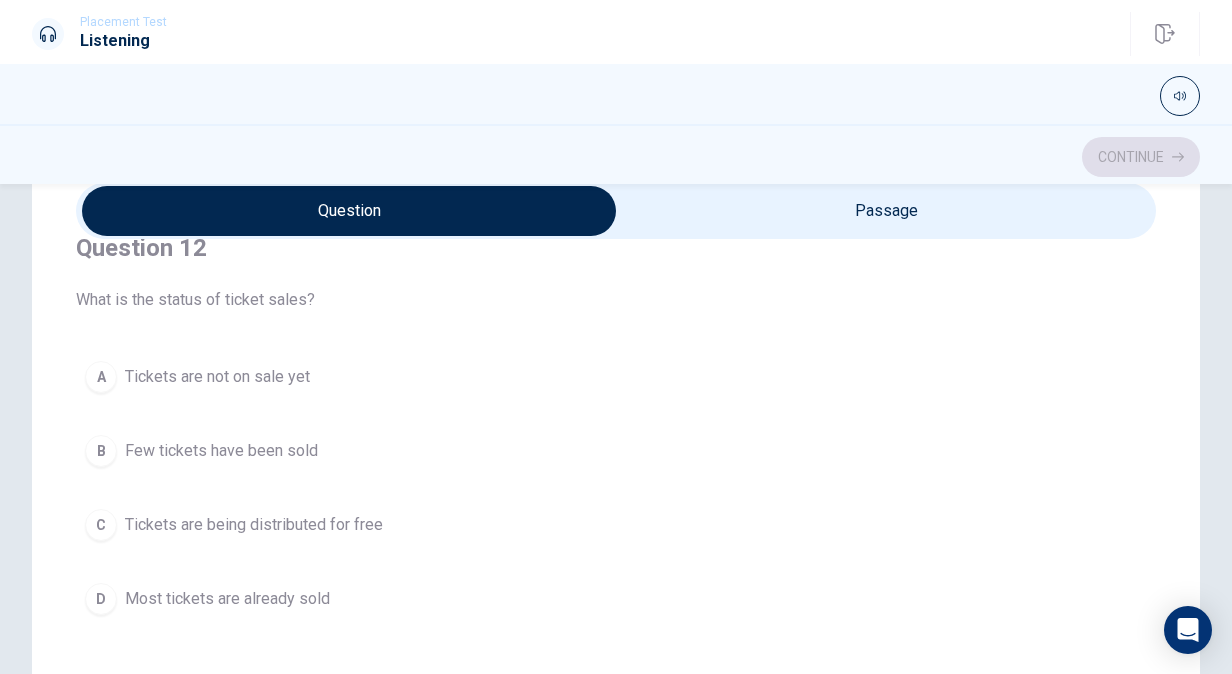 scroll, scrollTop: 494, scrollLeft: 0, axis: vertical 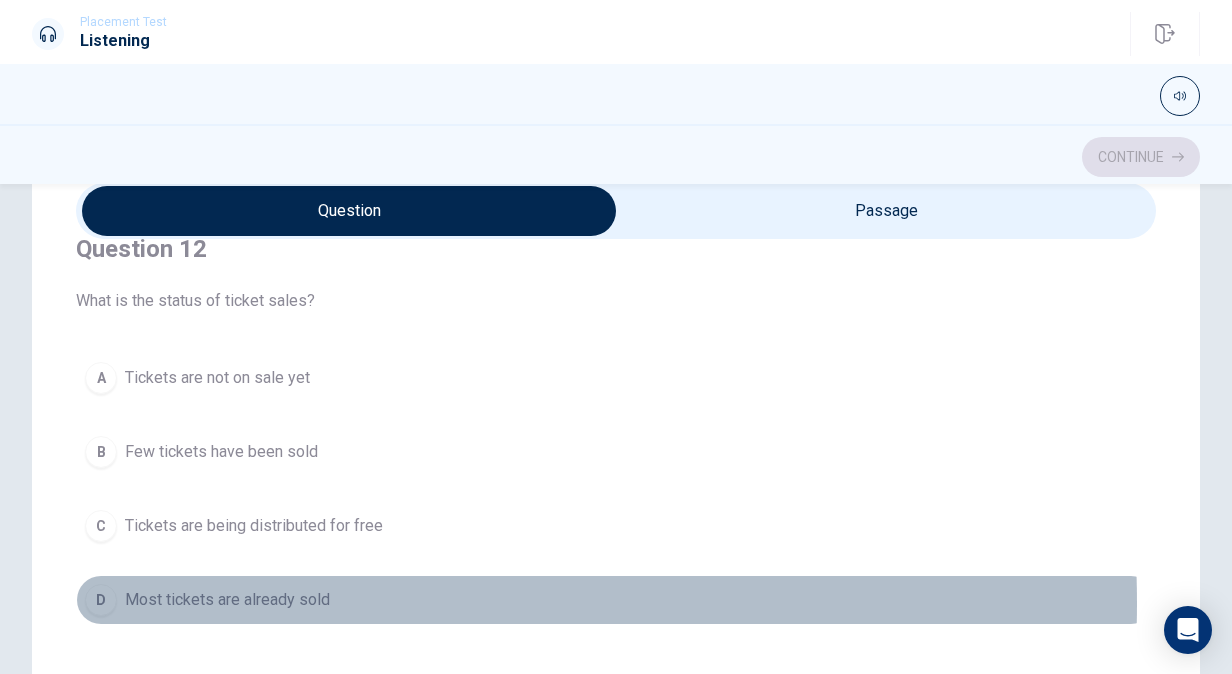 click on "Most tickets are already sold" at bounding box center [227, 600] 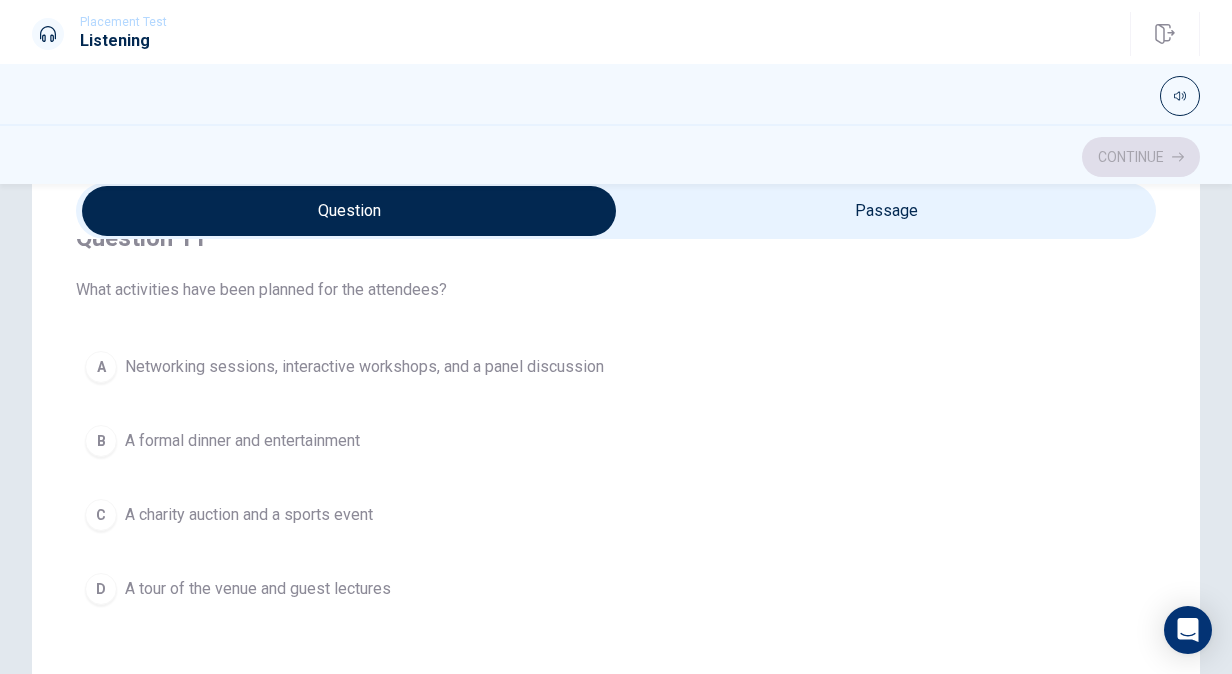 scroll, scrollTop: 48, scrollLeft: 0, axis: vertical 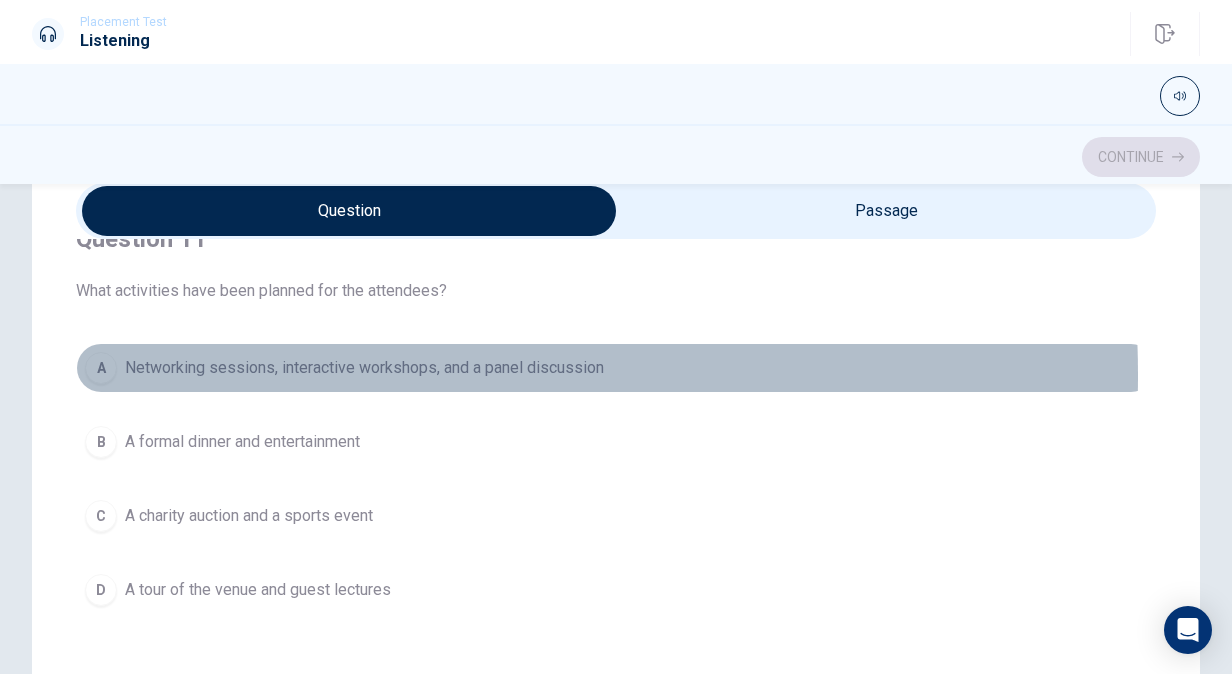 click on "Networking sessions, interactive workshops, and a panel discussion" at bounding box center [364, 368] 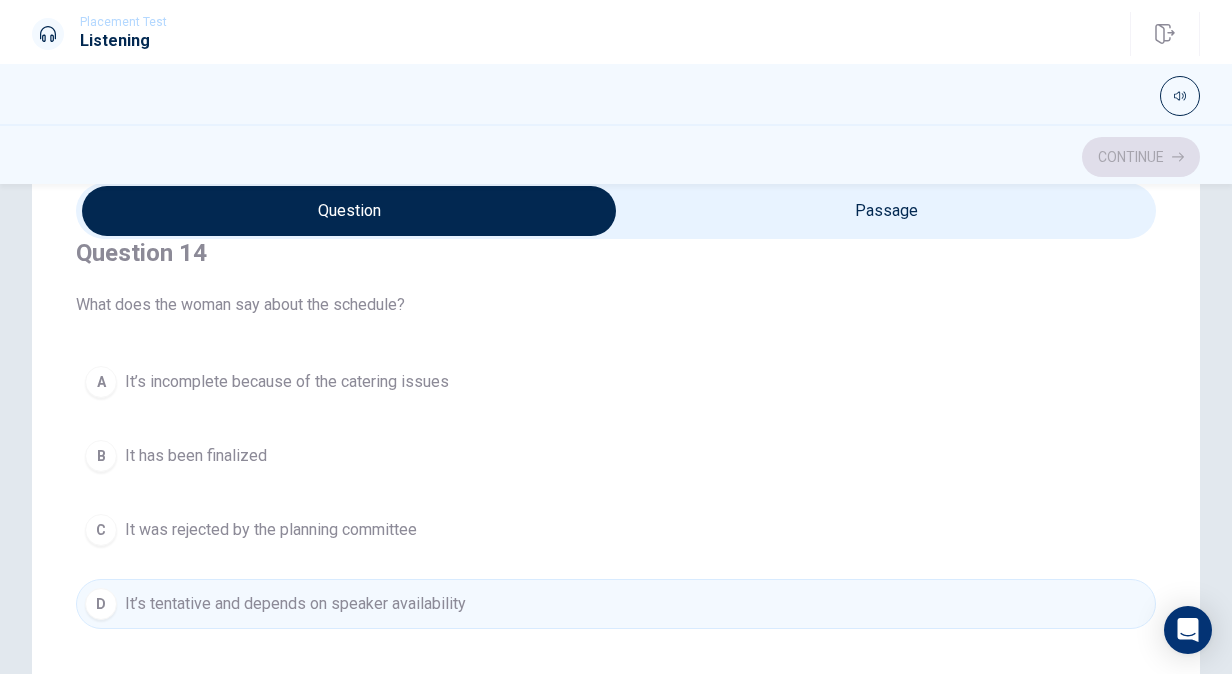 scroll, scrollTop: 1606, scrollLeft: 0, axis: vertical 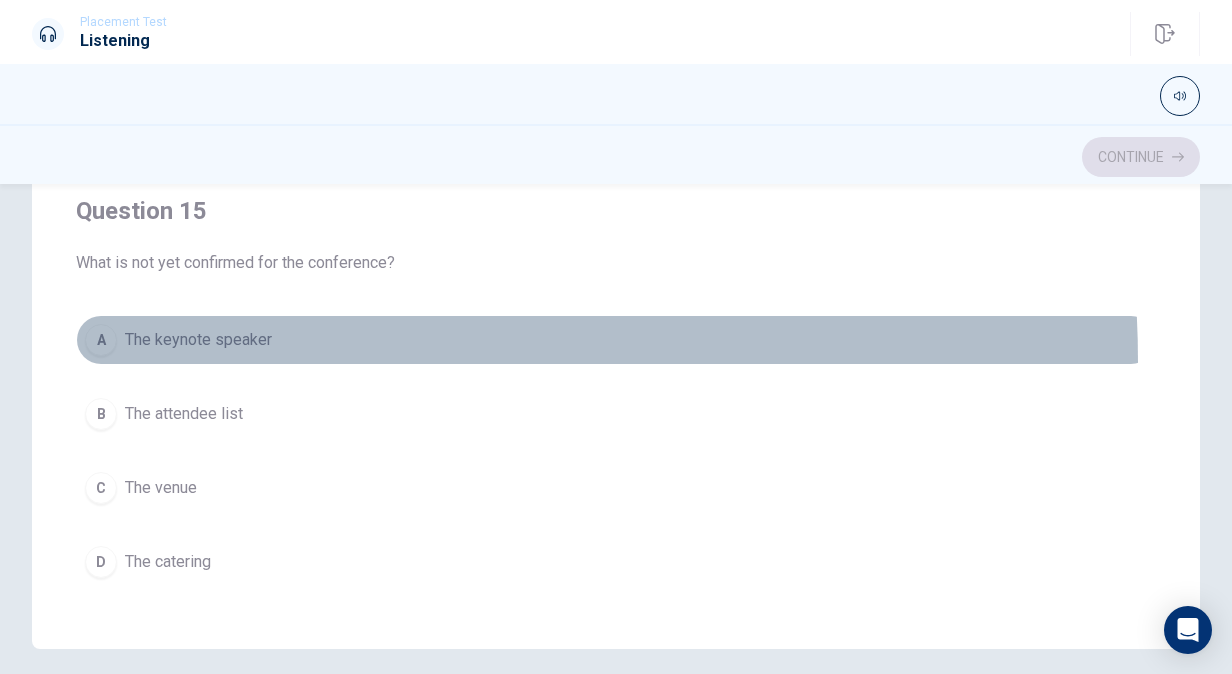 click on "A The keynote speaker" at bounding box center (616, 340) 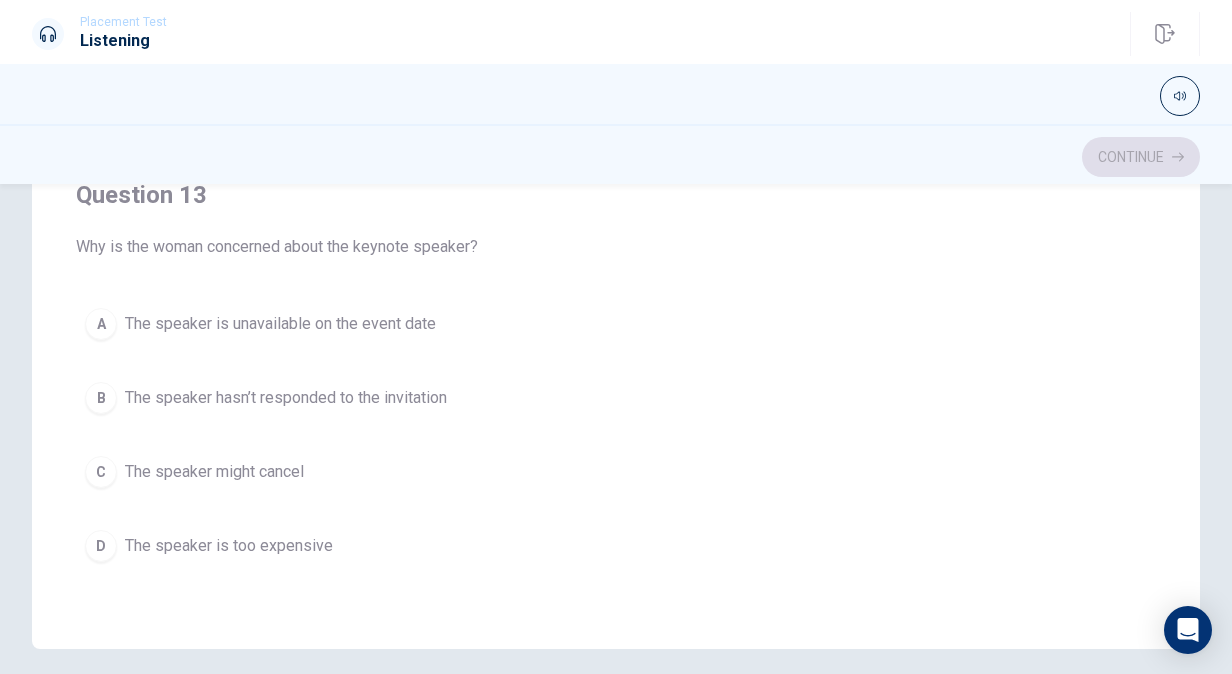 scroll, scrollTop: 696, scrollLeft: 0, axis: vertical 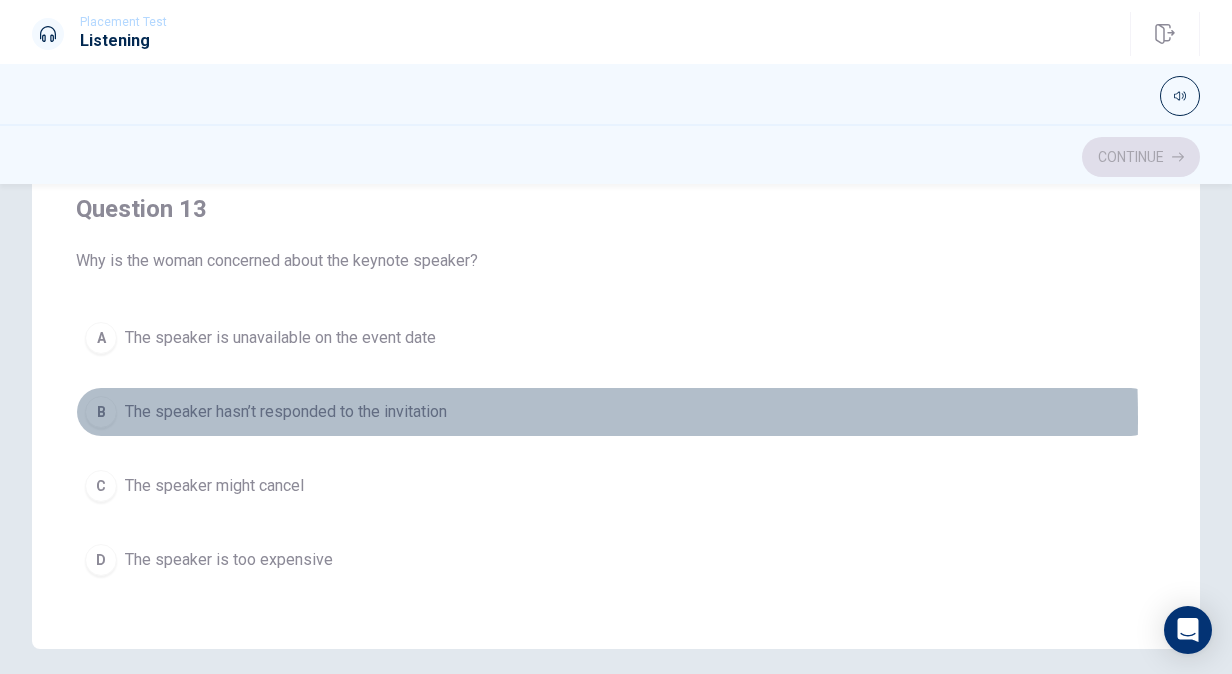 click on "The speaker hasn’t responded to the invitation" at bounding box center [286, 412] 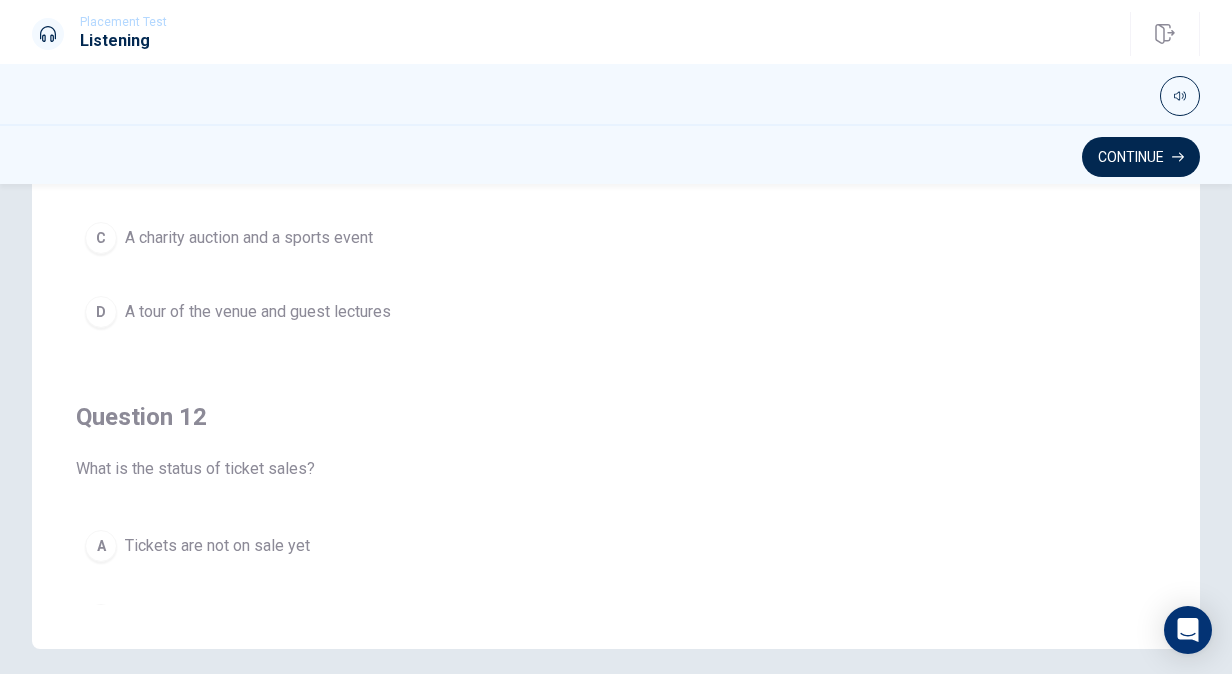 scroll, scrollTop: 0, scrollLeft: 0, axis: both 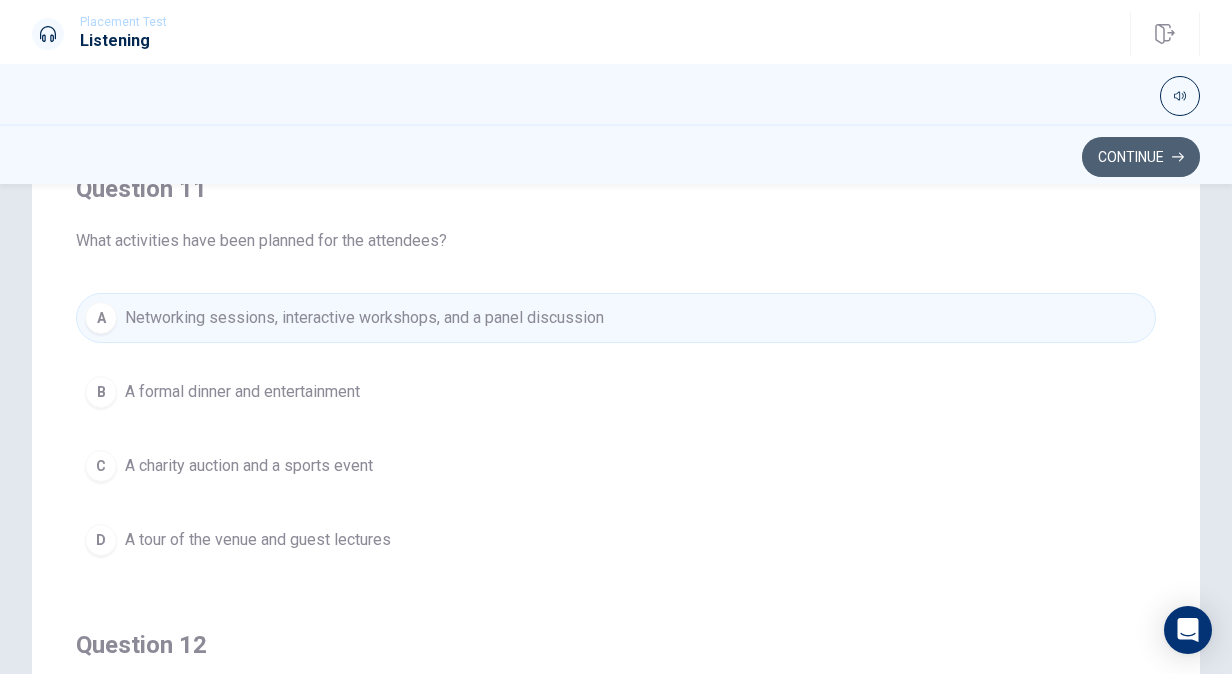 click on "Continue" at bounding box center [1141, 157] 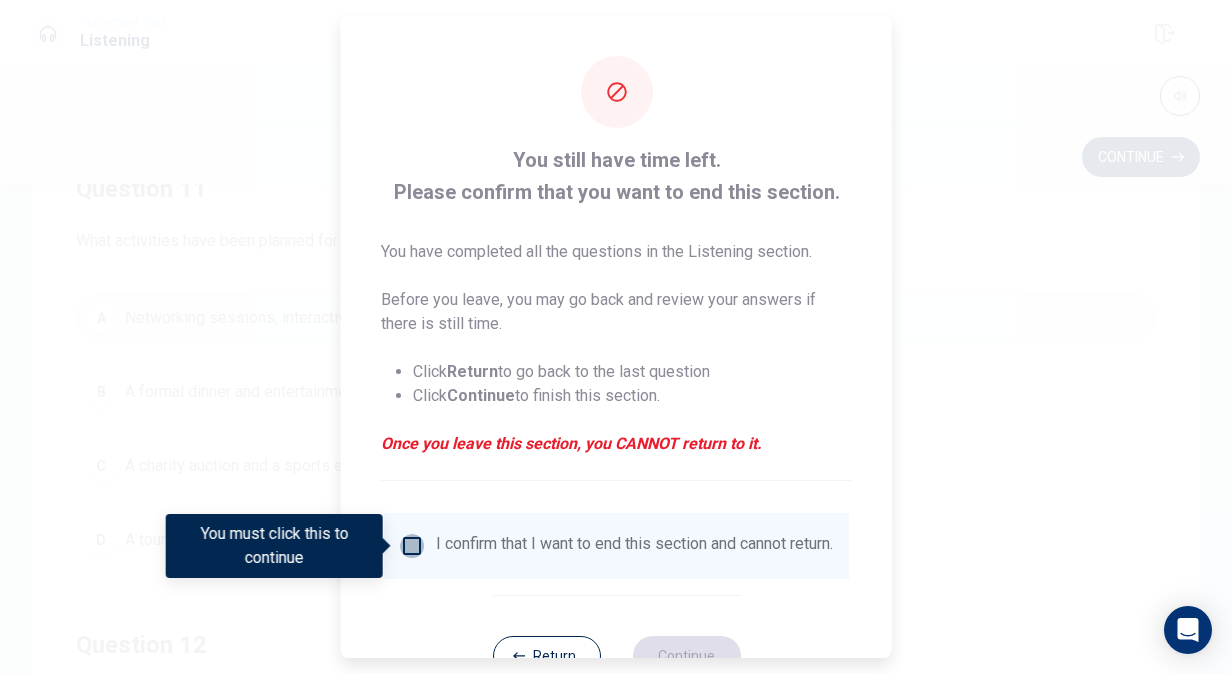 click at bounding box center [412, 546] 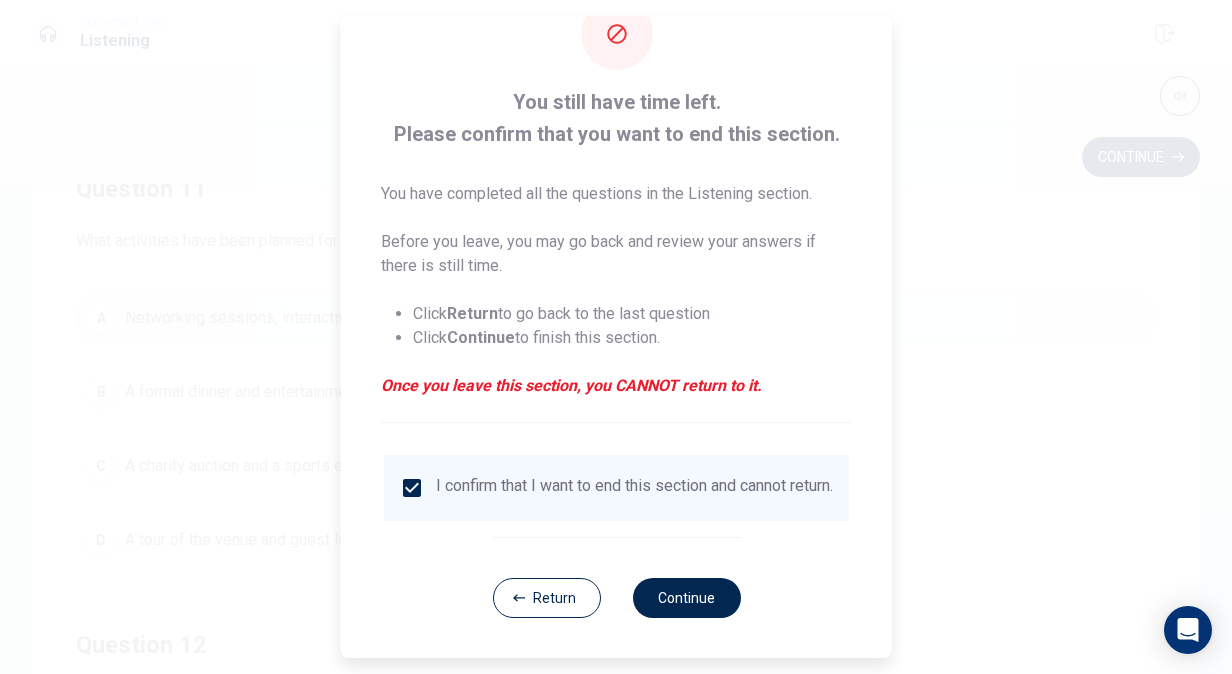 scroll, scrollTop: 72, scrollLeft: 0, axis: vertical 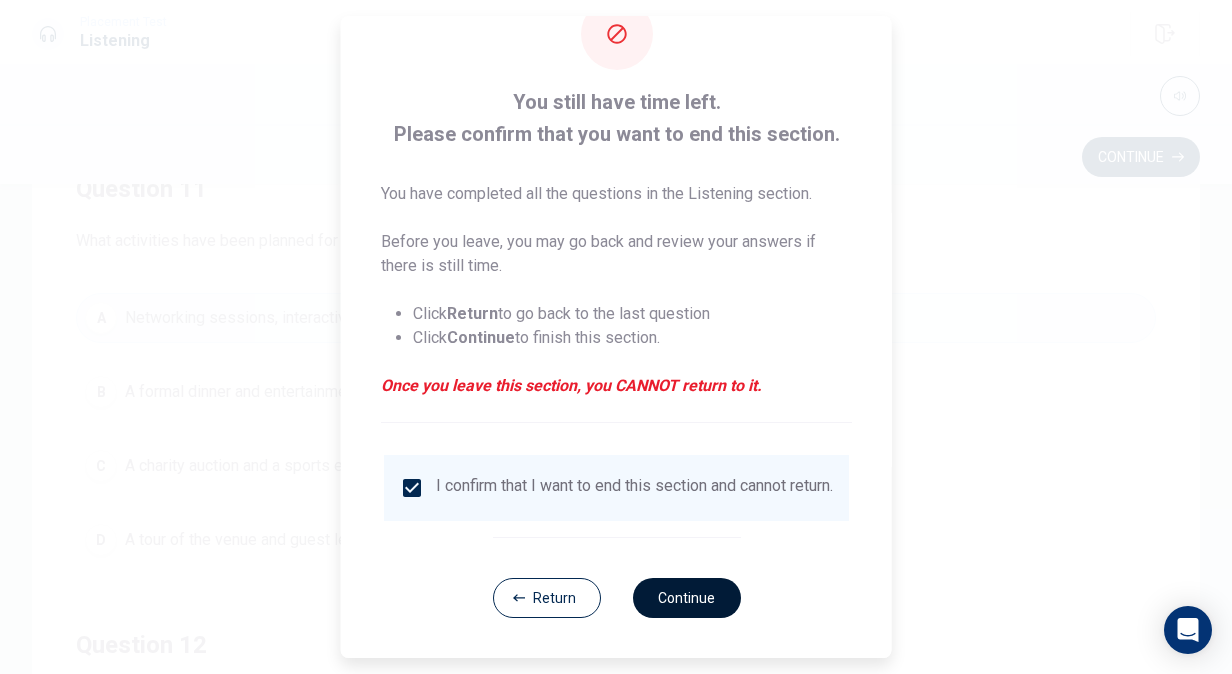 click on "Continue" at bounding box center (686, 598) 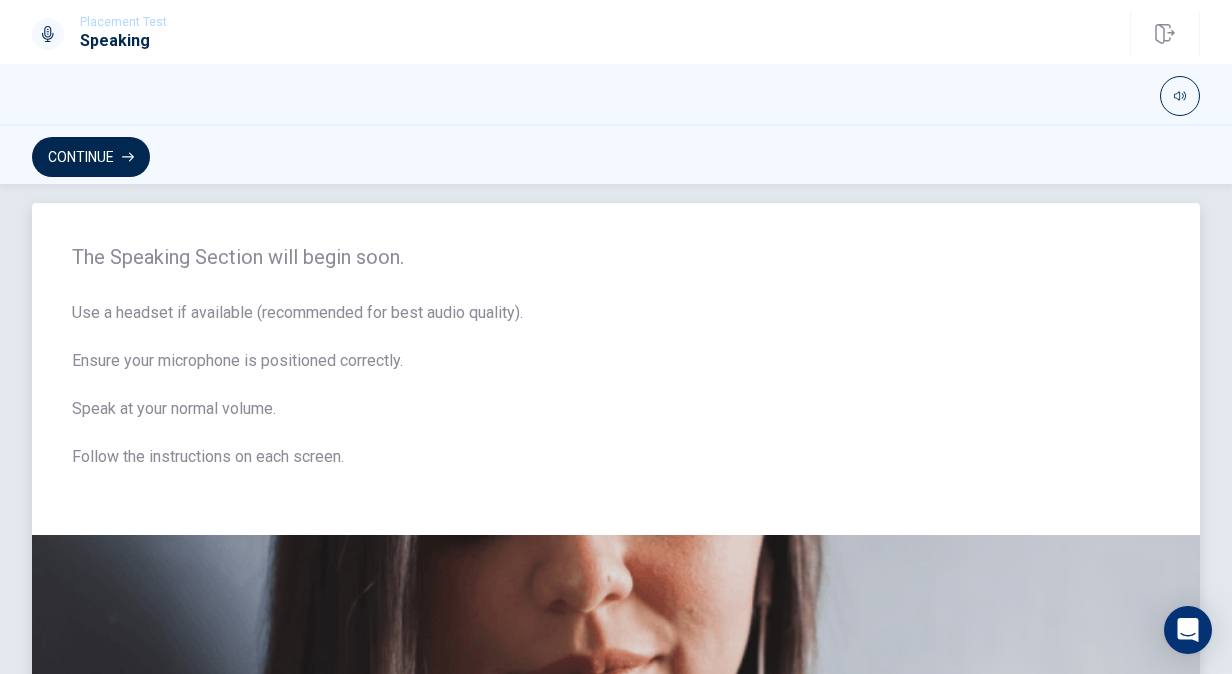 scroll, scrollTop: 20, scrollLeft: 0, axis: vertical 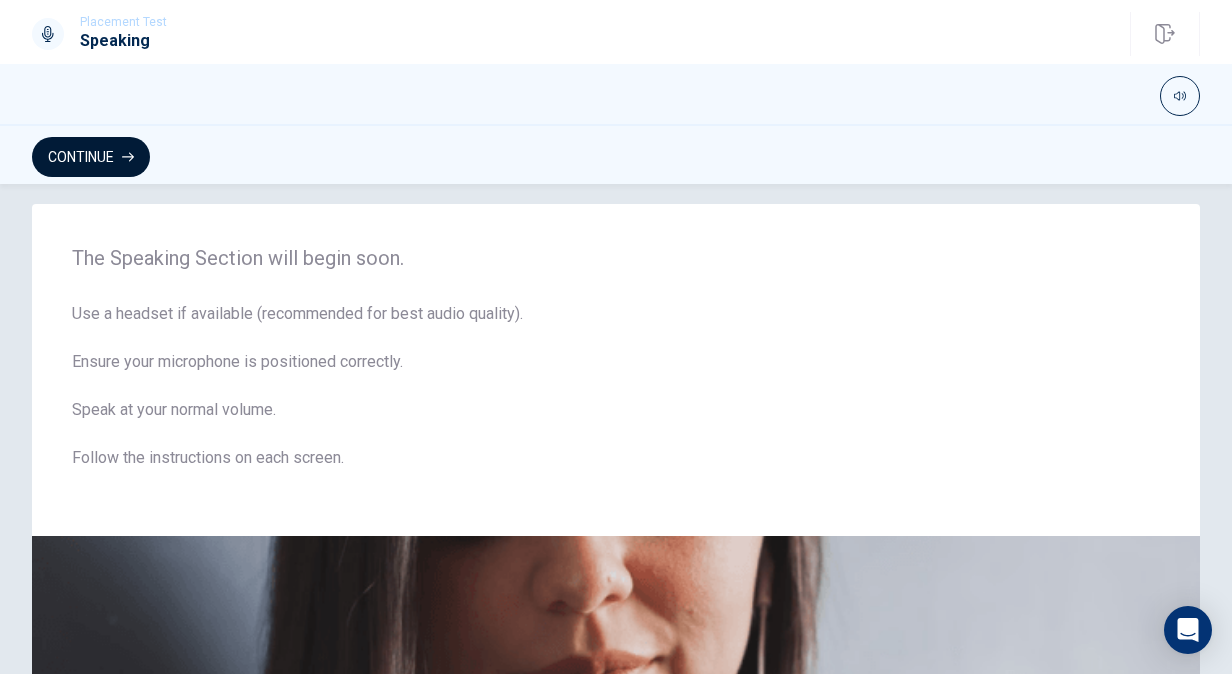 click on "Continue" at bounding box center [91, 157] 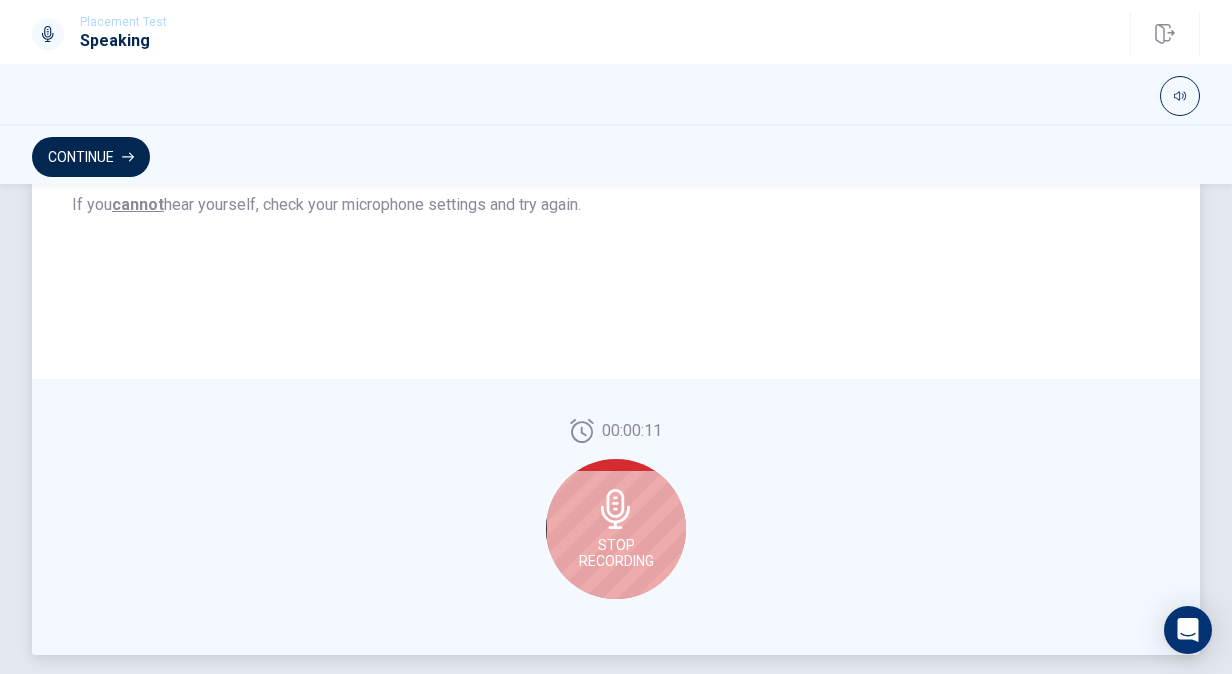scroll, scrollTop: 526, scrollLeft: 0, axis: vertical 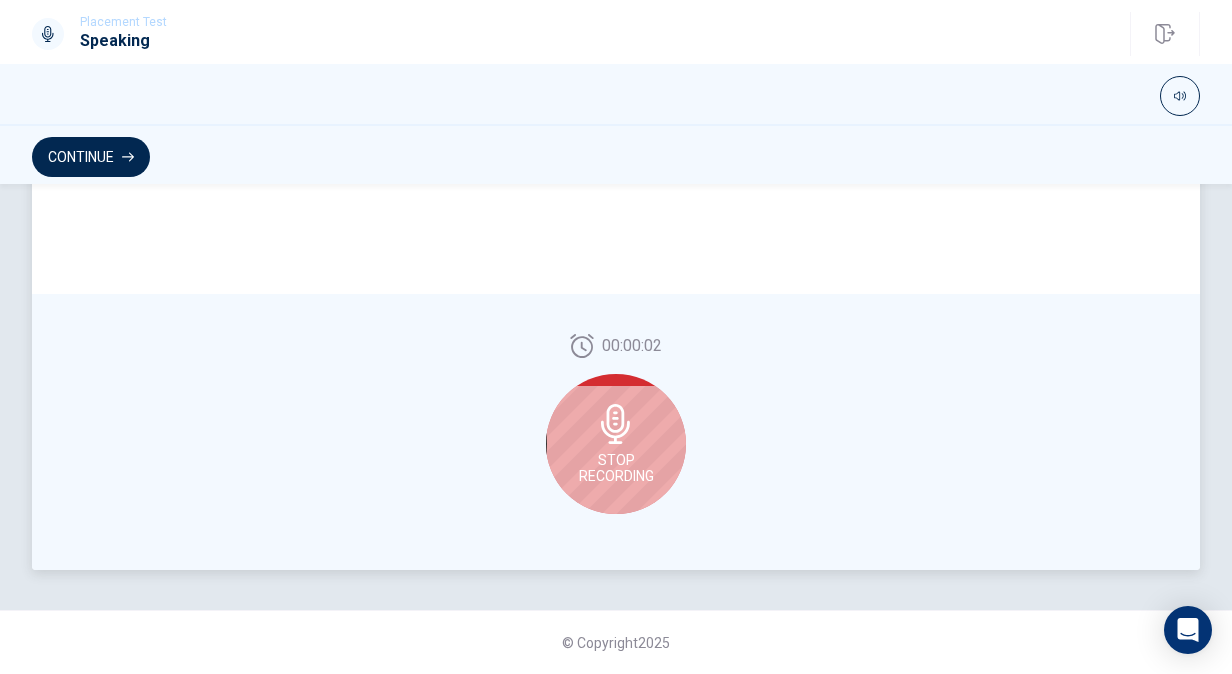 click on "Stop   Recording" at bounding box center [616, 444] 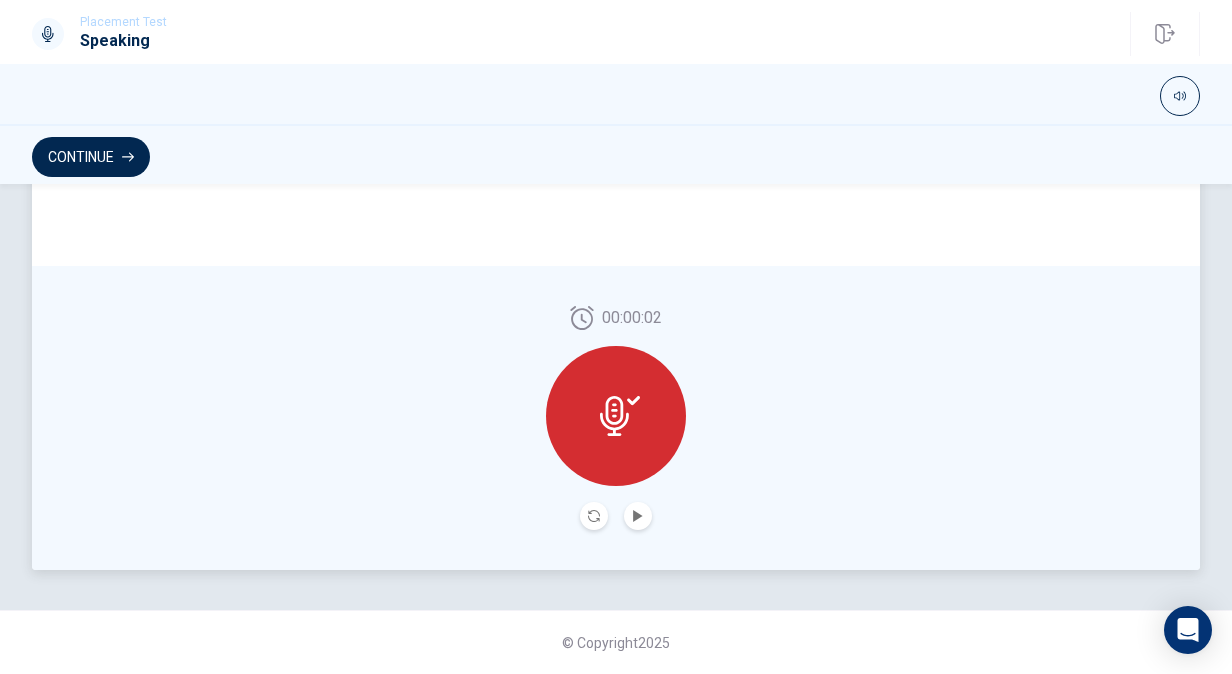 click at bounding box center (638, 516) 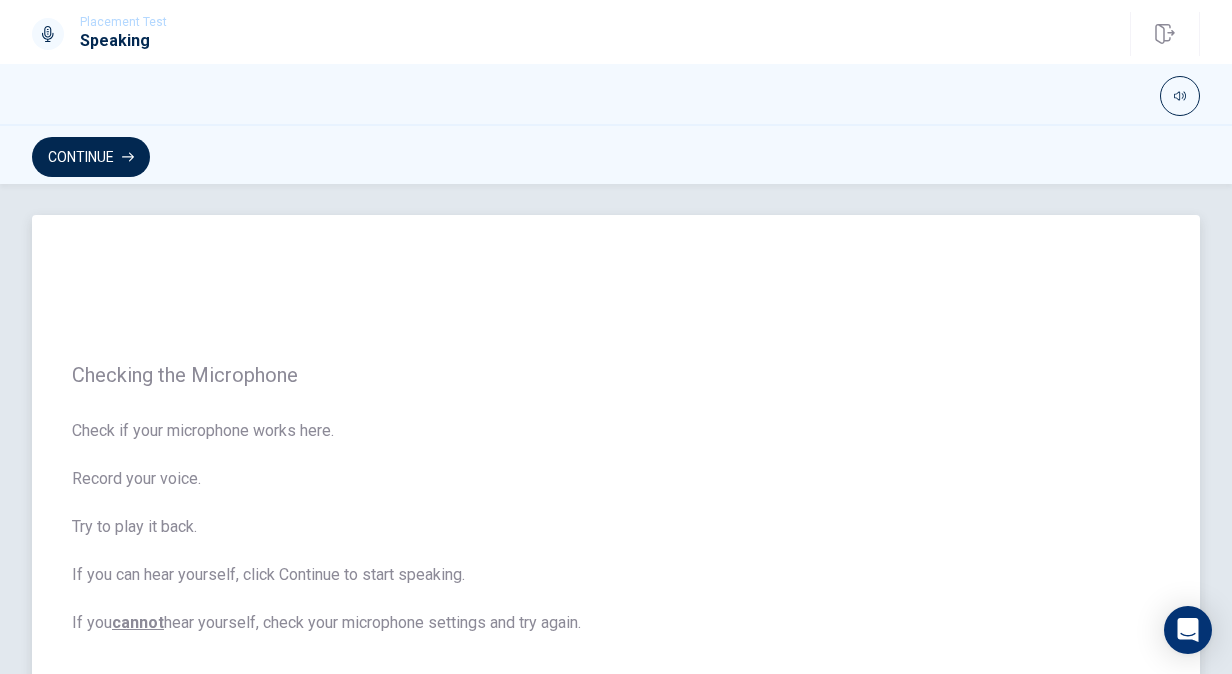 scroll, scrollTop: 0, scrollLeft: 0, axis: both 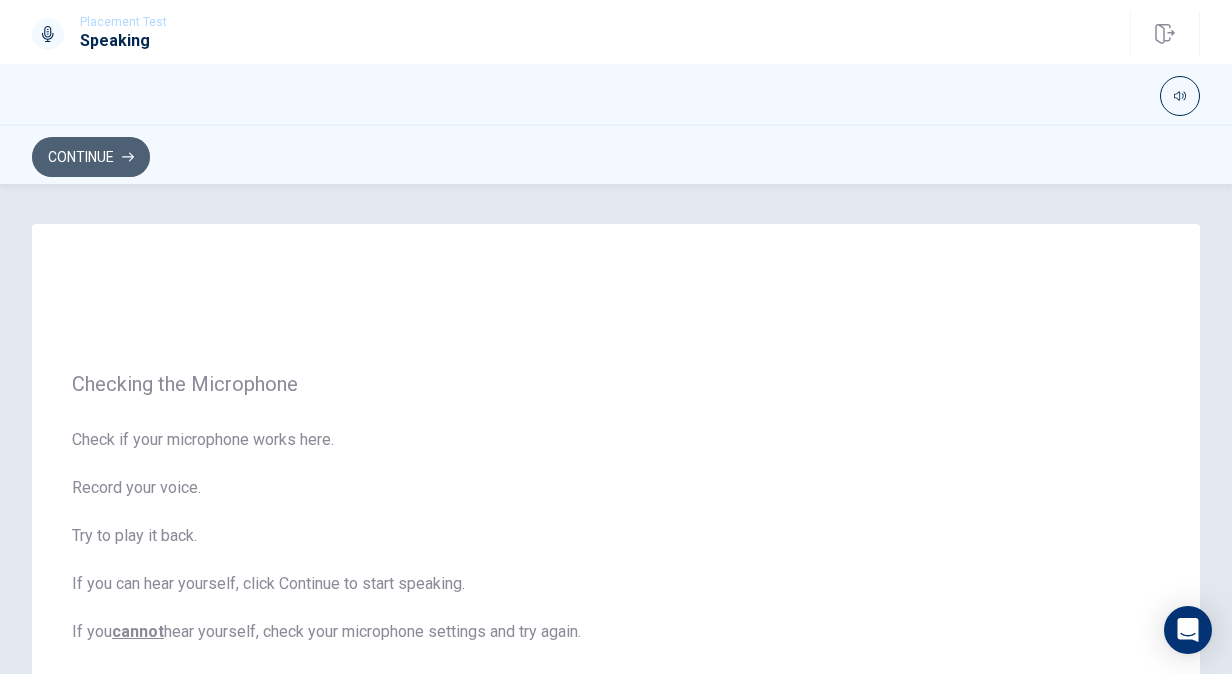 click 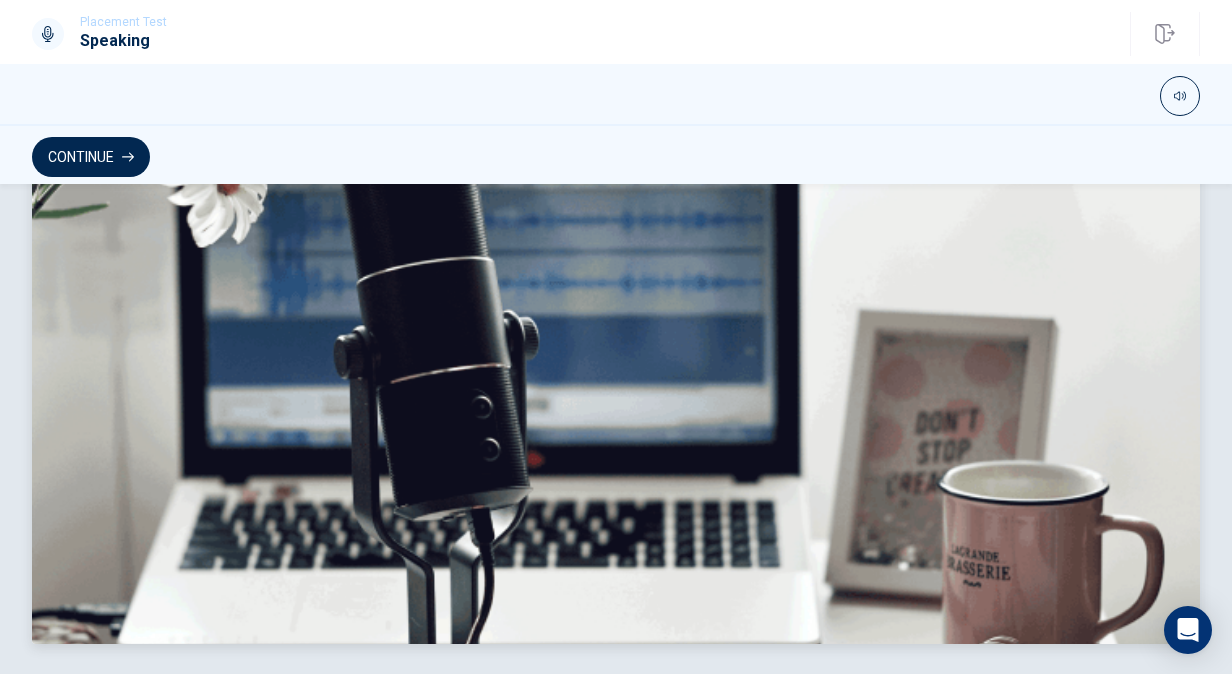 scroll, scrollTop: 586, scrollLeft: 0, axis: vertical 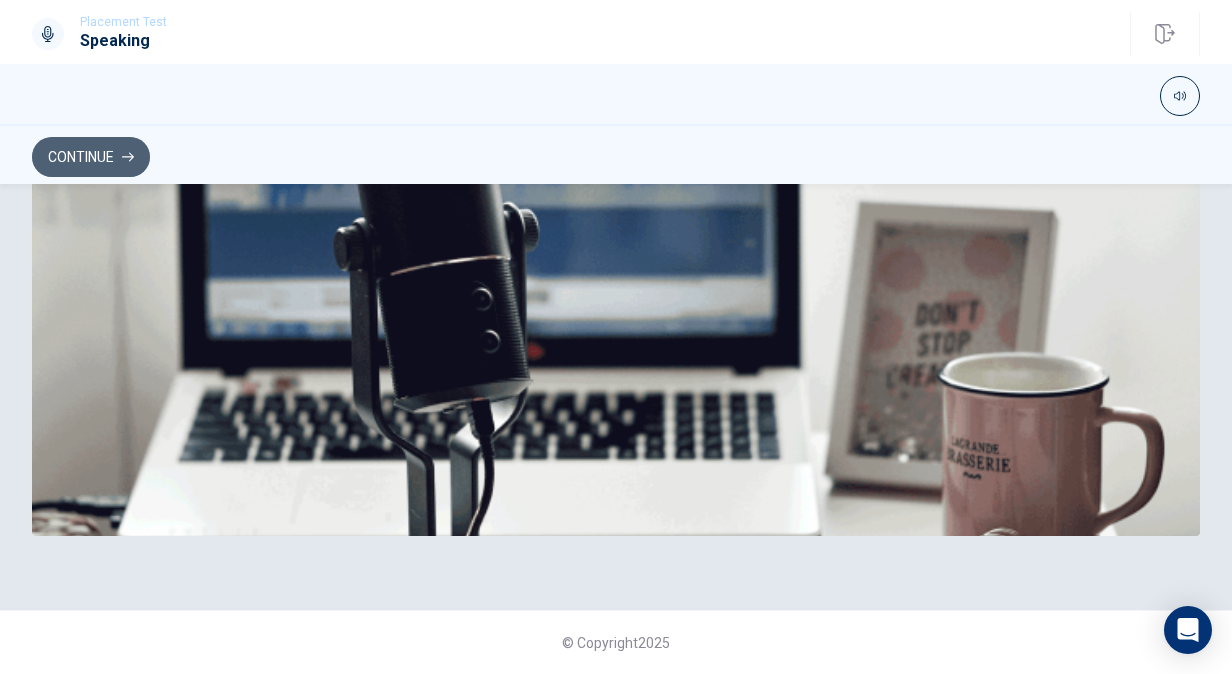 click on "Continue" at bounding box center (91, 157) 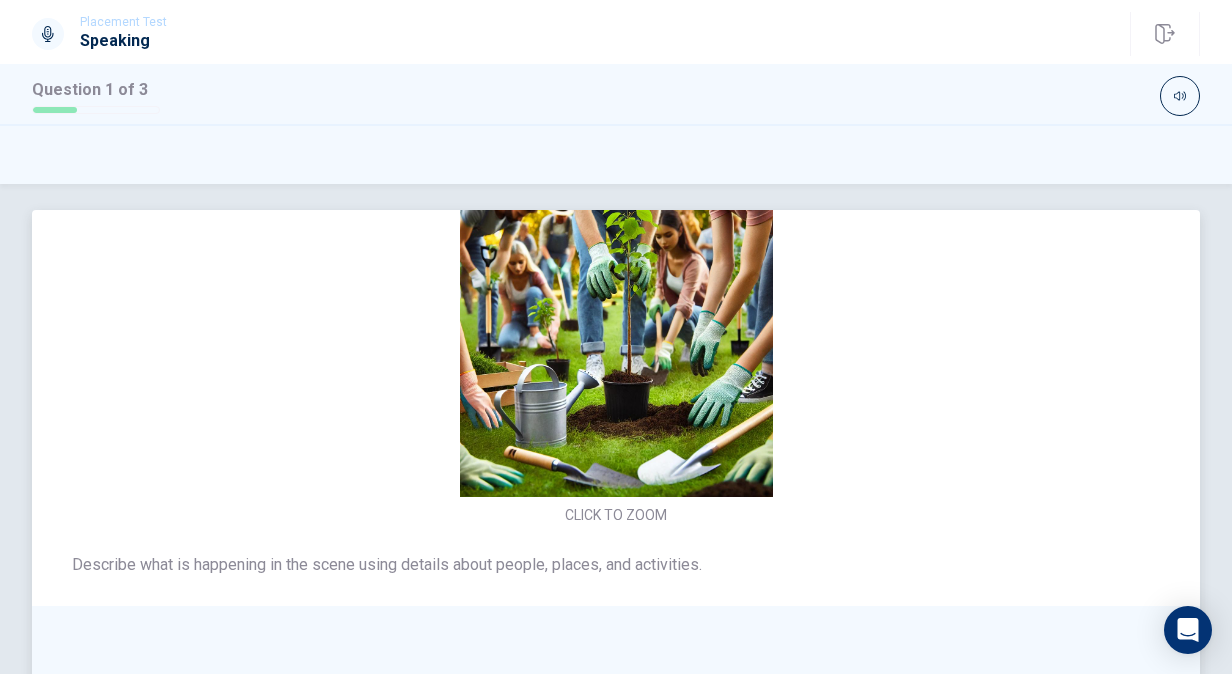scroll, scrollTop: 0, scrollLeft: 0, axis: both 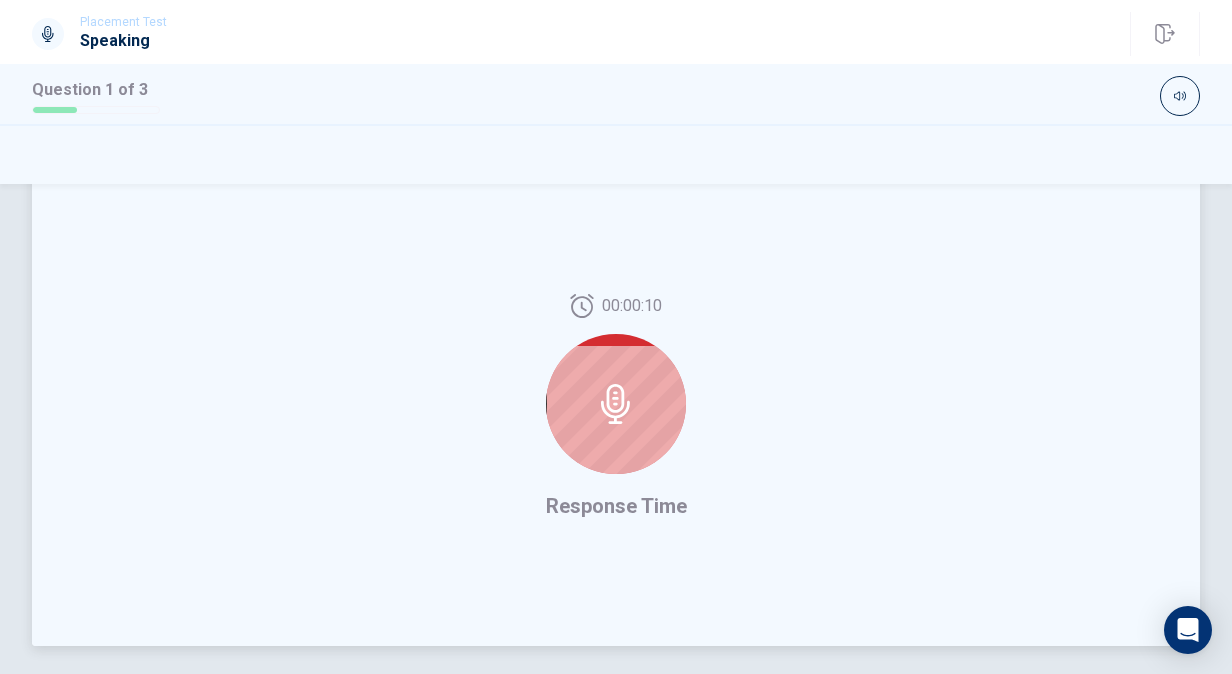 click at bounding box center (616, 404) 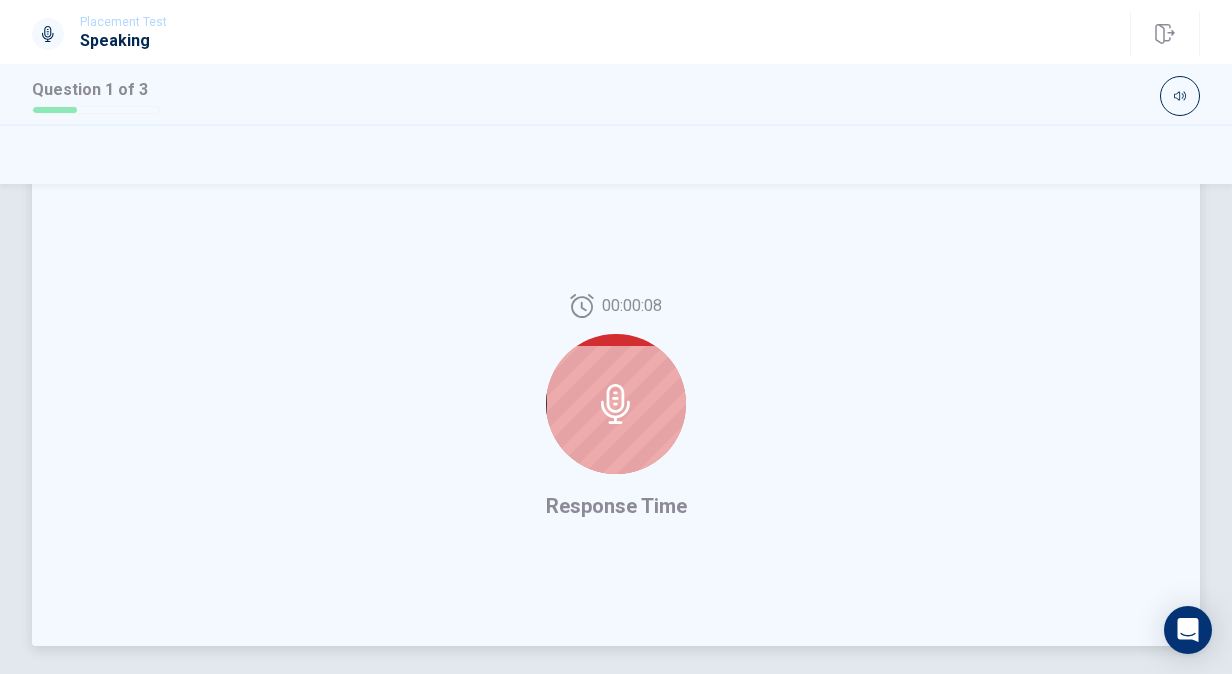 click on "Response Time" at bounding box center [616, 506] 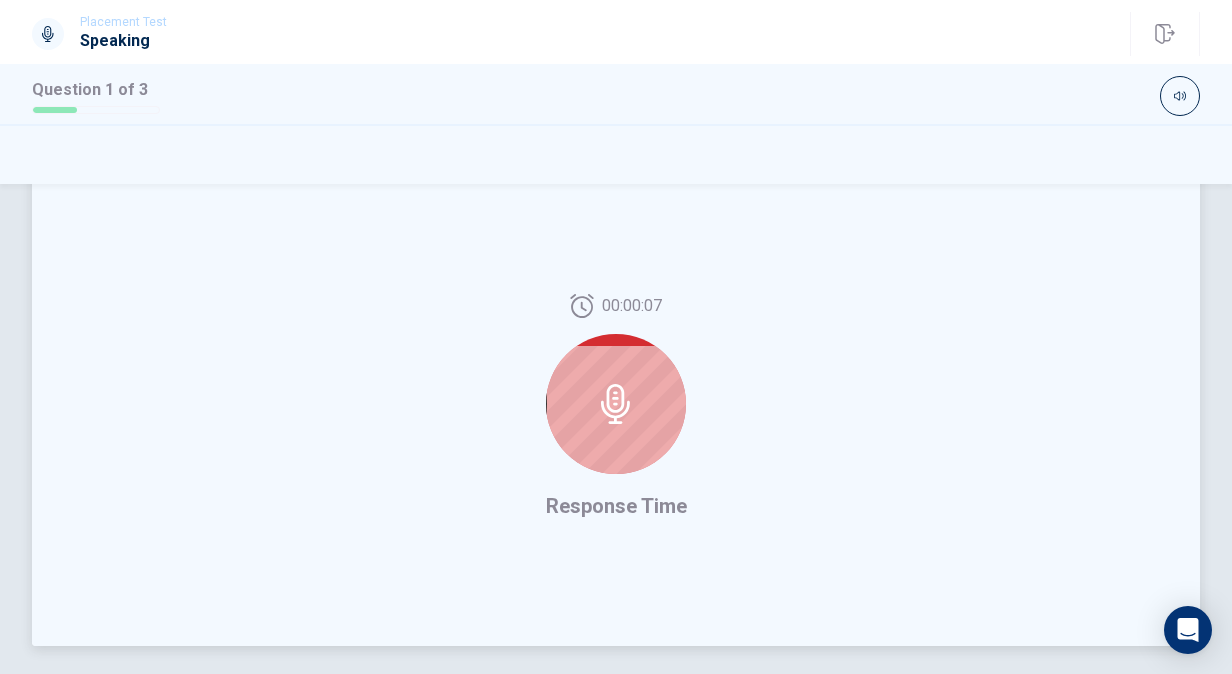 click at bounding box center [616, 404] 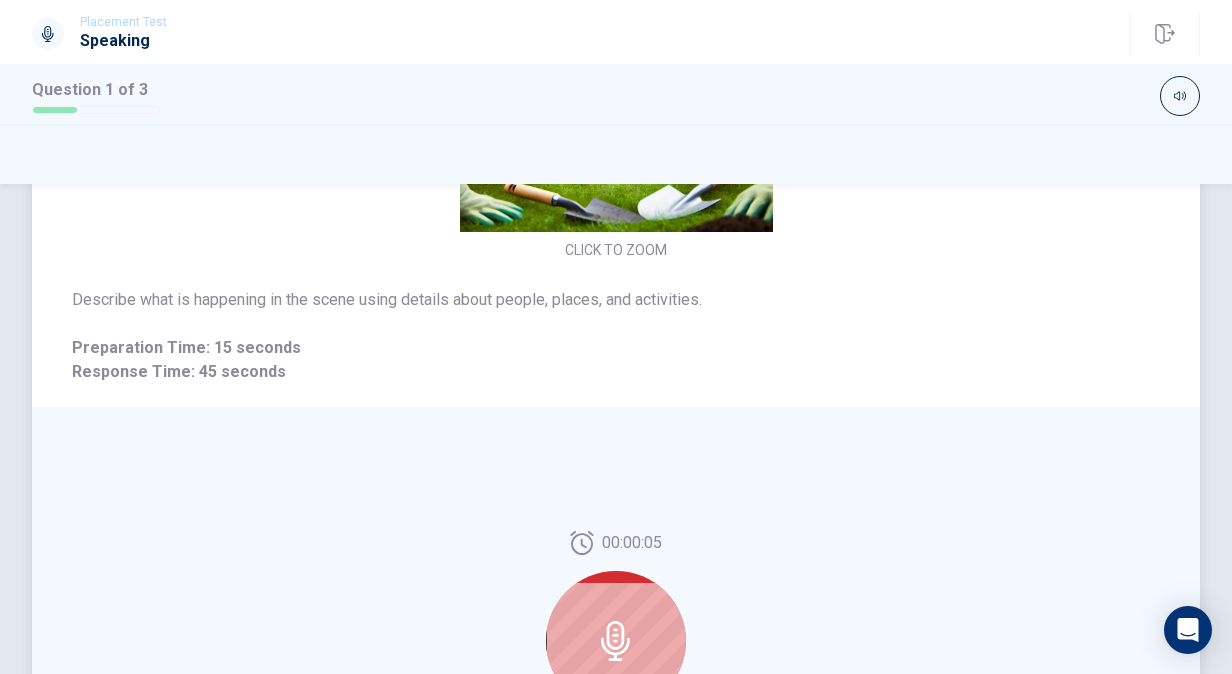 scroll, scrollTop: 210, scrollLeft: 0, axis: vertical 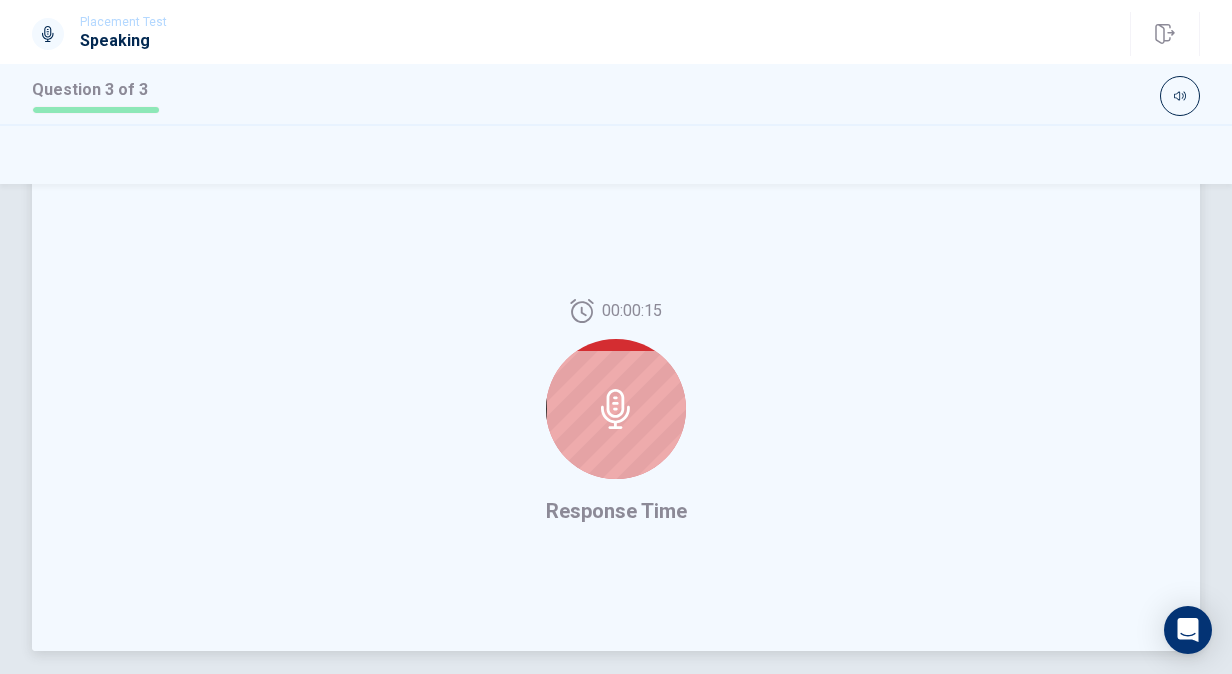 click 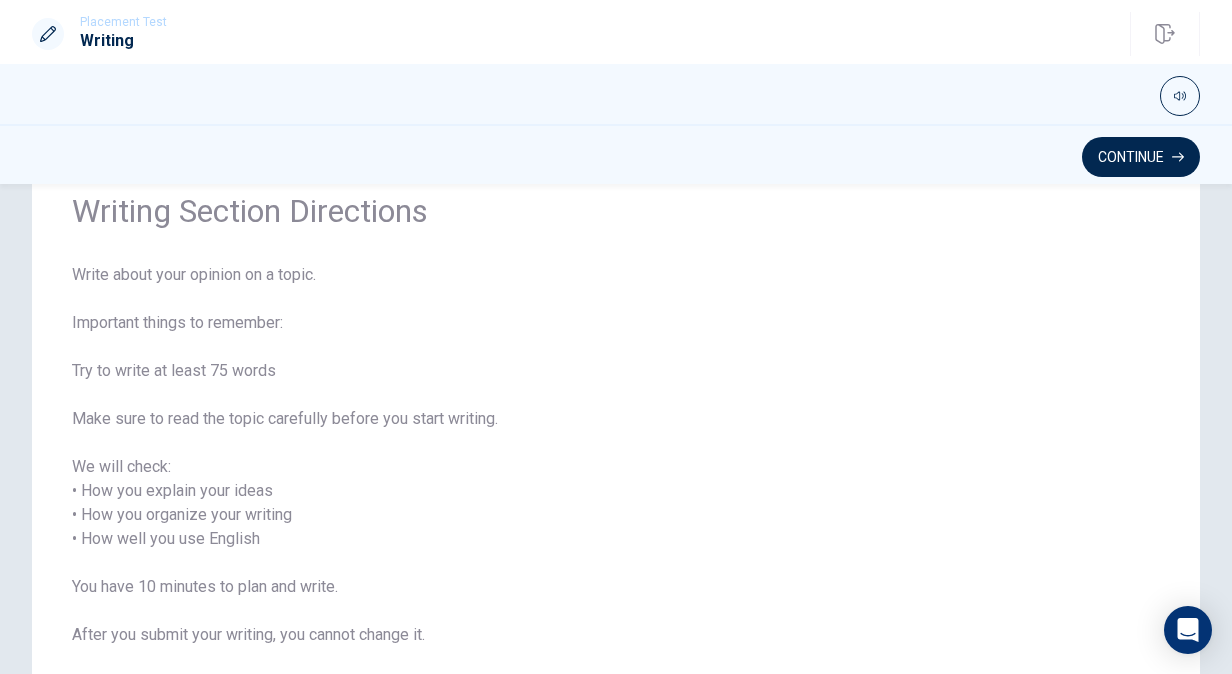 scroll, scrollTop: 88, scrollLeft: 0, axis: vertical 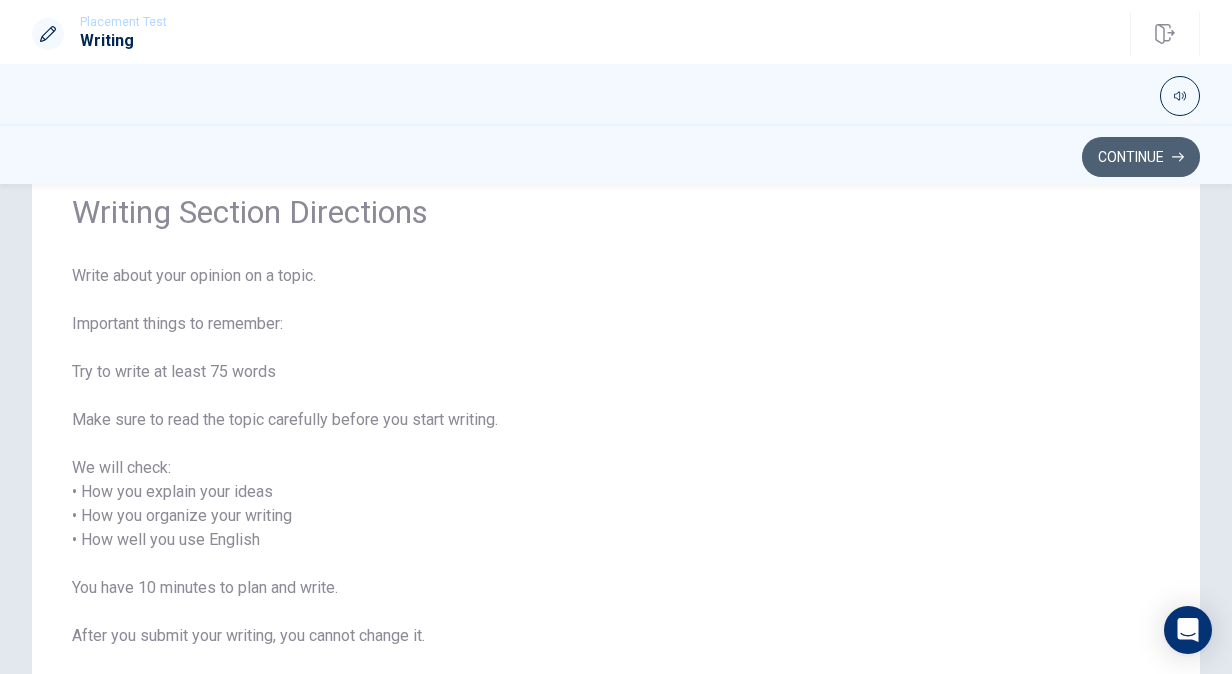 click on "Continue" at bounding box center [1141, 157] 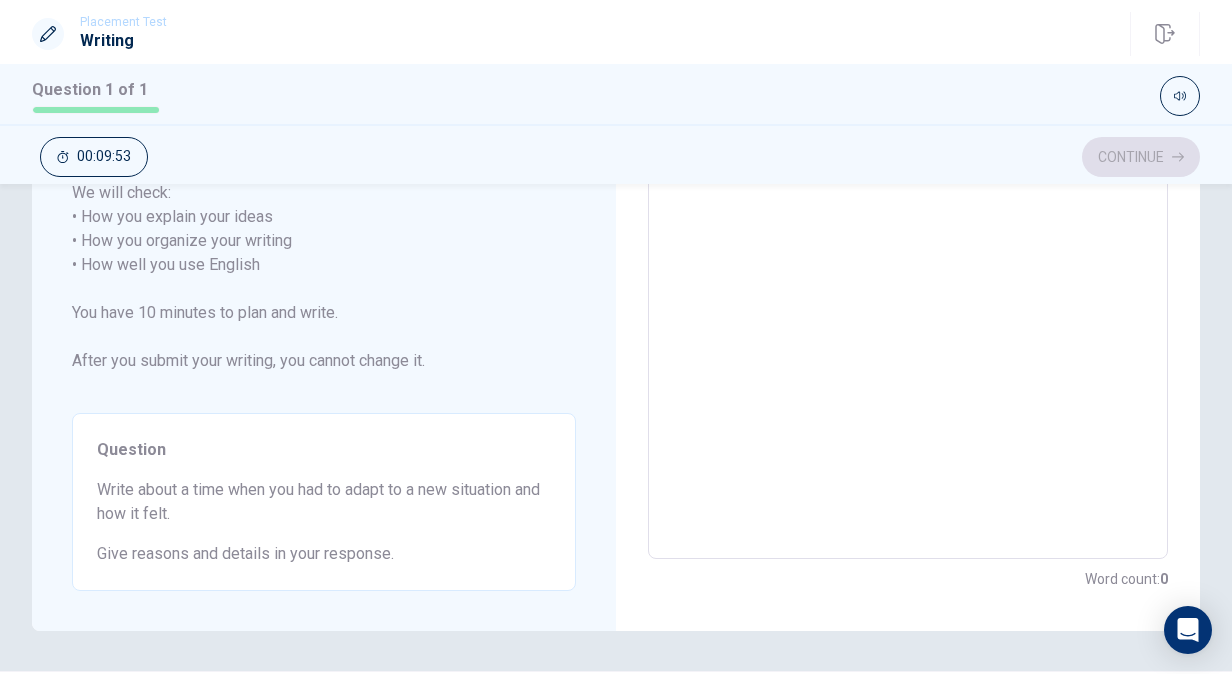 scroll, scrollTop: 383, scrollLeft: 0, axis: vertical 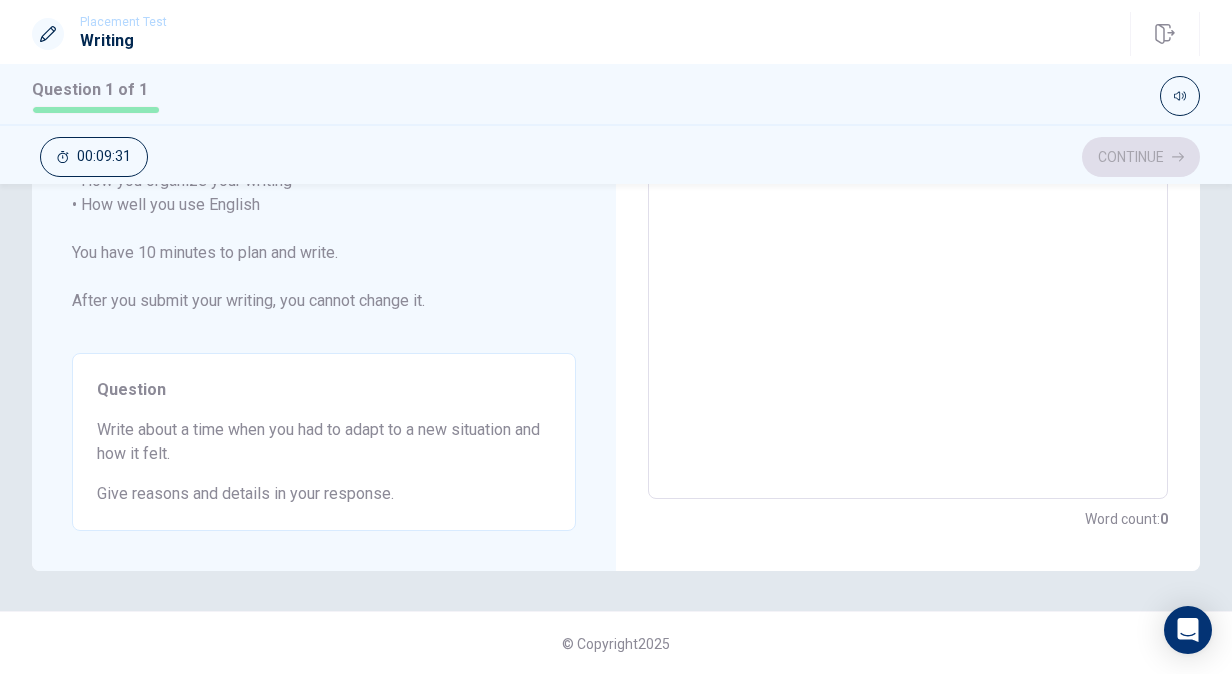 click at bounding box center [908, 205] 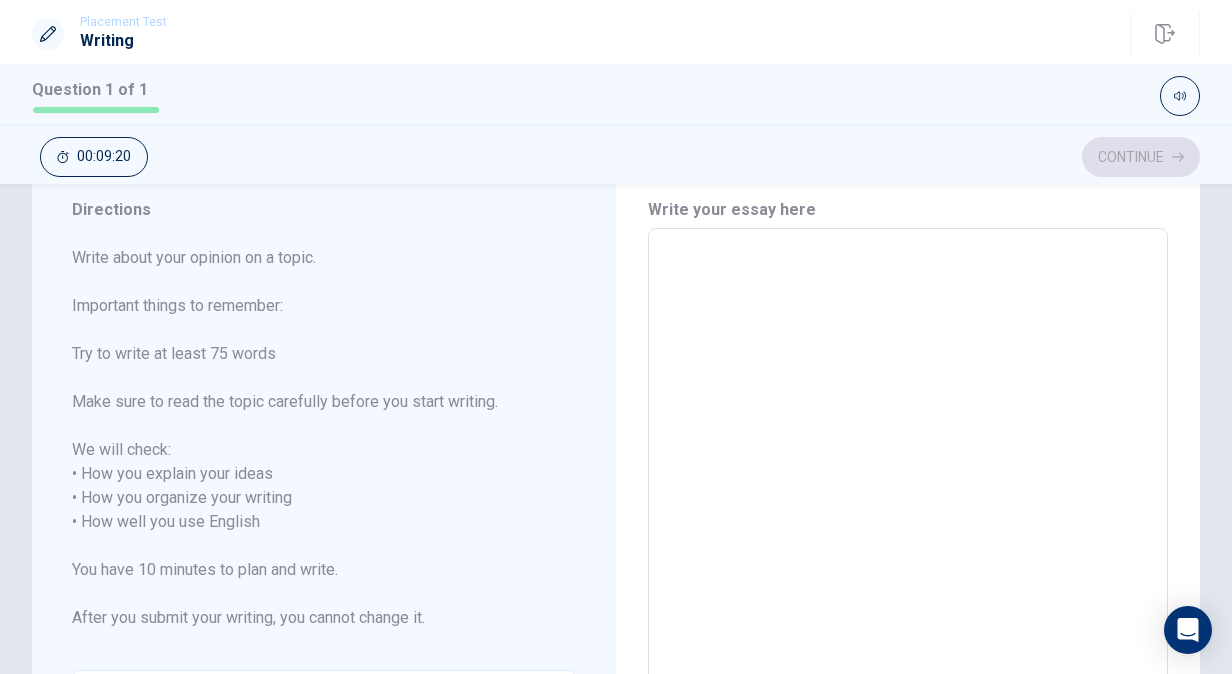 scroll, scrollTop: 65, scrollLeft: 0, axis: vertical 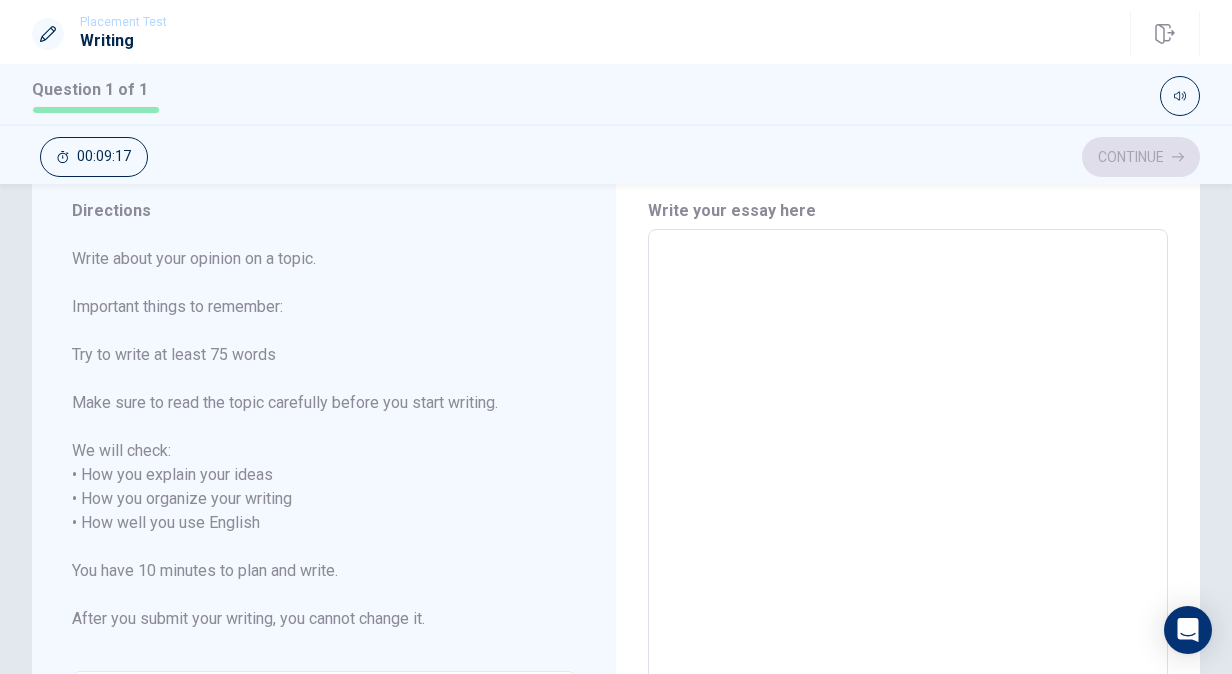 type on "W" 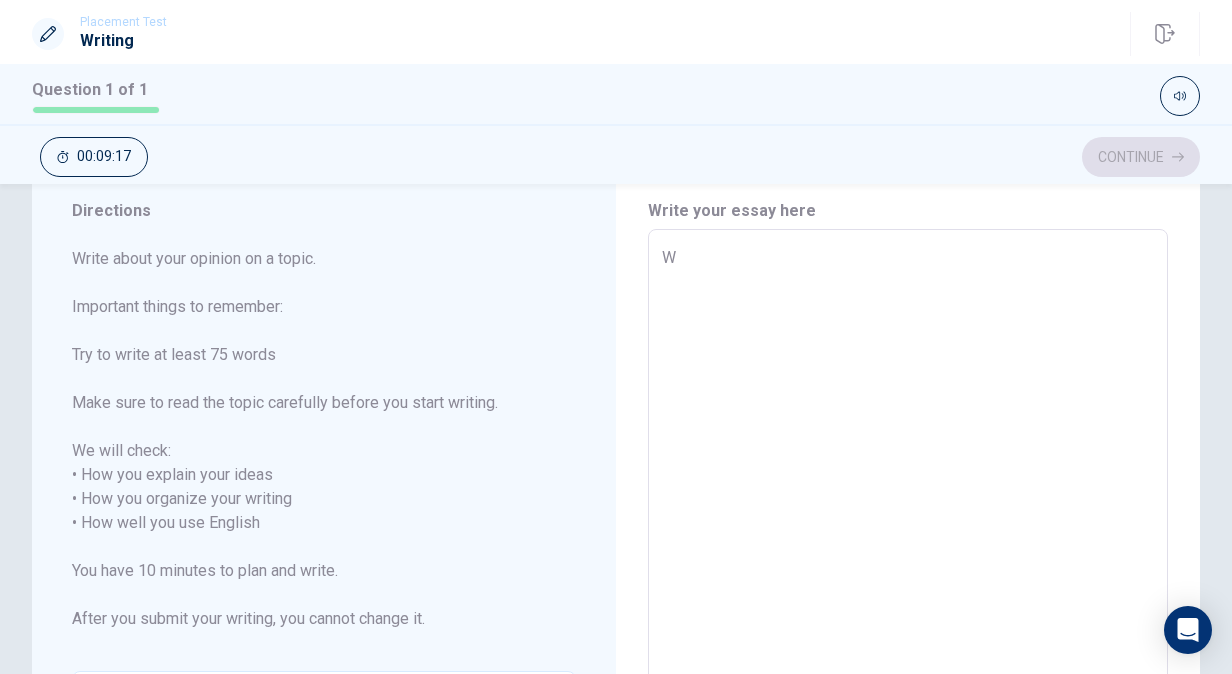 type on "x" 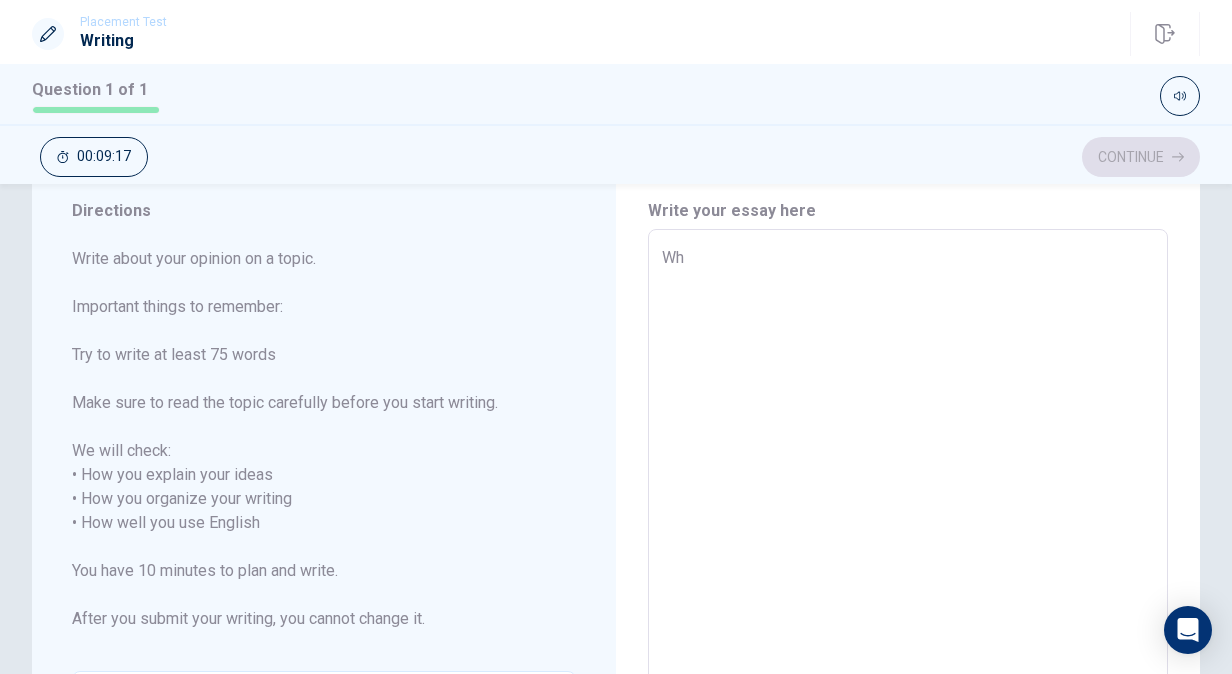 type on "x" 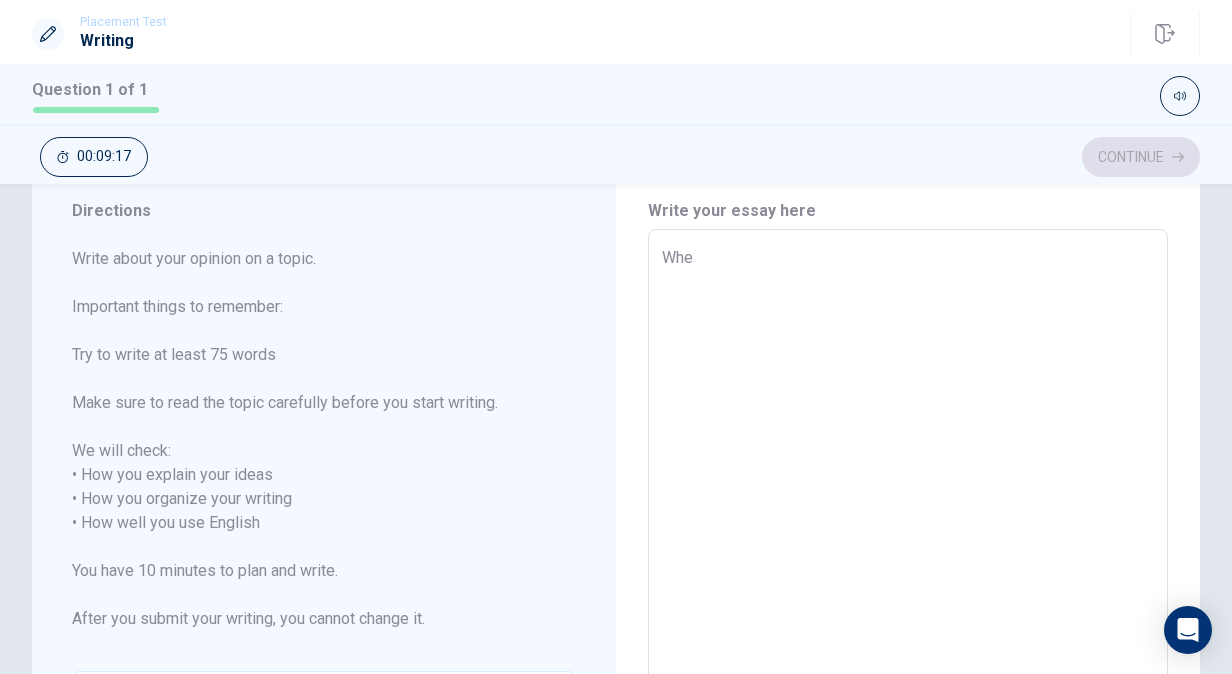 type on "x" 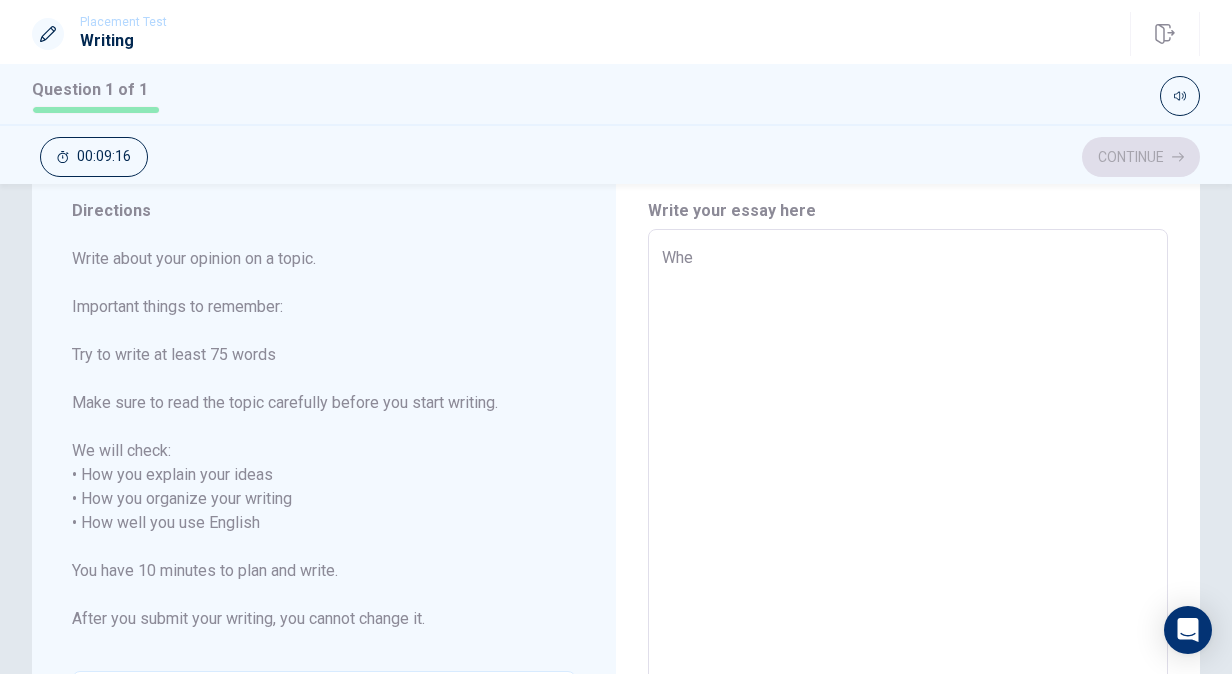 type on "When" 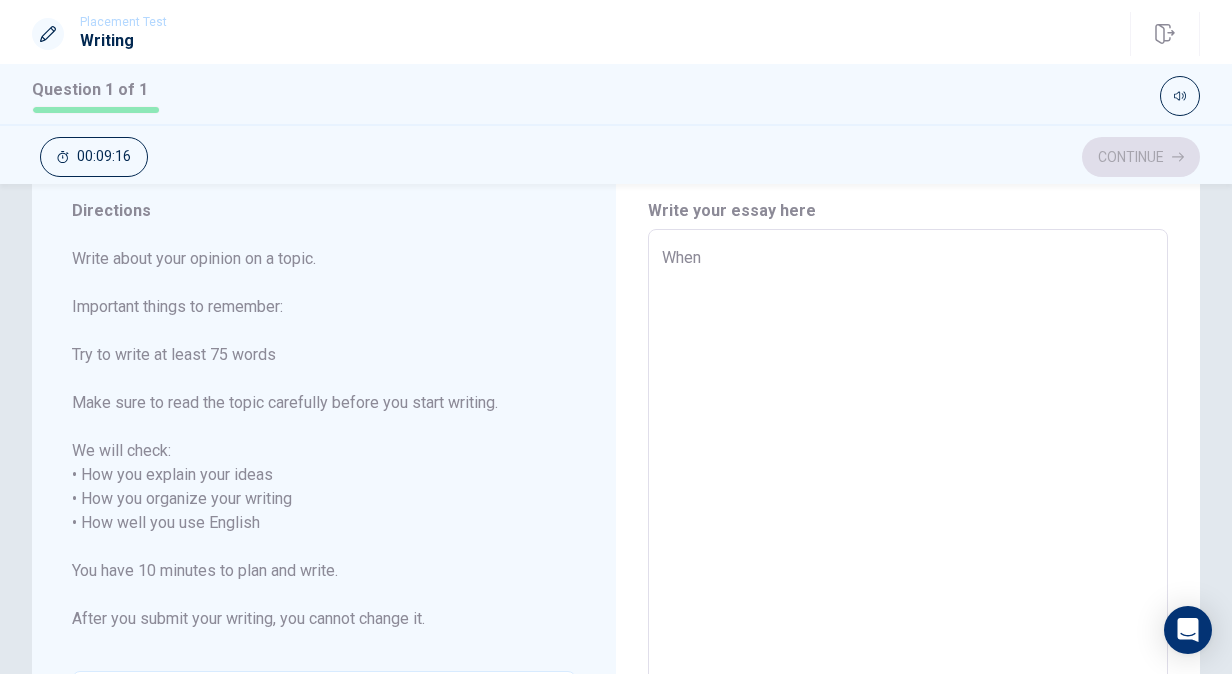 type on "x" 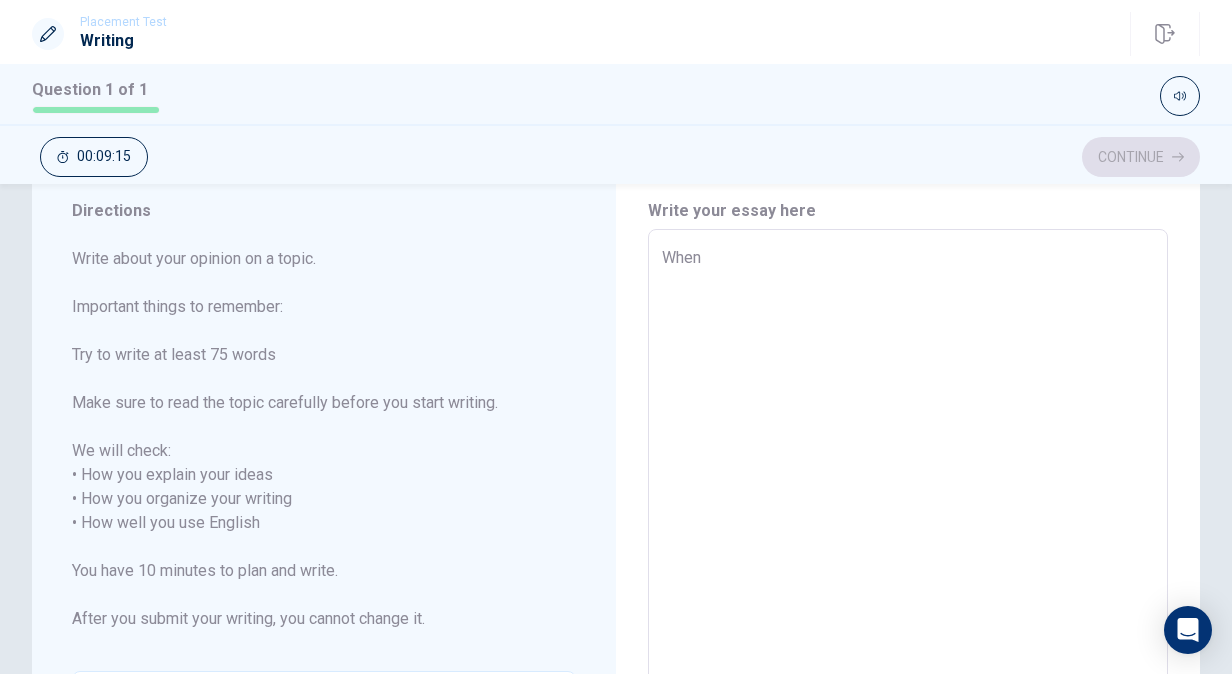 type on "x" 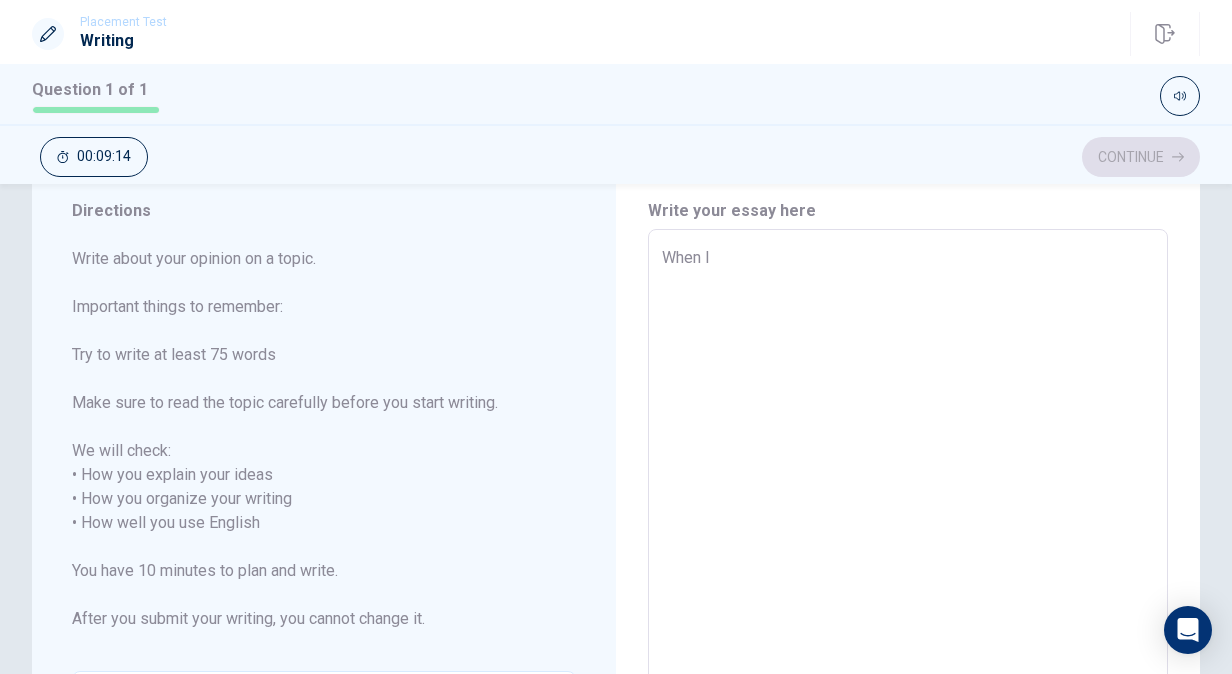 type on "x" 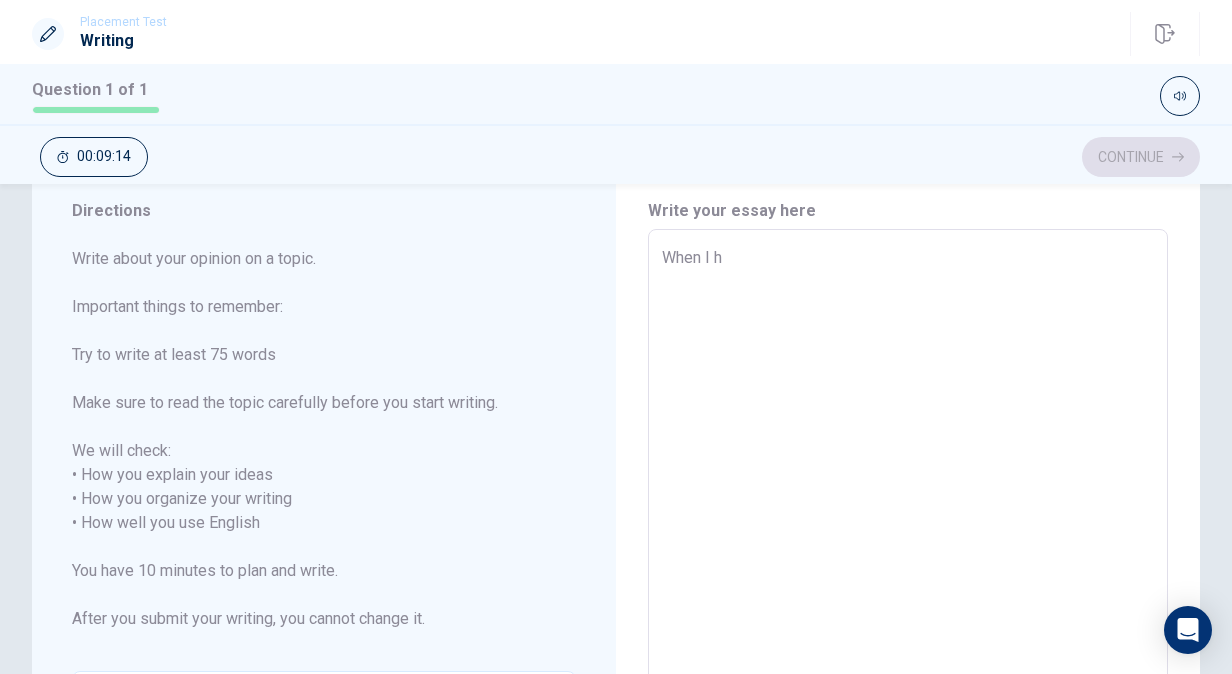 type on "x" 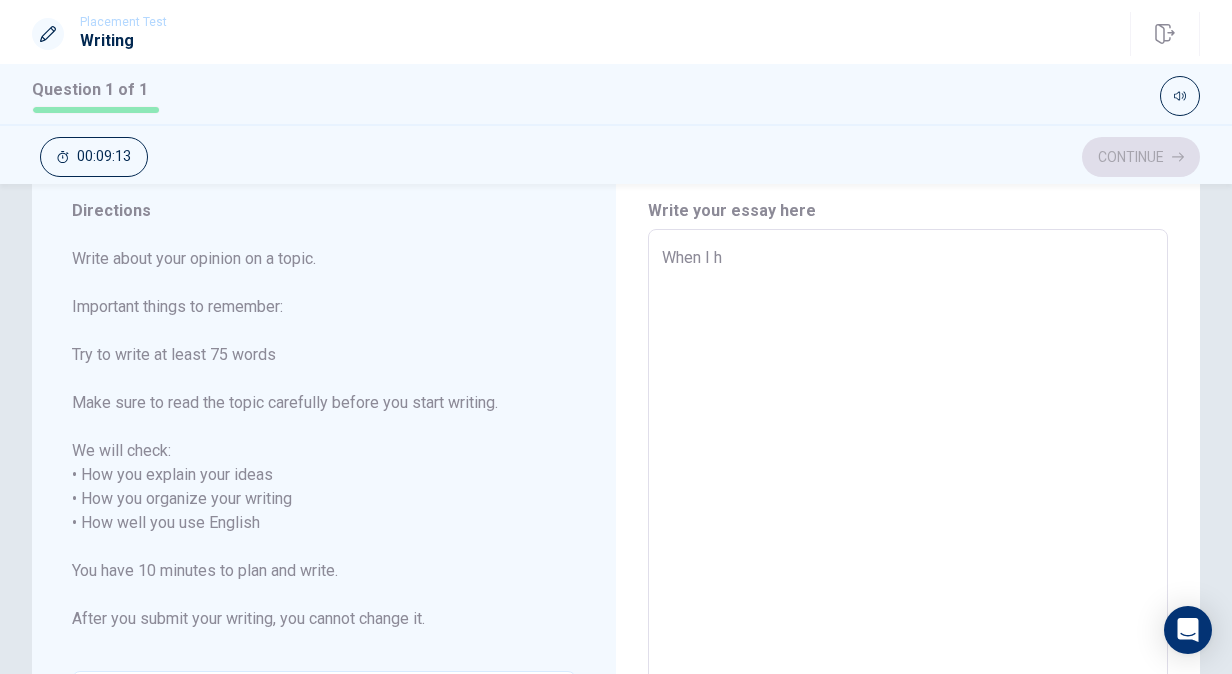 type on "When I ha" 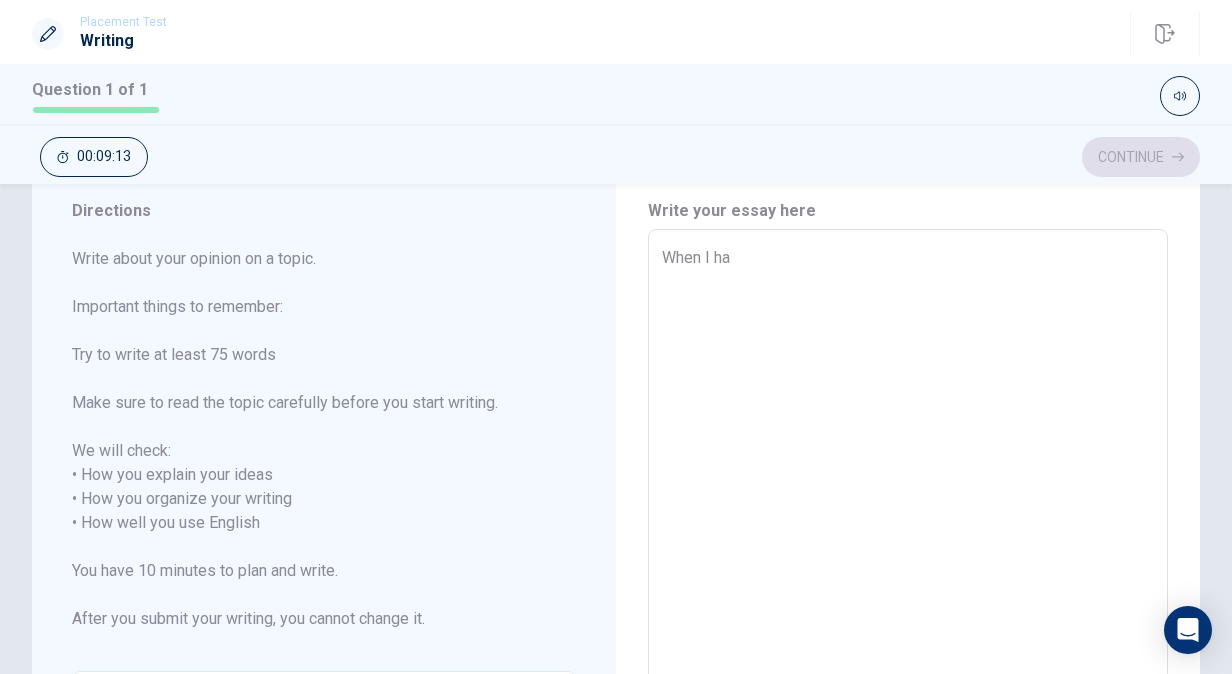 type on "x" 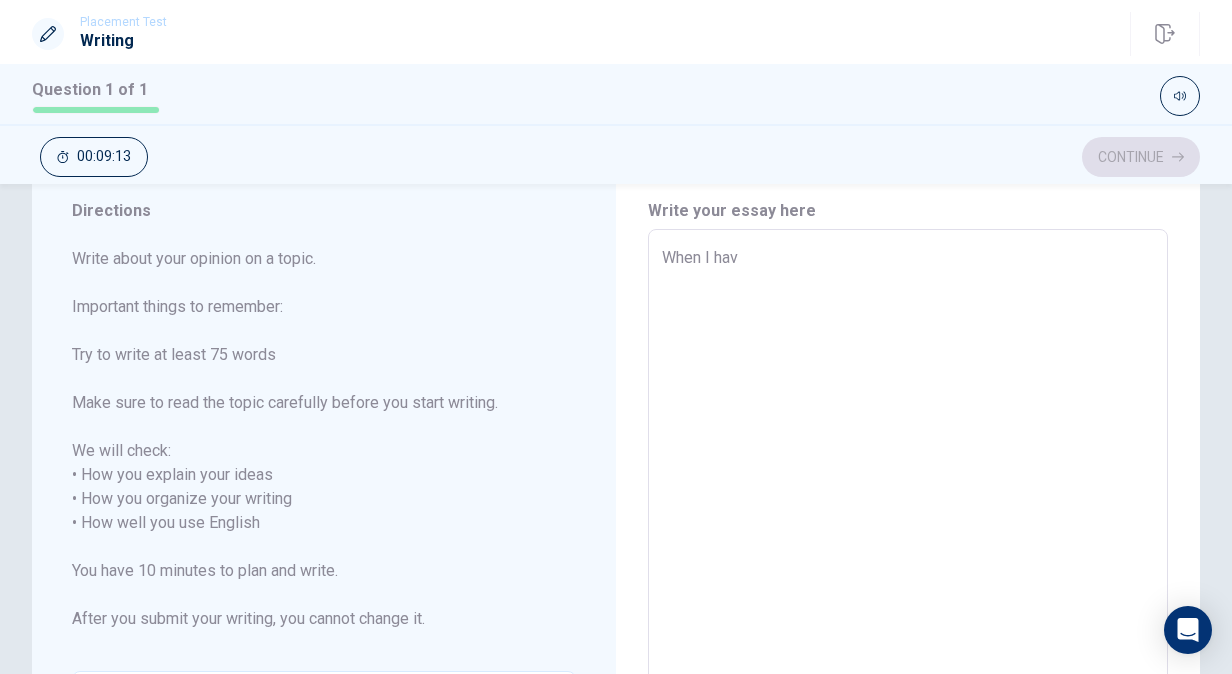 type on "x" 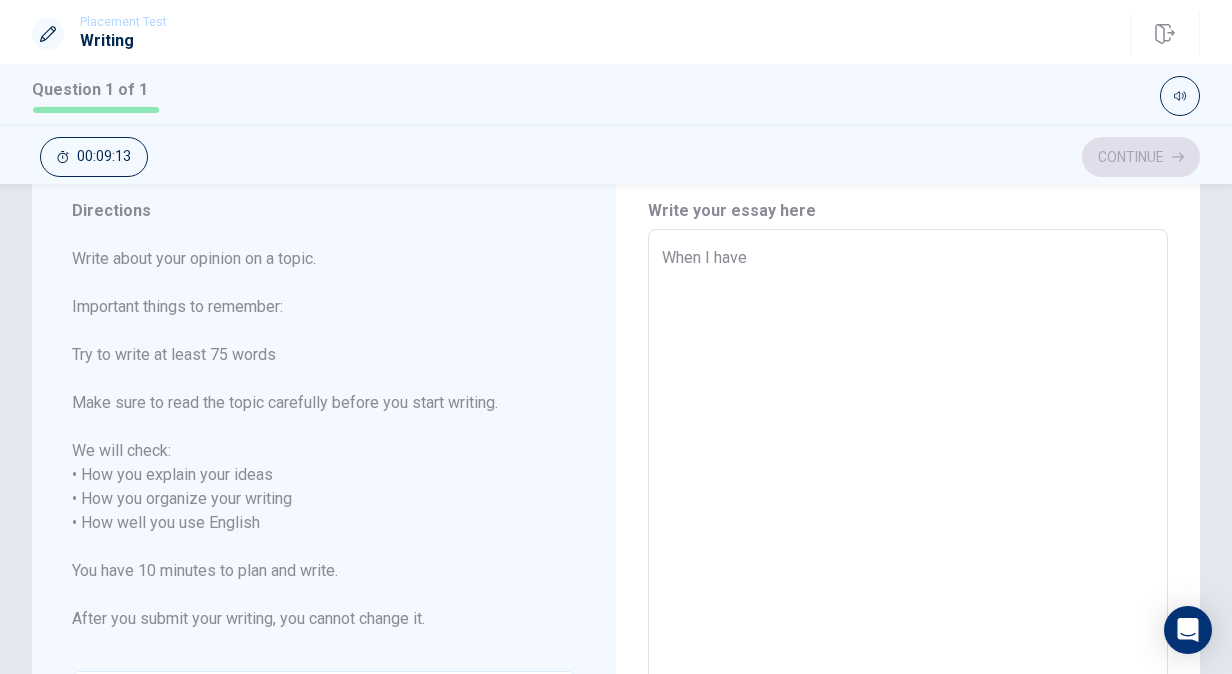 type on "x" 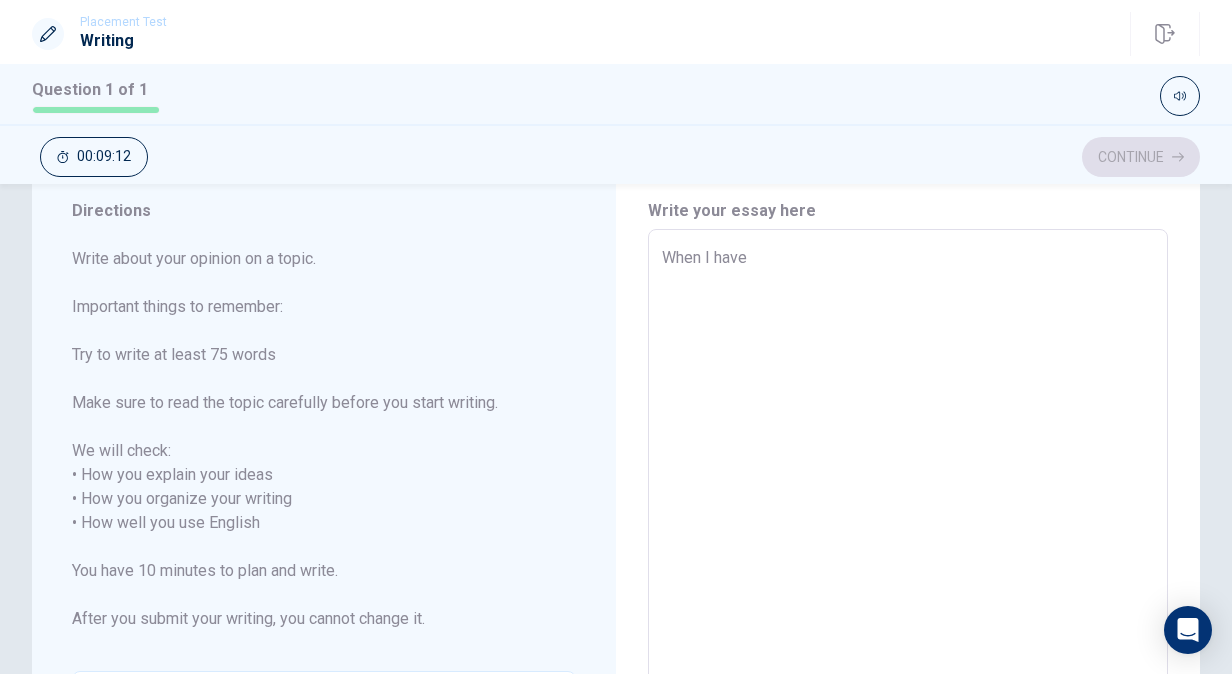 type on "x" 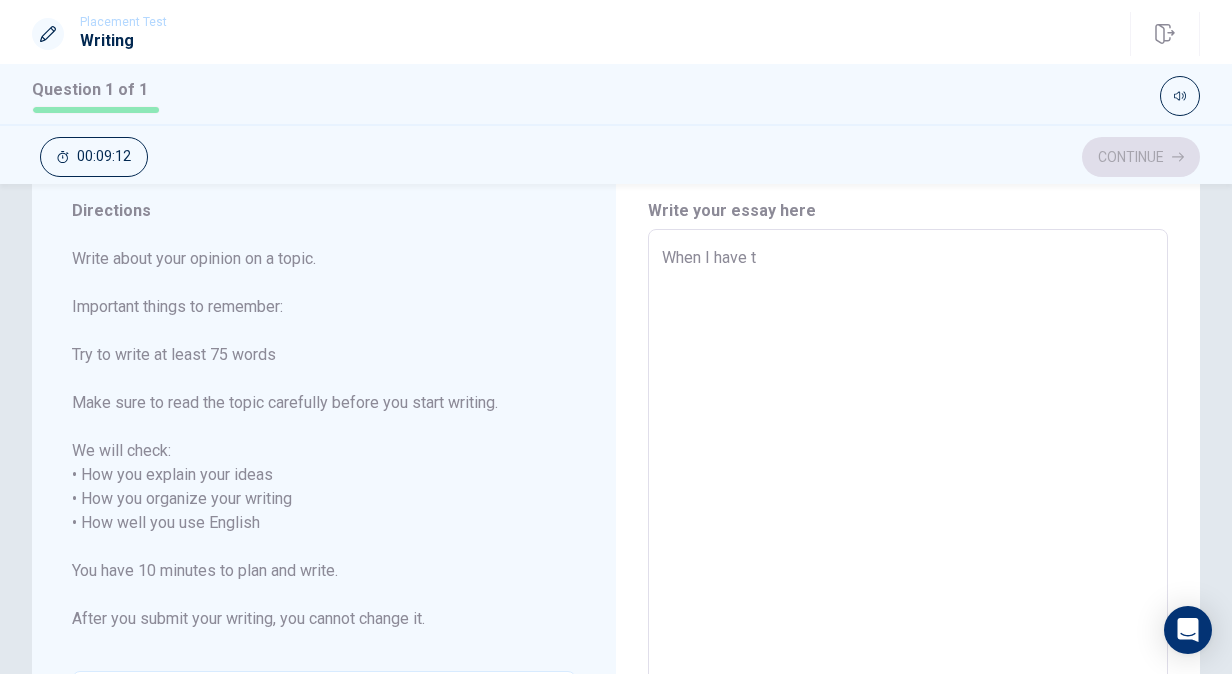 type on "x" 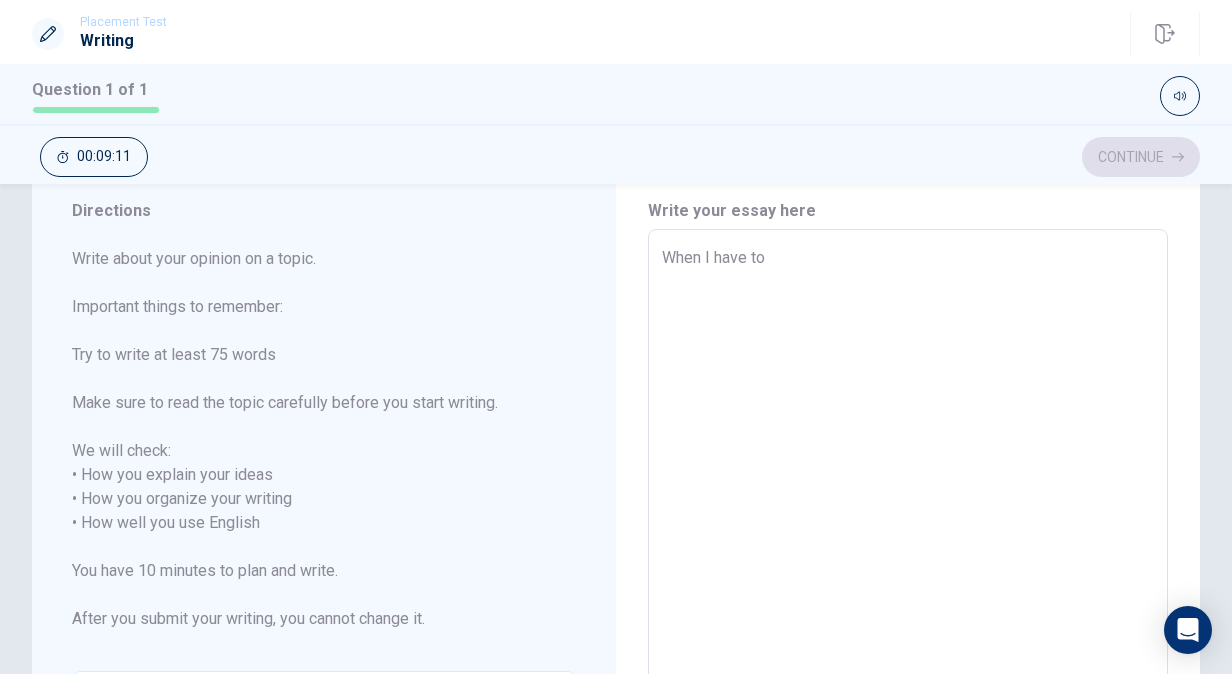 type on "When I have to" 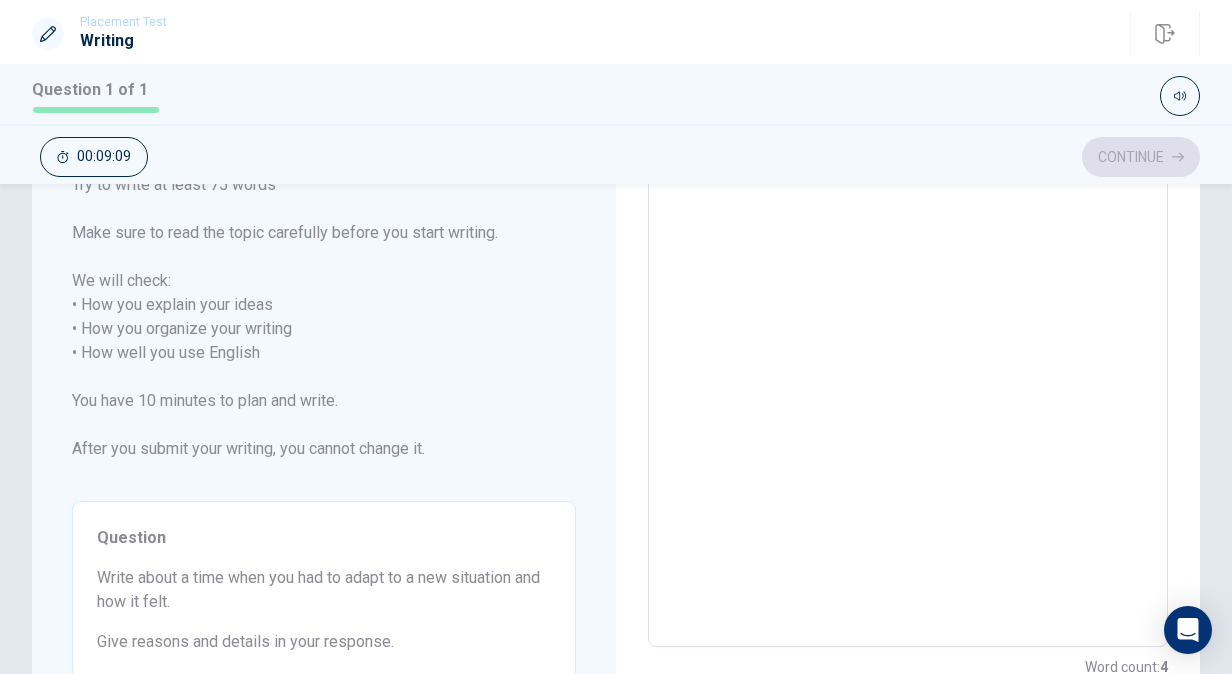 type on "x" 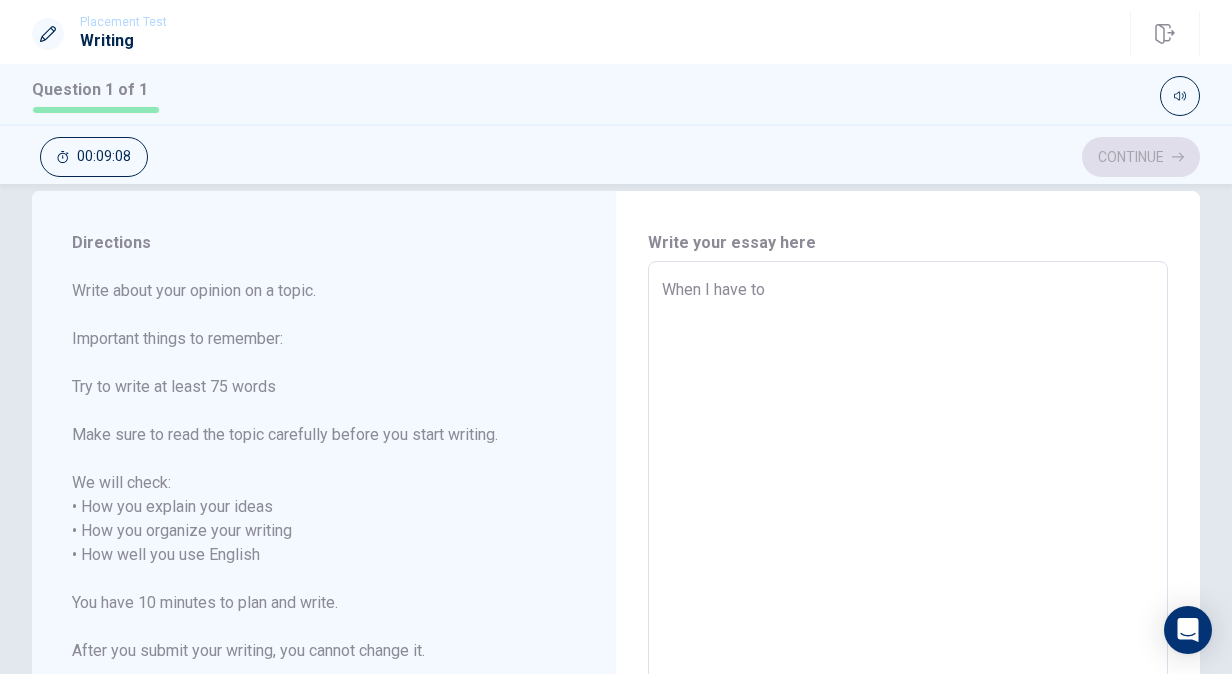 type on "When I have to" 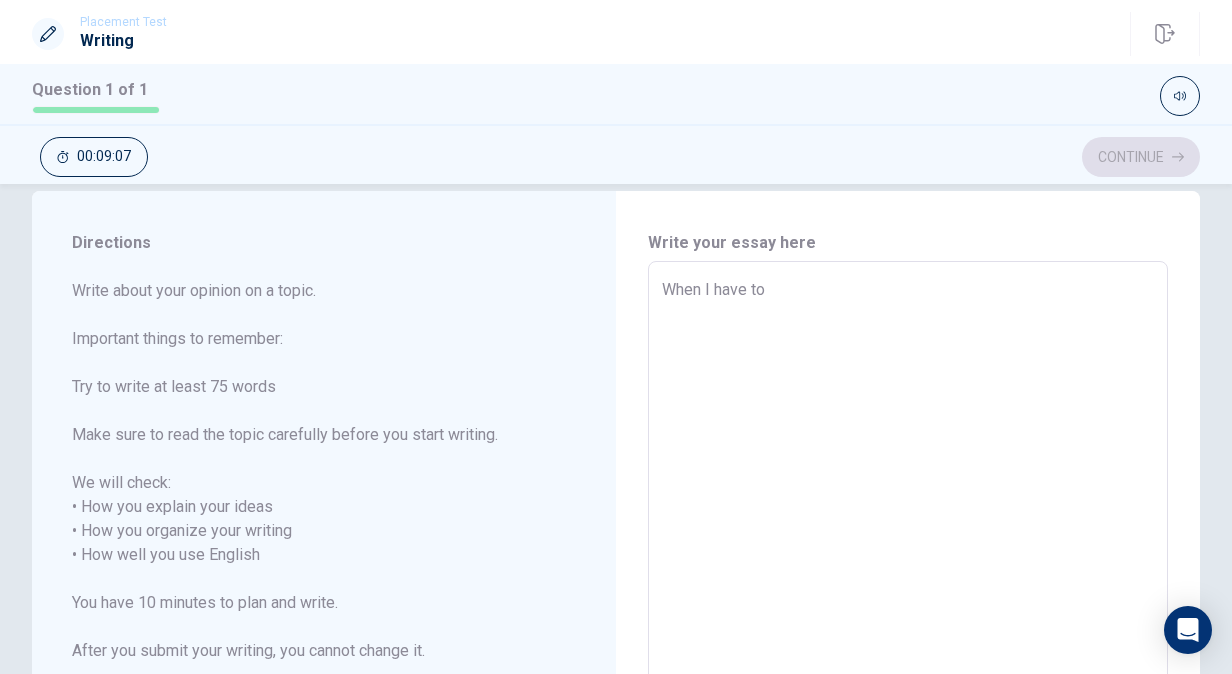 type on "When I have t" 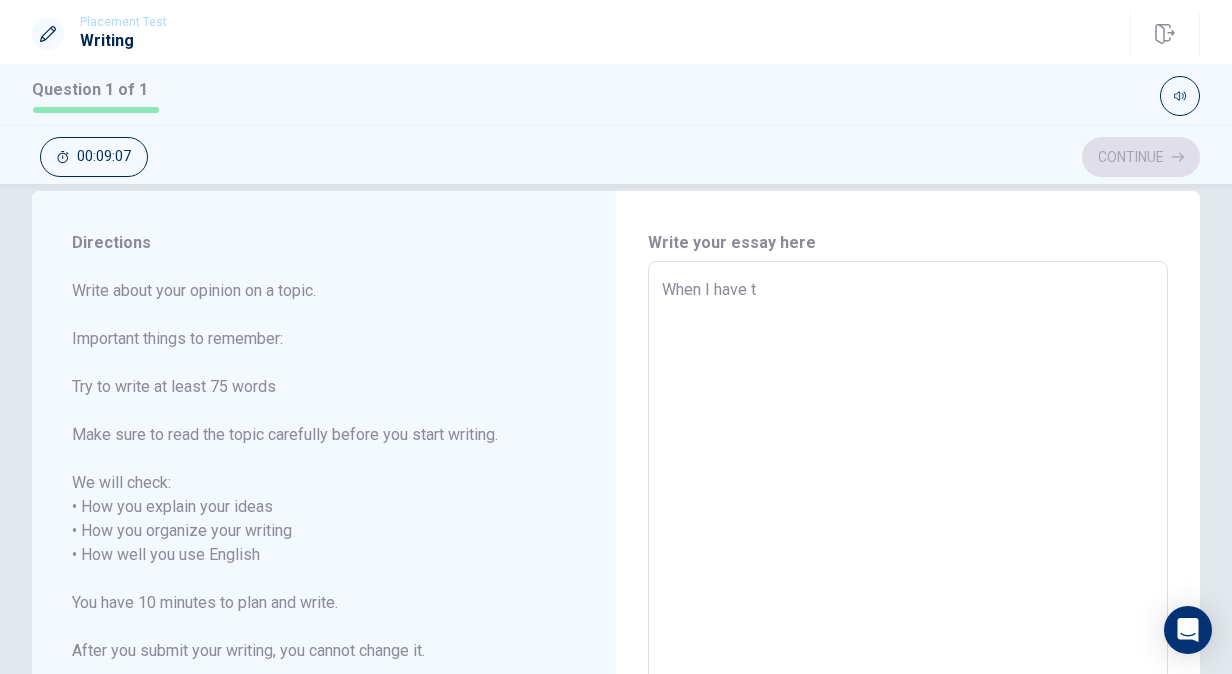 type on "x" 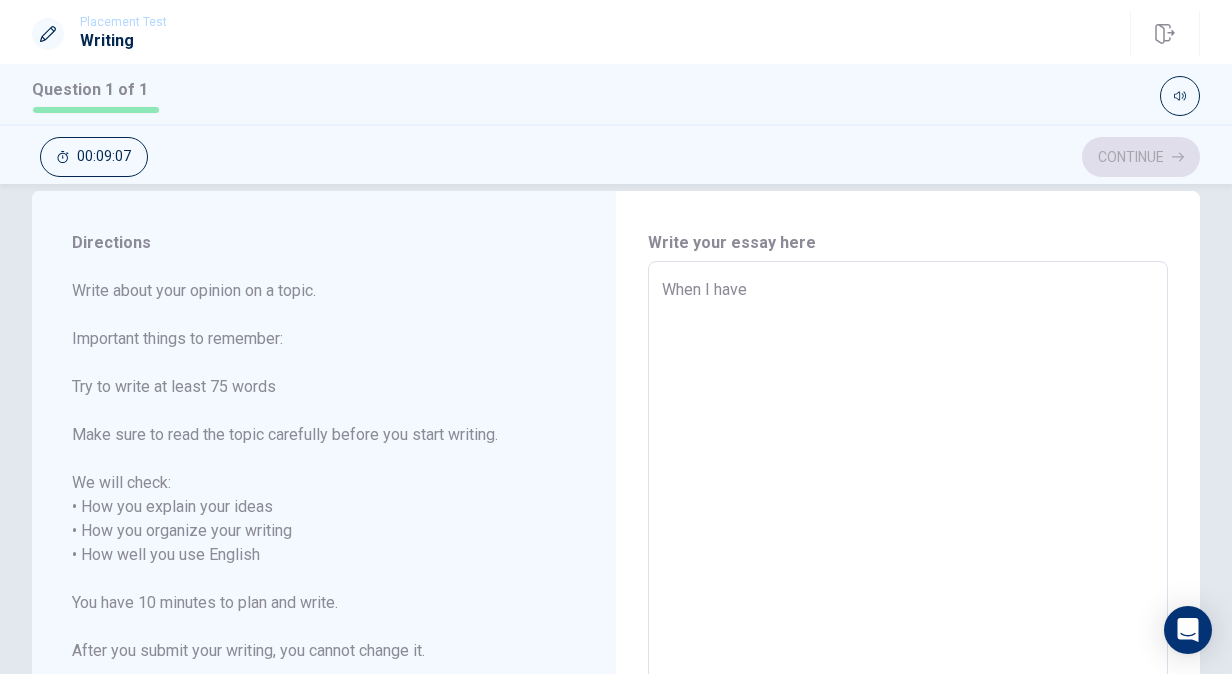 type on "x" 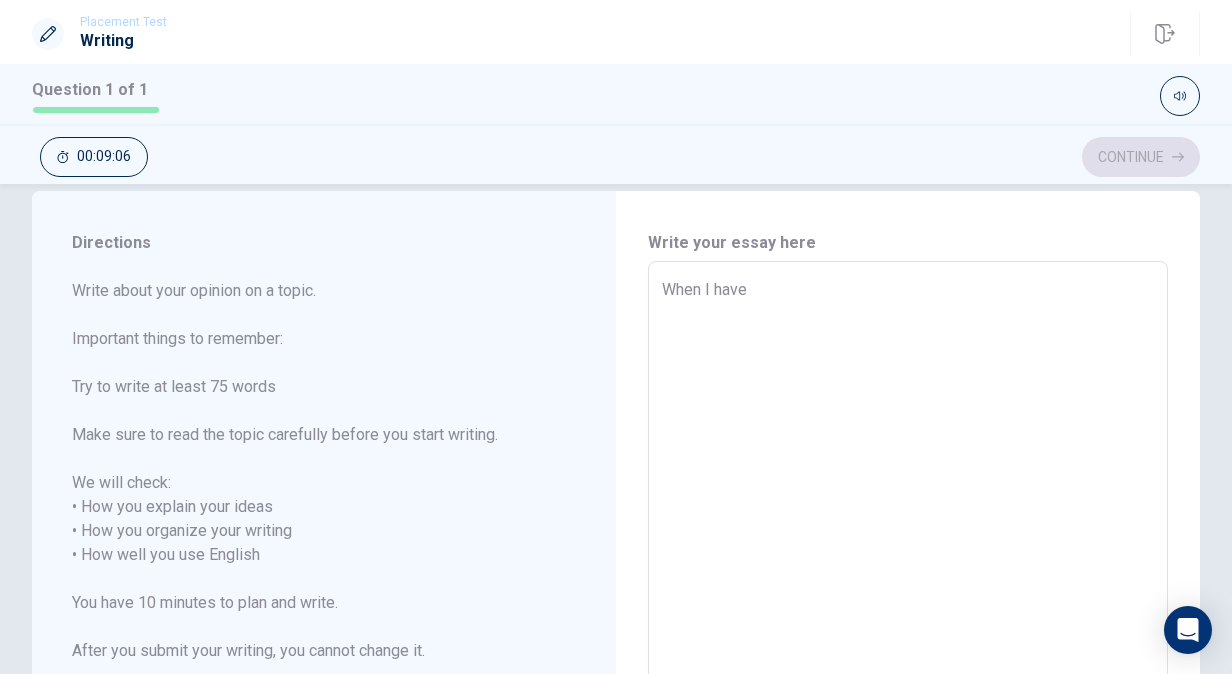 type on "When I hav" 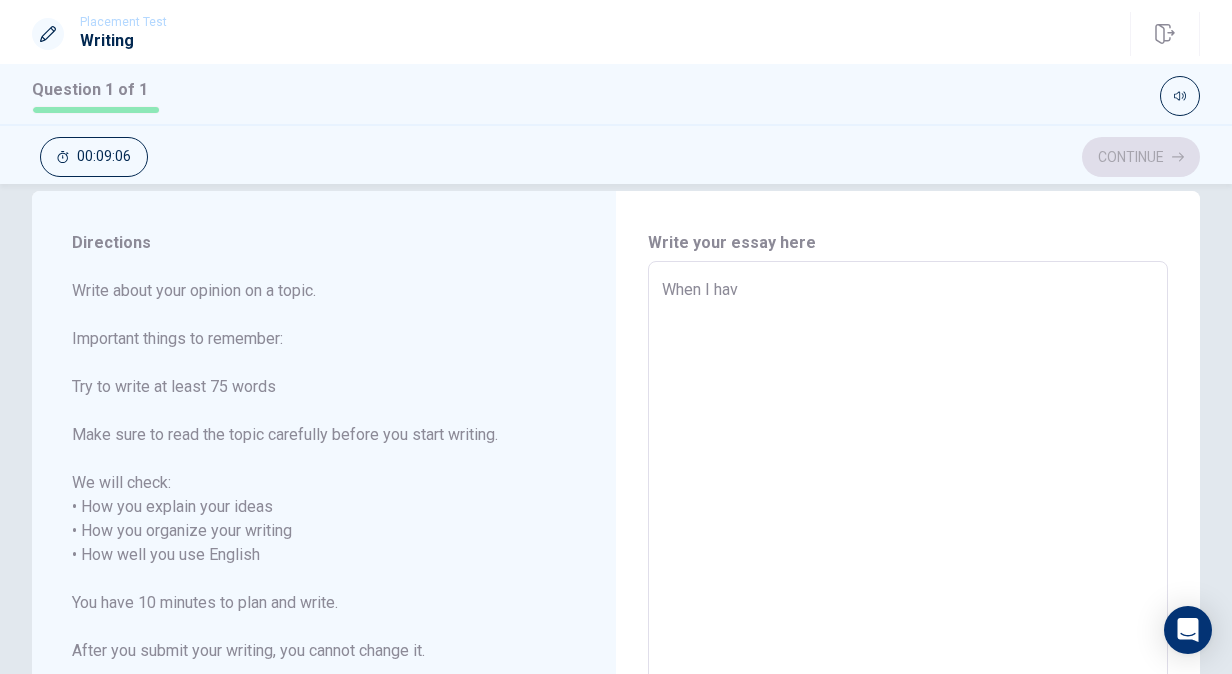 type on "x" 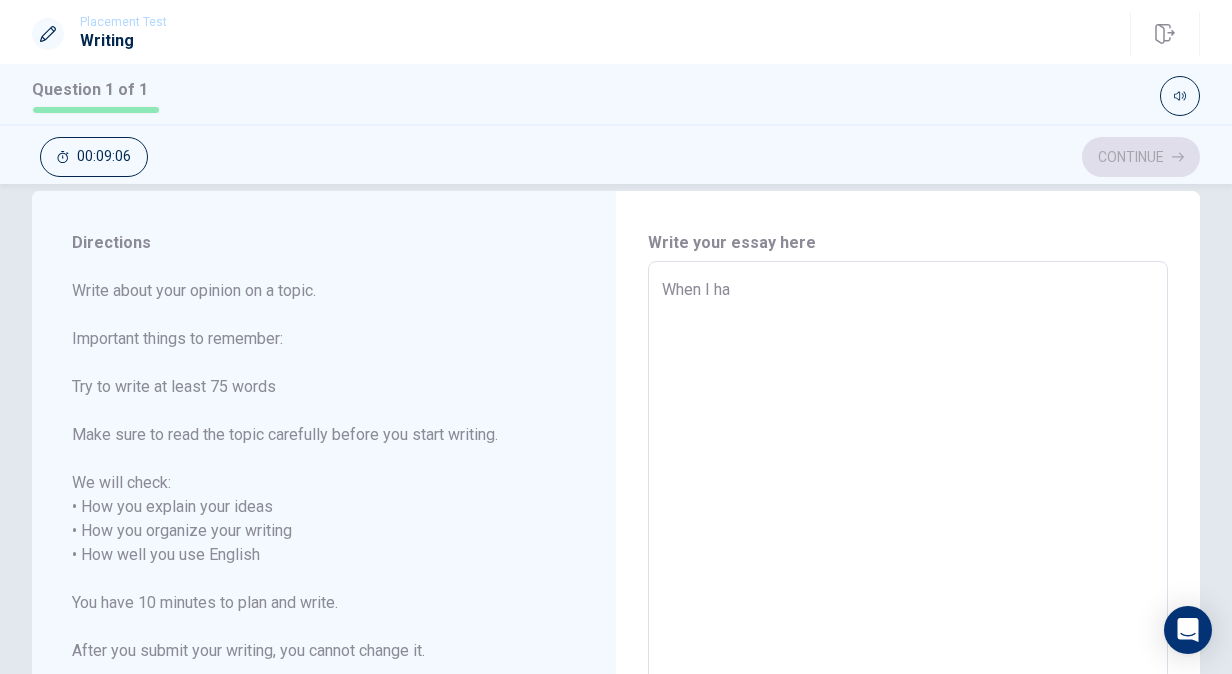 type on "x" 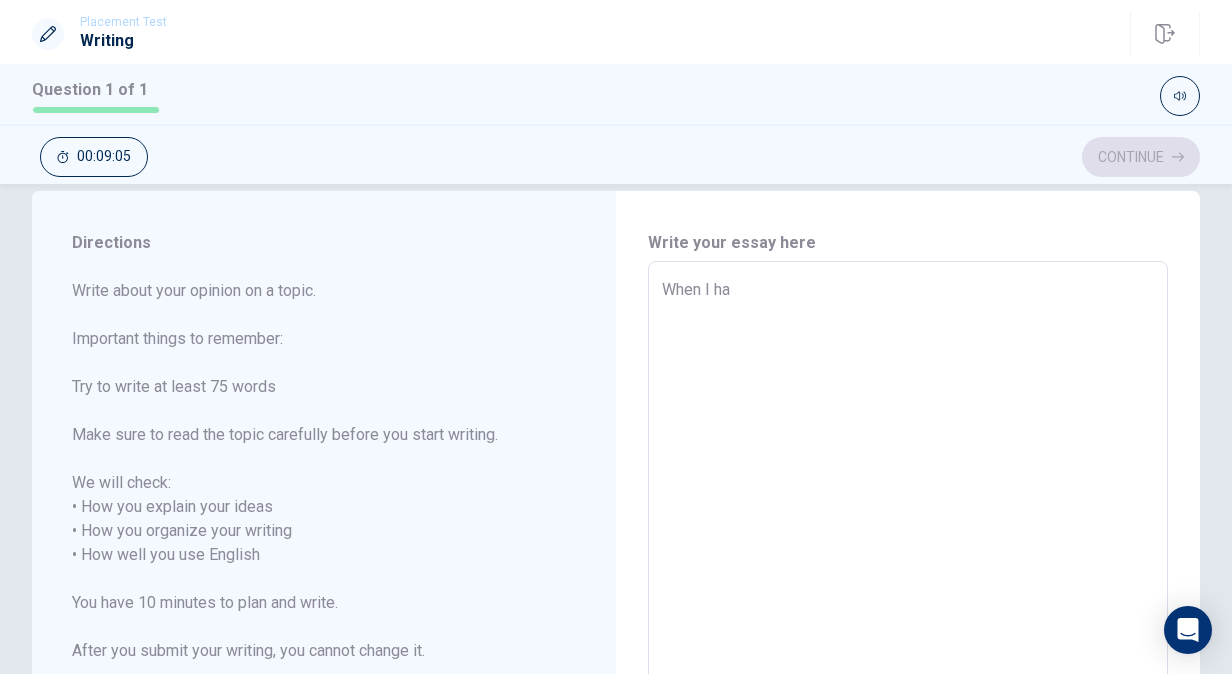 type on "When I had" 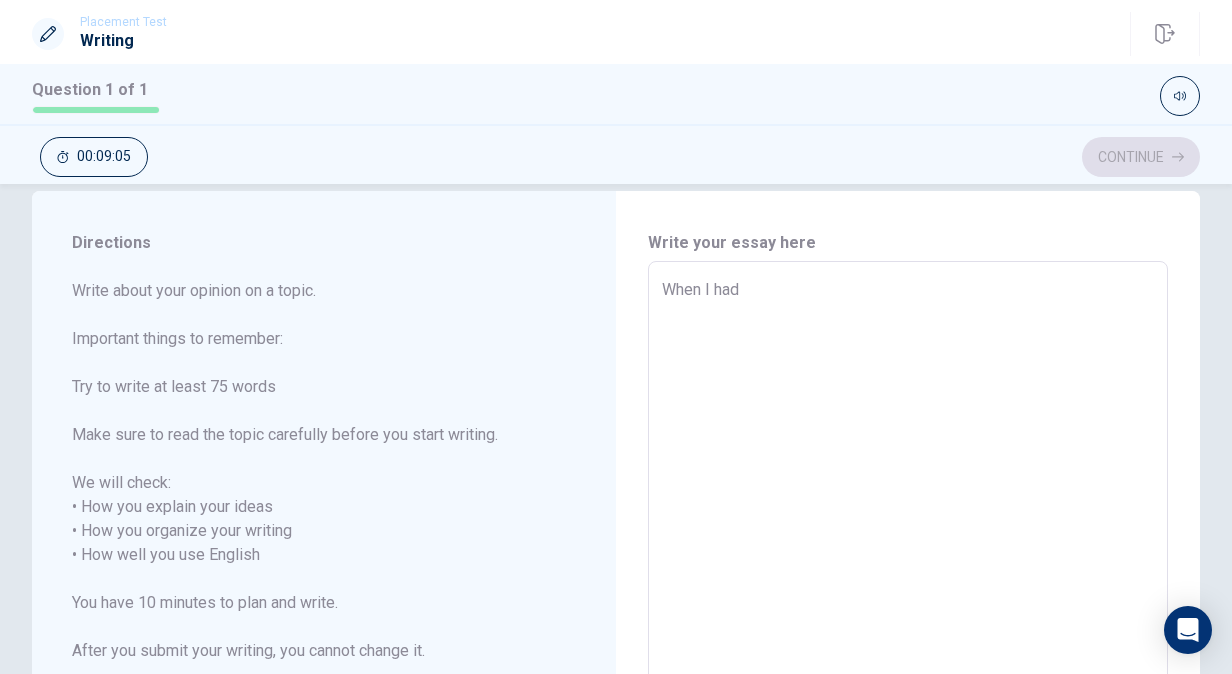 type on "x" 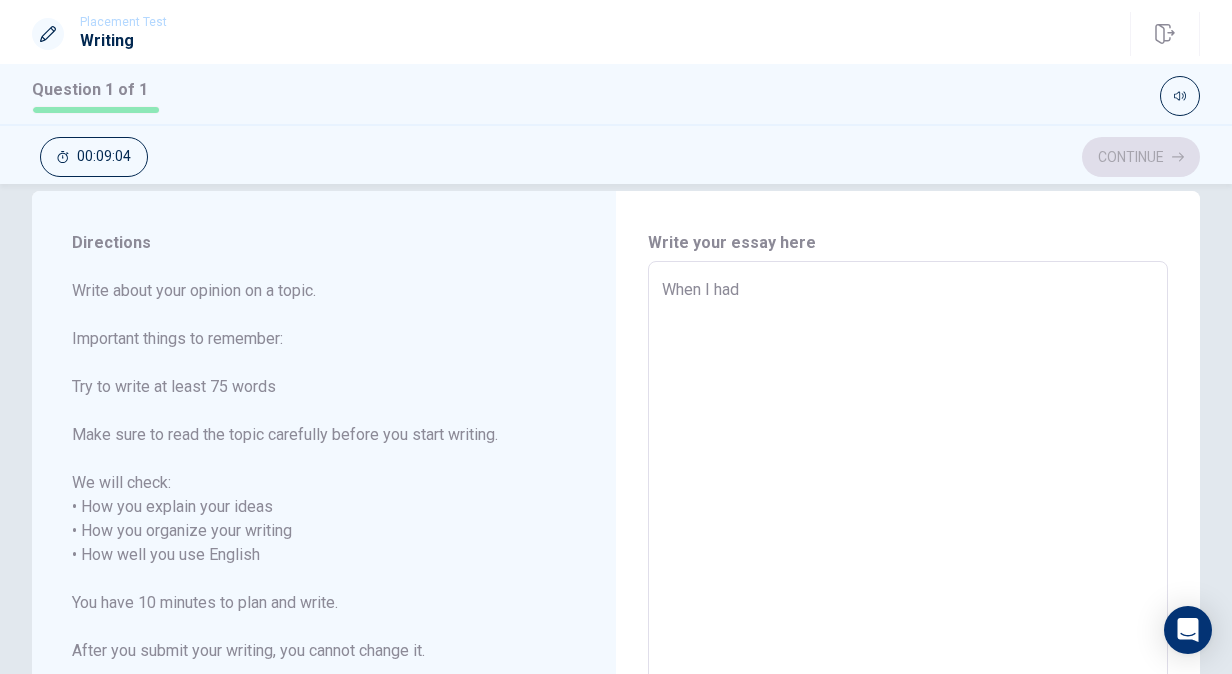 type on "When I had t" 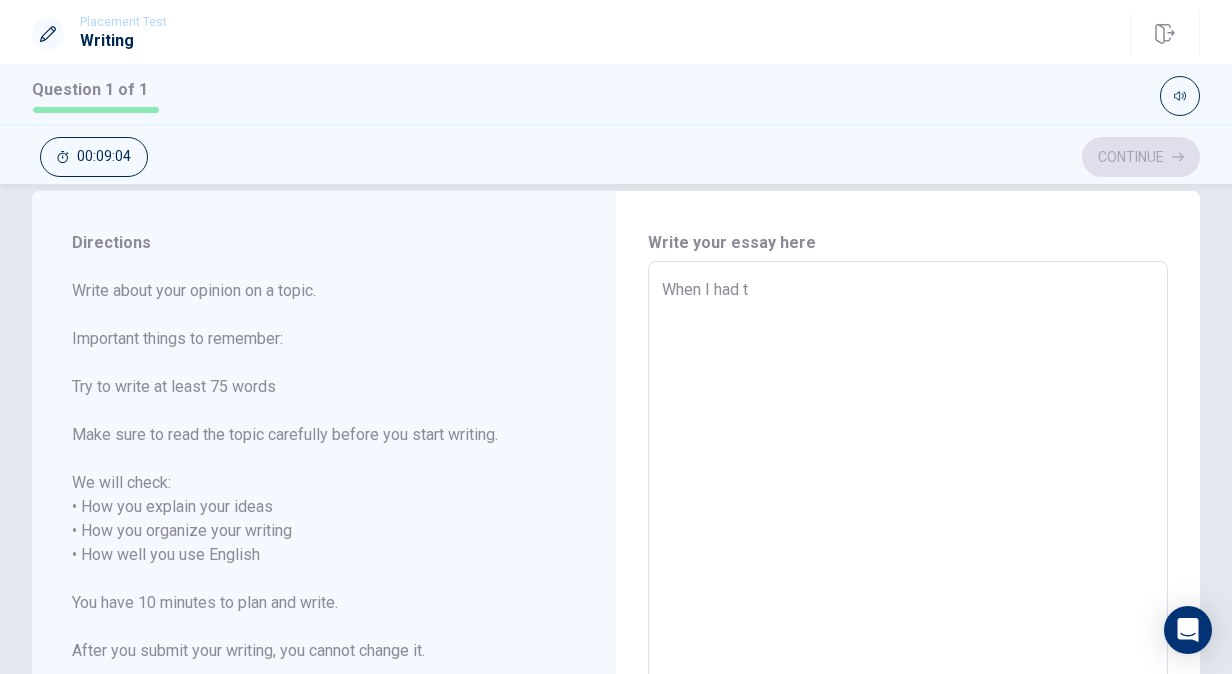 type on "x" 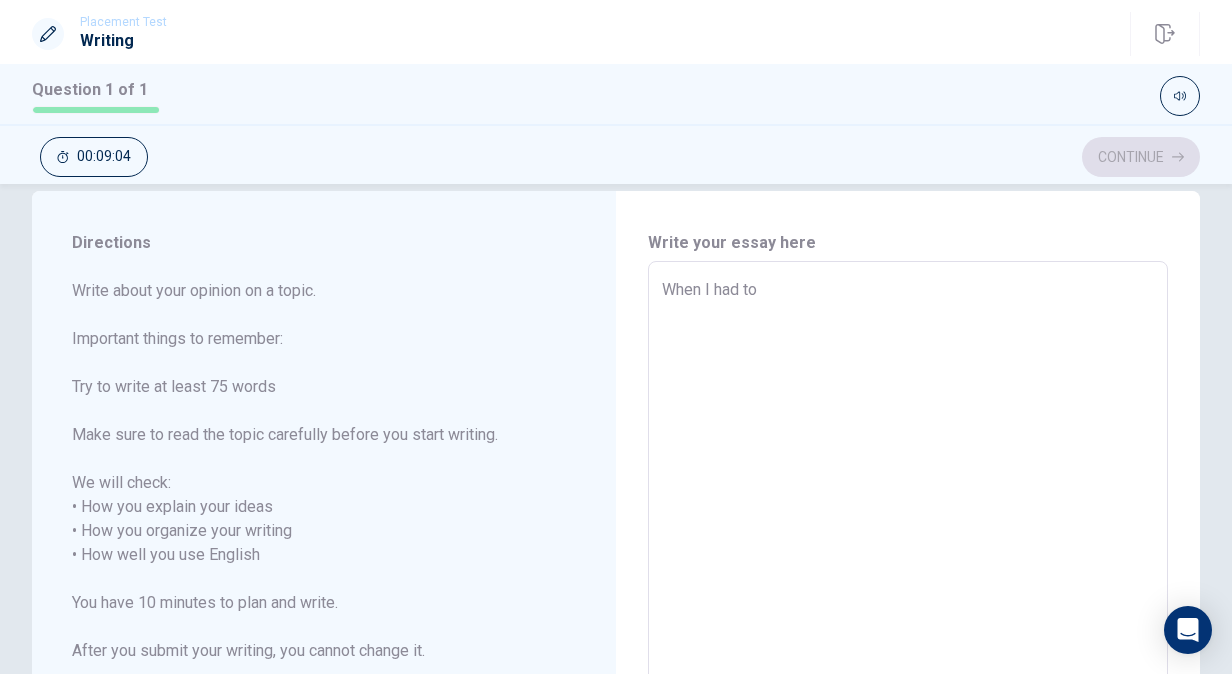 type on "When I had to" 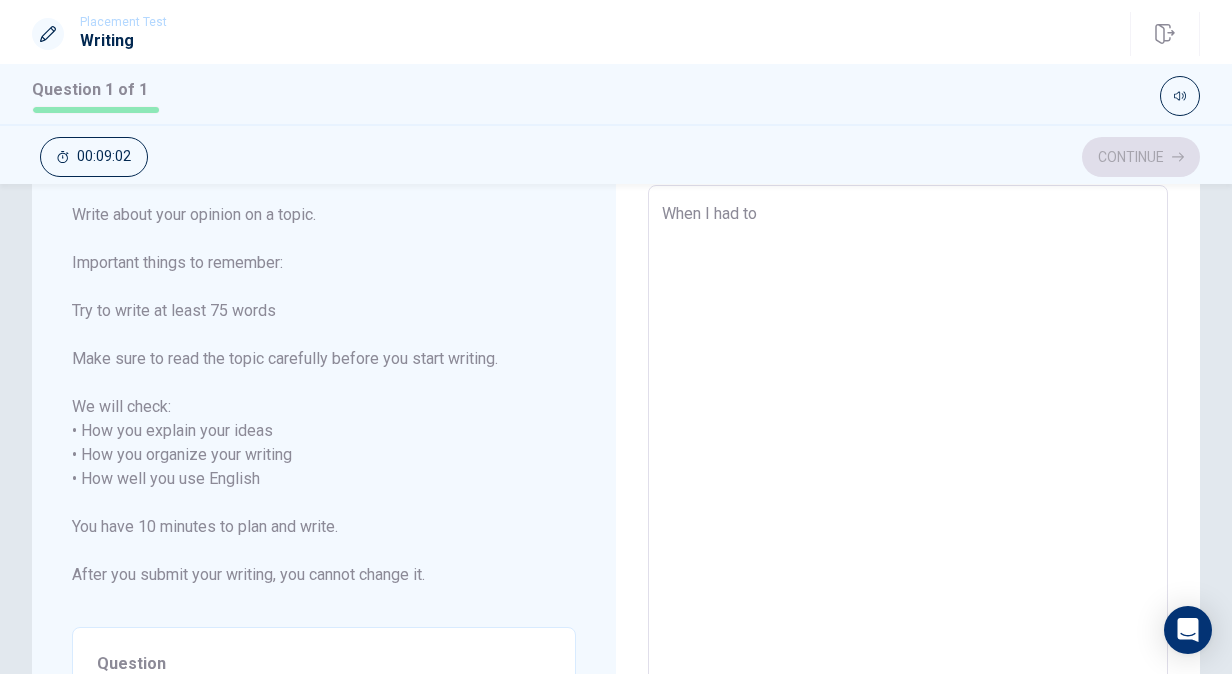 type on "x" 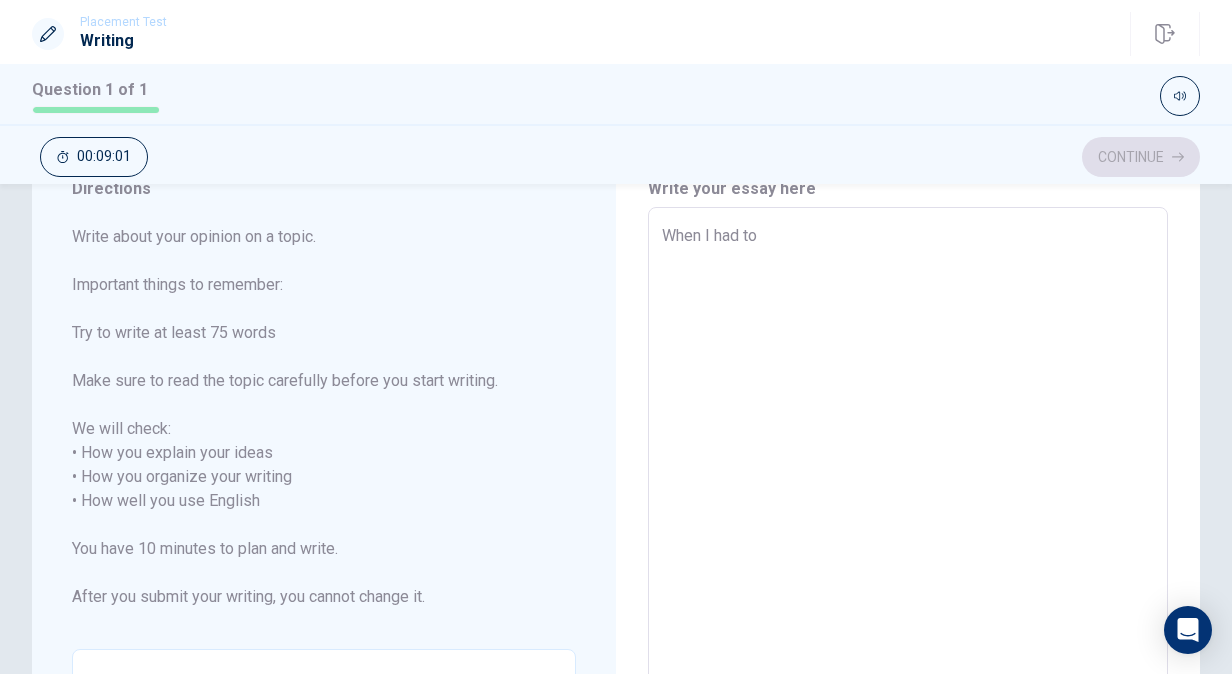 type on "When I had to a" 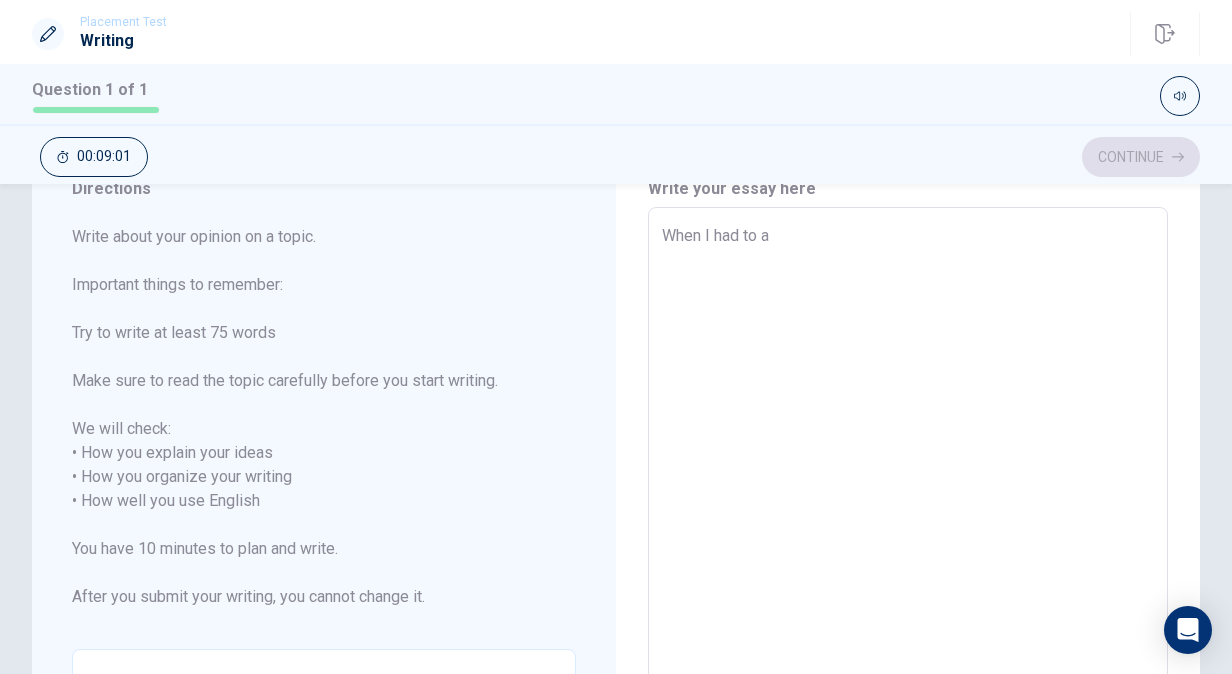 type on "x" 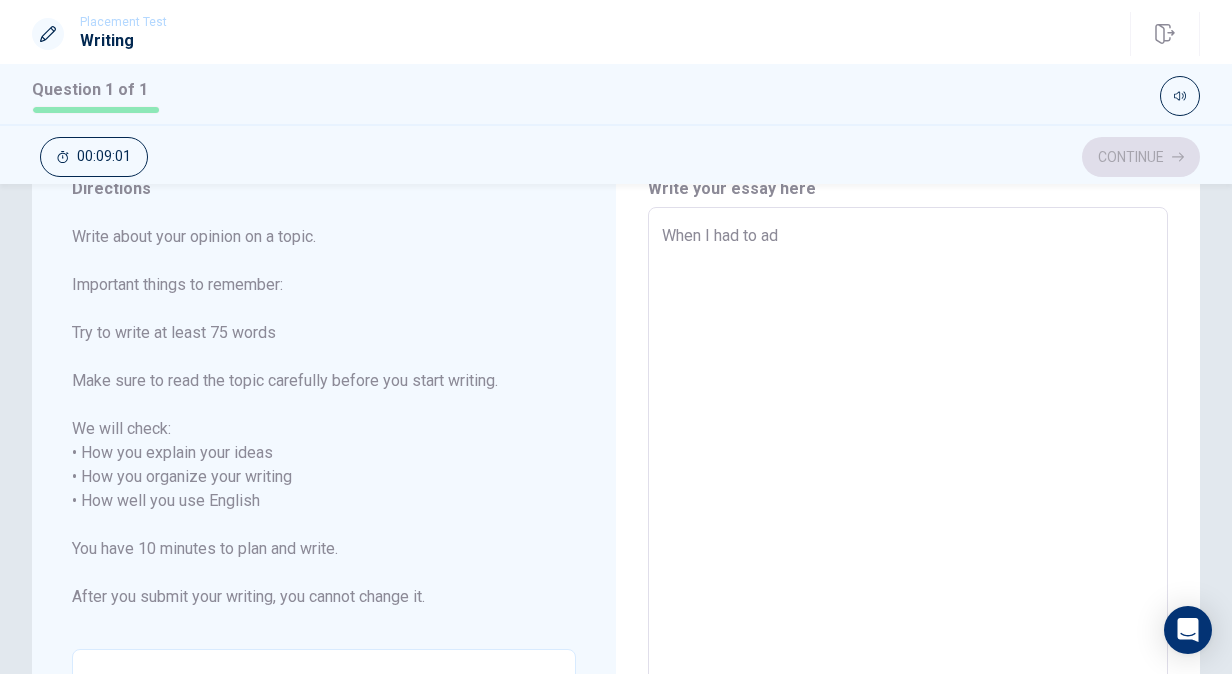 type on "x" 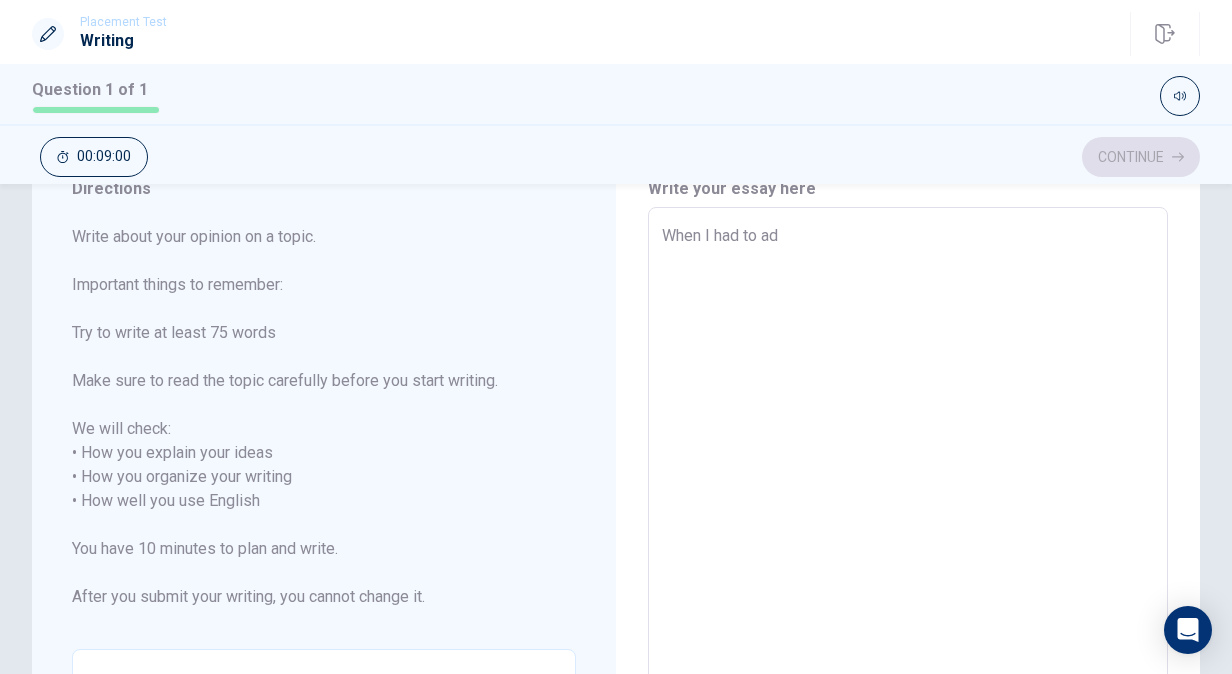 type on "When I had to ada" 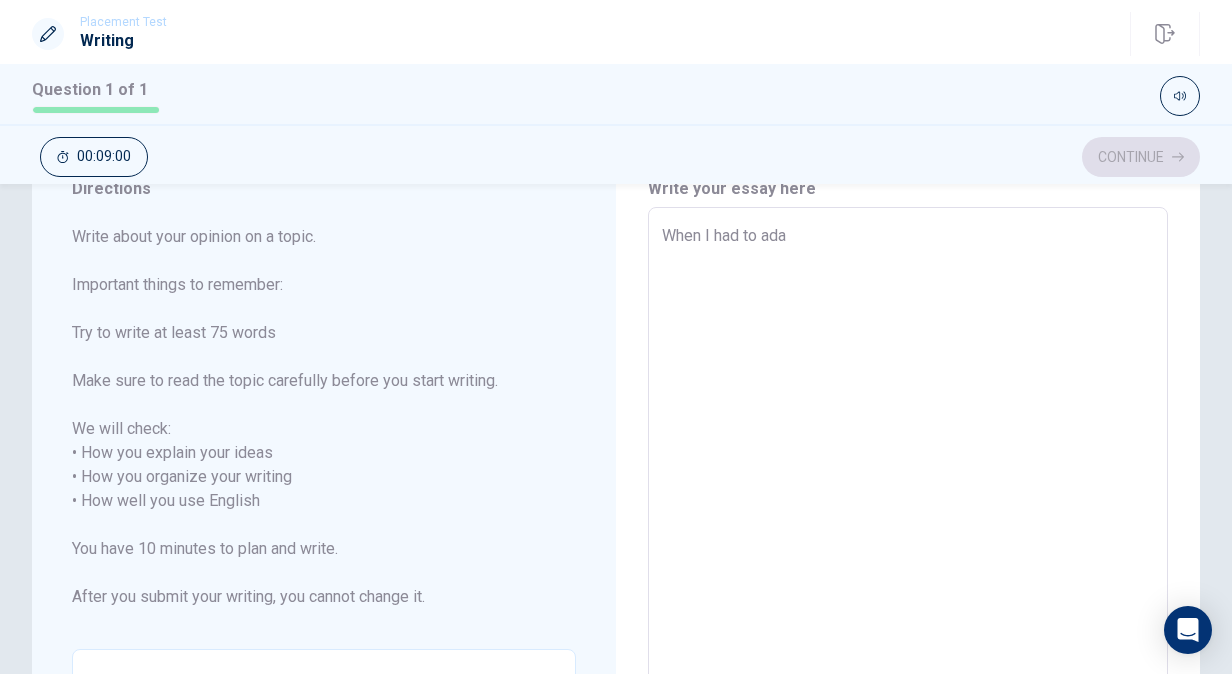 type on "x" 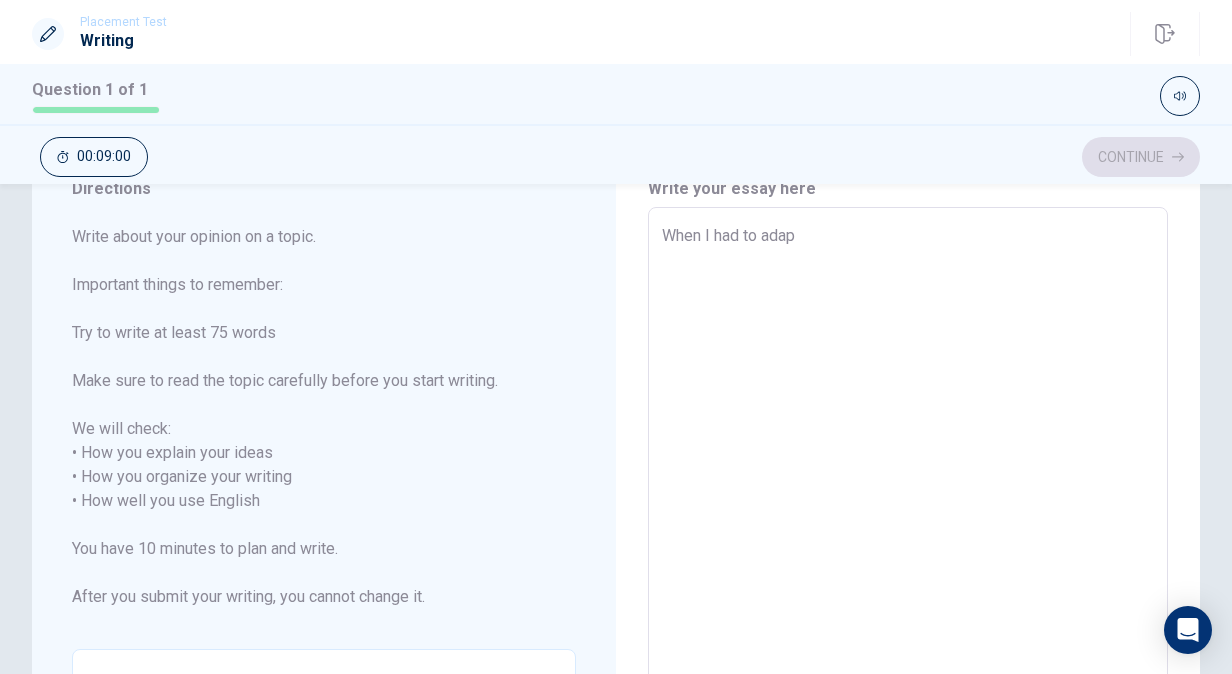 type on "x" 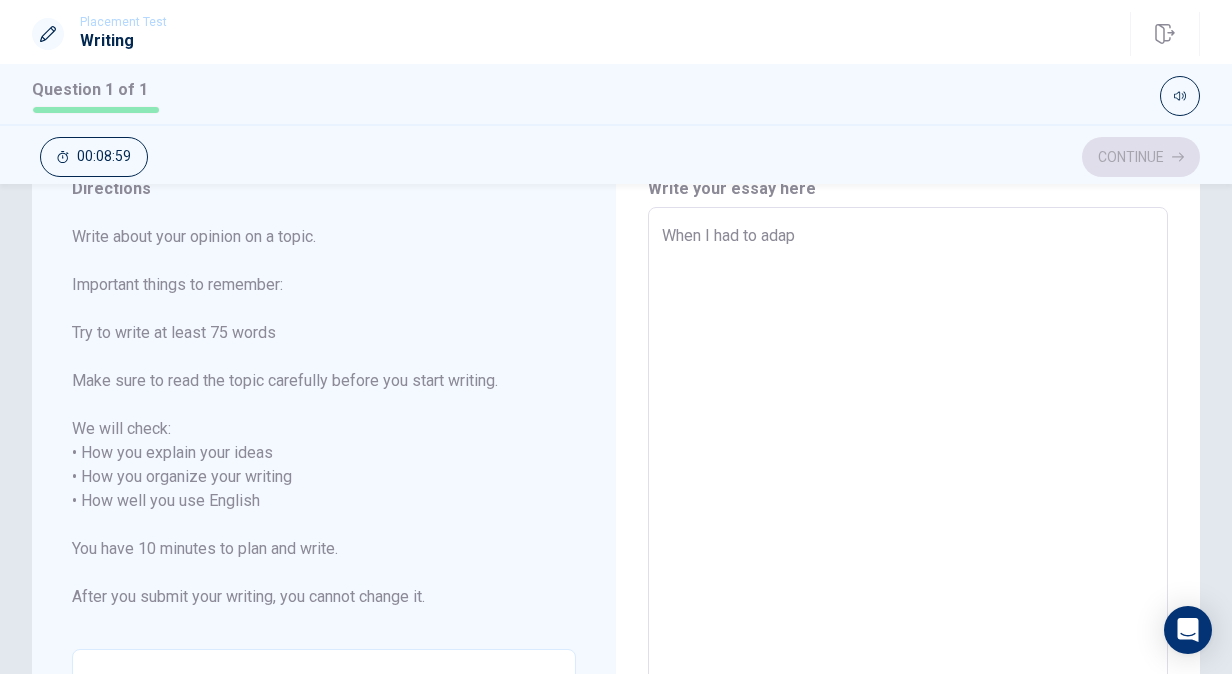 type on "When I had to adapt" 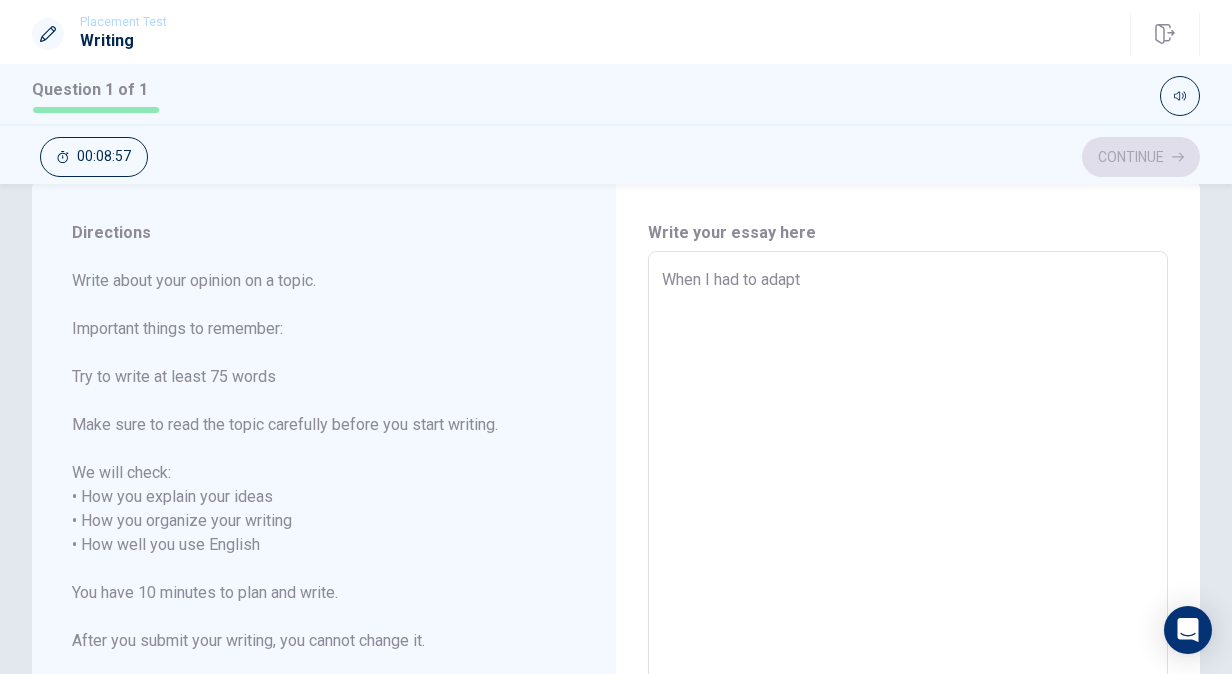 scroll, scrollTop: 41, scrollLeft: 0, axis: vertical 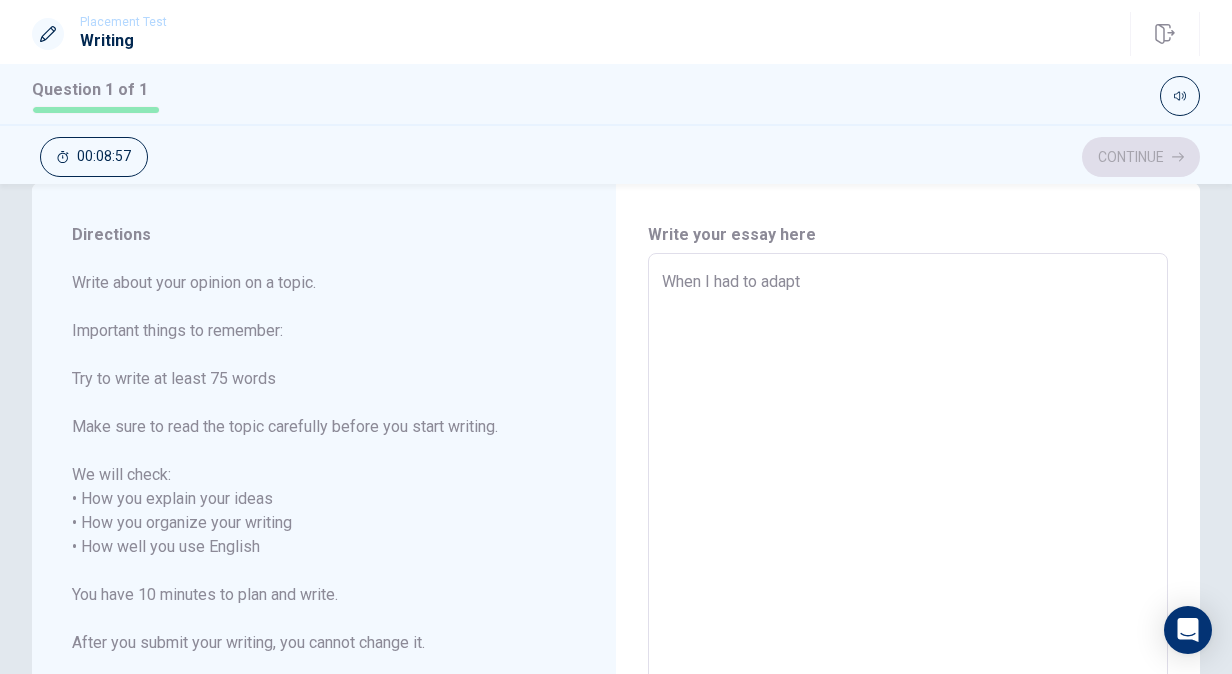 type on "x" 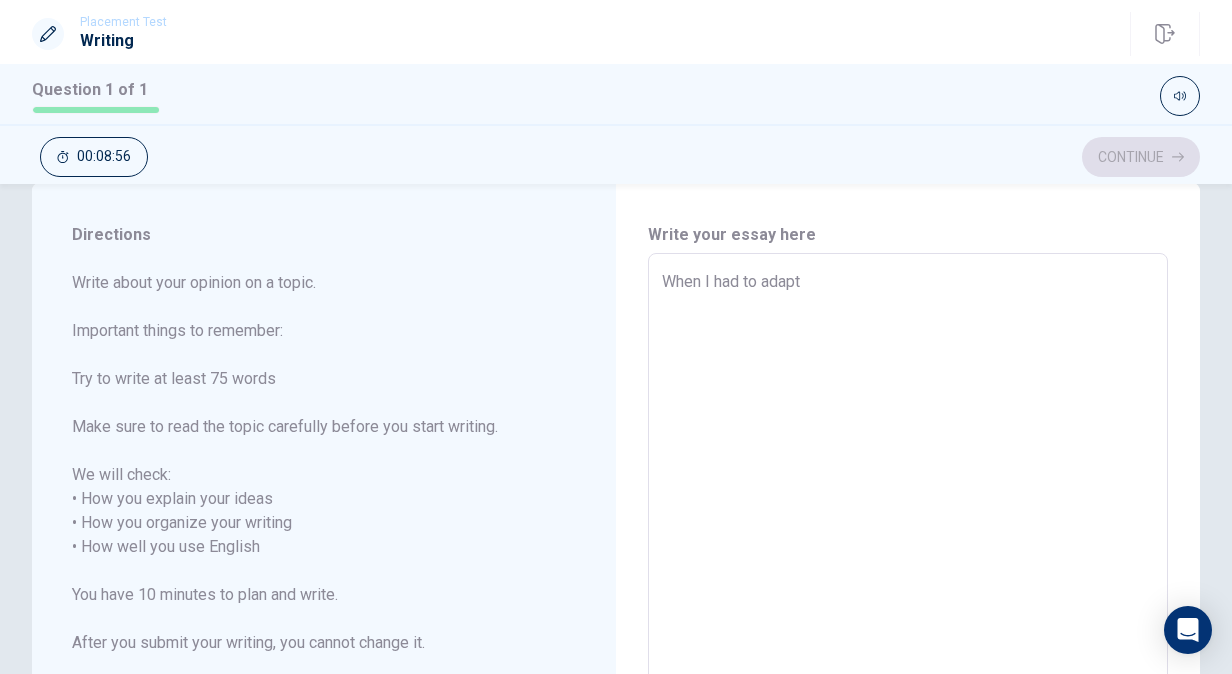 type on "When I had to adapt t" 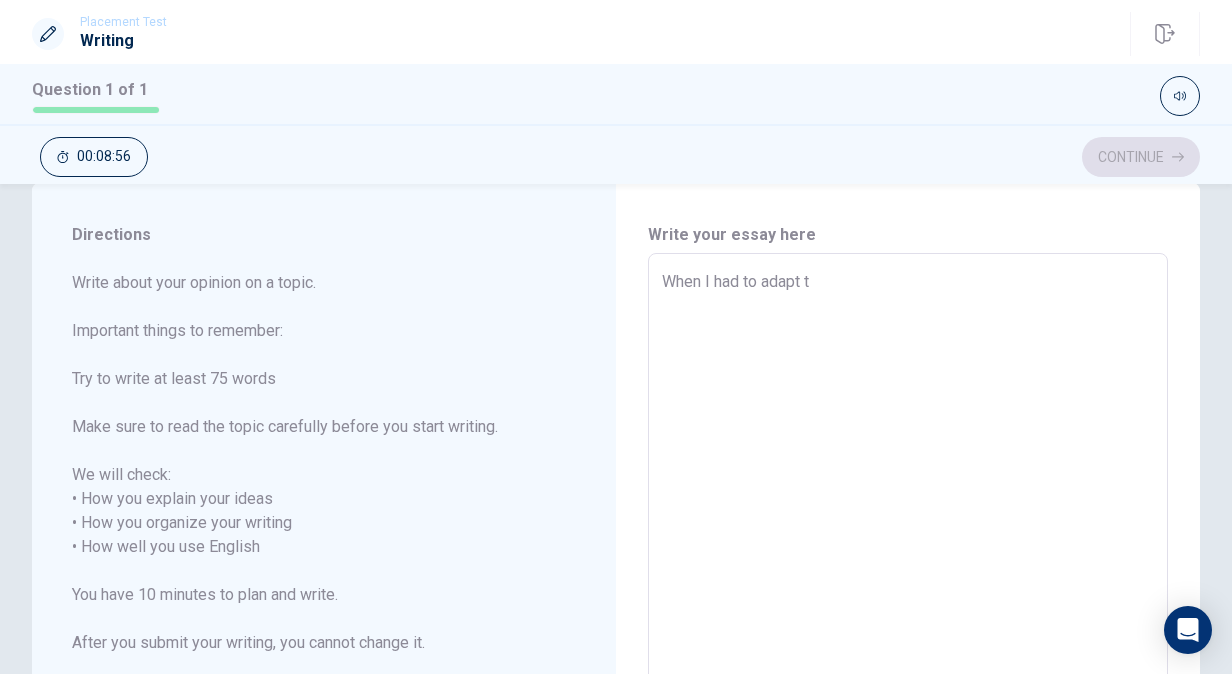 type on "x" 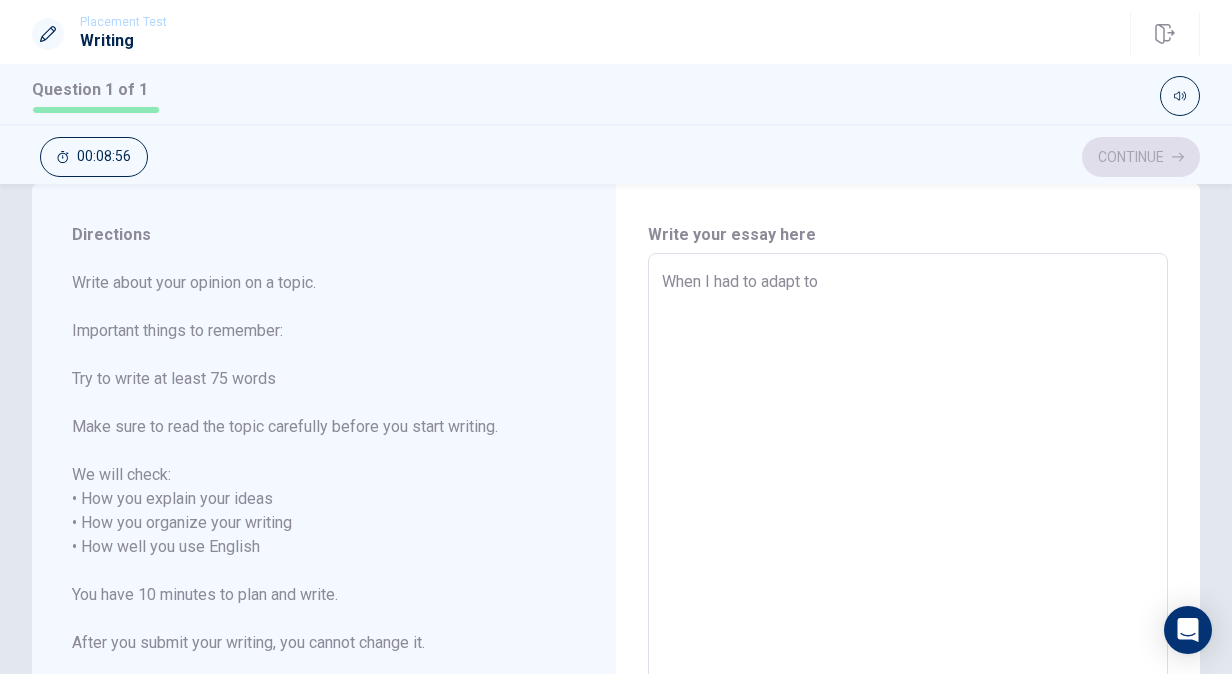 type on "x" 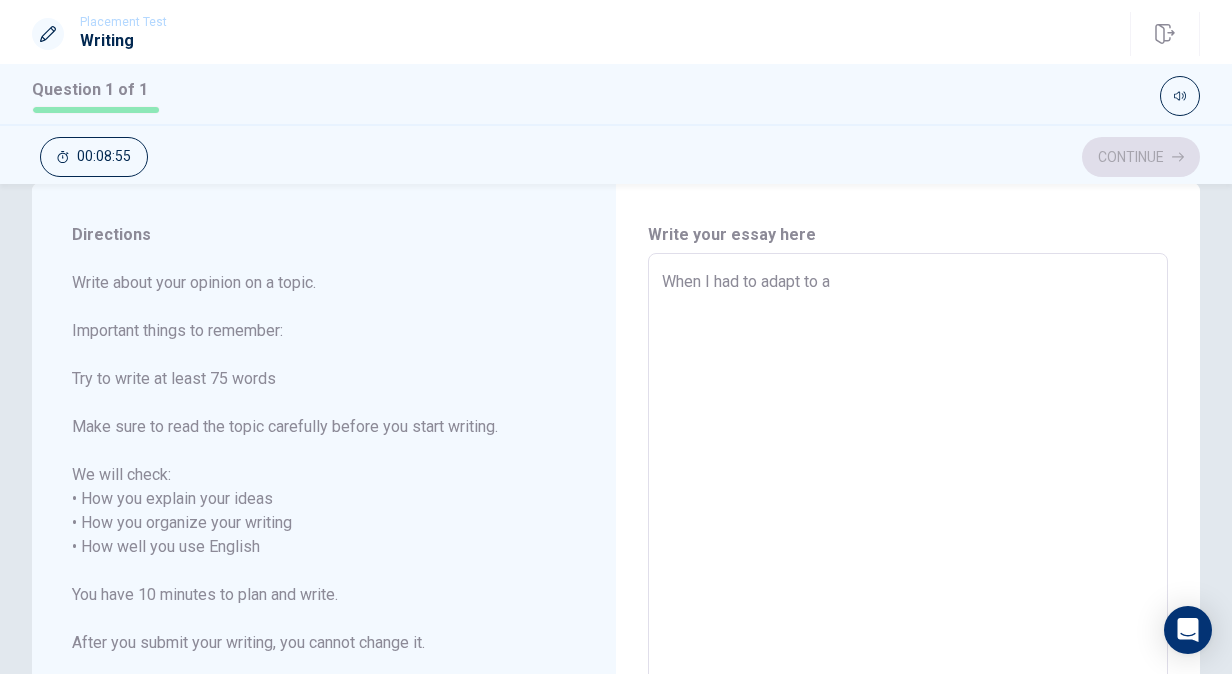 type on "x" 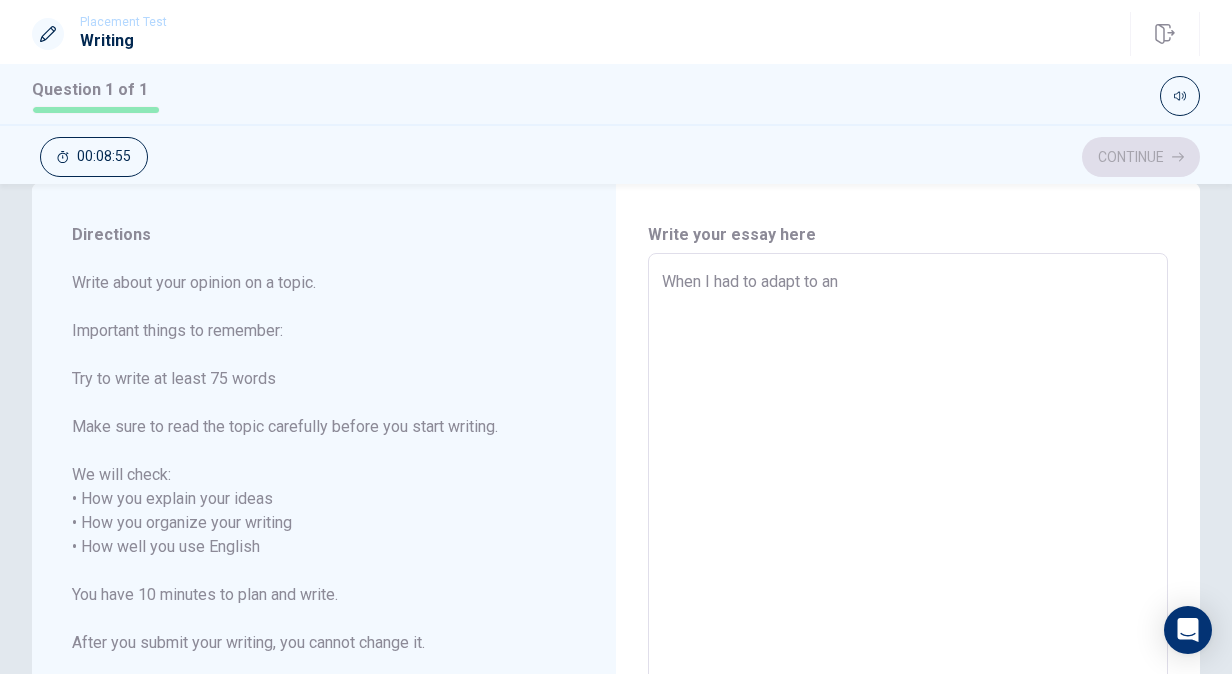 type on "x" 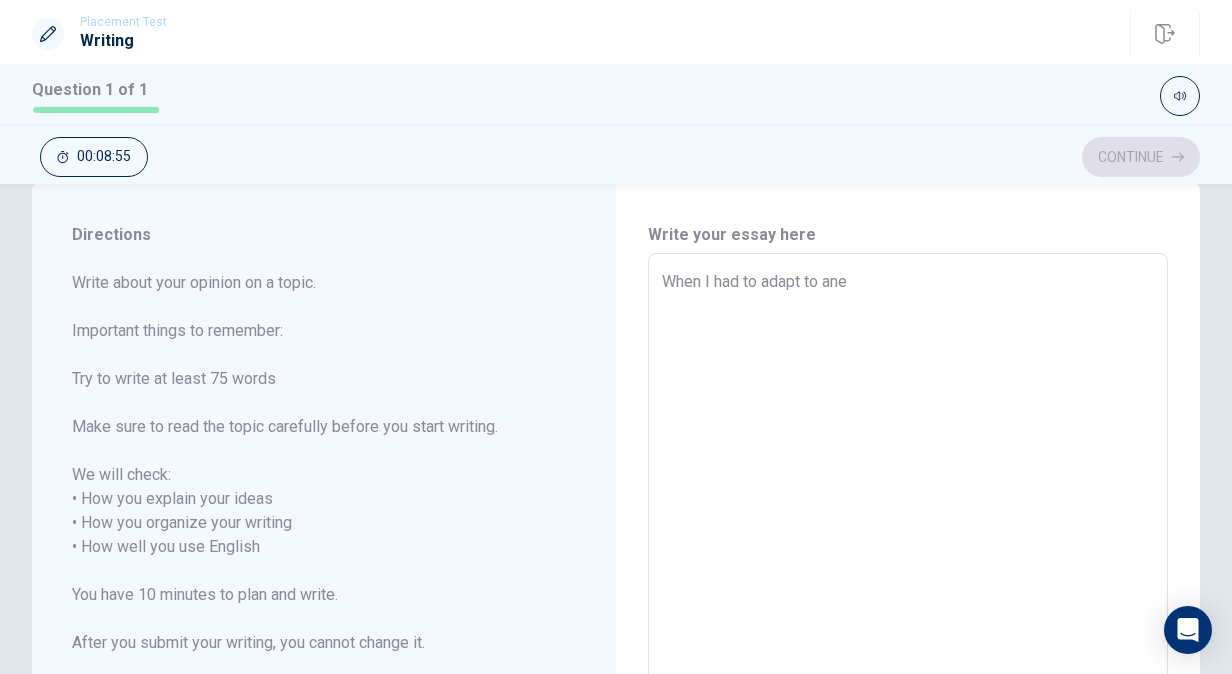 type on "x" 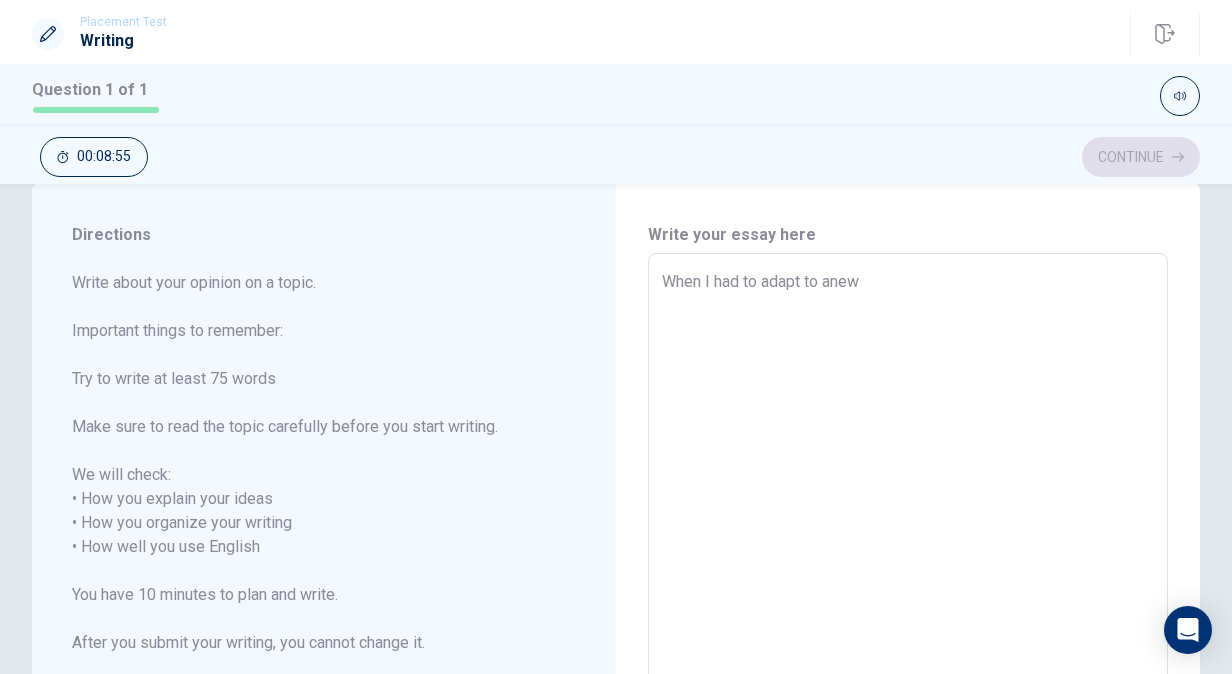 type on "x" 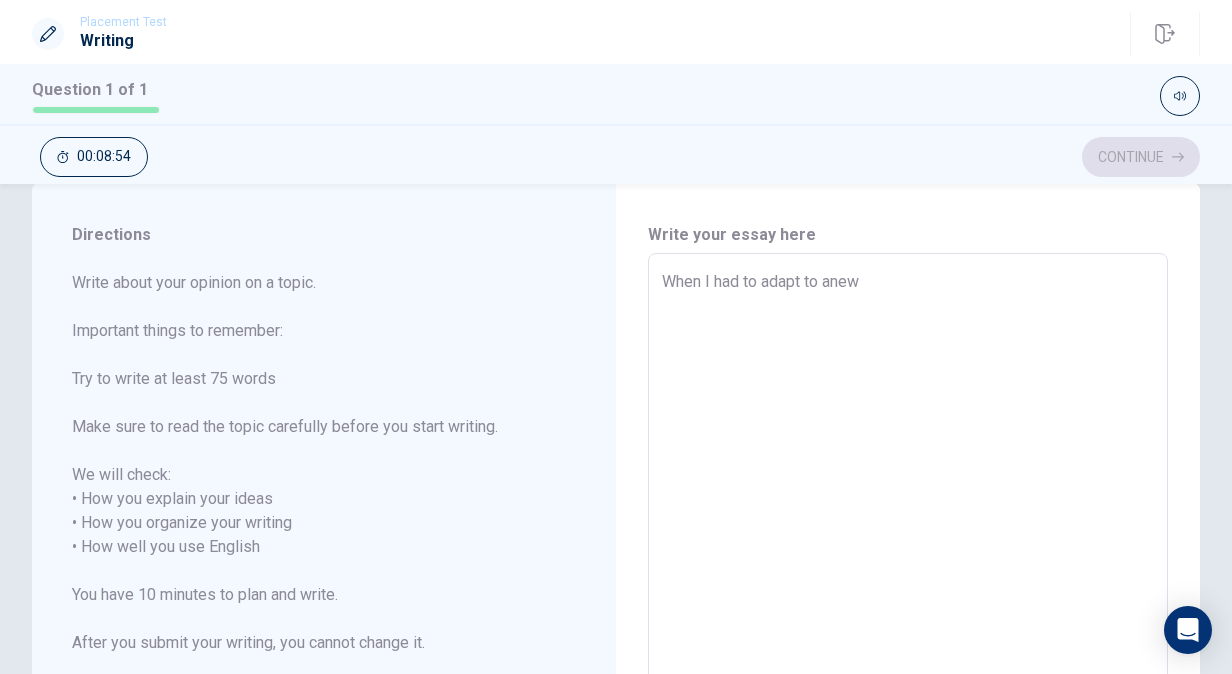 type on "When I had to adapt to anew" 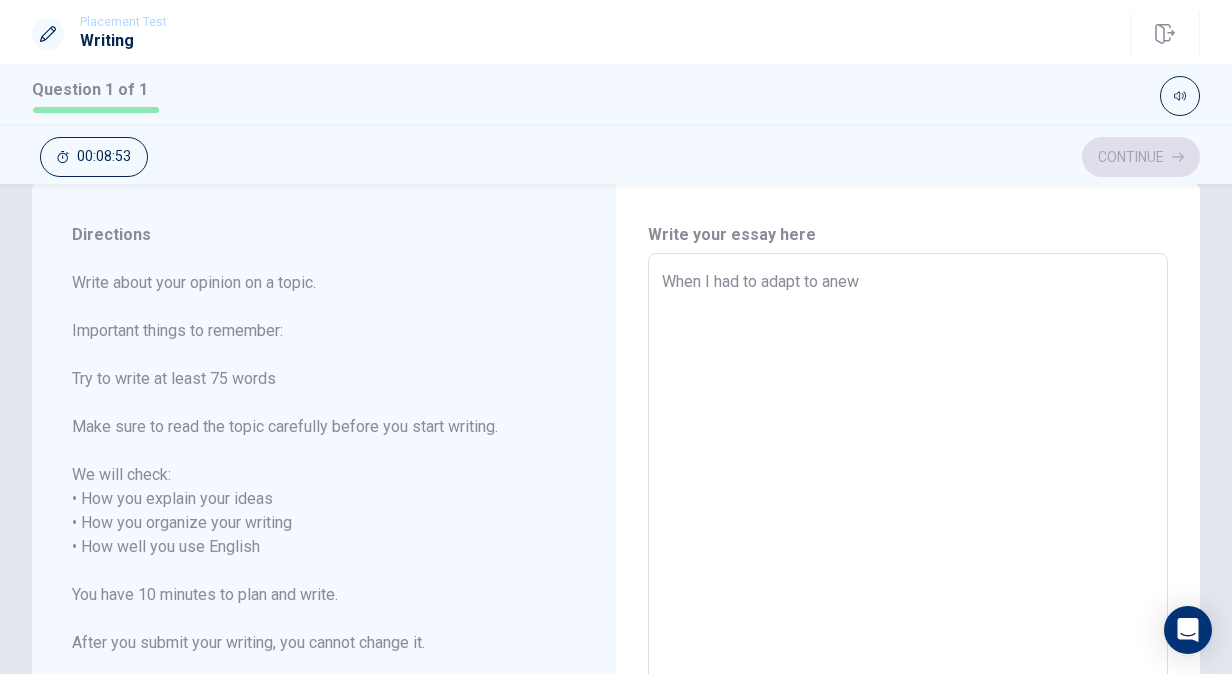 type on "When I had to adapt to anew" 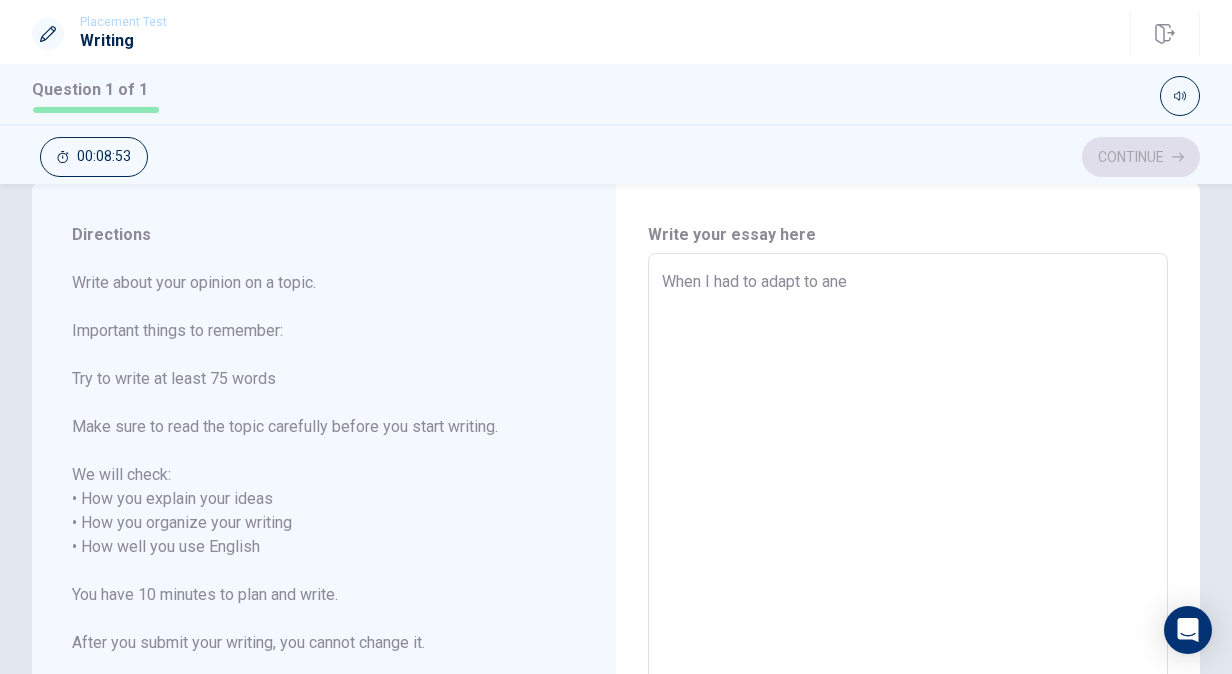 type on "x" 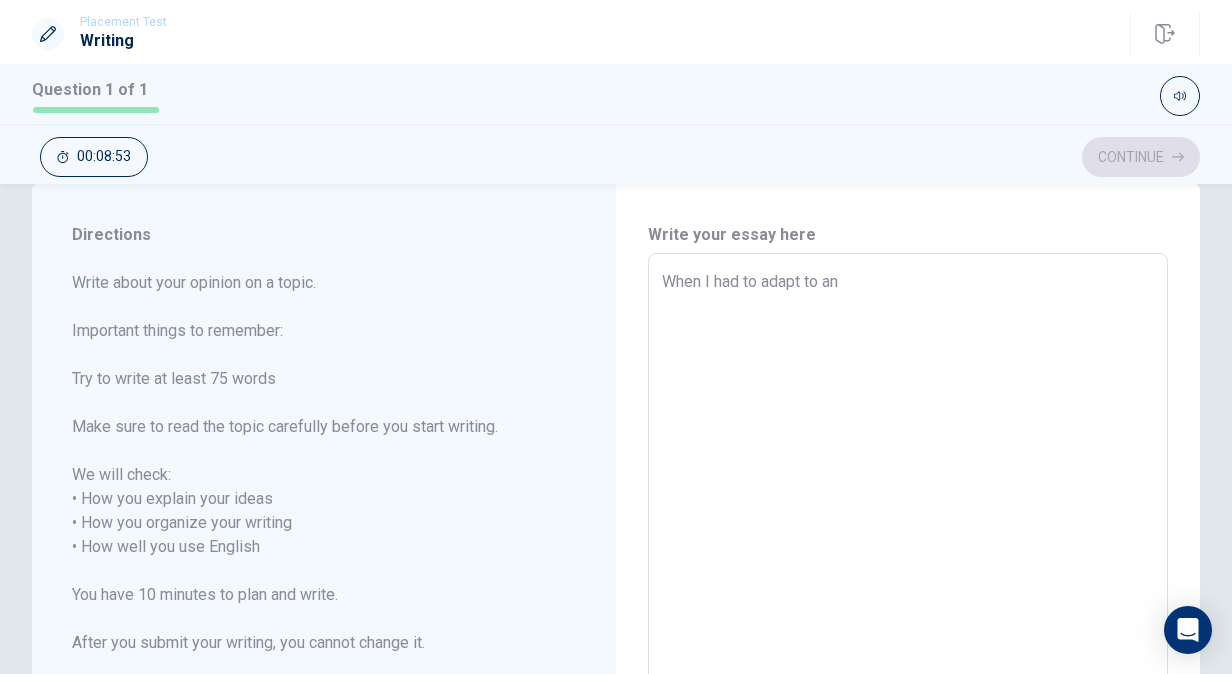 type on "x" 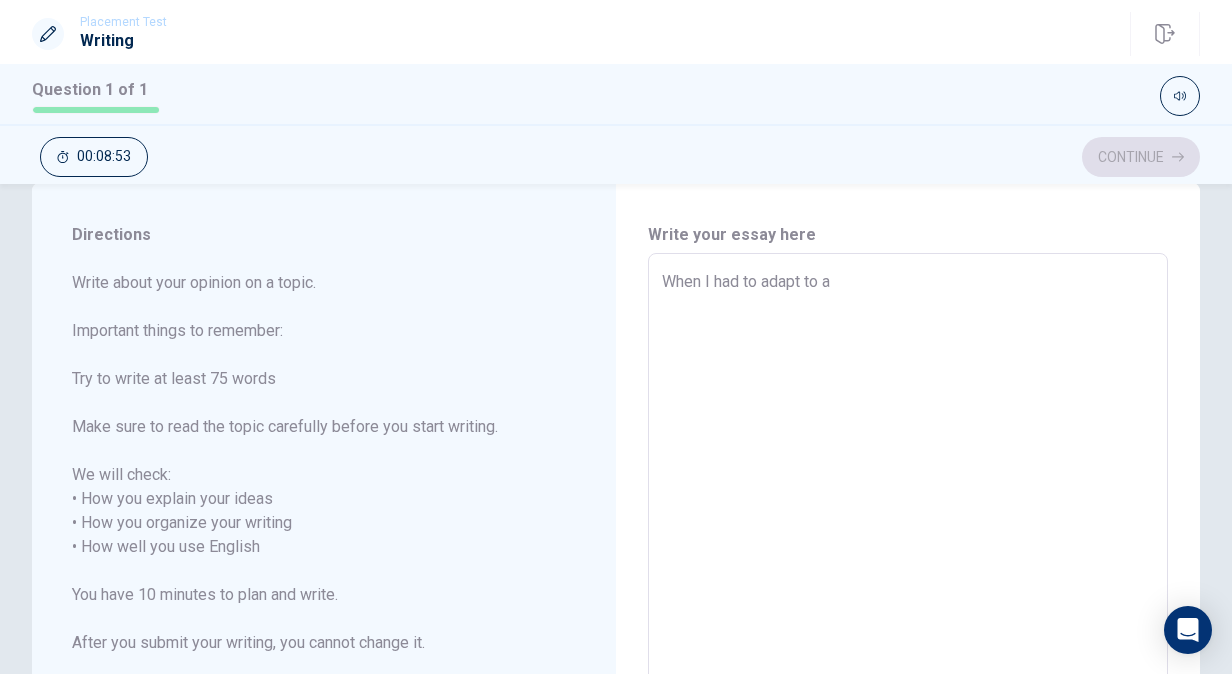 type on "x" 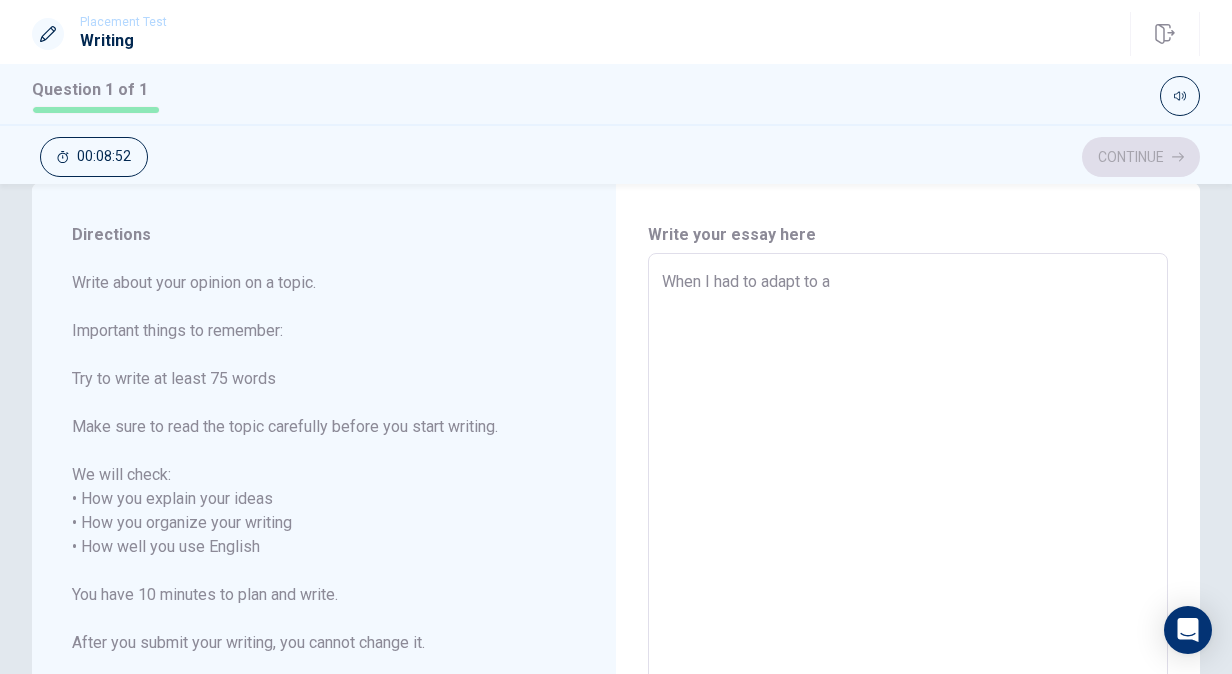 type on "When I had to adapt to a" 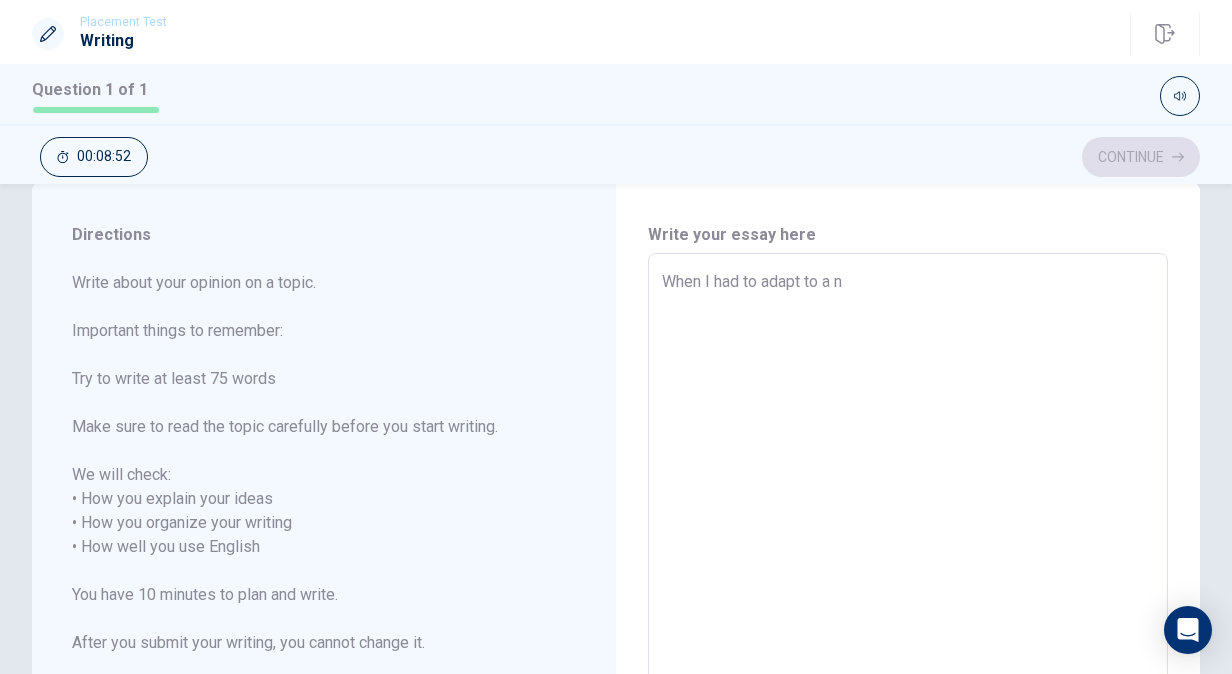 type on "x" 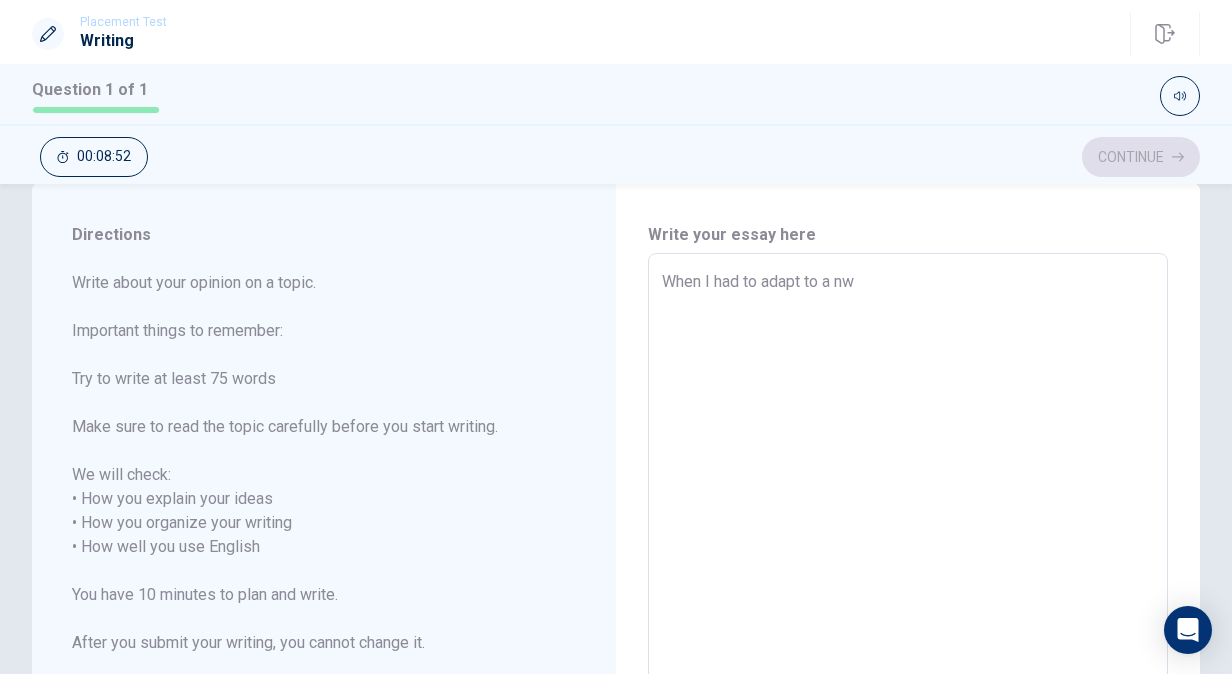 type on "x" 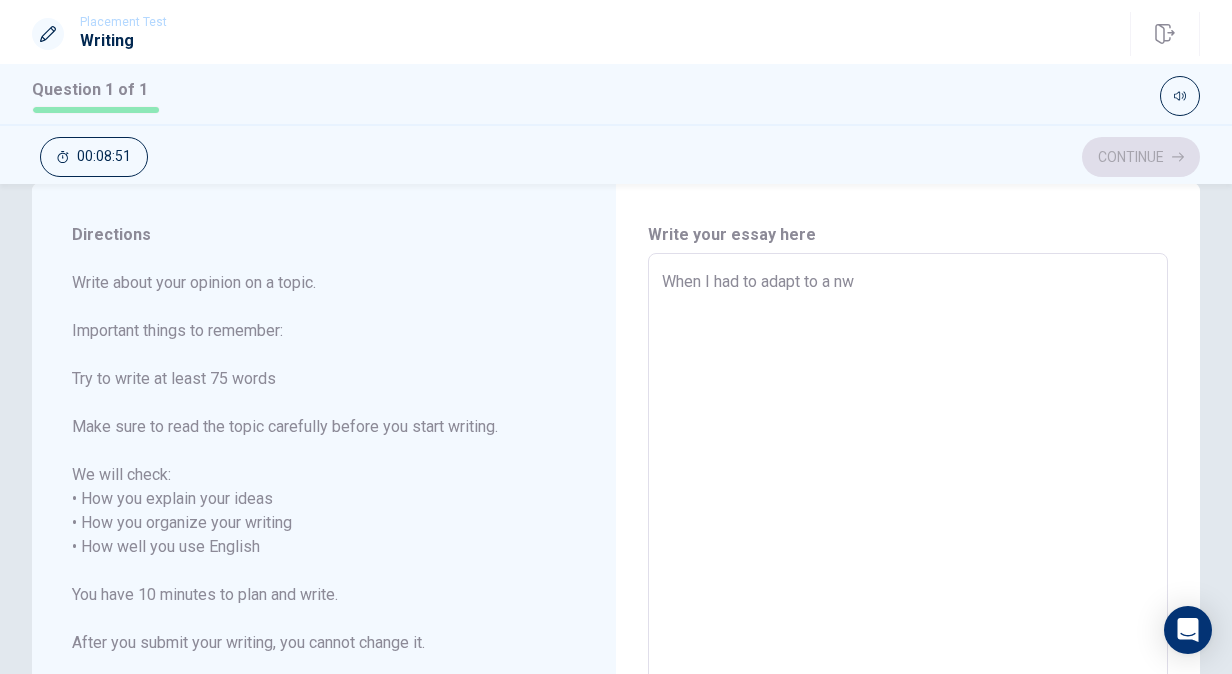 type on "When I had to adapt to a n" 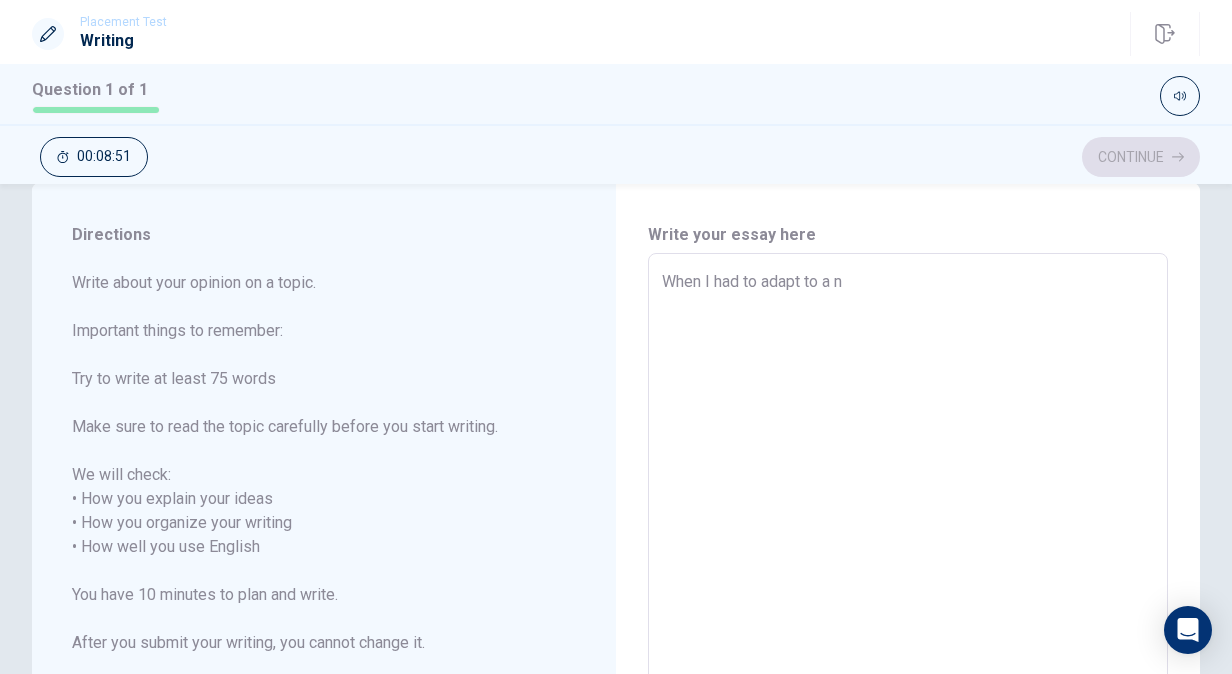 type on "x" 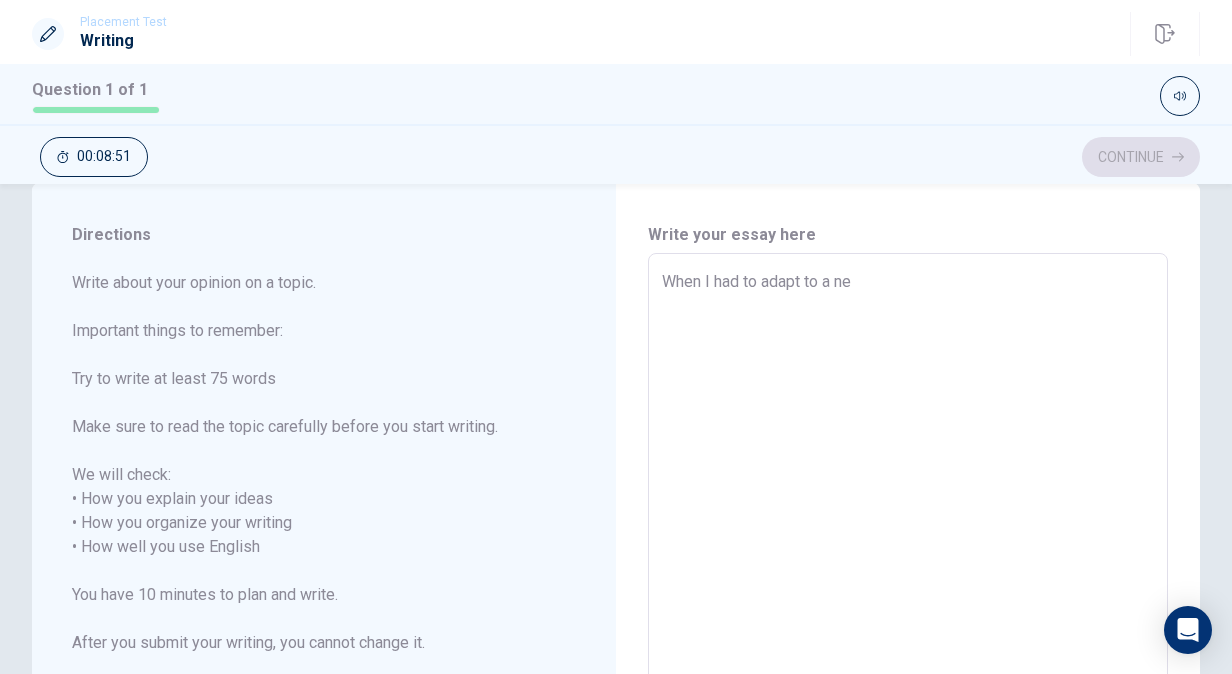 type on "x" 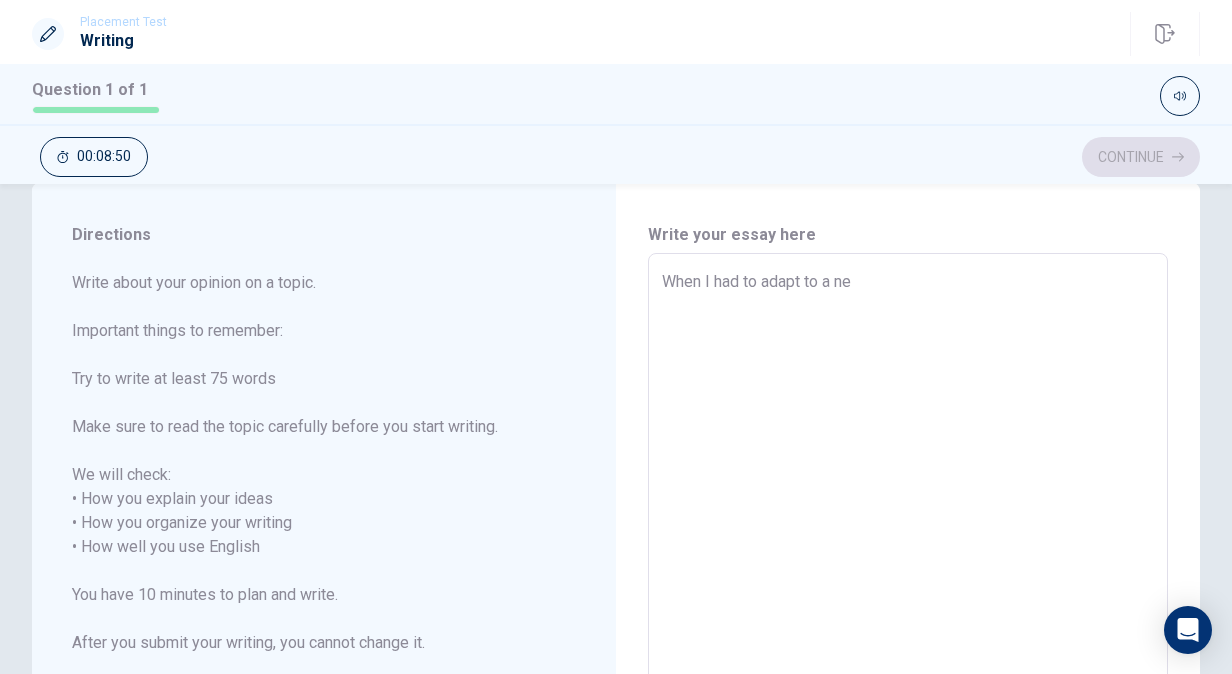 type on "When I had to adapt to a new" 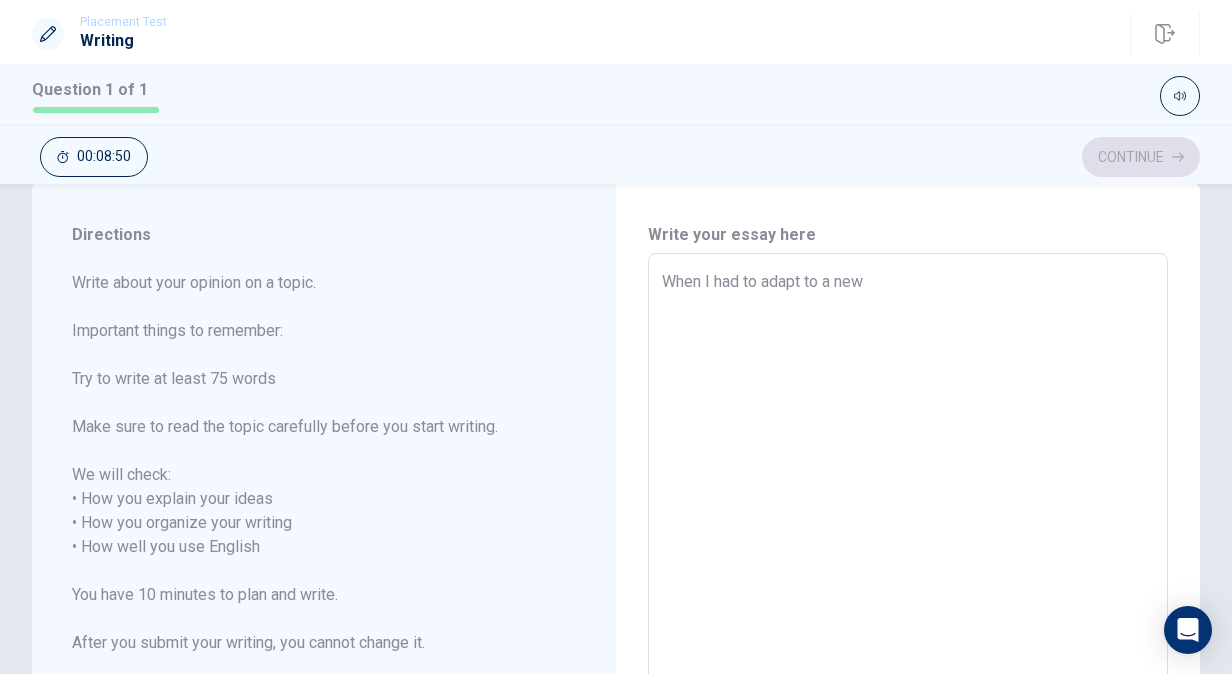 type on "x" 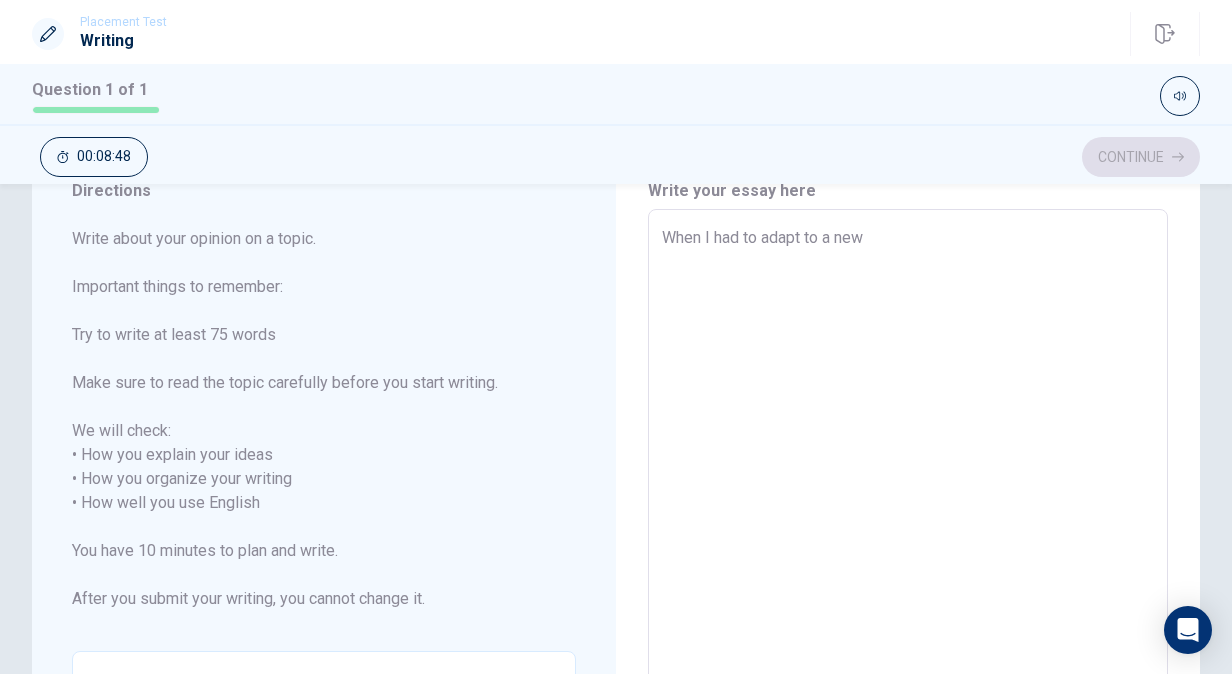 scroll, scrollTop: 85, scrollLeft: 0, axis: vertical 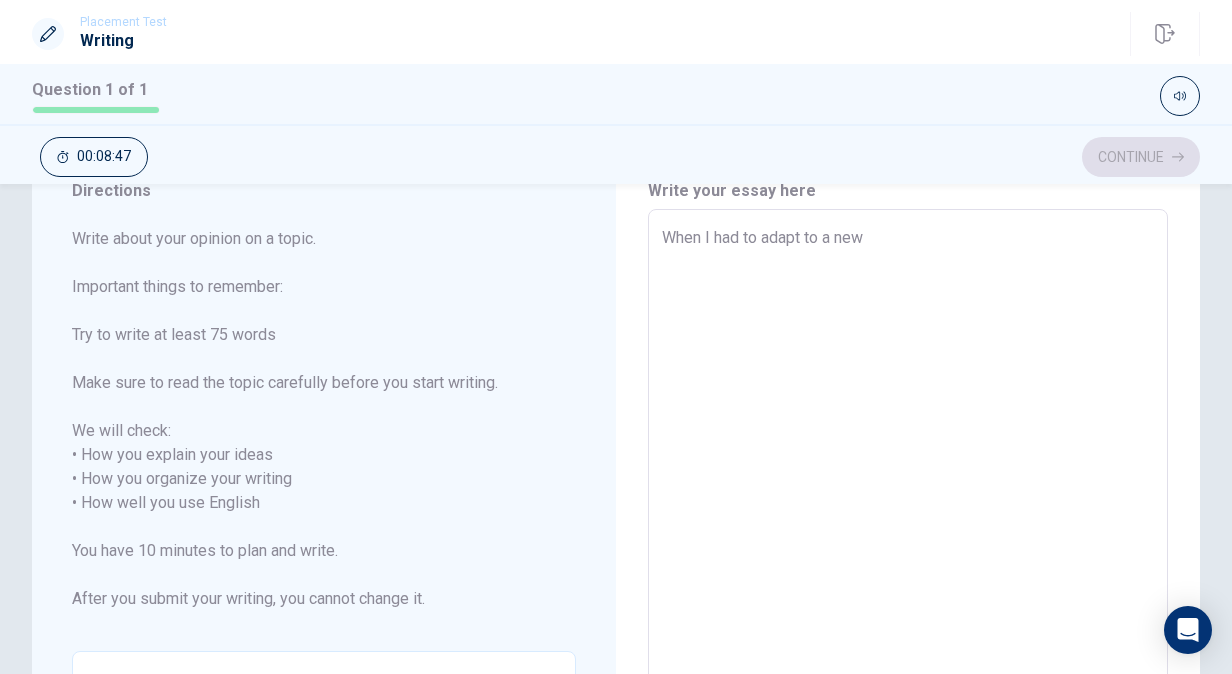 type on "When I had to adapt to a new s" 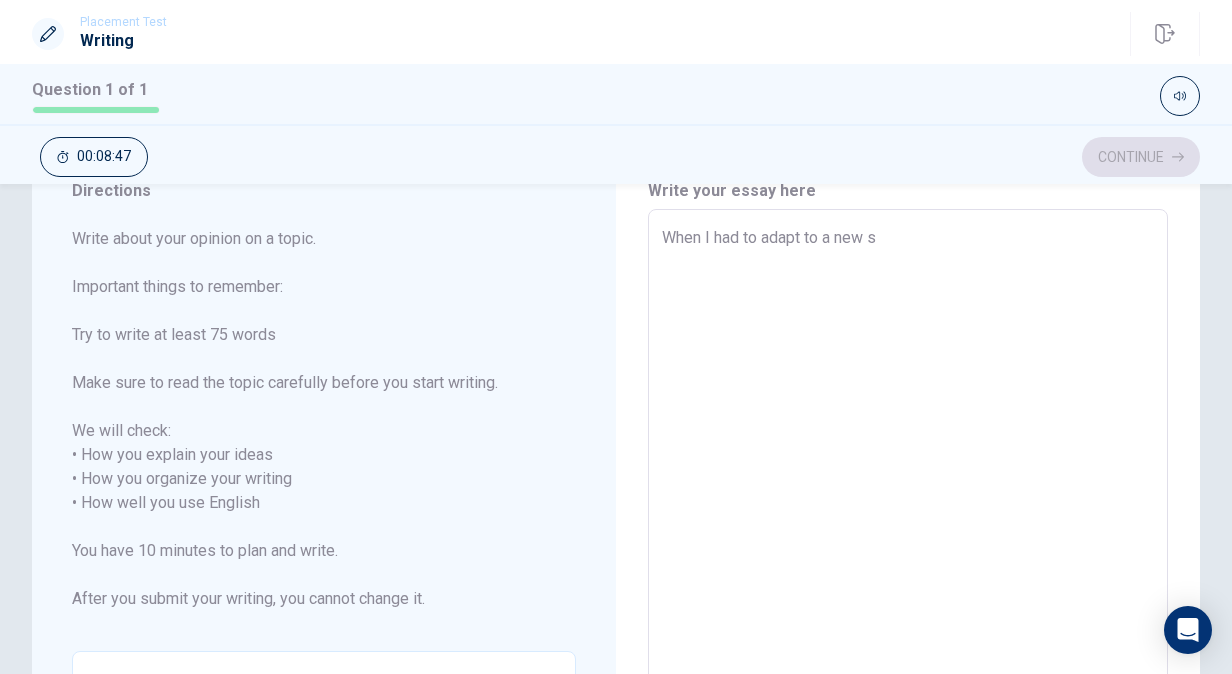 type on "x" 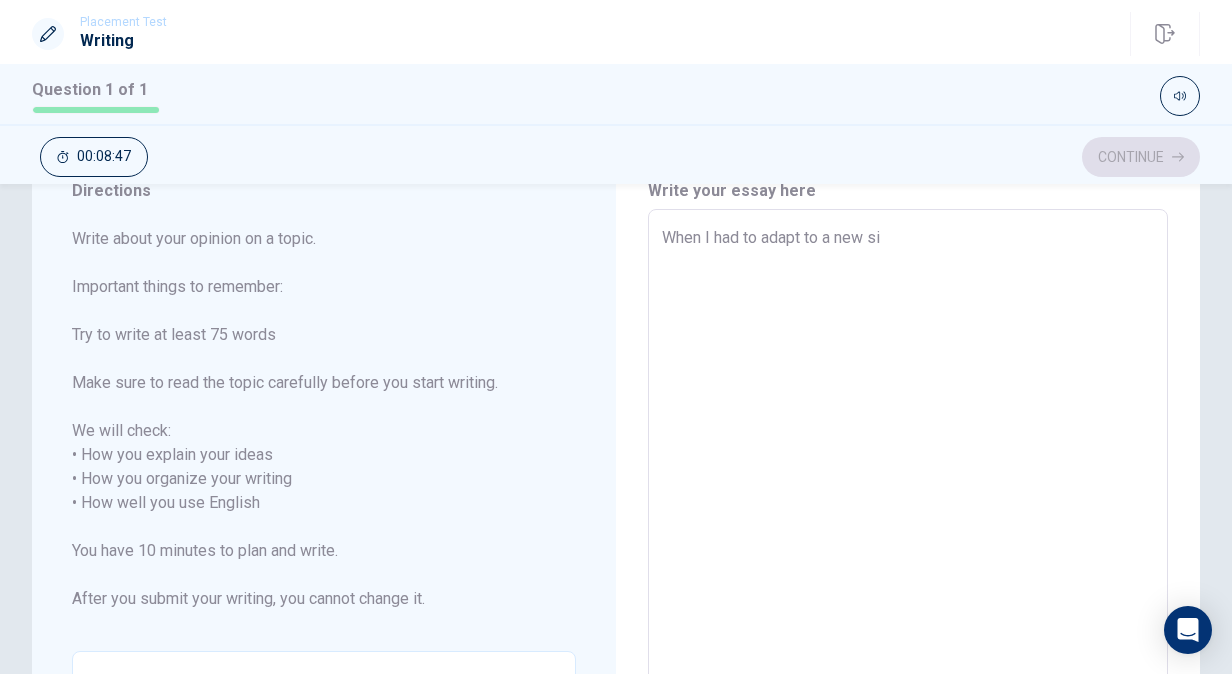 type on "x" 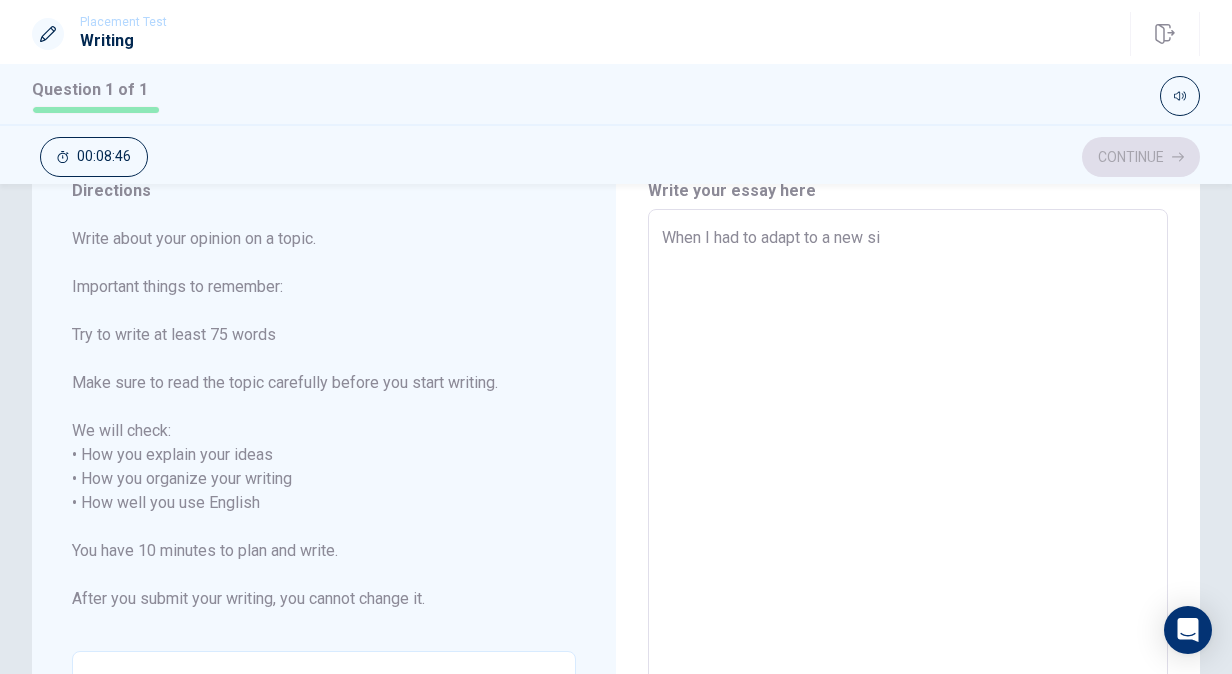 type on "When I had to adapt to a new sit" 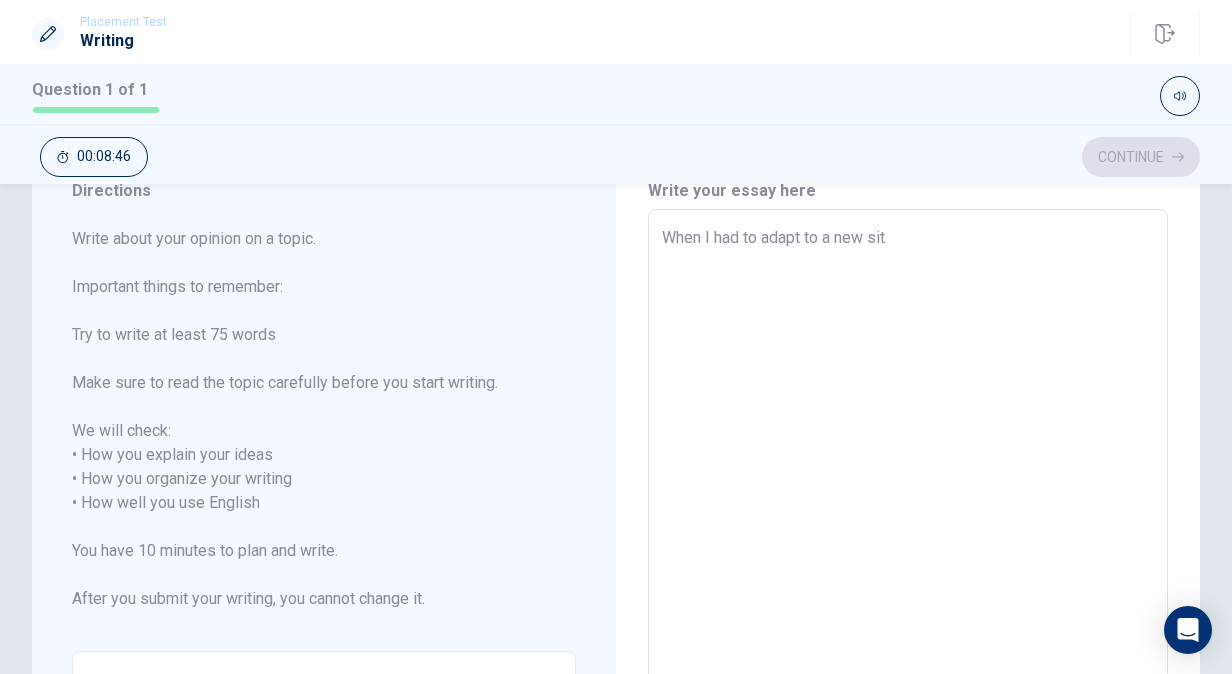 type on "x" 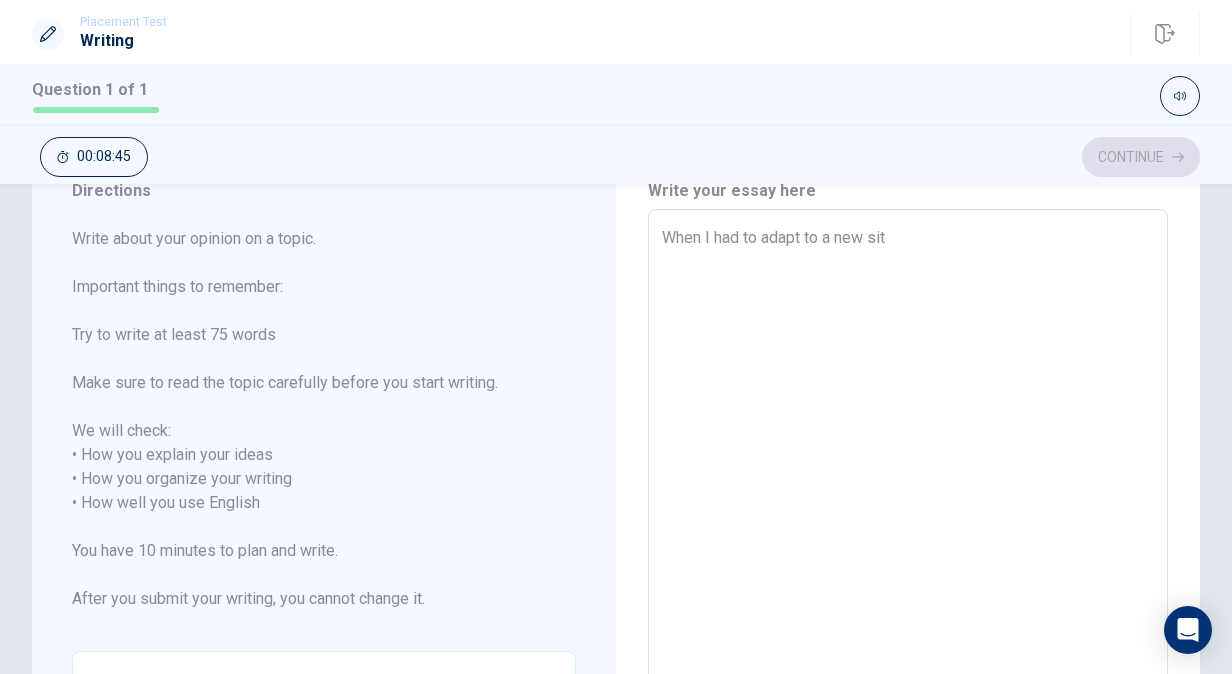 type on "When I had to adapt to a new situ" 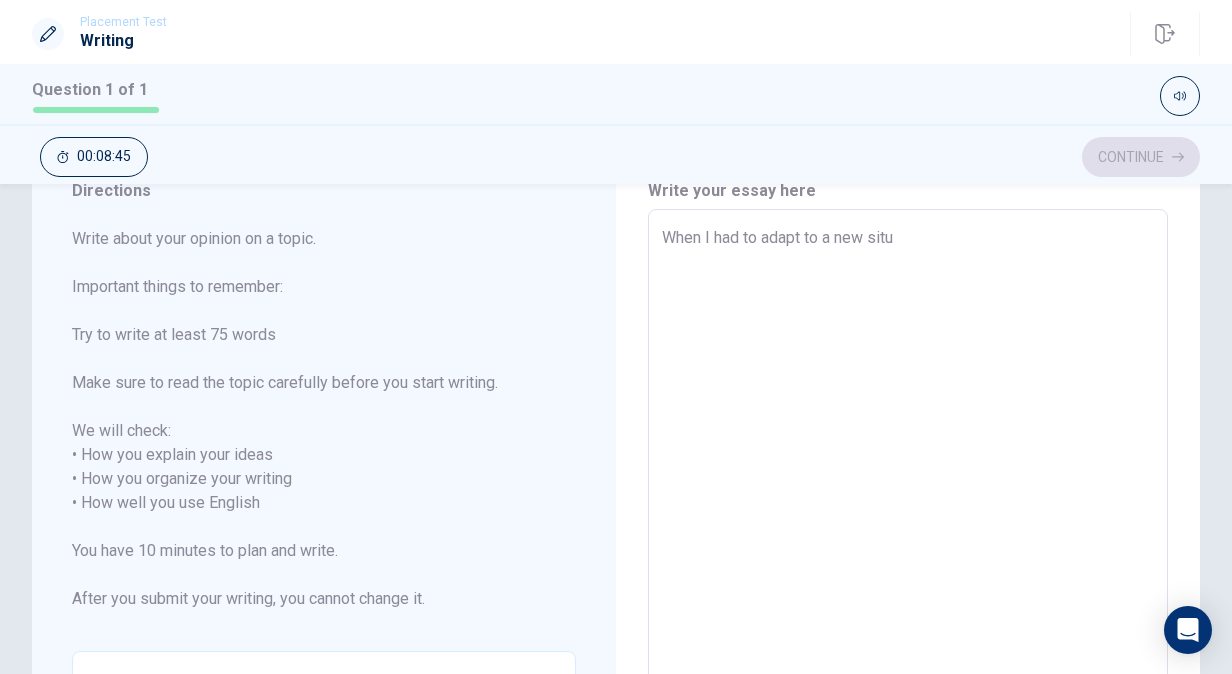 type on "x" 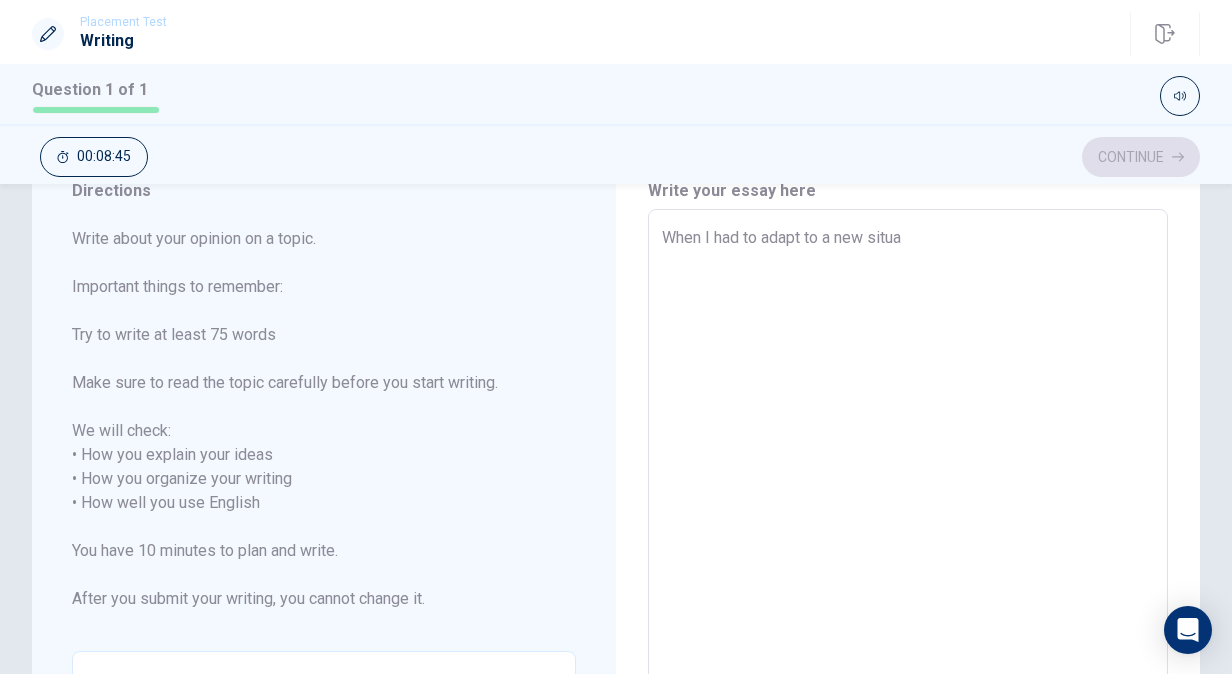 type on "x" 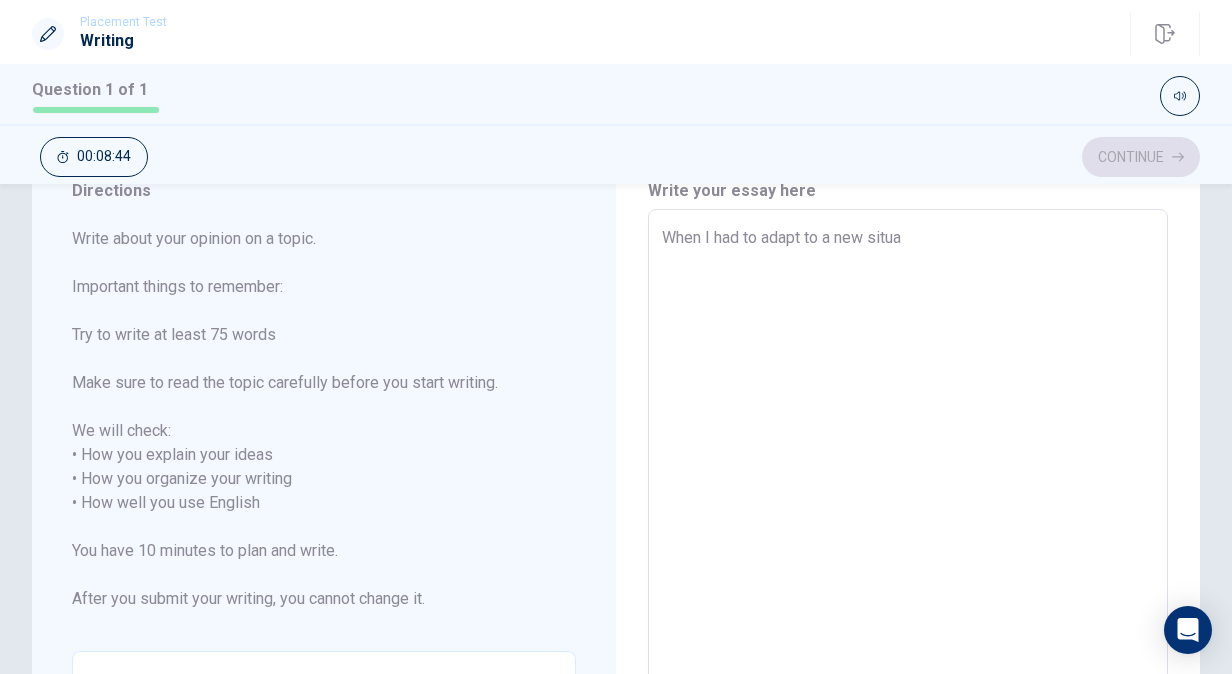 type on "When I had to adapt to a new situat" 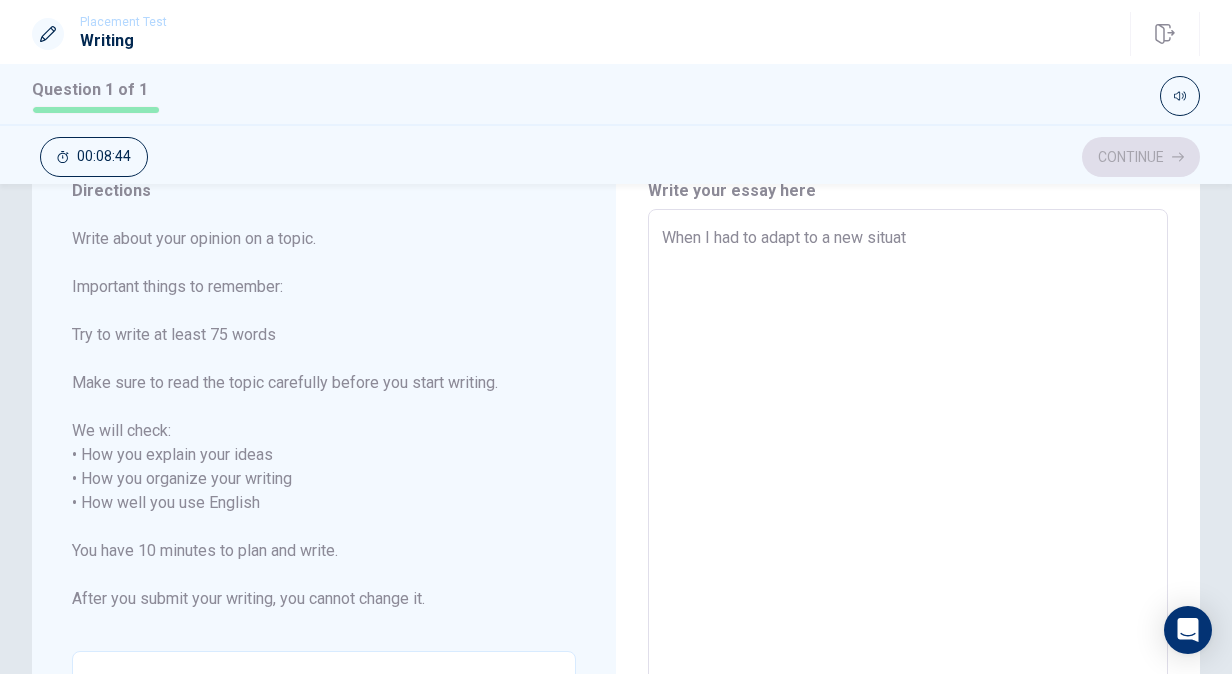 type on "x" 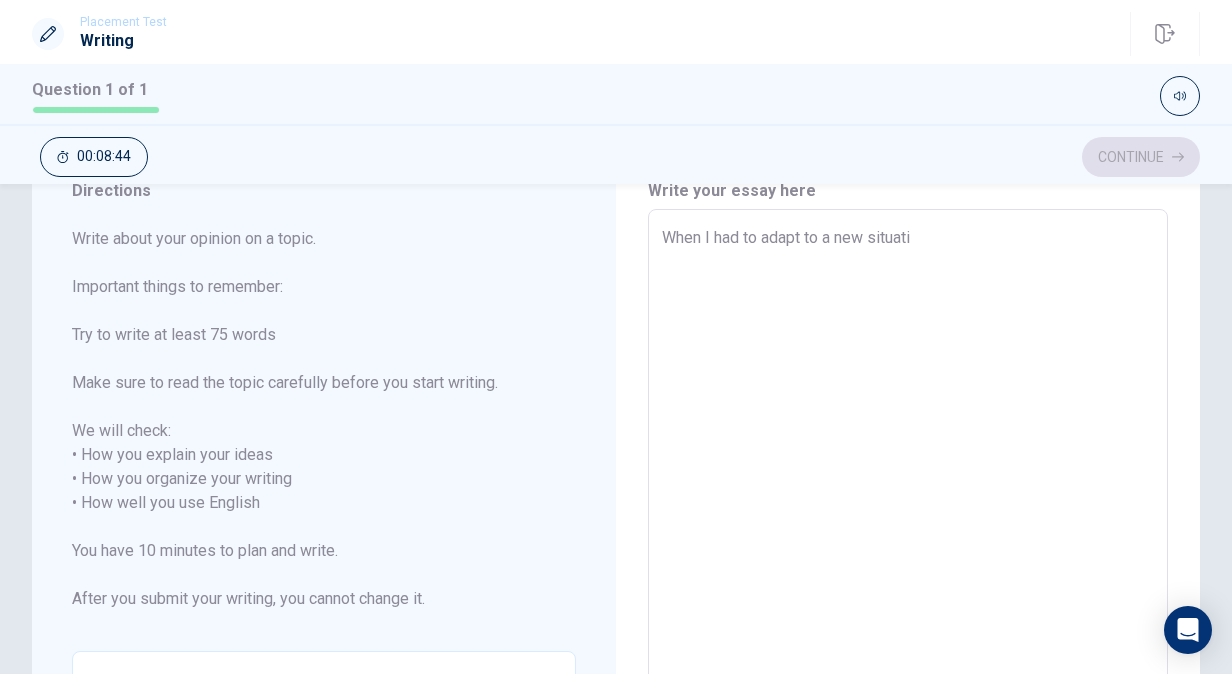 type on "x" 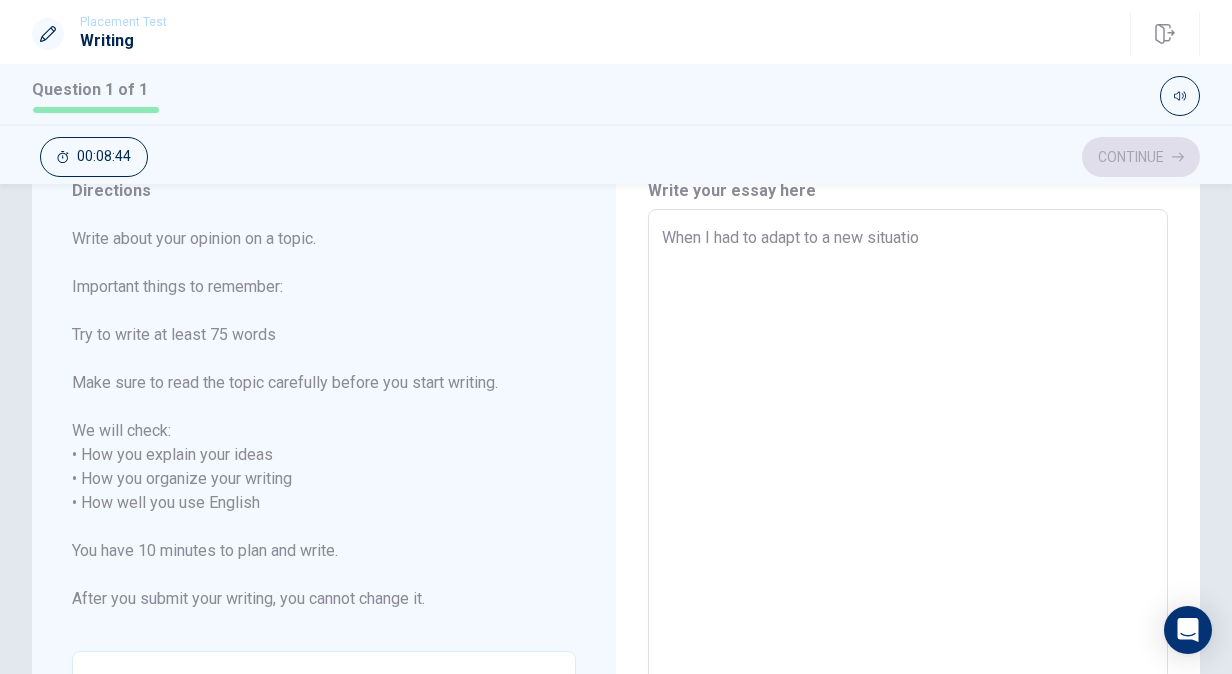 type on "x" 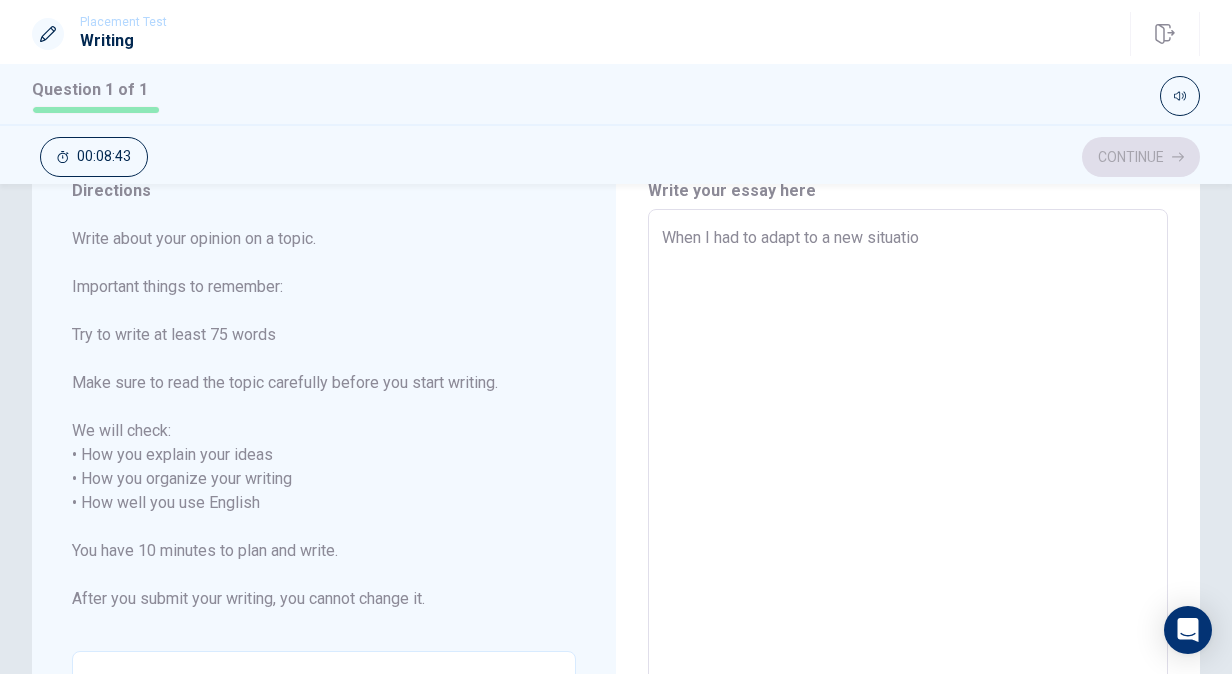 type on "When I had to adapt to a new situation" 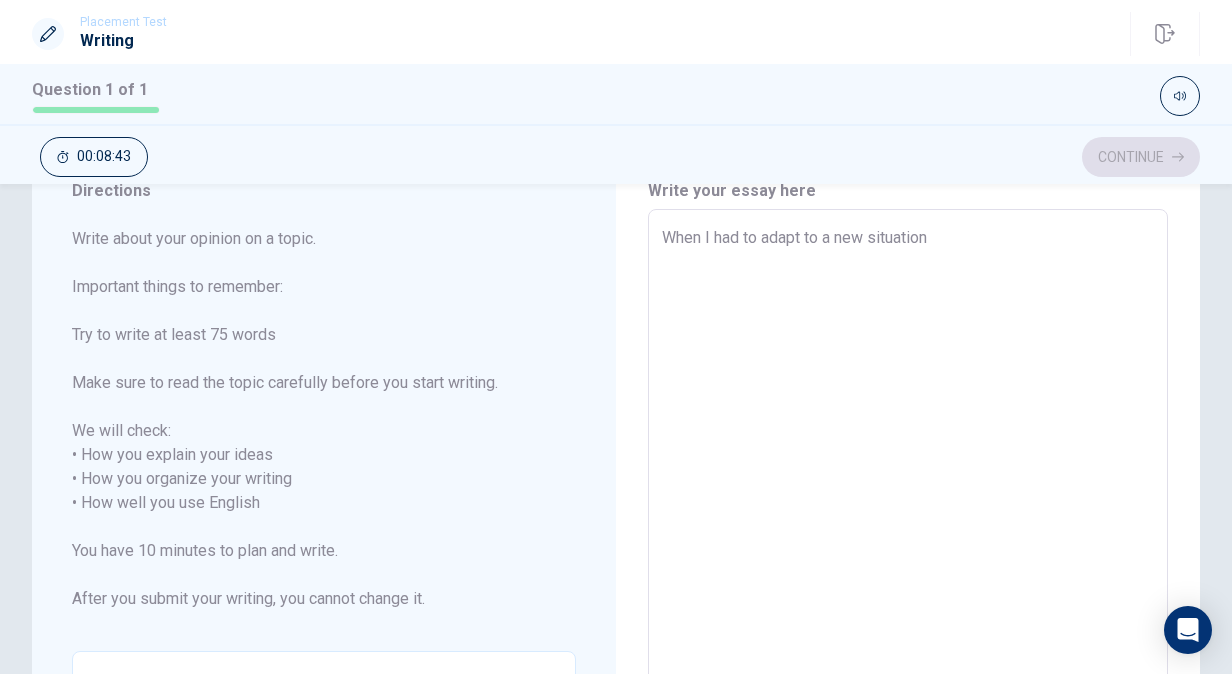 type on "x" 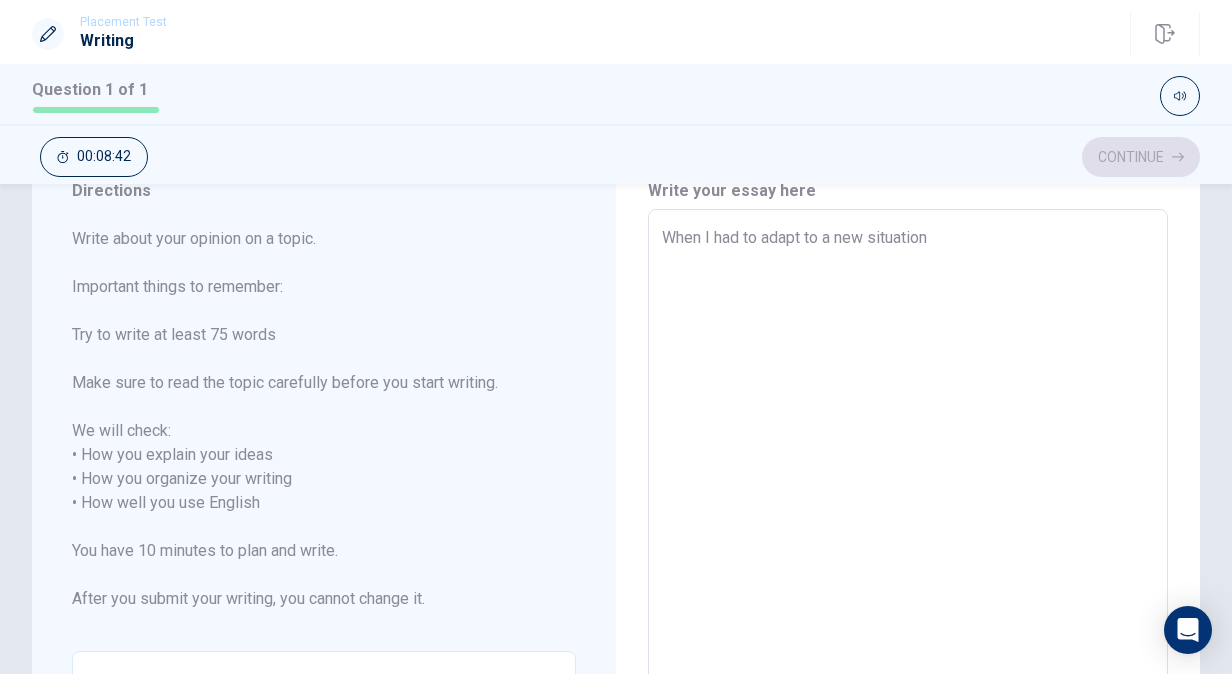 type on "When I had to adapt to a new situation" 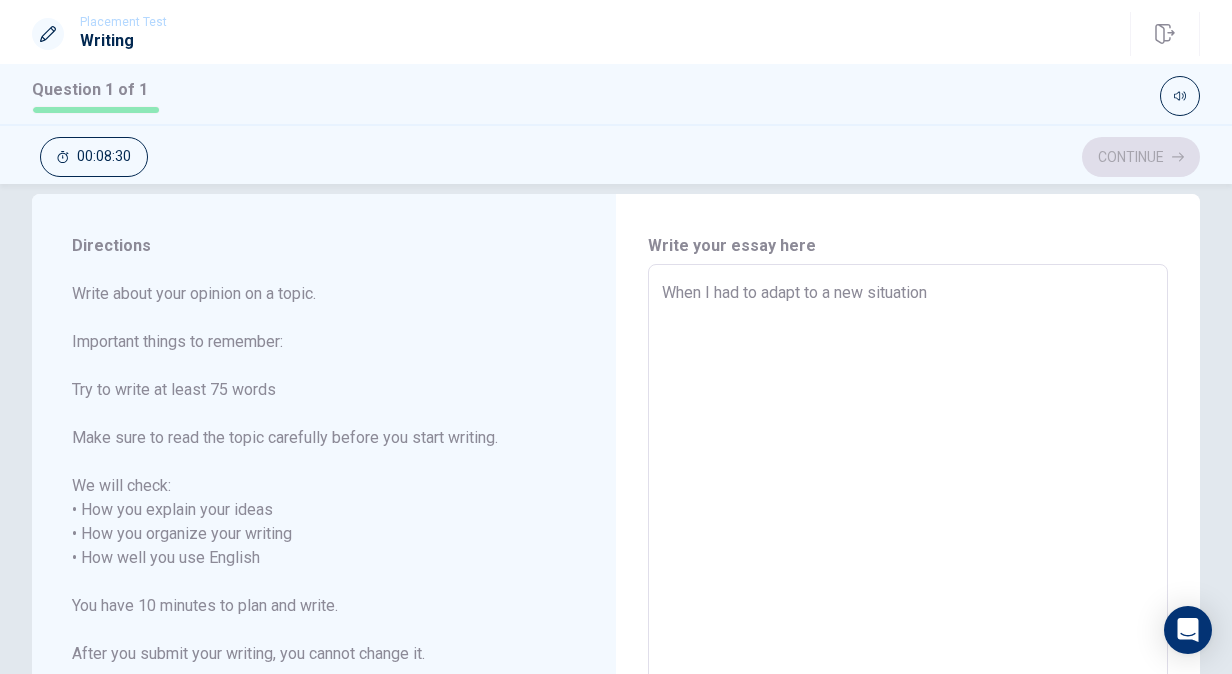 scroll, scrollTop: 26, scrollLeft: 0, axis: vertical 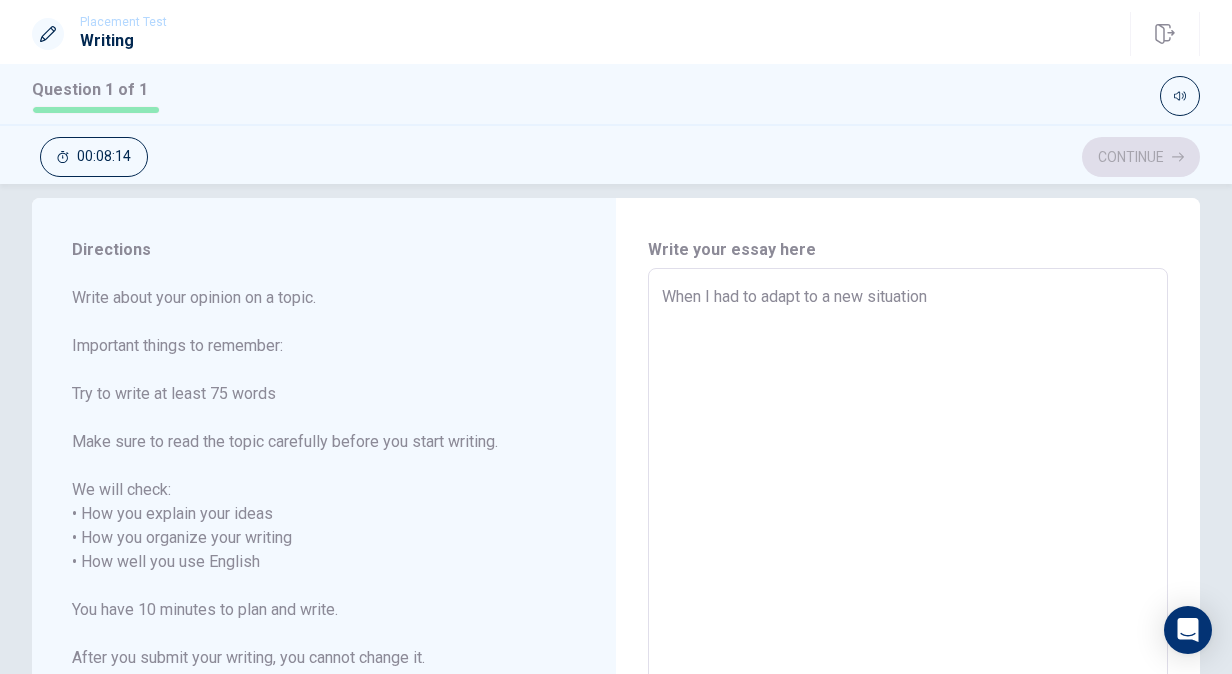 type on "x" 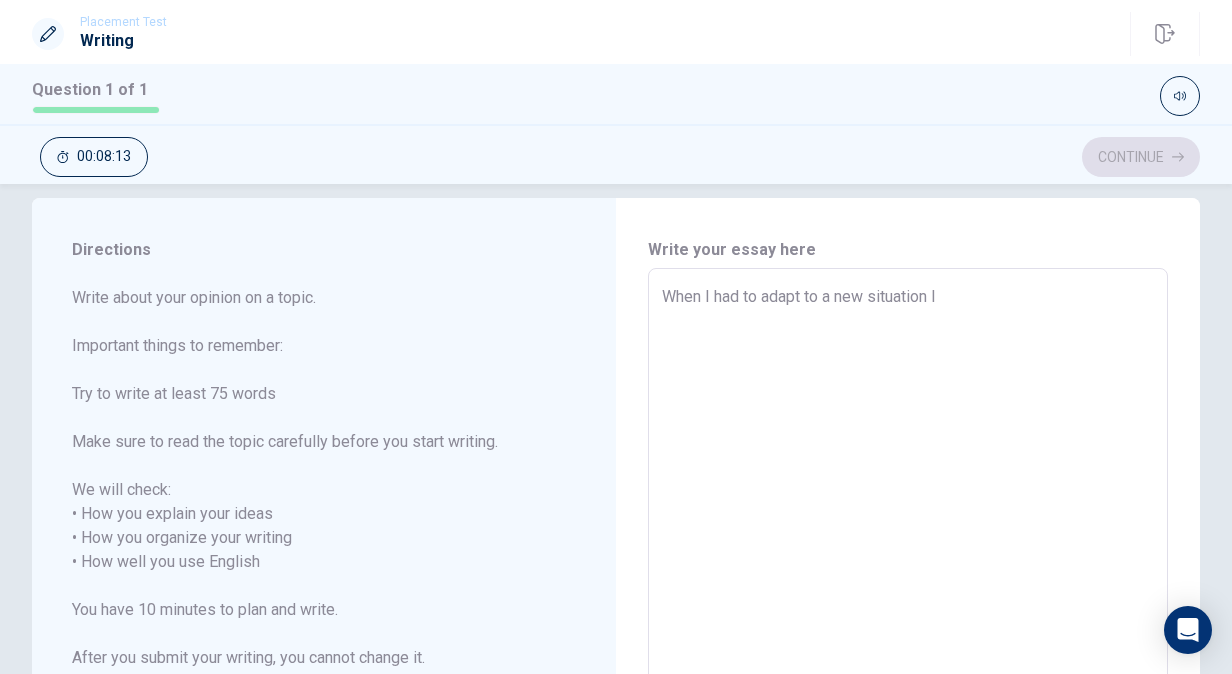 type on "x" 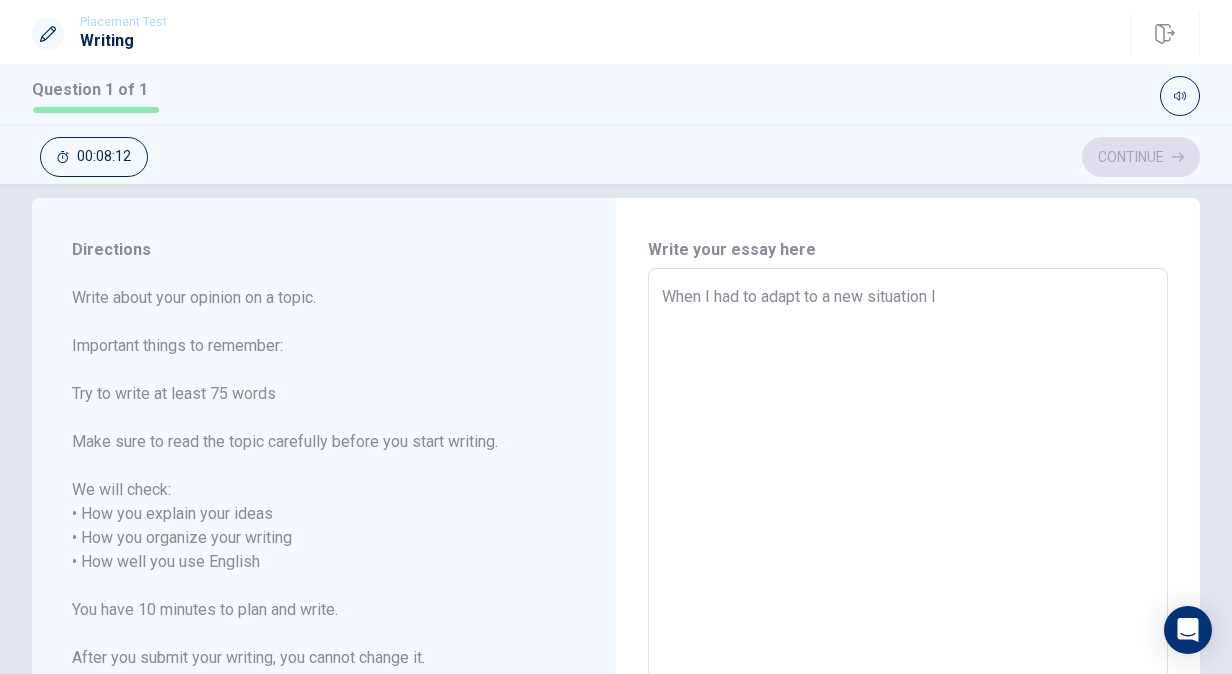 type on "When I had to adapt to a new situation I f" 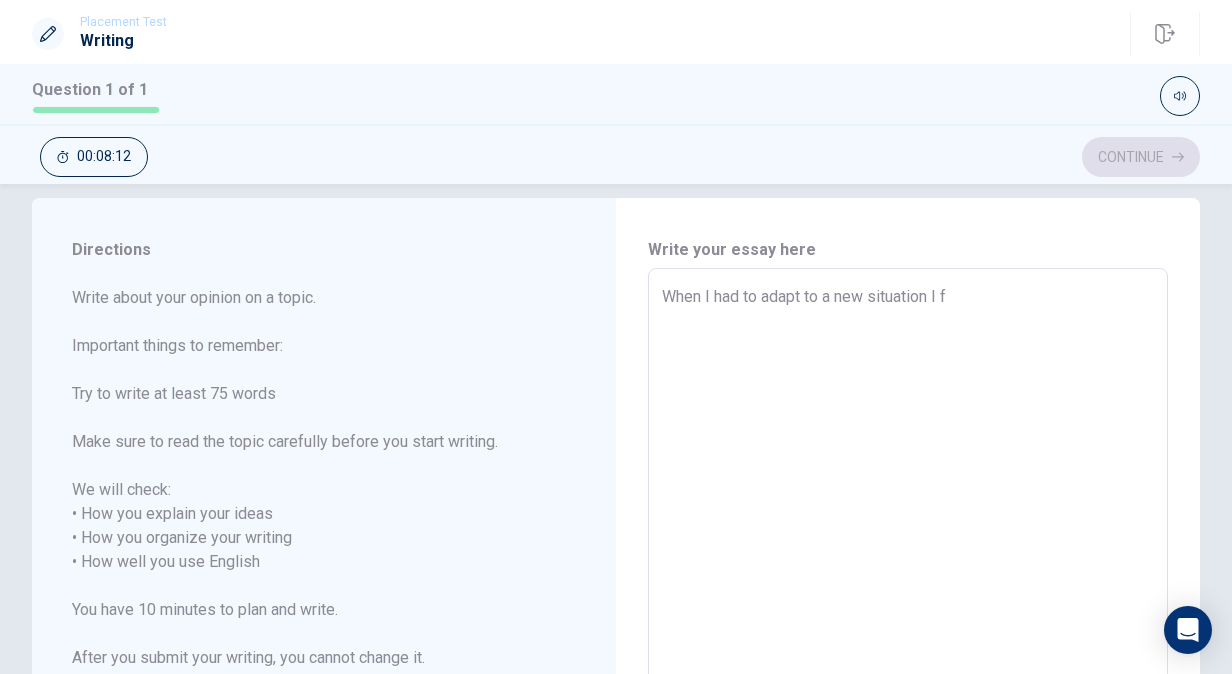 type on "x" 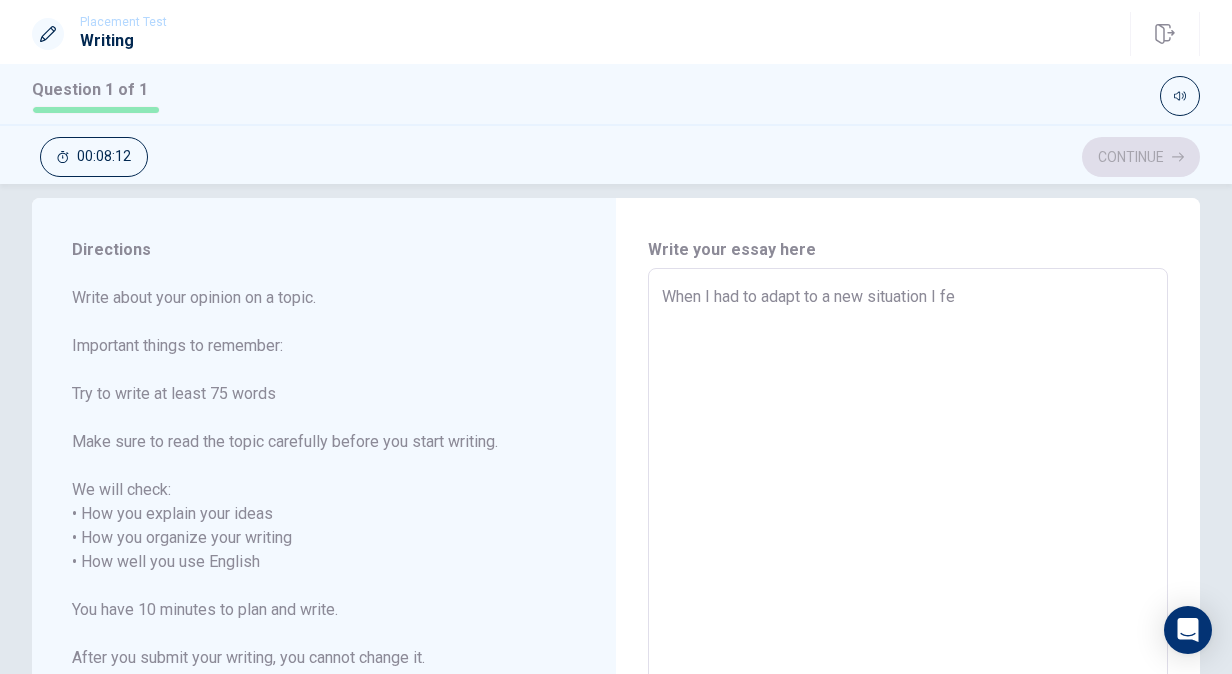 type on "x" 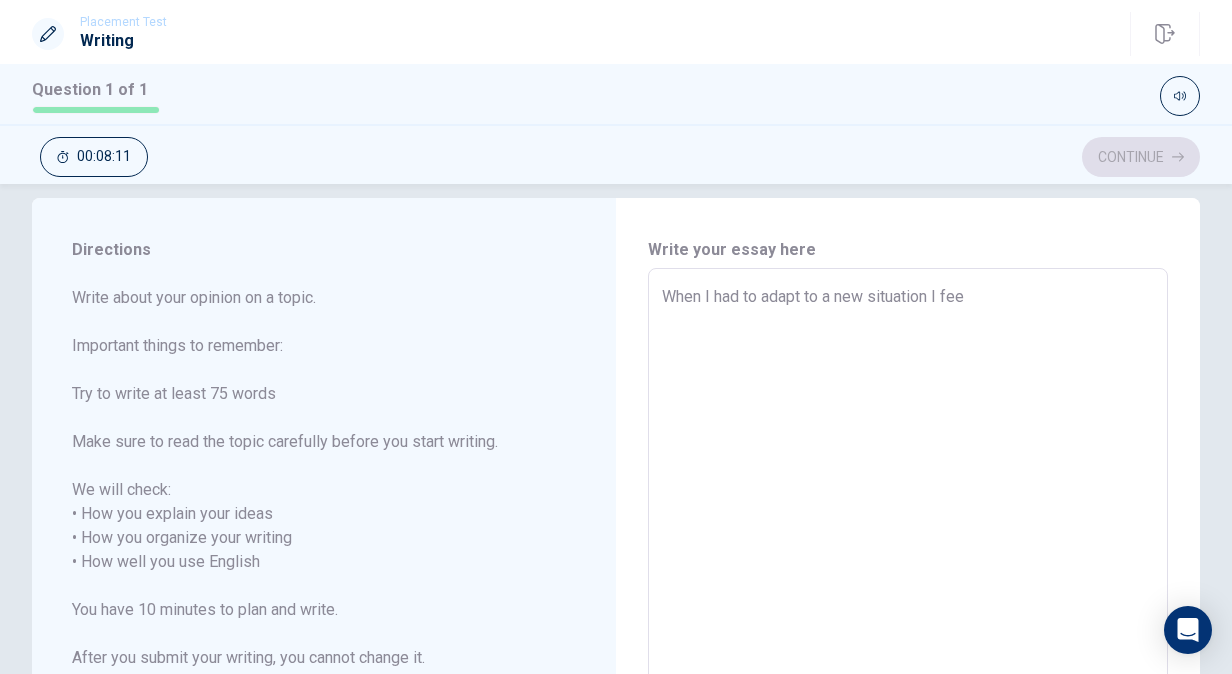 type on "x" 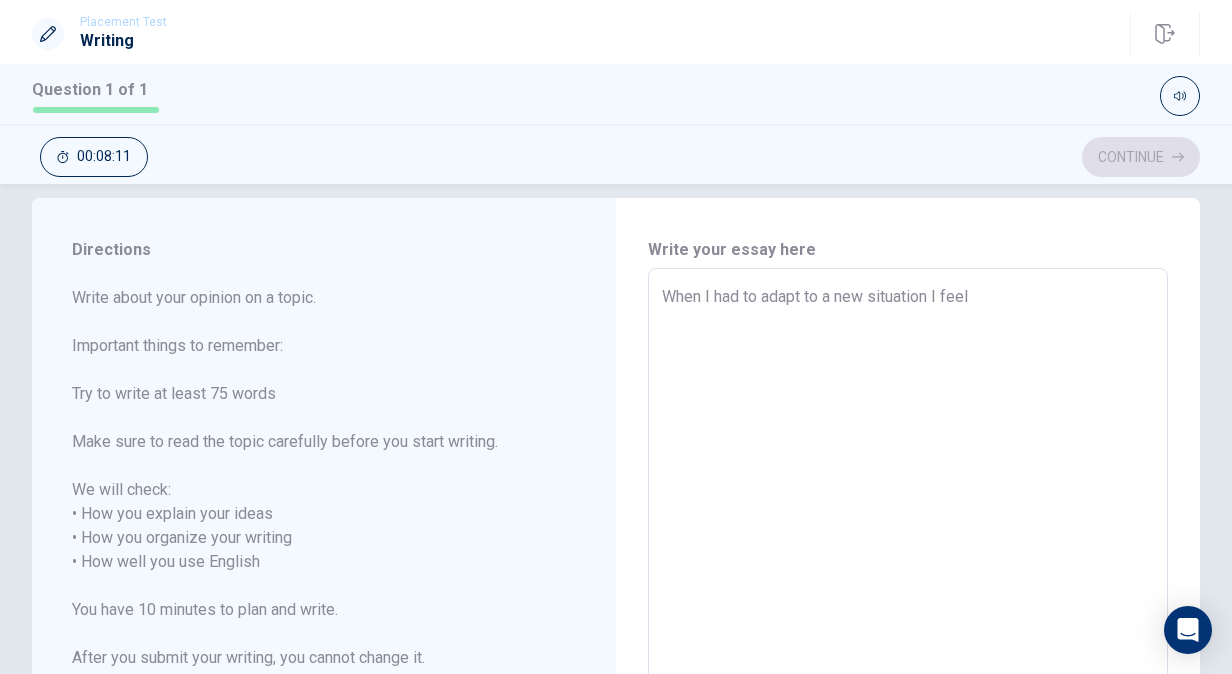 type on "x" 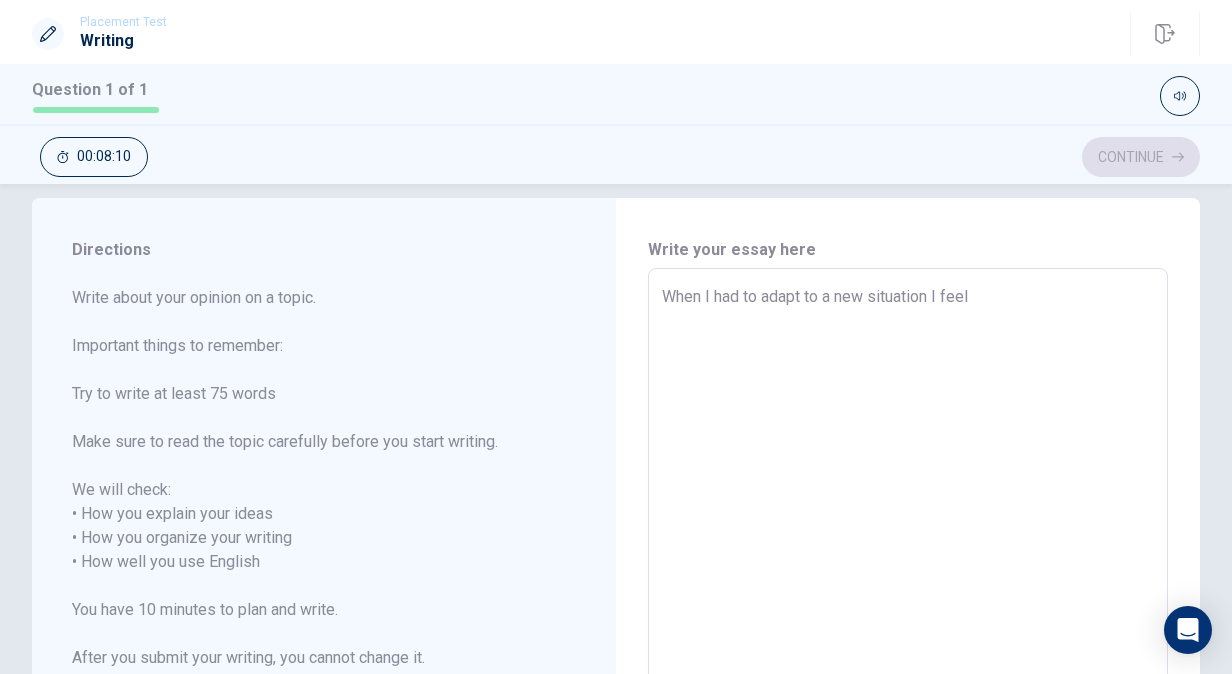type on "When I had to adapt to a new situation I feel" 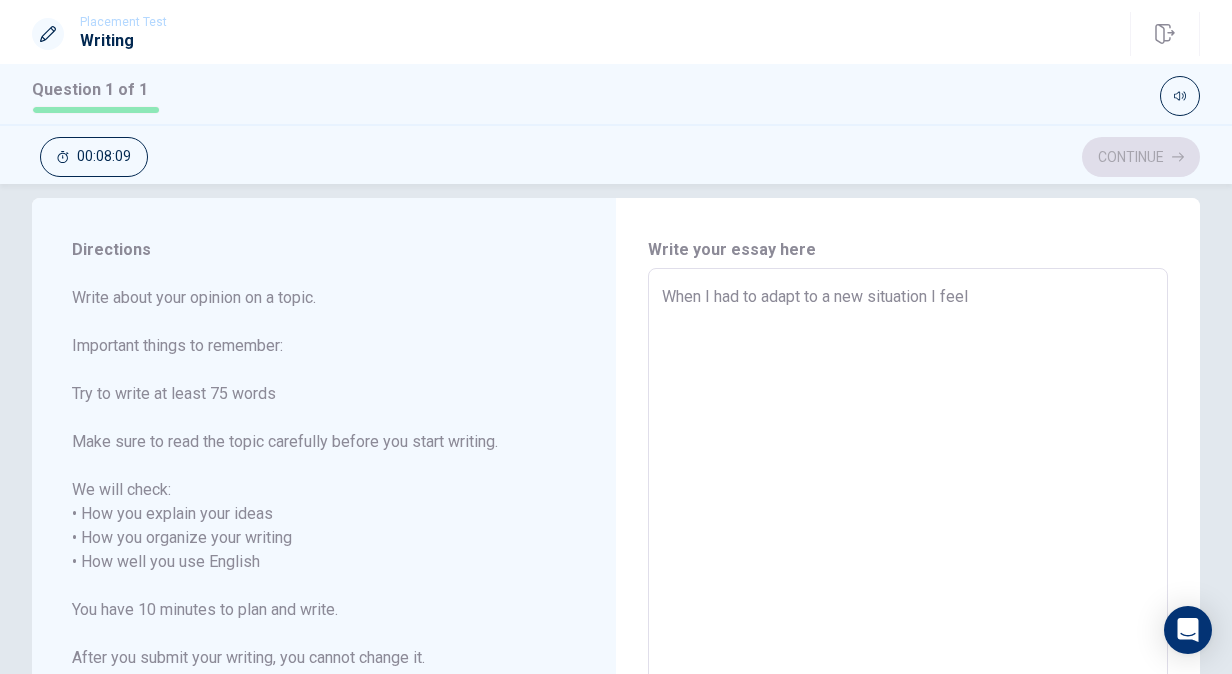 type on "When I had to adapt to a new situation I feel b" 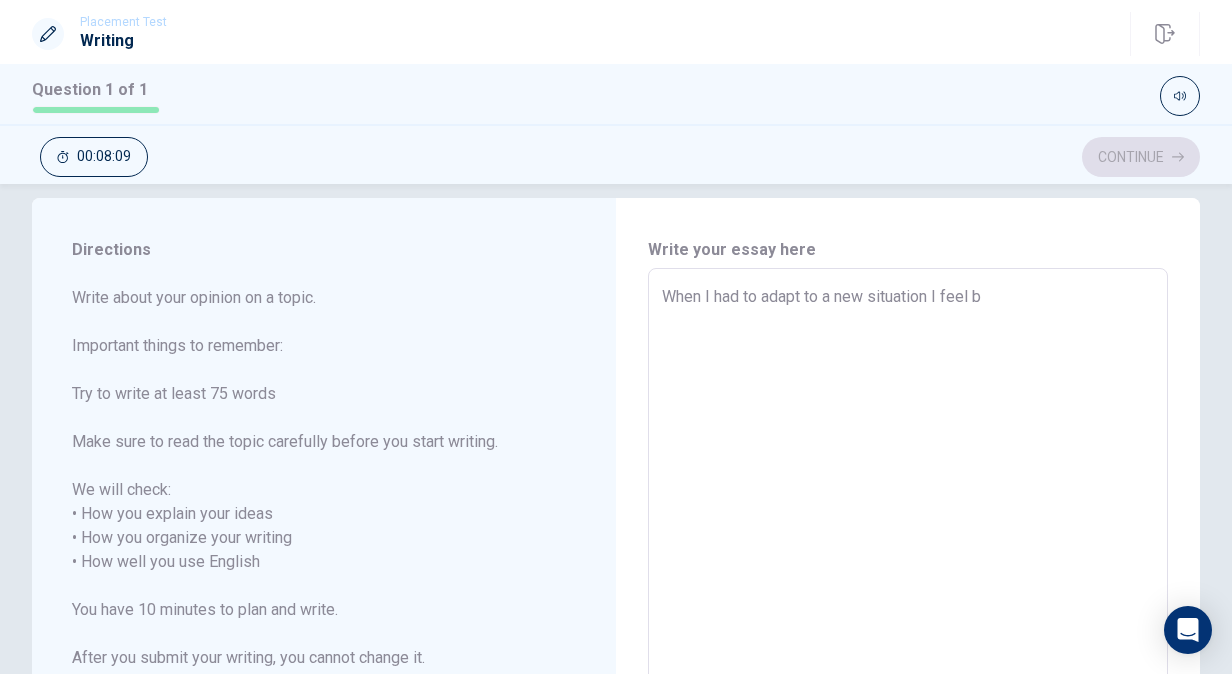 type on "x" 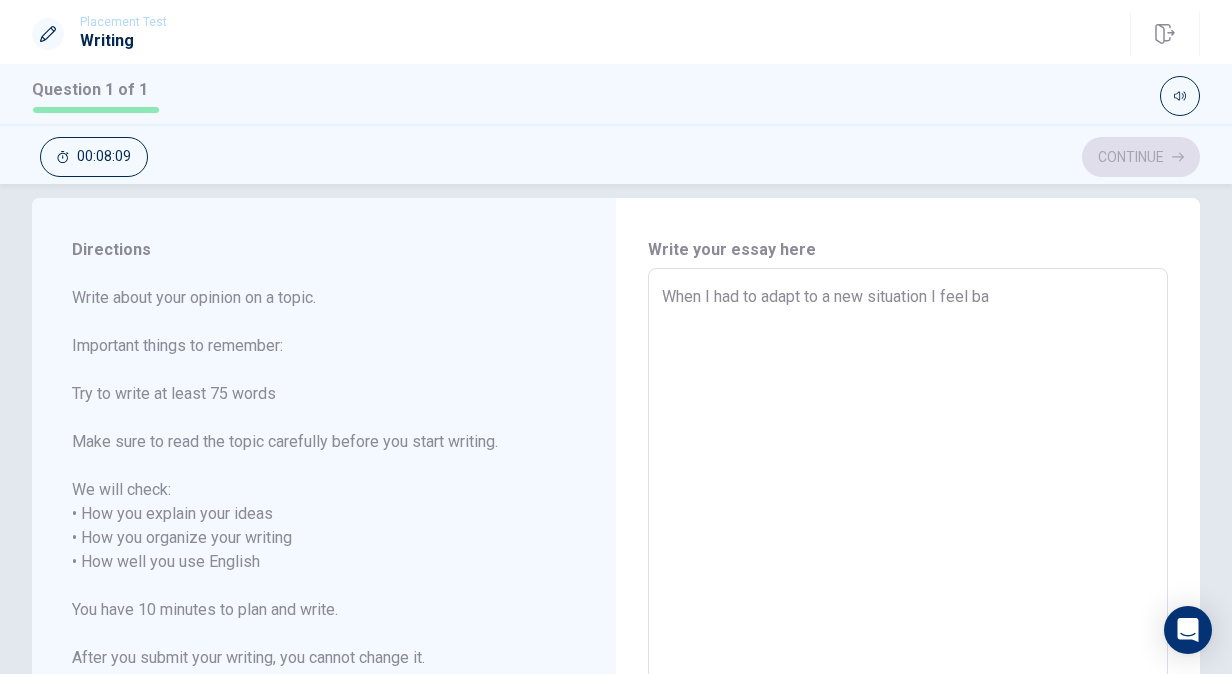 type on "x" 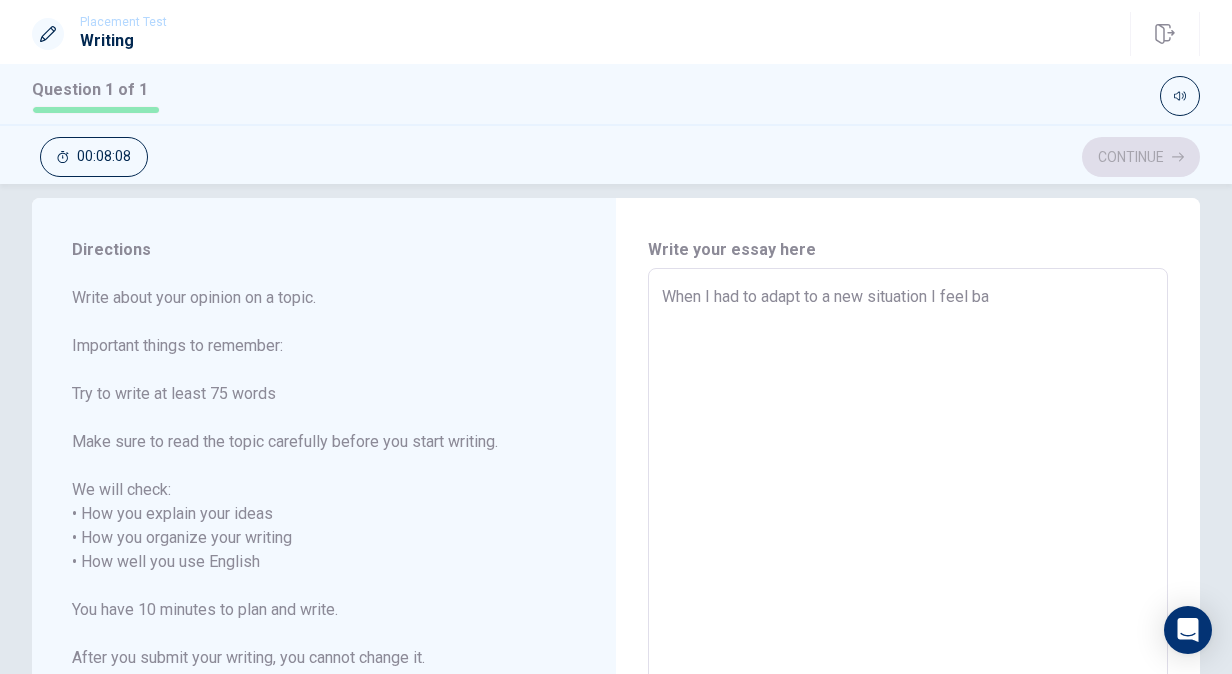 type on "When I had to adapt to a new situation I feel bad" 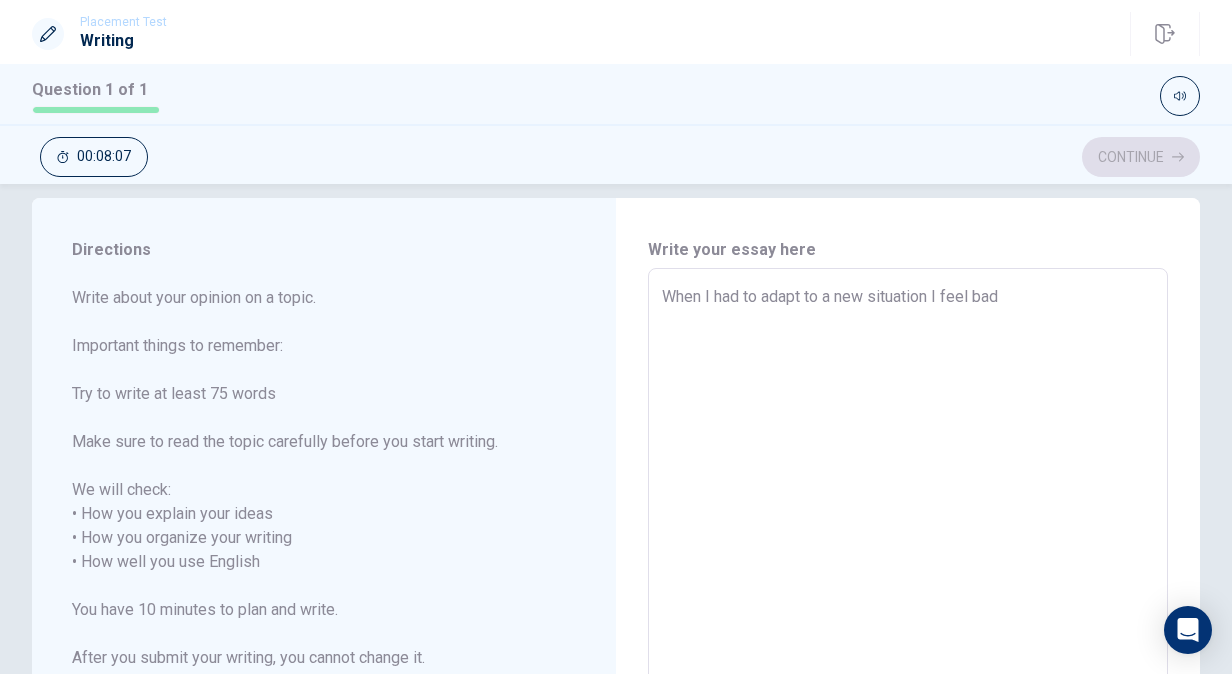 type on "x" 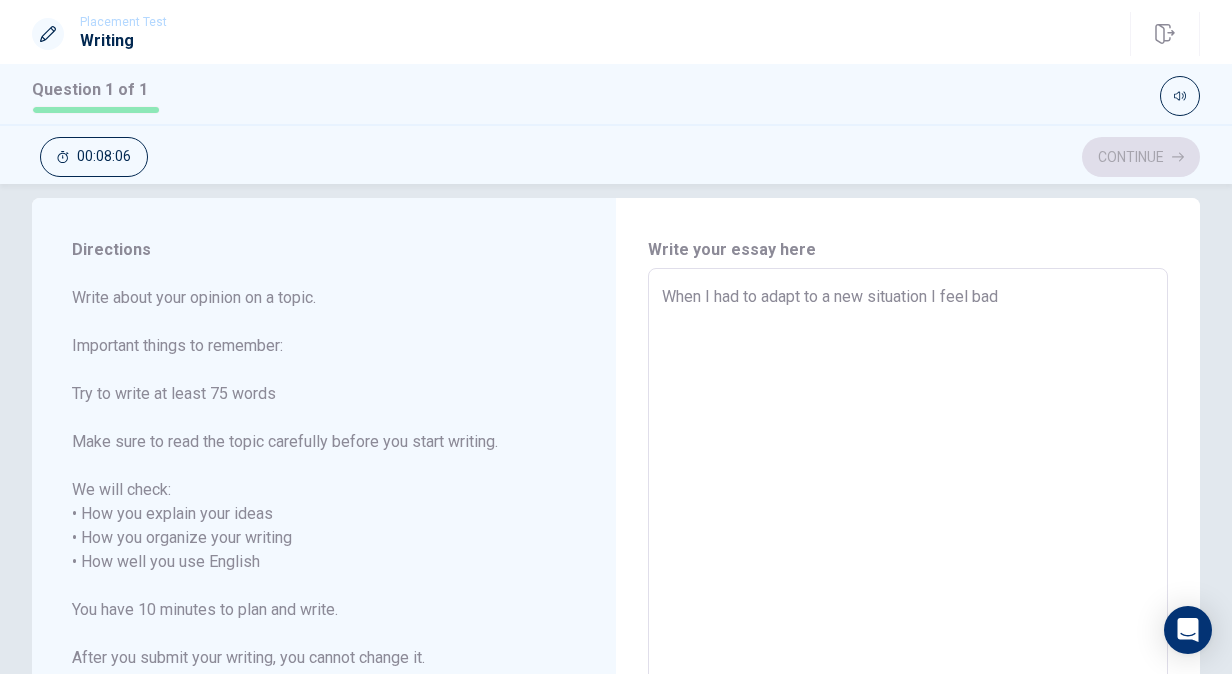 type on "When I had to adapt to a new situation I feel bad." 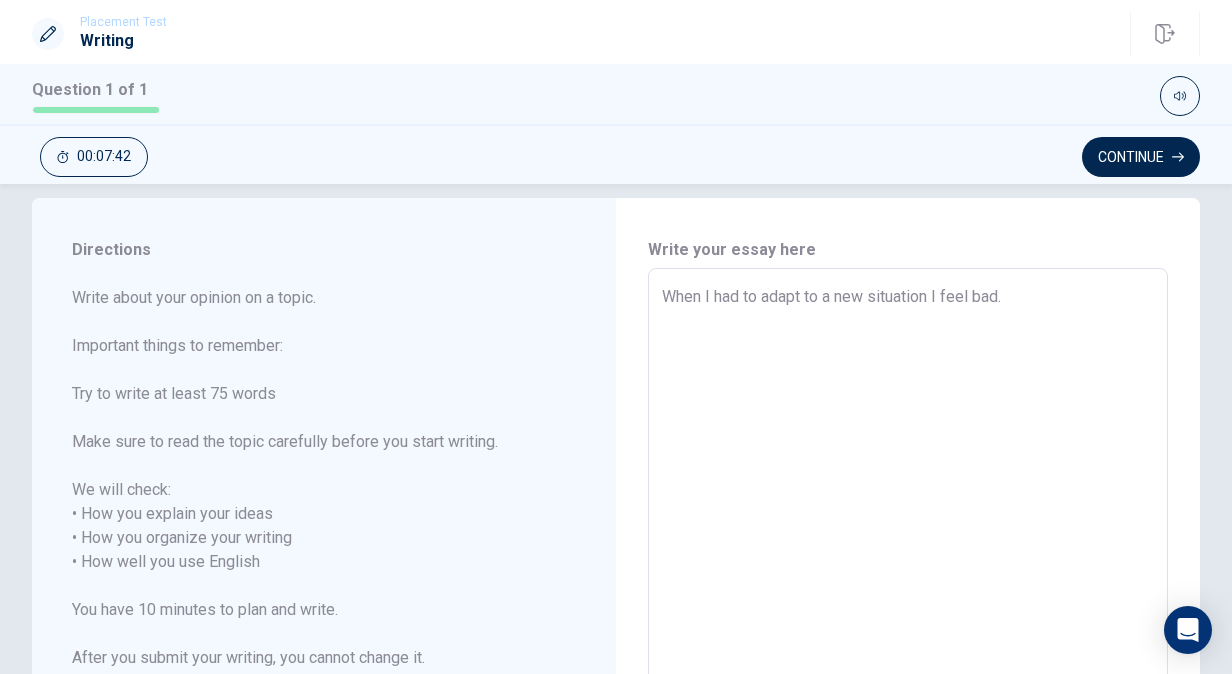 type on "x" 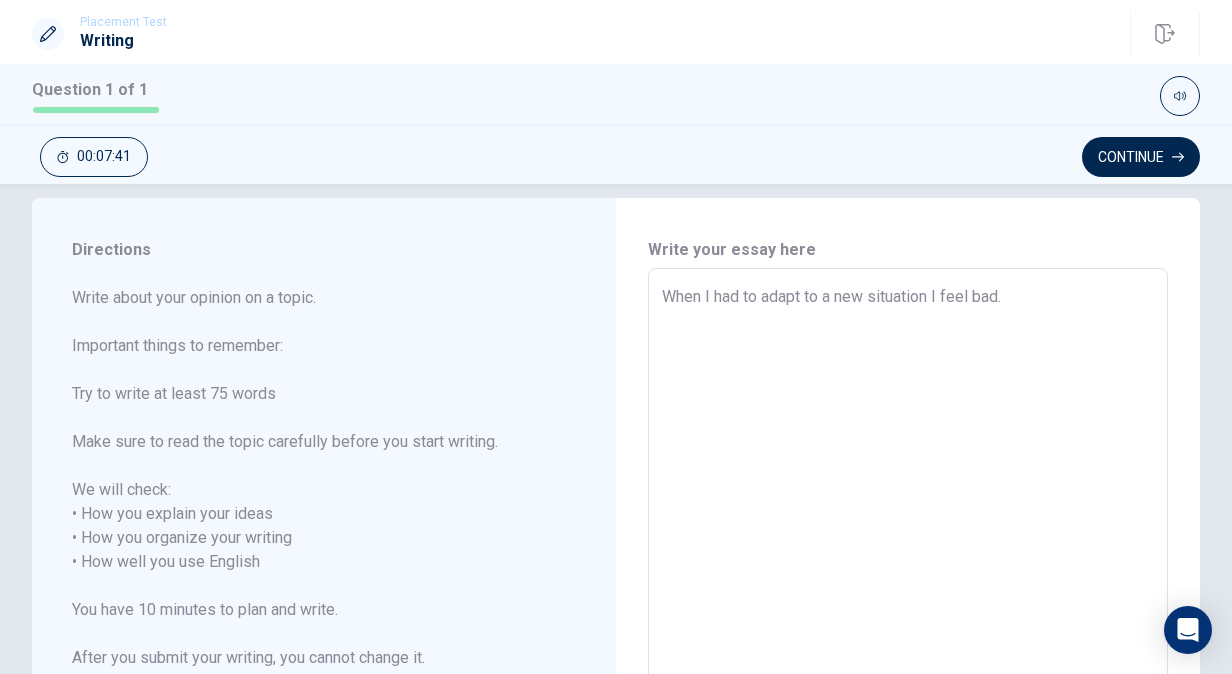type on "When I had to adapt to a new situation I feel bad." 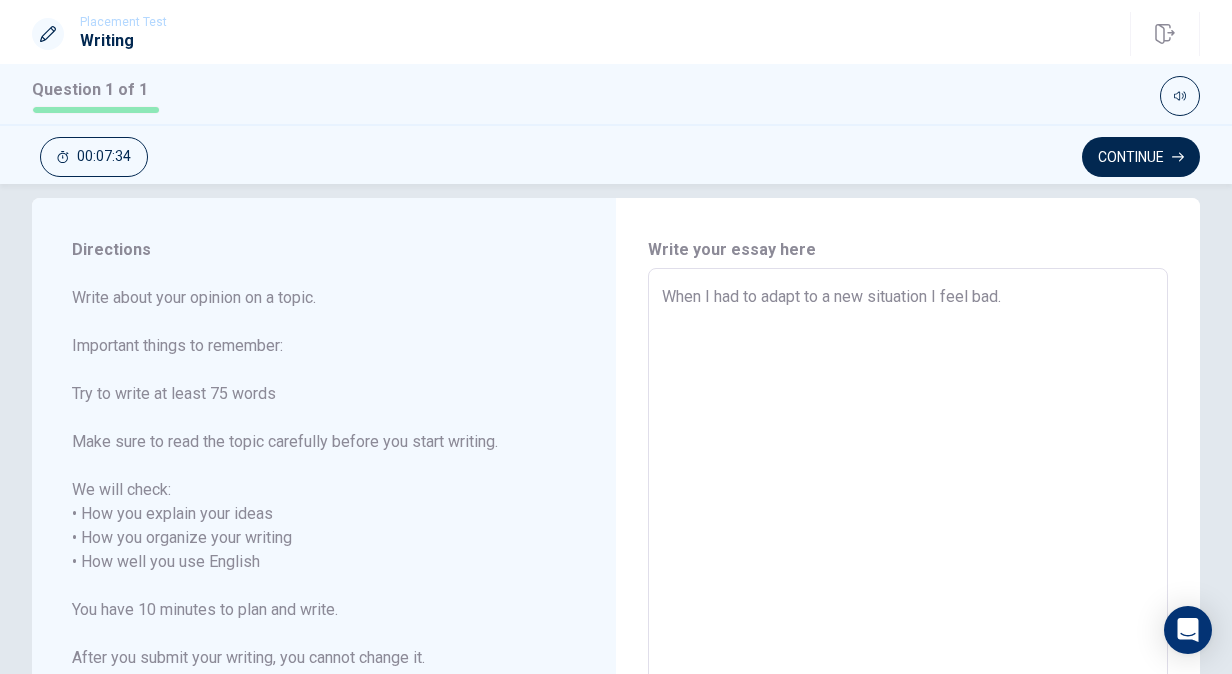 type on "x" 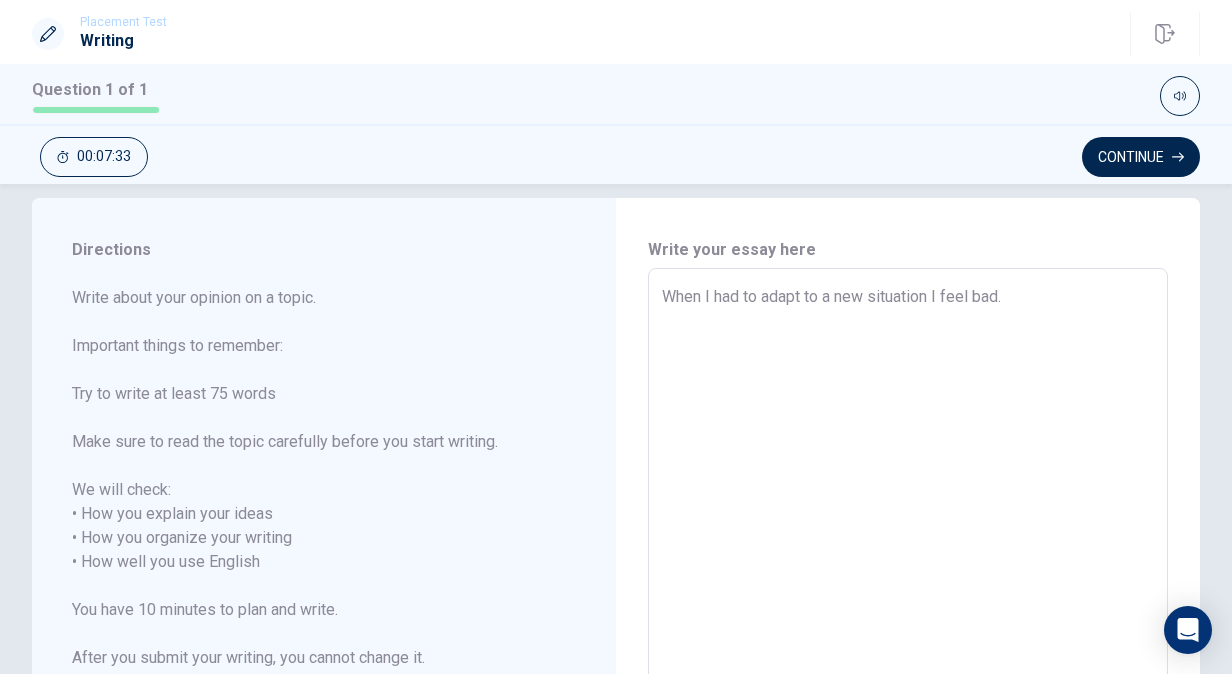 type on "When I had to adapt to a new situation I feel bad. I" 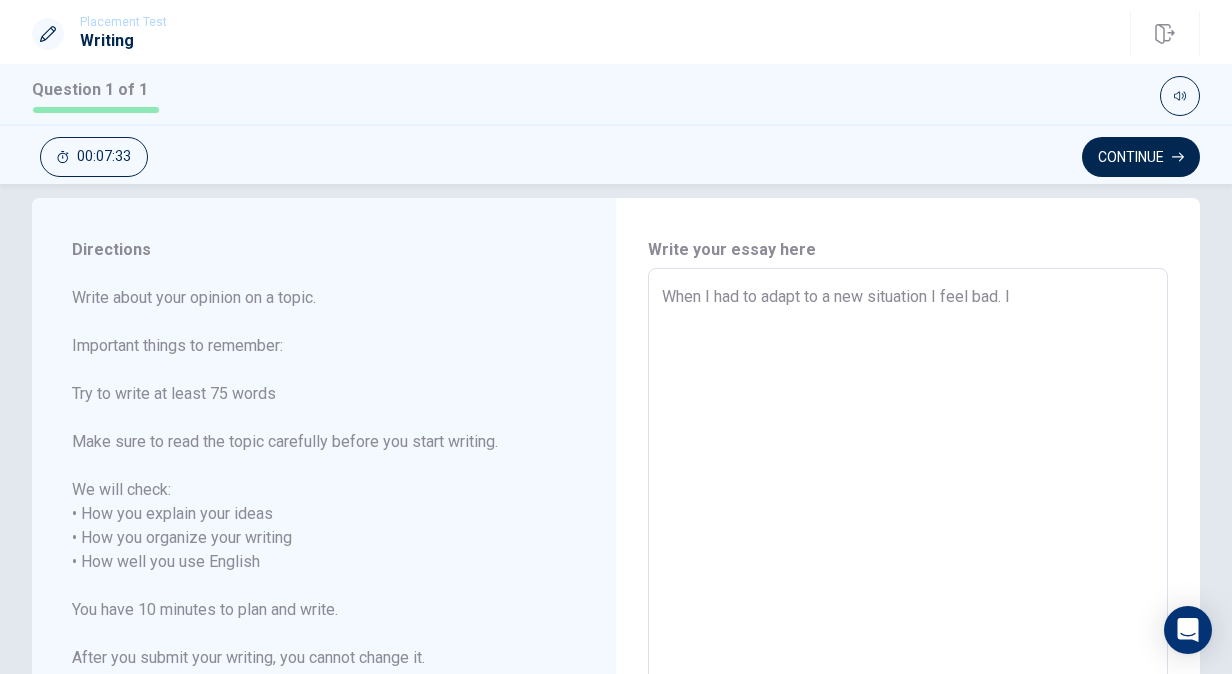 type on "x" 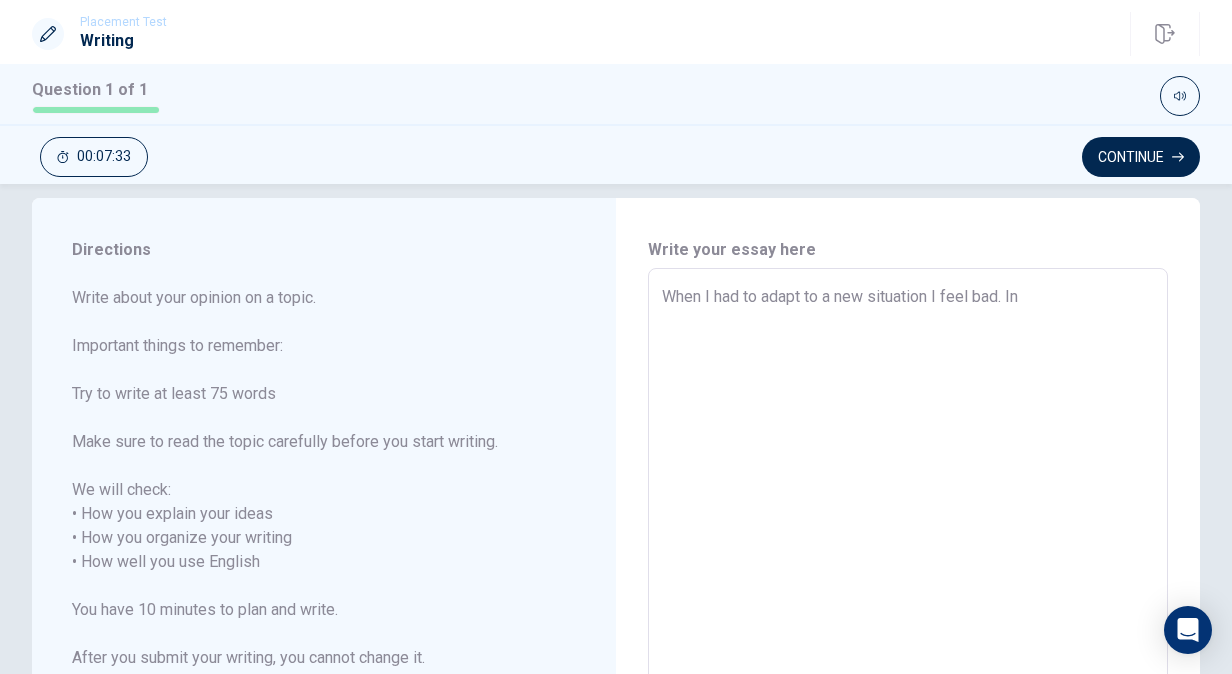 type on "x" 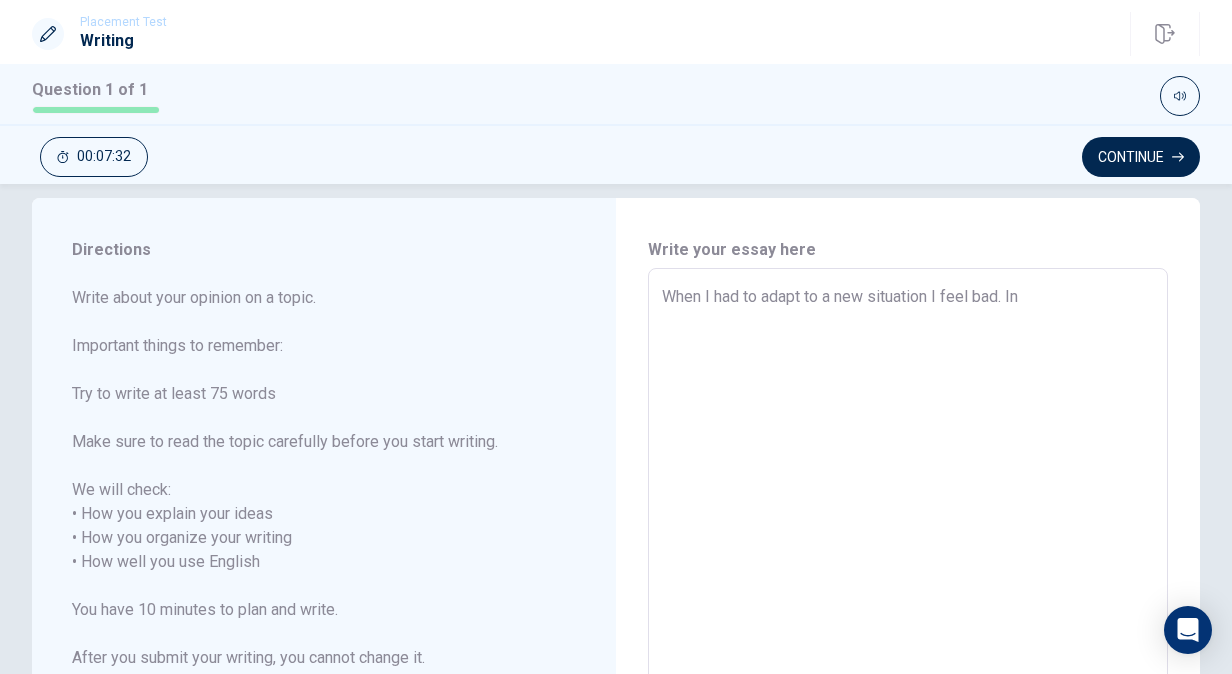 type on "When I had to adapt to a new situation I feel bad. In" 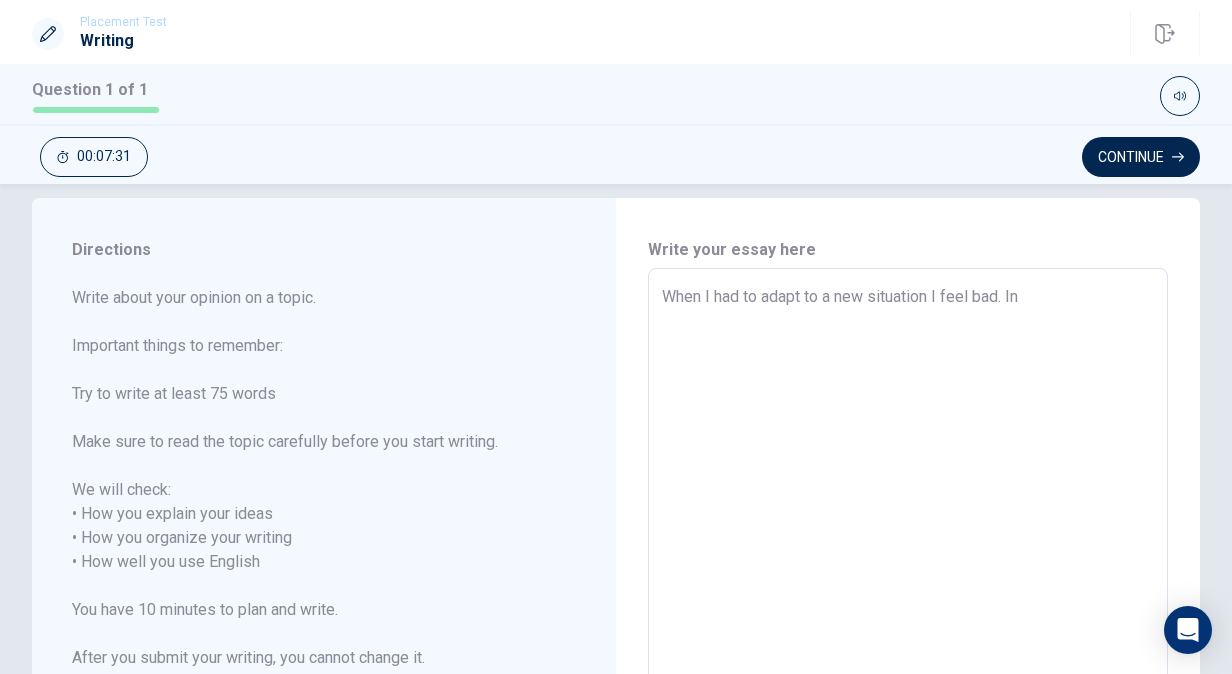 type on "When I had to adapt to a new situation I feel bad. In m" 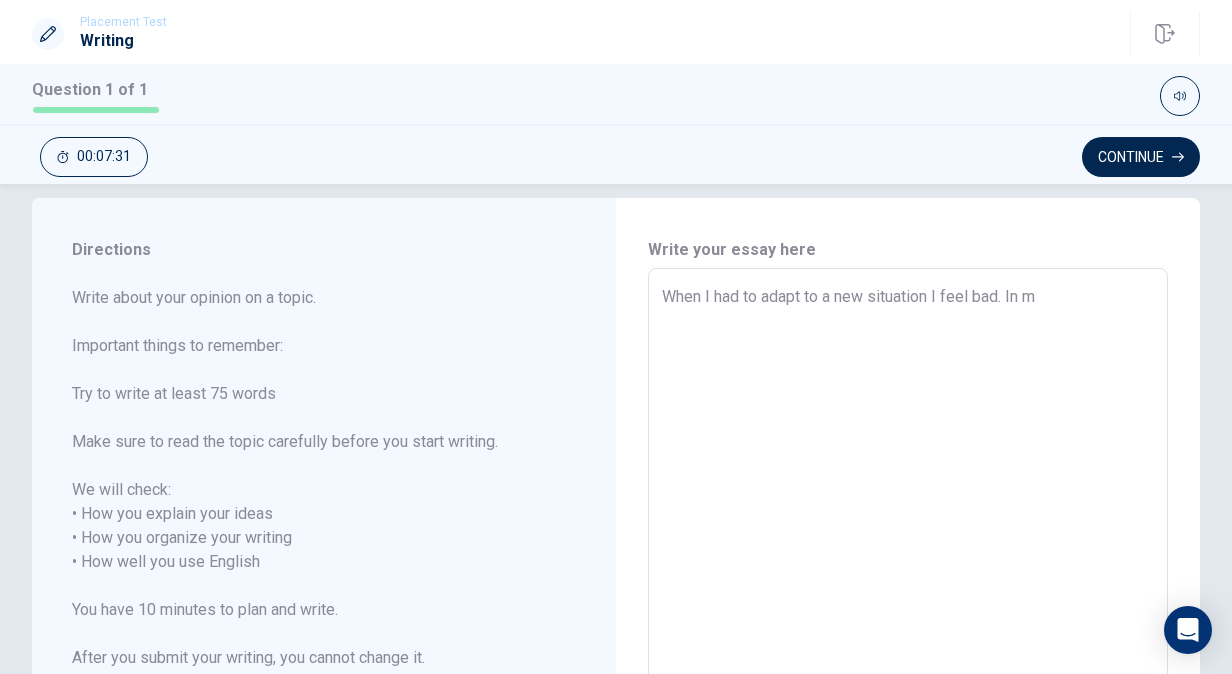 type on "x" 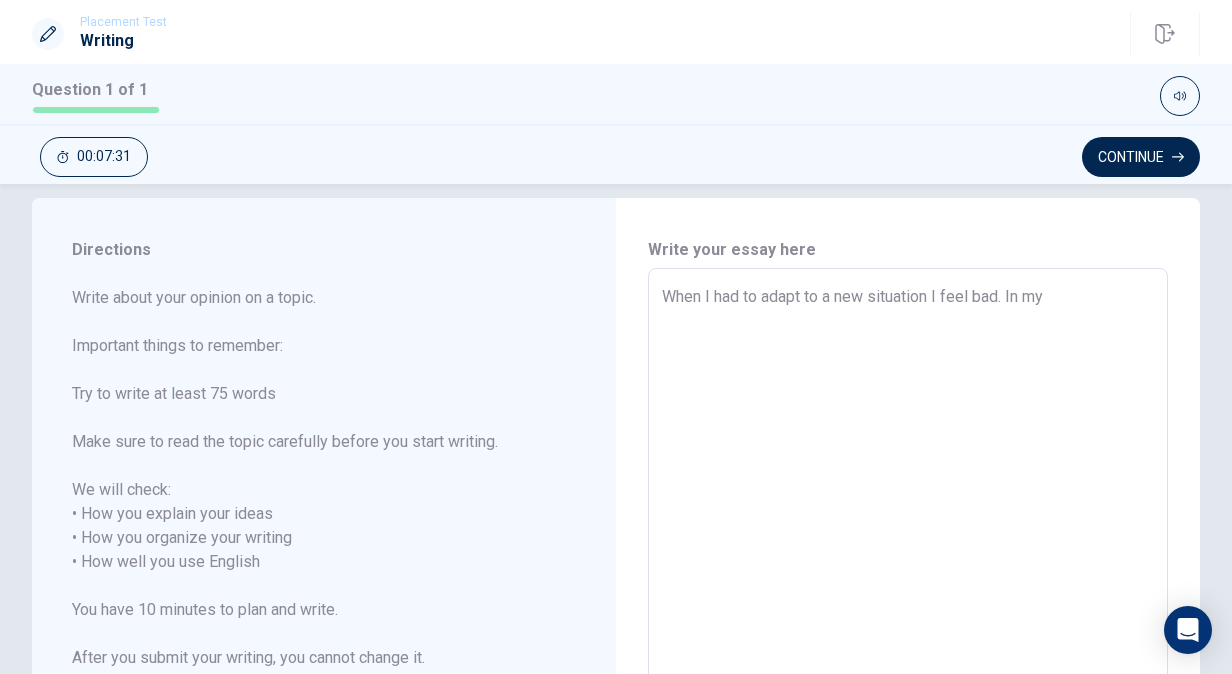 type on "x" 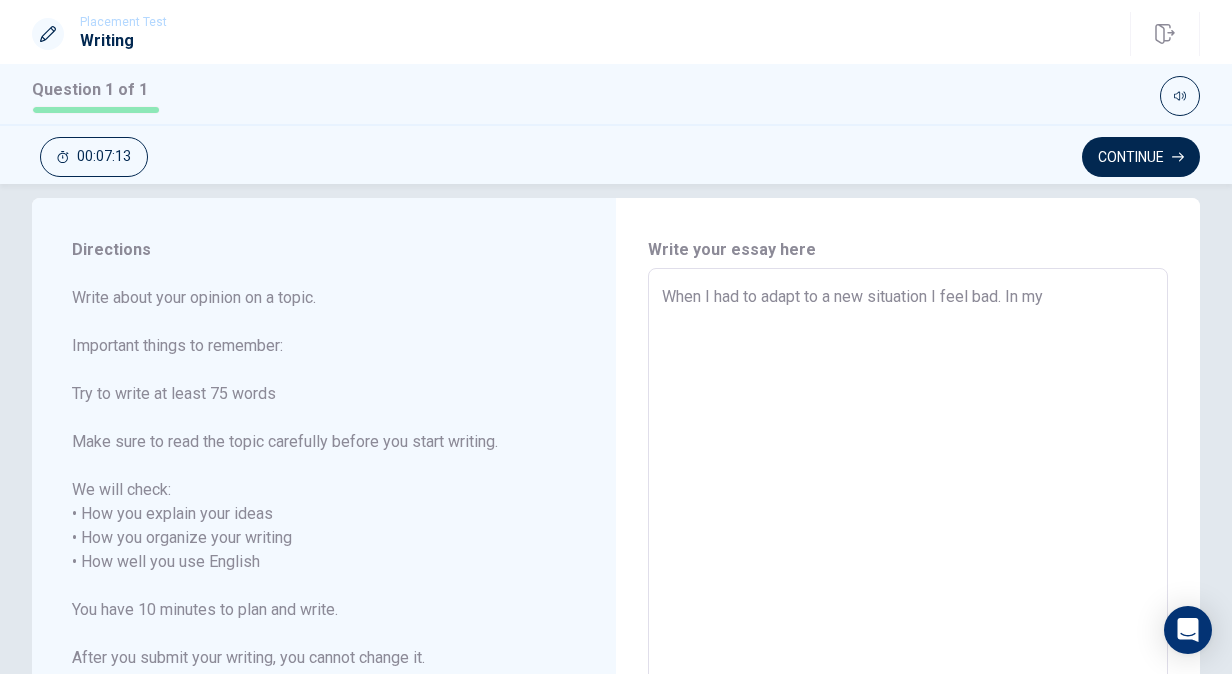 type on "x" 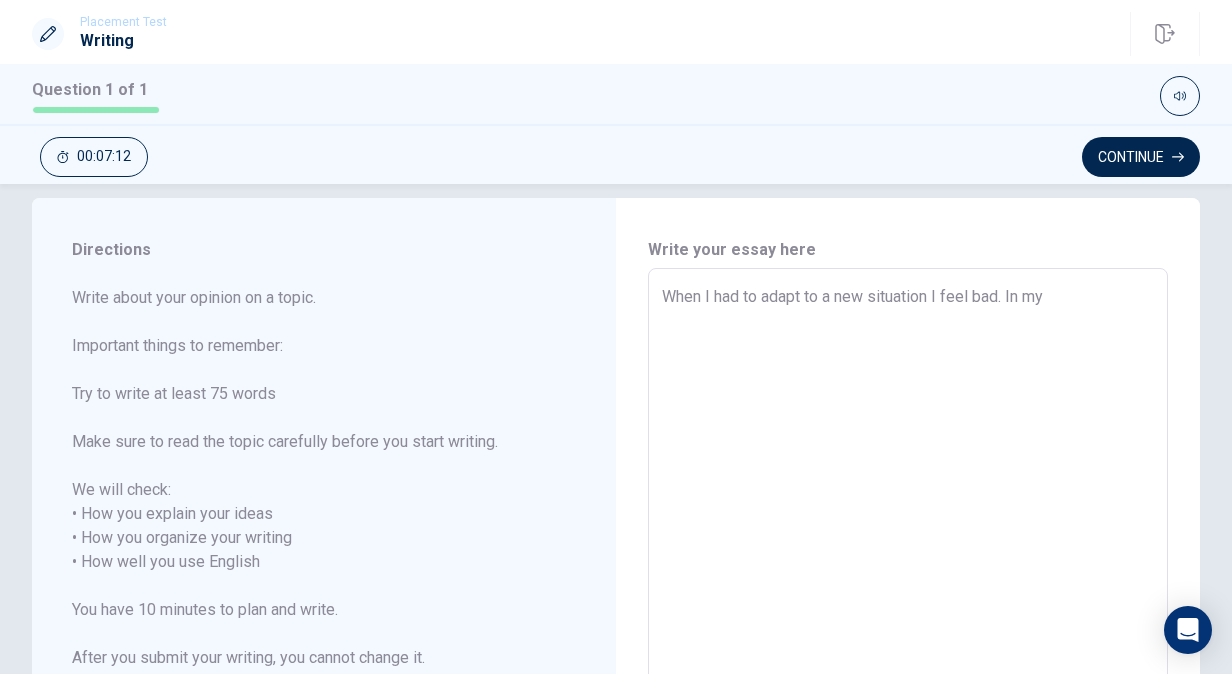 type on "When I had to adapt to a new situation I feel bad. In my p" 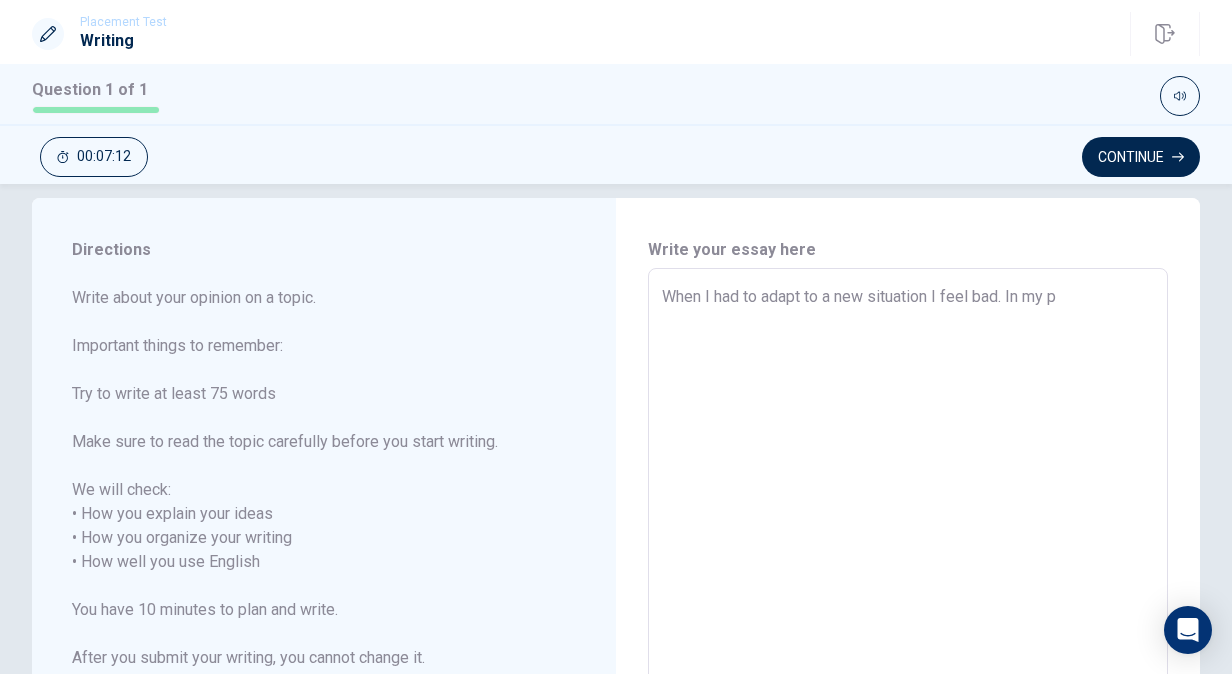 type on "x" 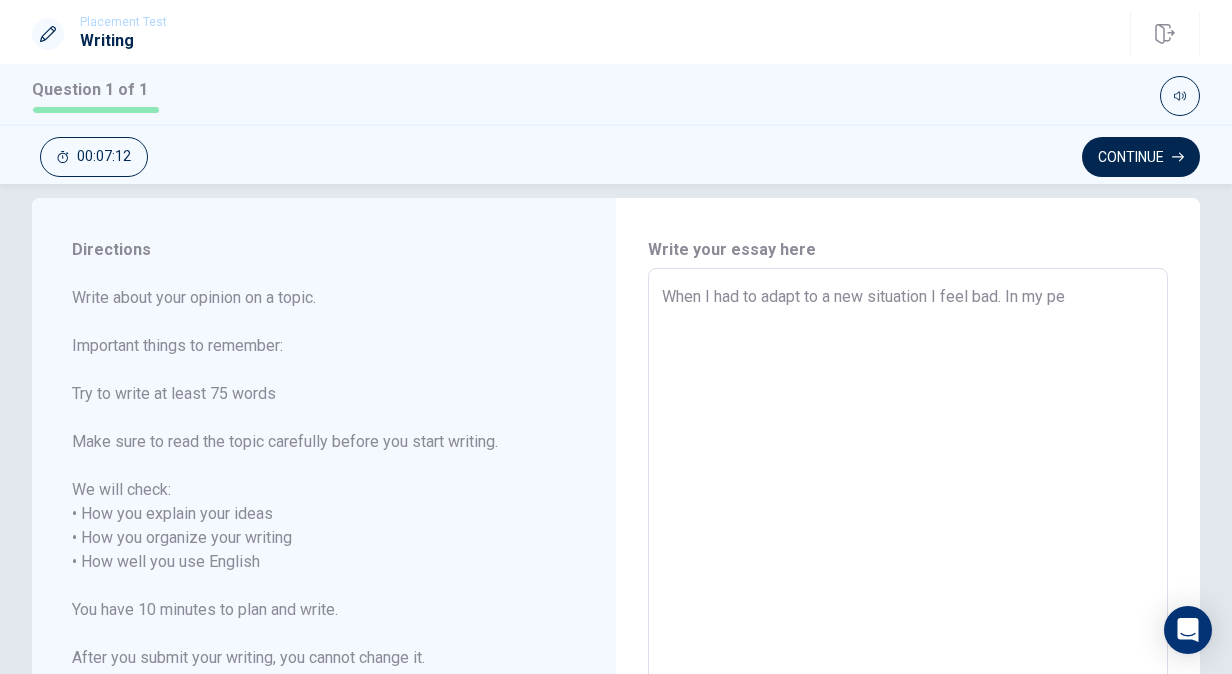 type on "x" 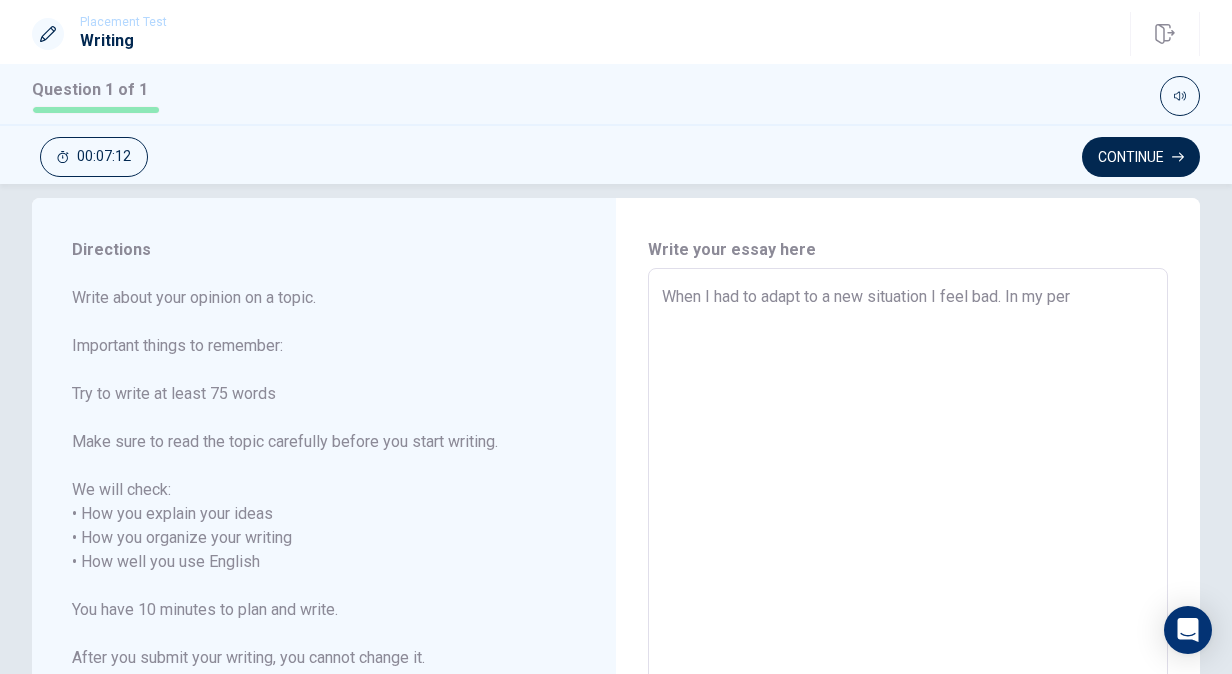 type on "x" 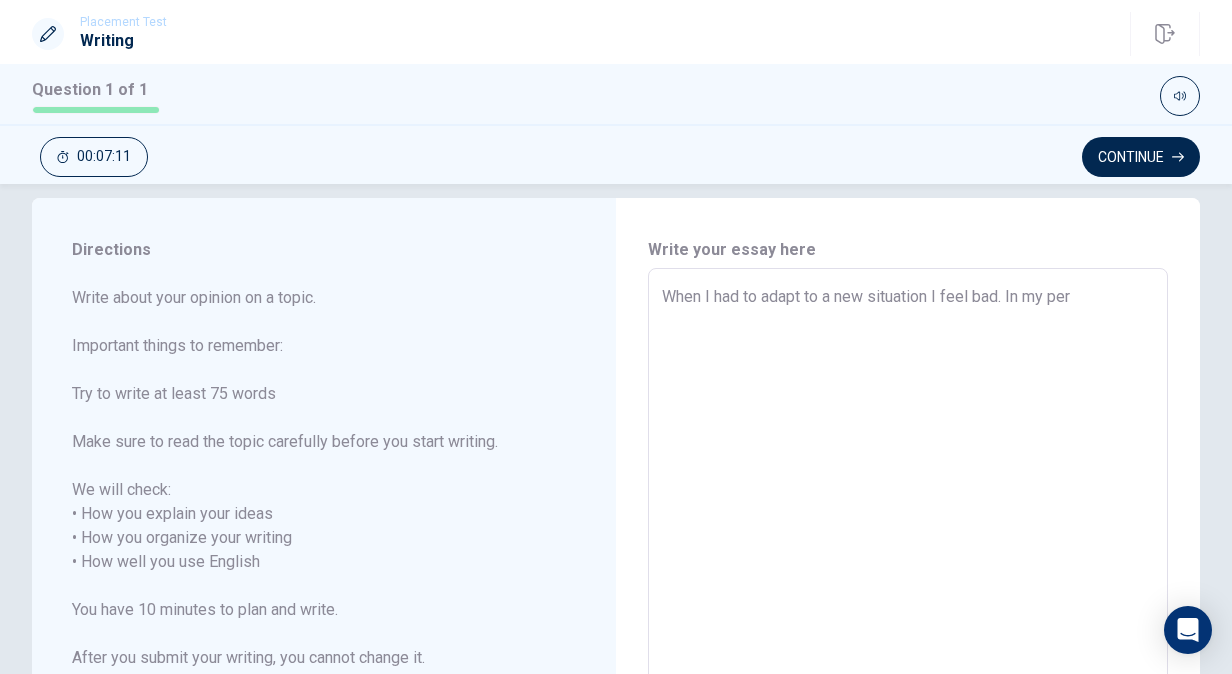 type on "When I had to adapt to a new situation I feel bad. In my pers" 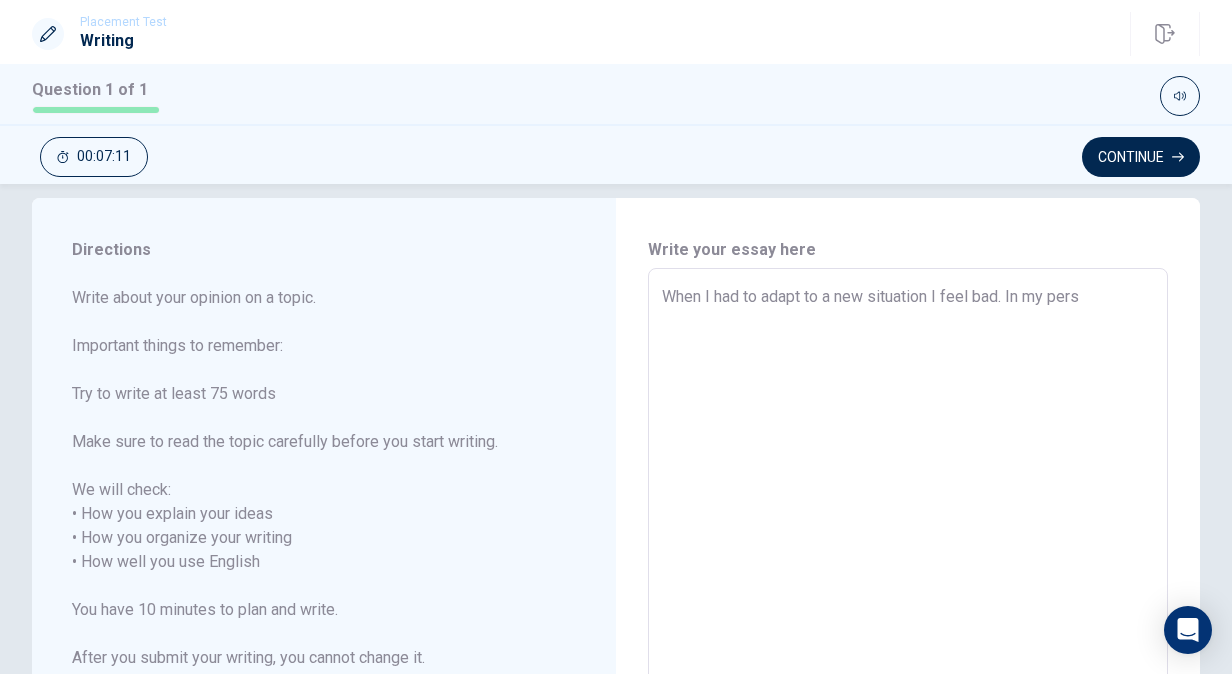 type on "x" 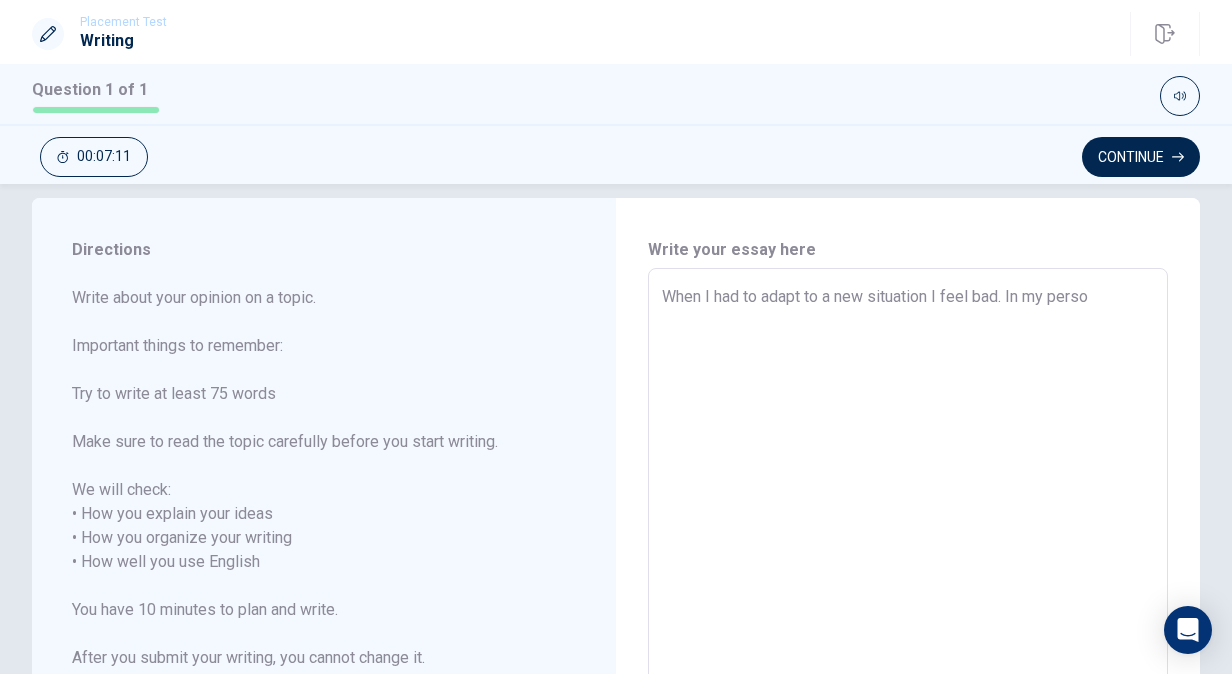 type on "x" 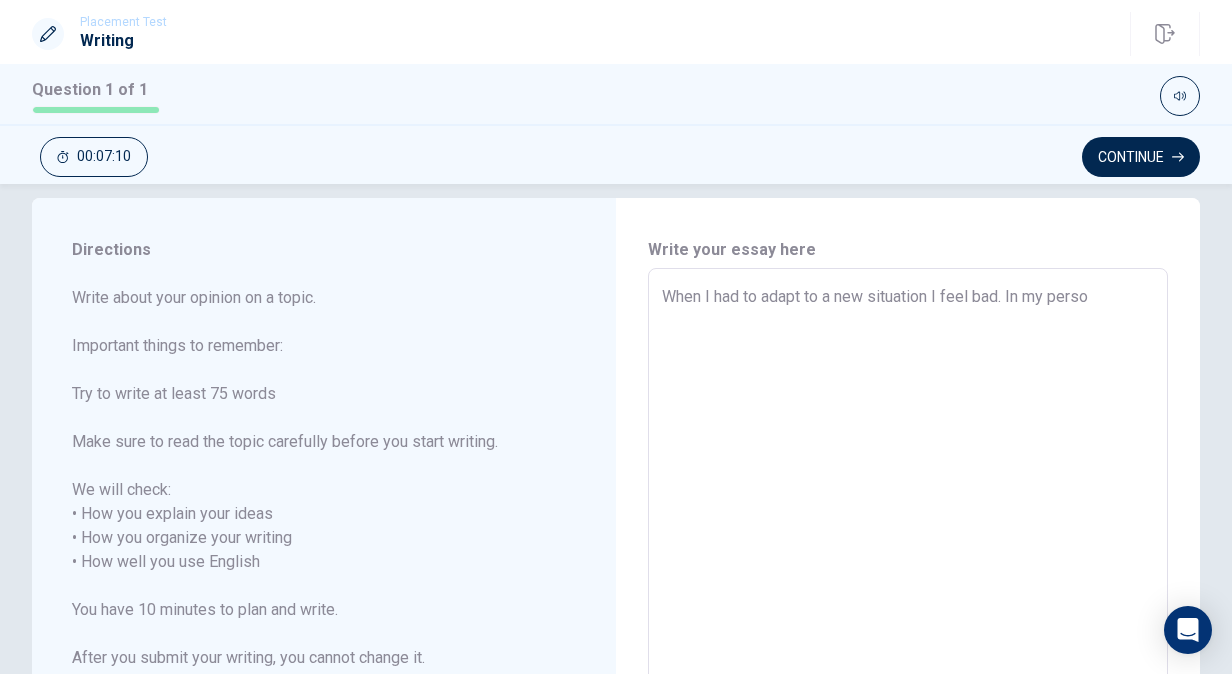 type on "When I had to adapt to a new situation I feel bad. In my person" 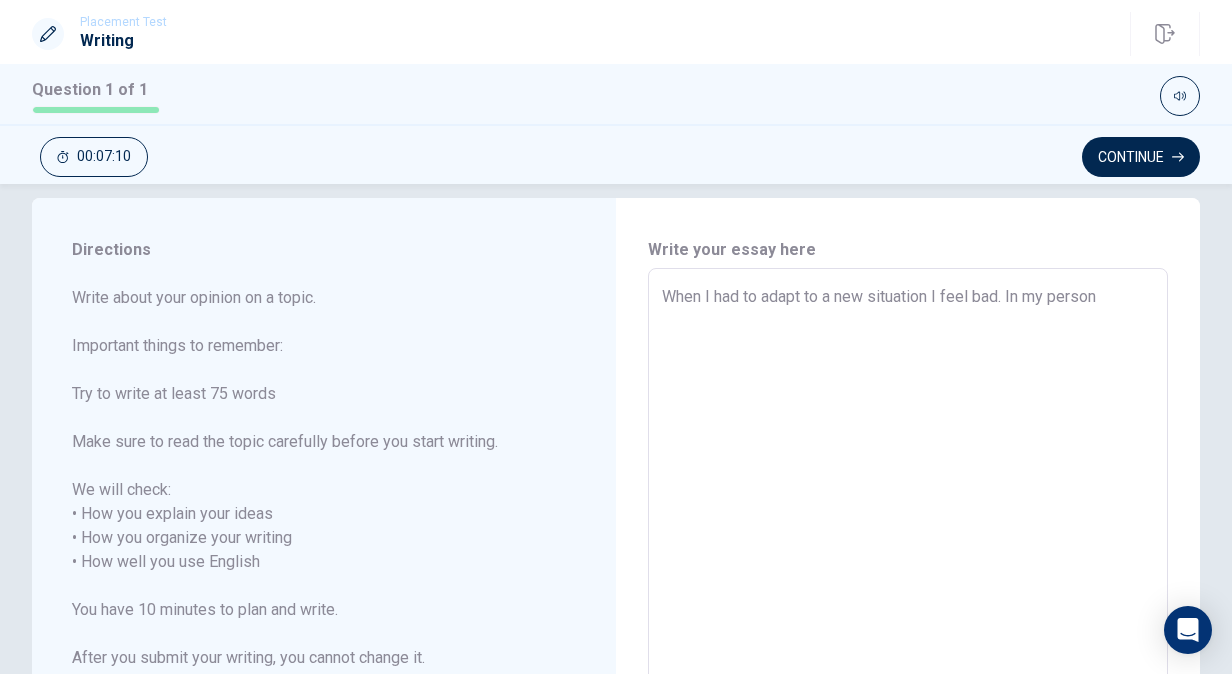 type on "x" 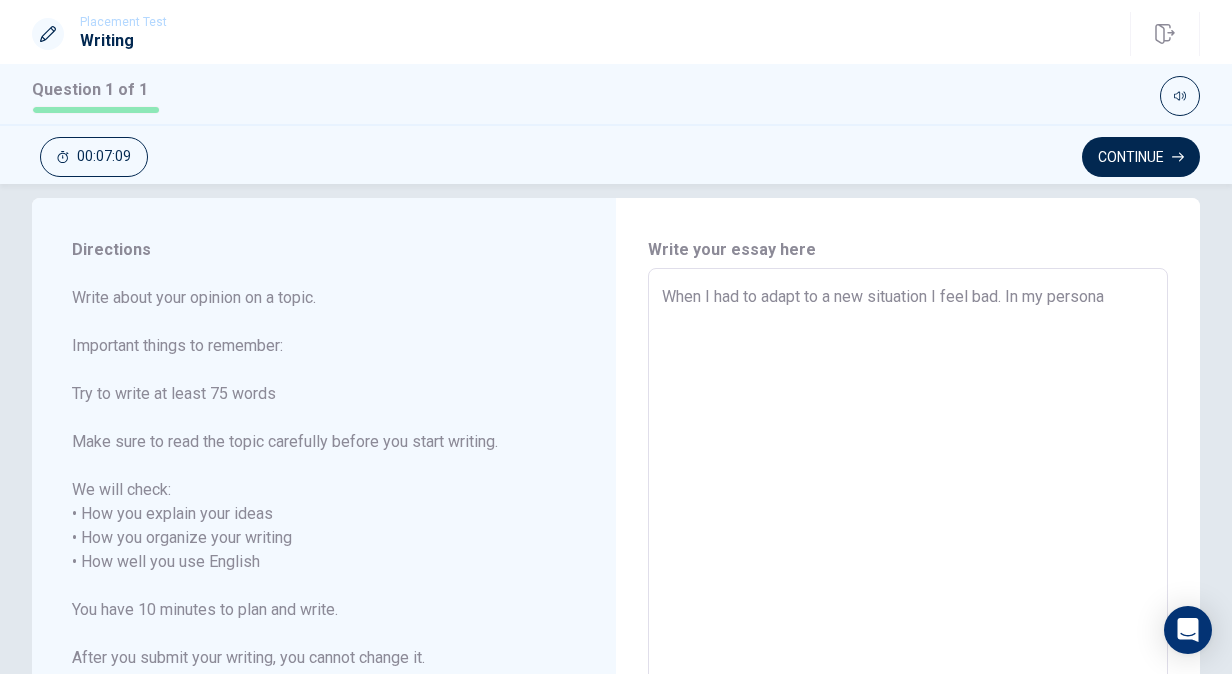 type on "x" 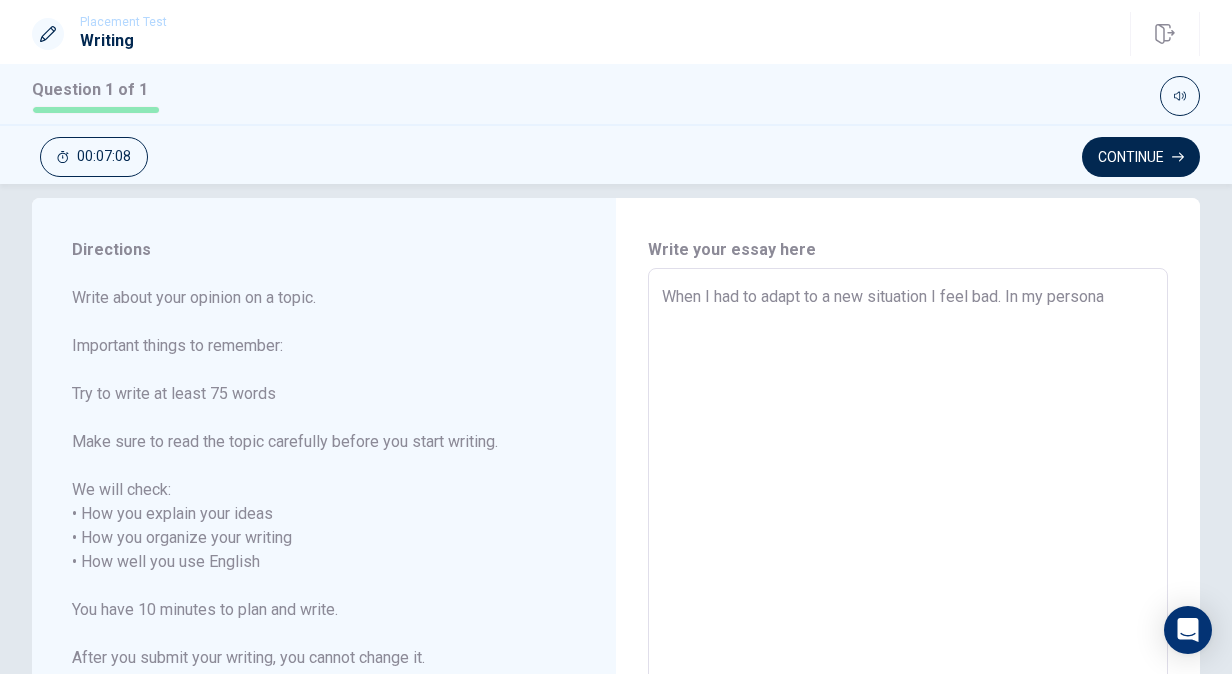 type on "When I had to adapt to a new situation I feel bad. In my personal" 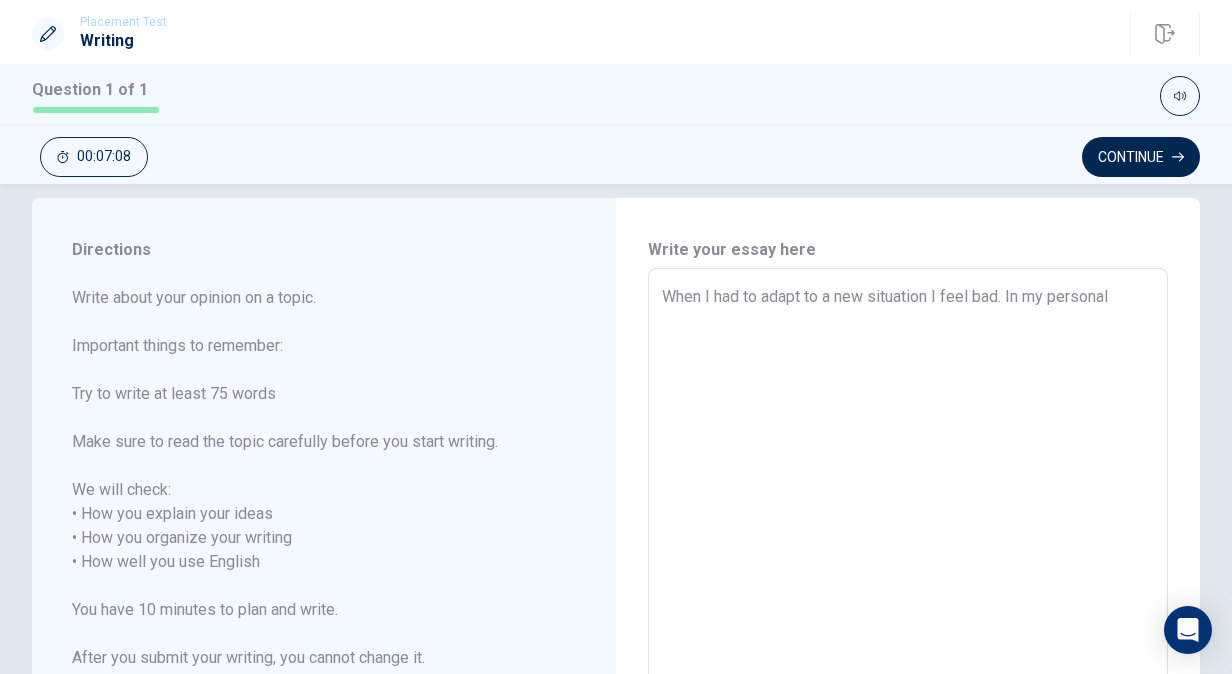type on "x" 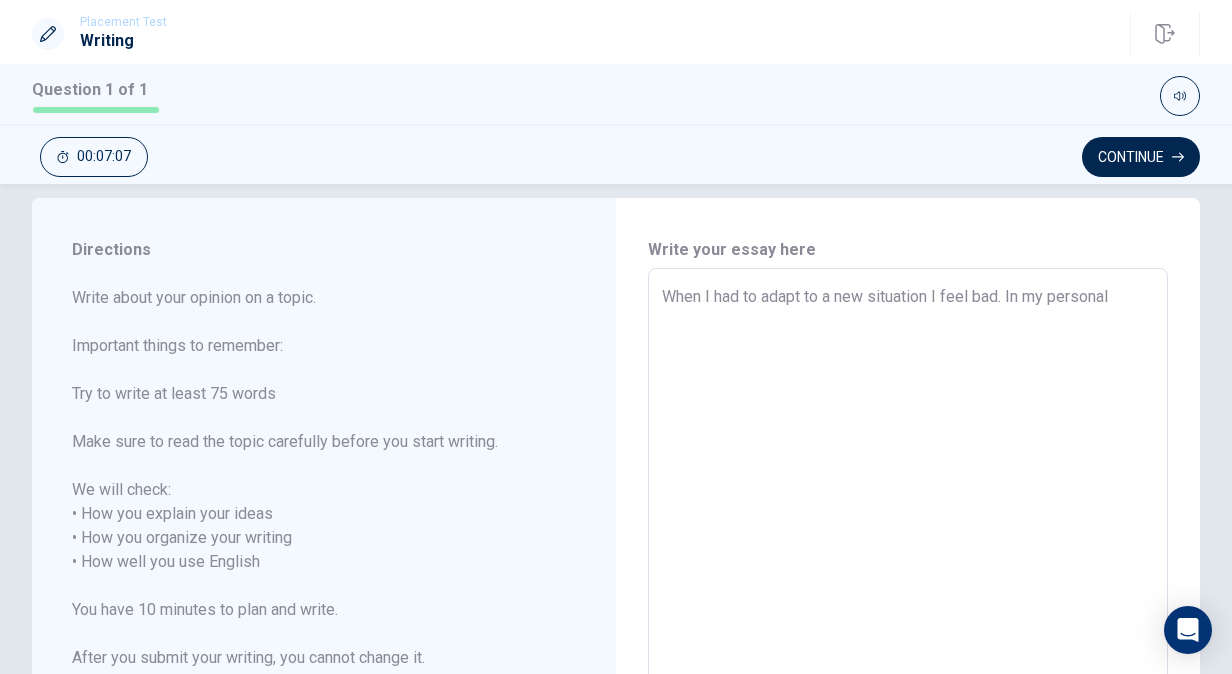 type on "When I had to adapt to a new situation I feel bad. In my personali" 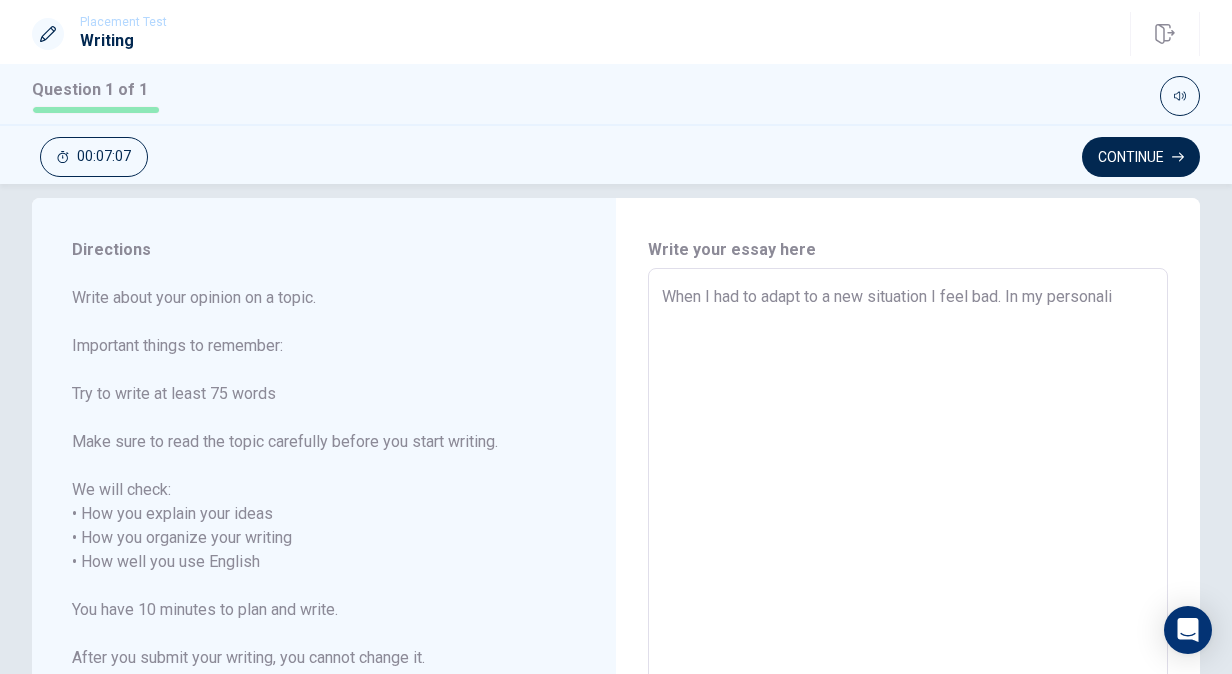 type on "x" 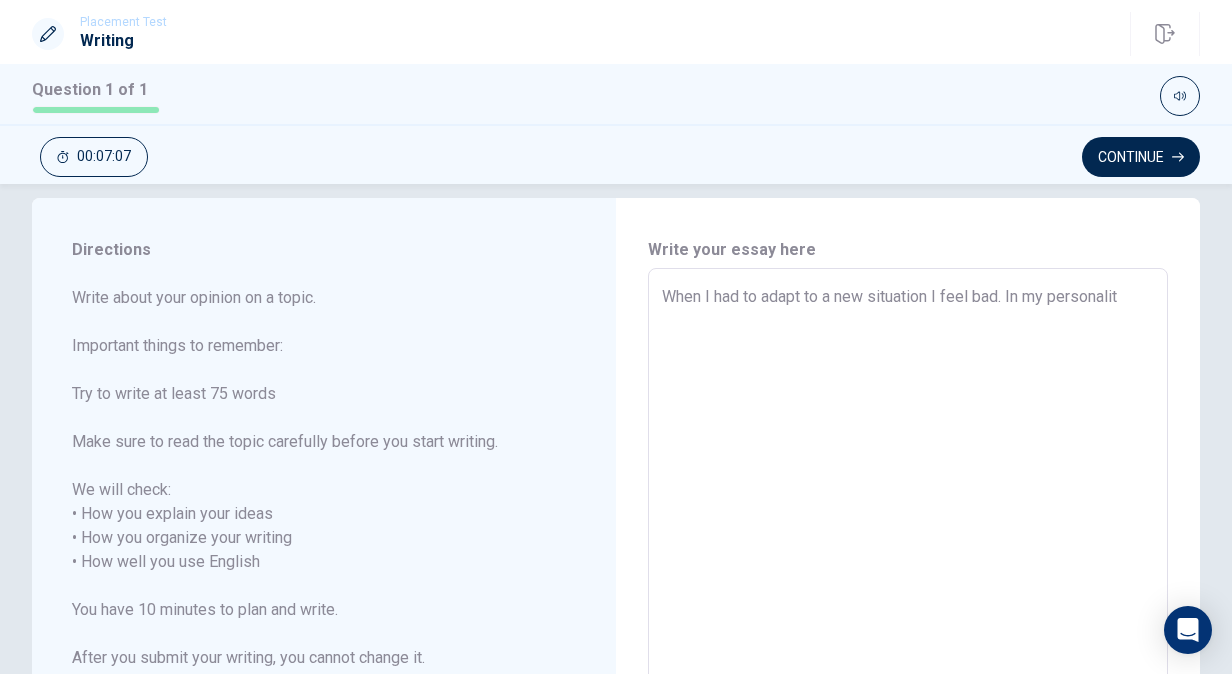 type on "x" 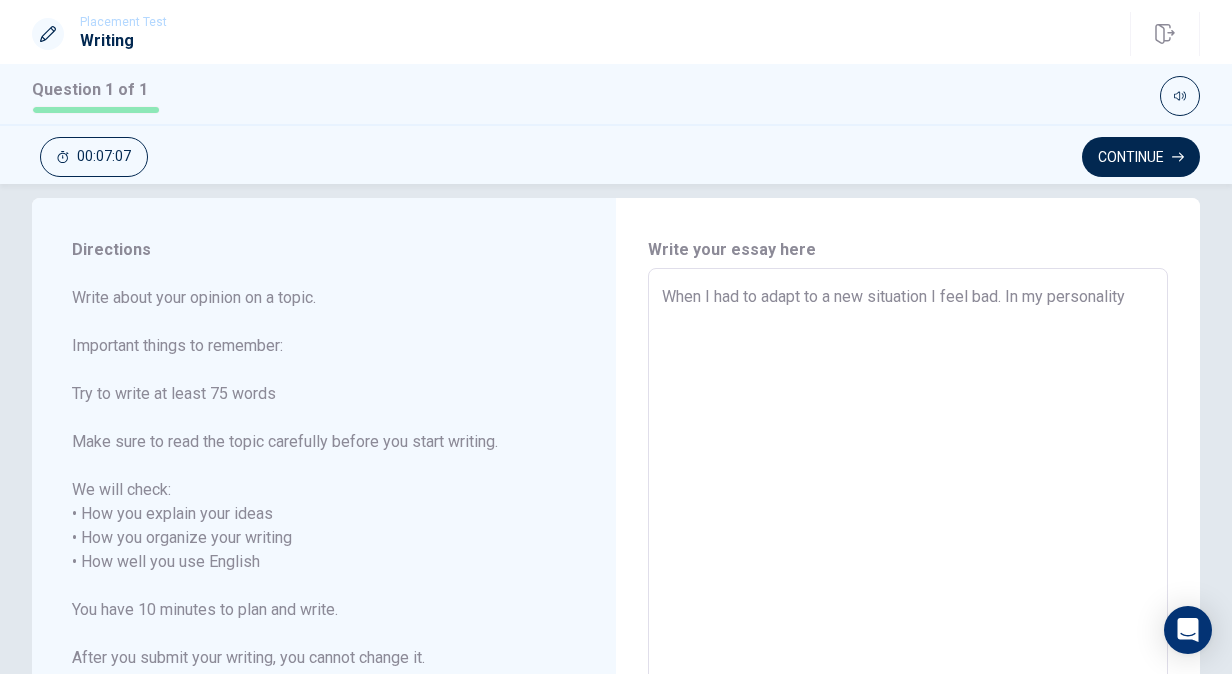 type on "x" 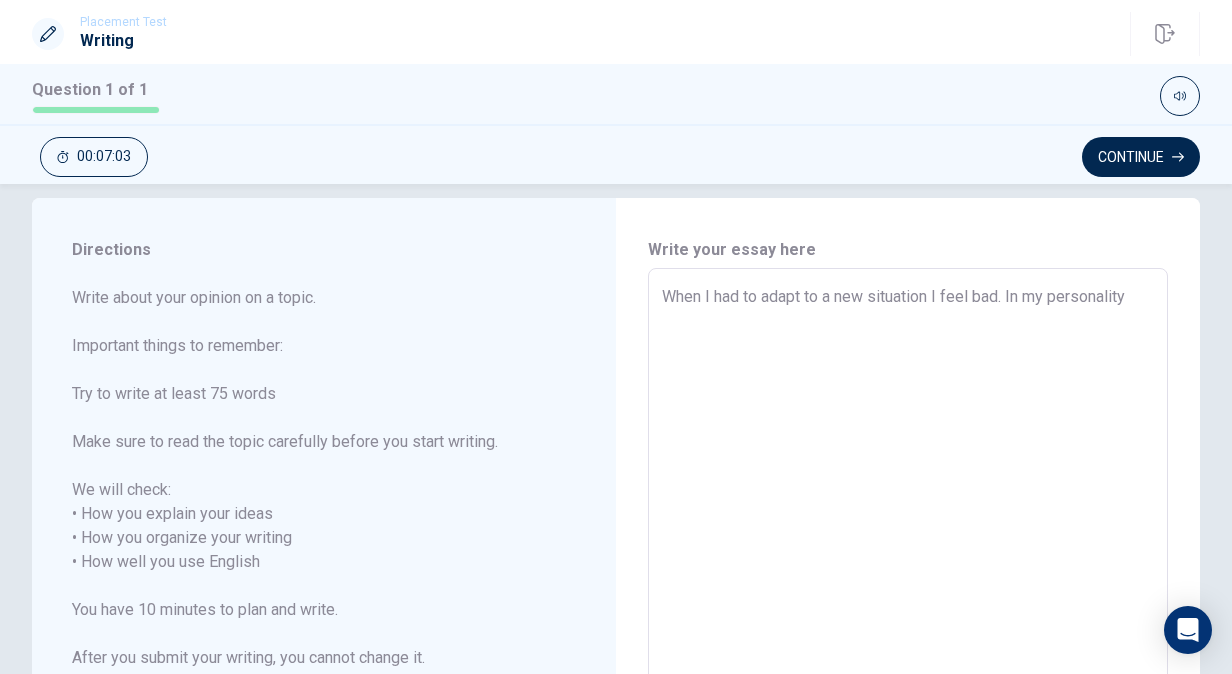 type on "x" 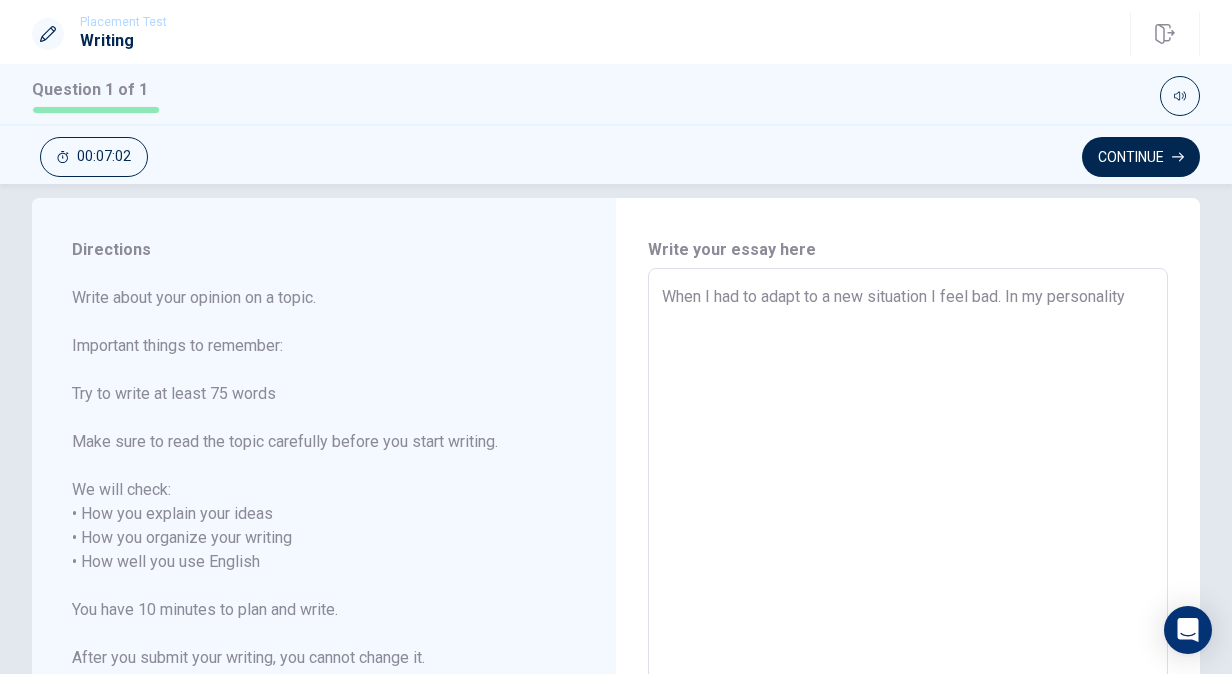 type on "When I had to adapt to a new situation I feel bad. In my personality I" 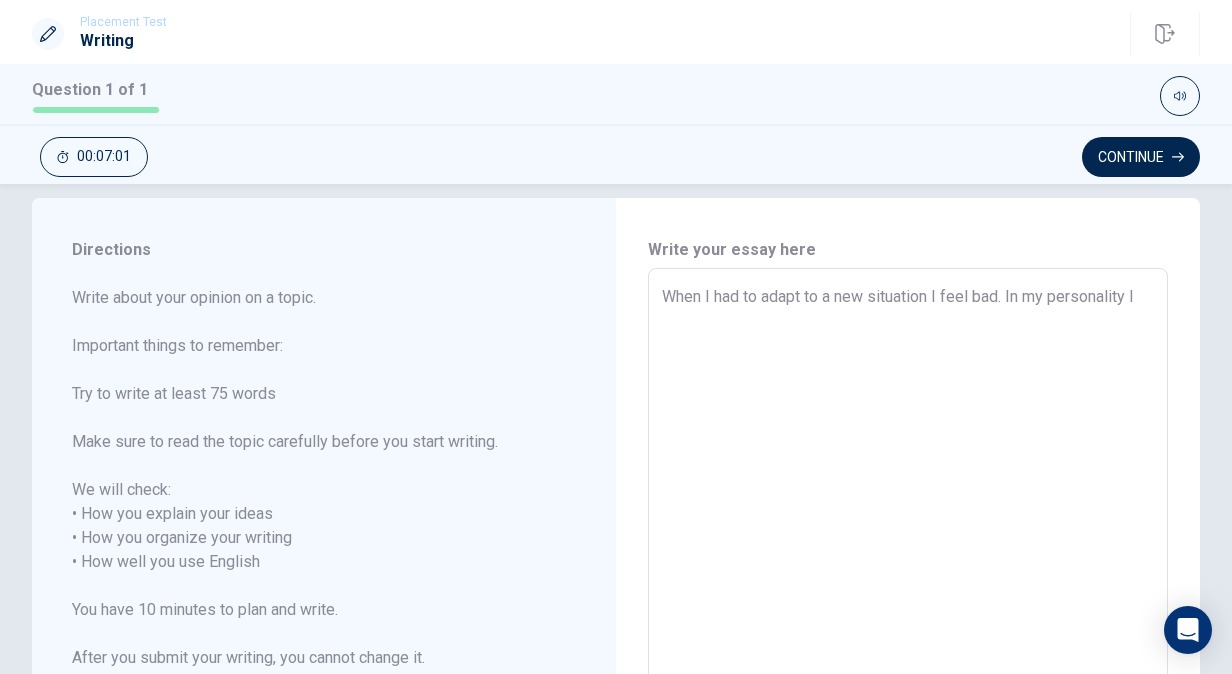 type on "x" 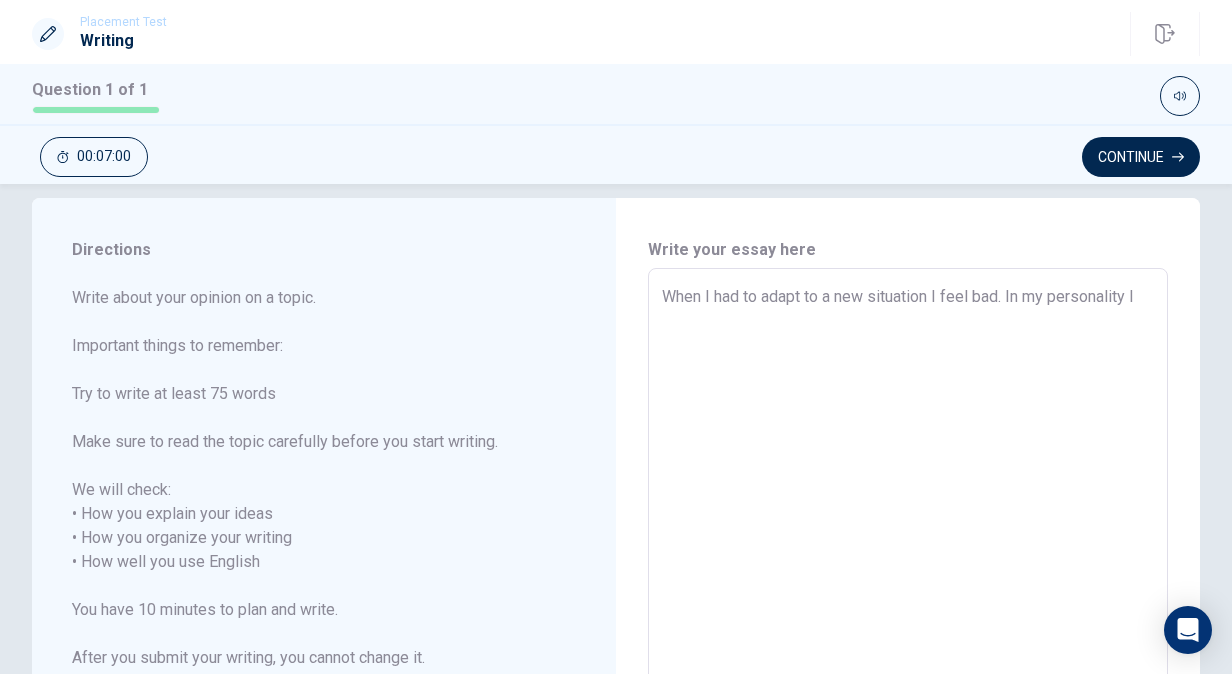 type on "When I had to adapt to a new situation I feel bad. In my personality Ib" 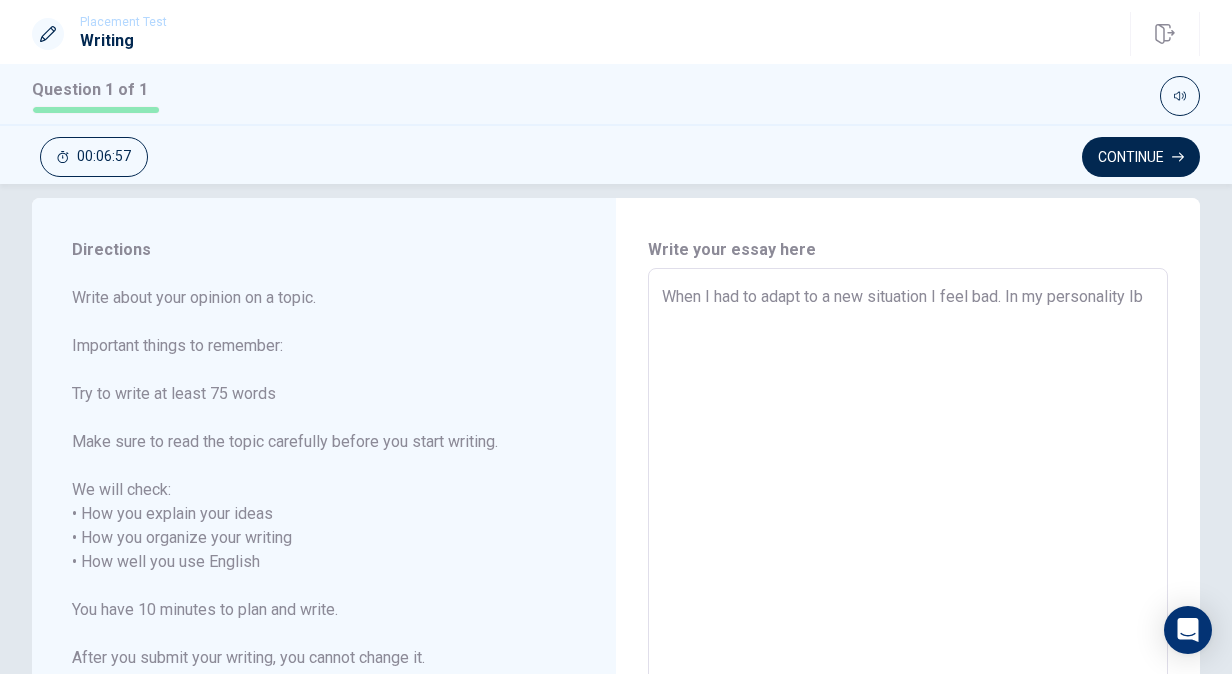 type on "x" 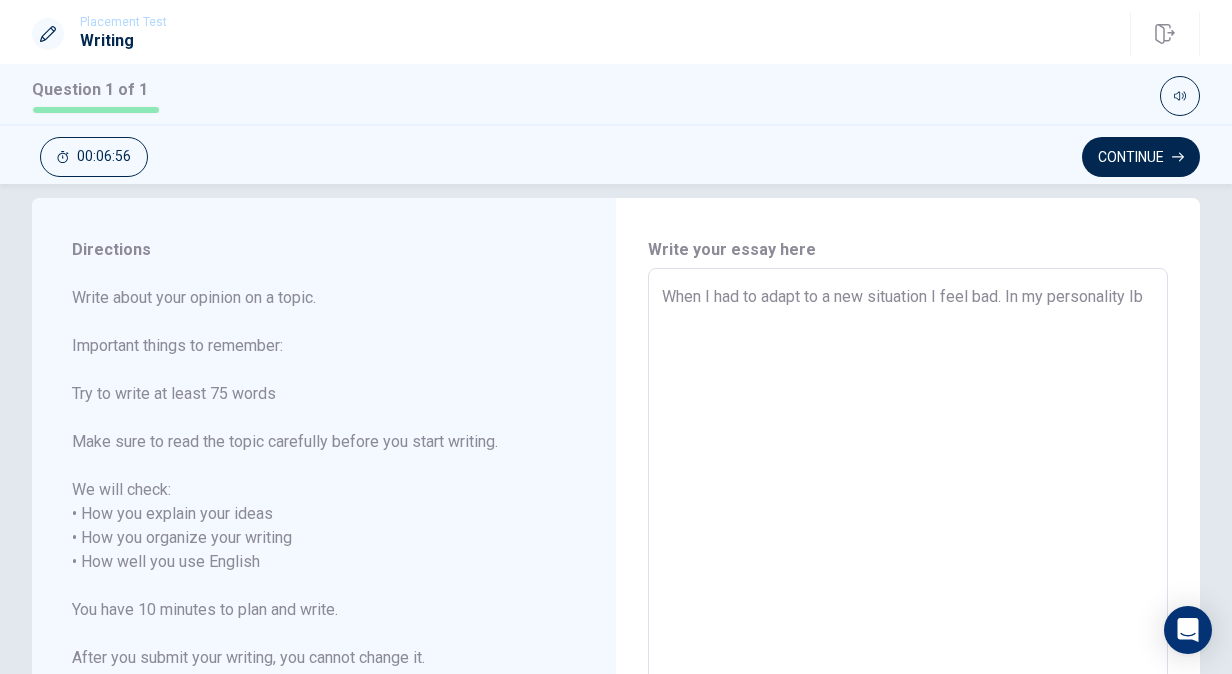 type on "When I had to adapt to a new situation I feel bad. In my personality I" 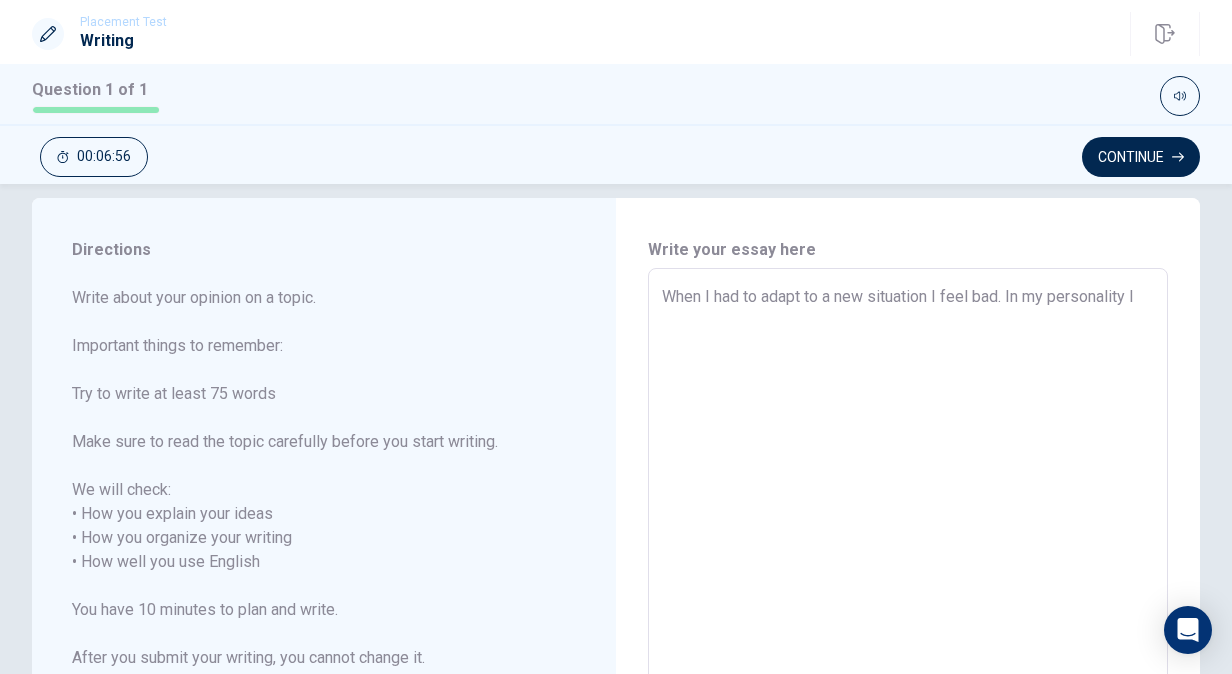 type on "x" 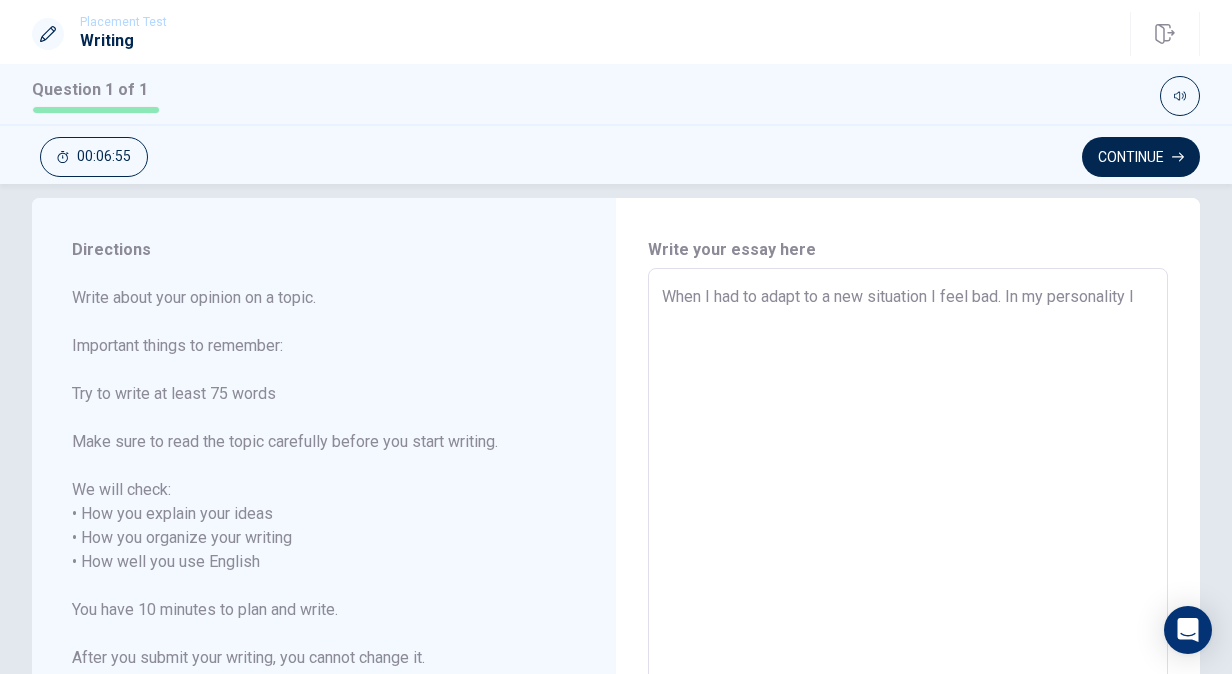 type on "When I had to adapt to a new situation I feel bad. In my personality I" 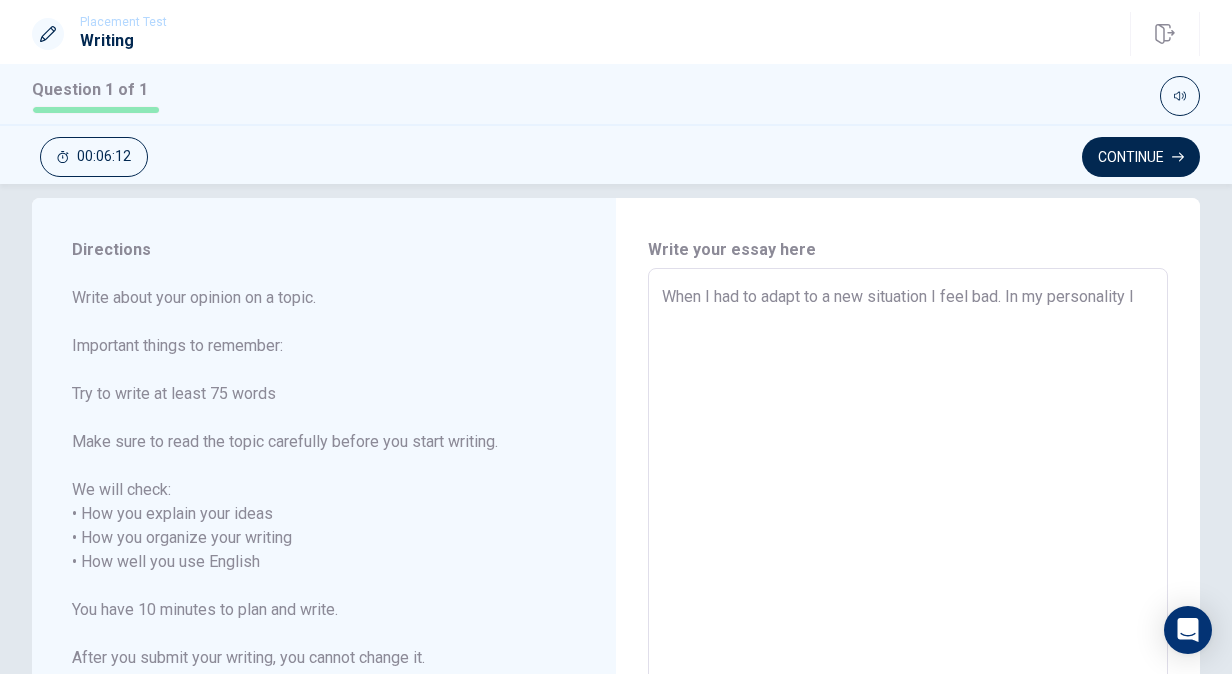type on "x" 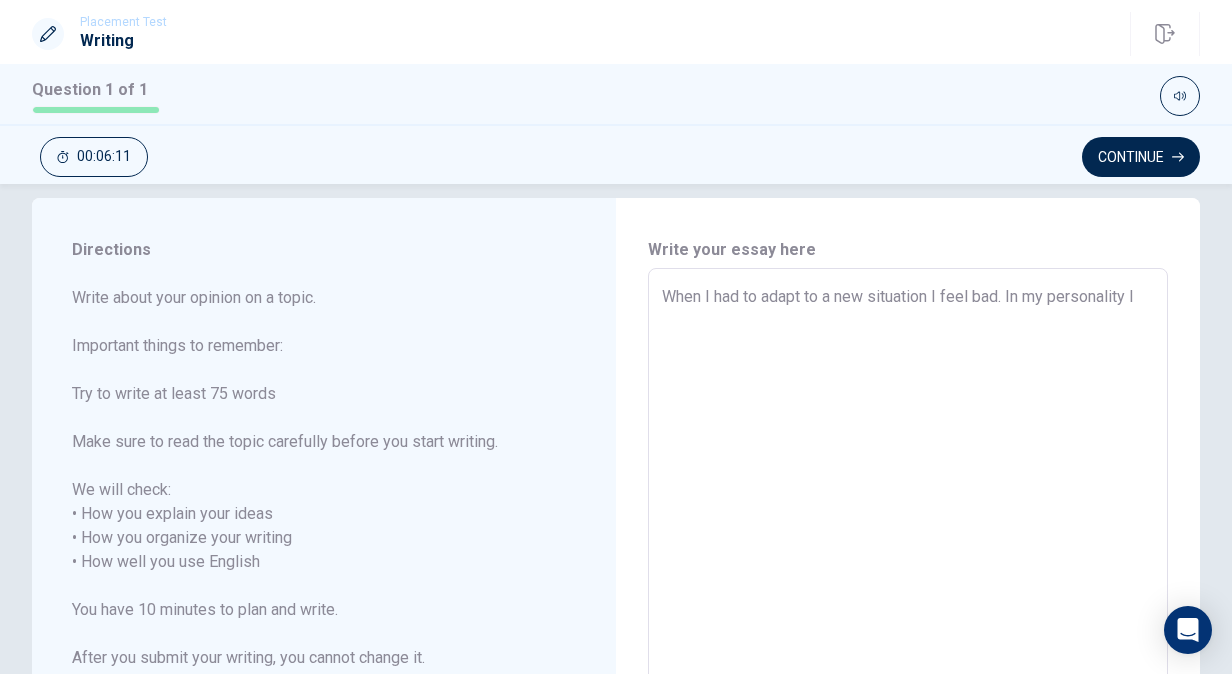 type on "When I had to adapt to a new situation I feel bad. In my personality I h" 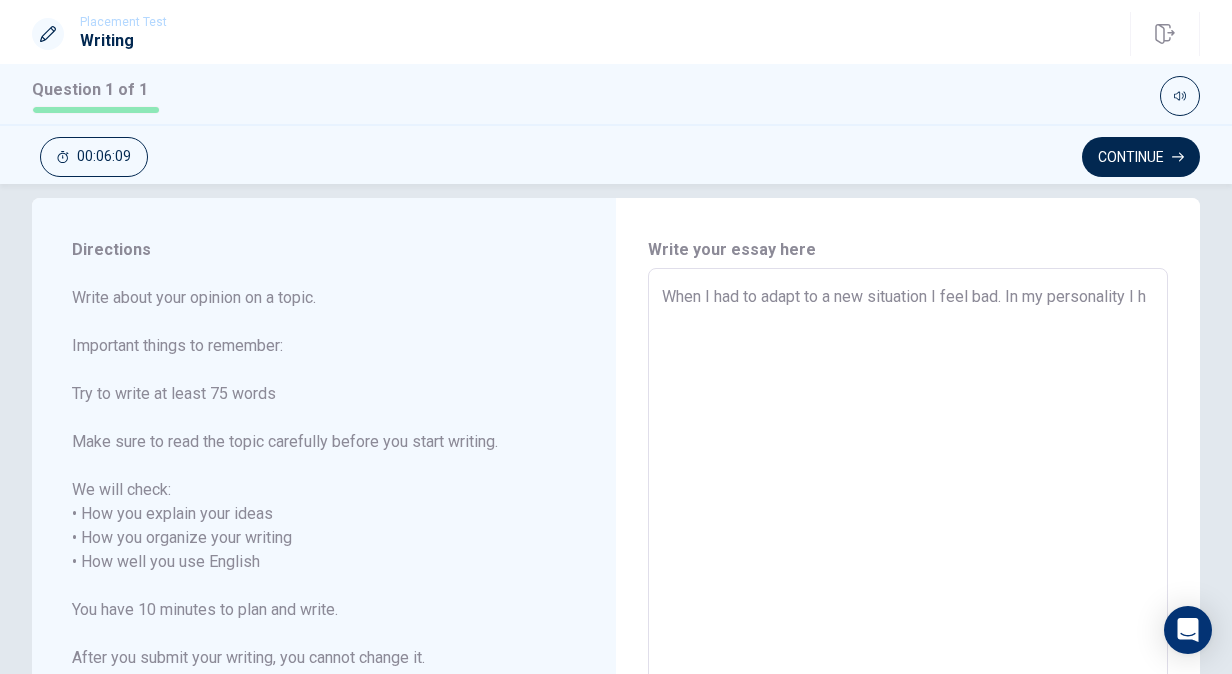 type on "x" 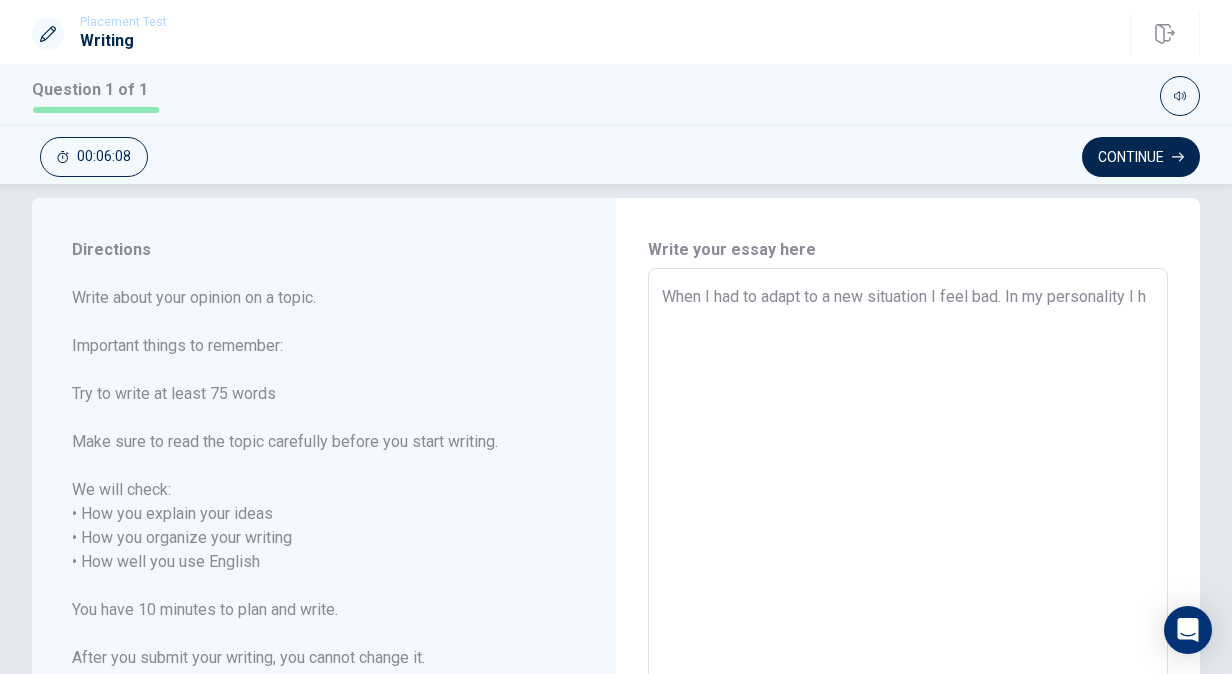 type on "When I had to adapt to a new situation I feel bad. In my personality I ha" 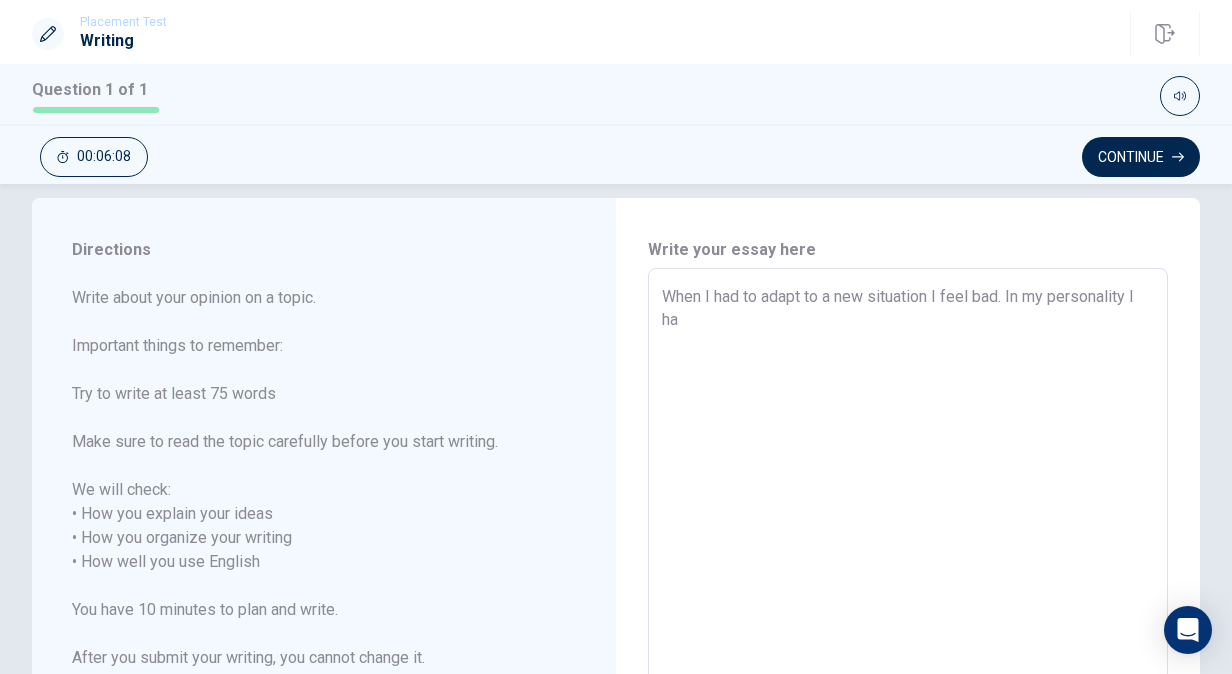 type on "x" 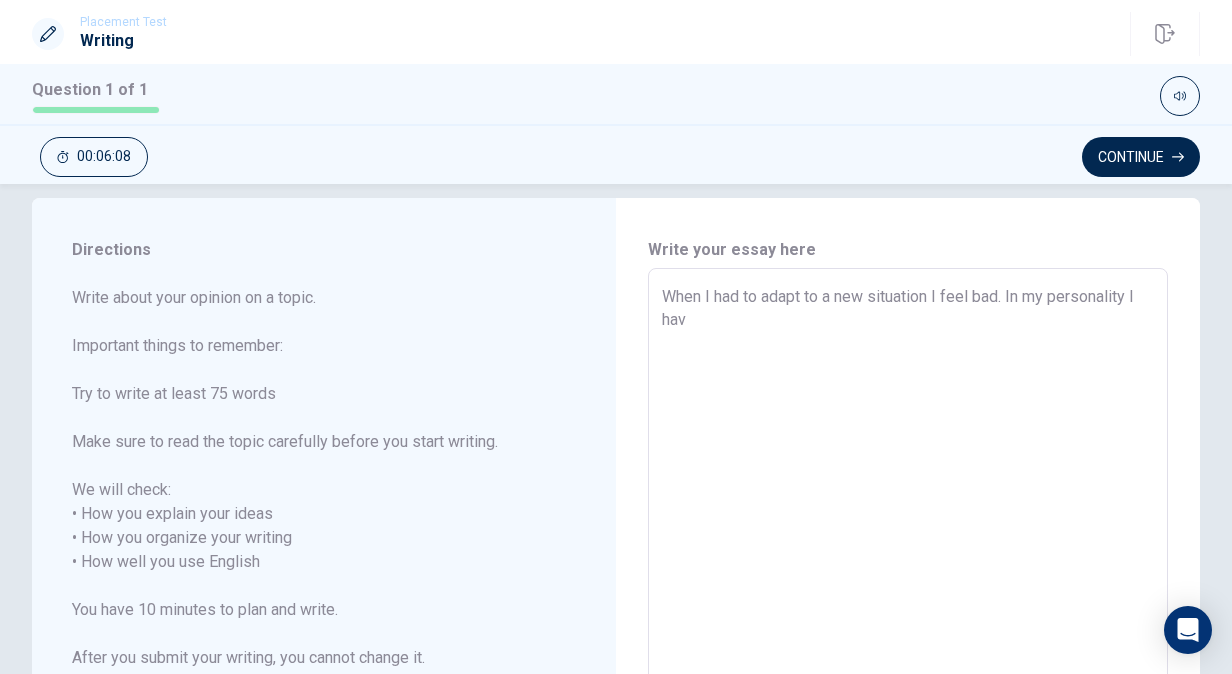 type on "x" 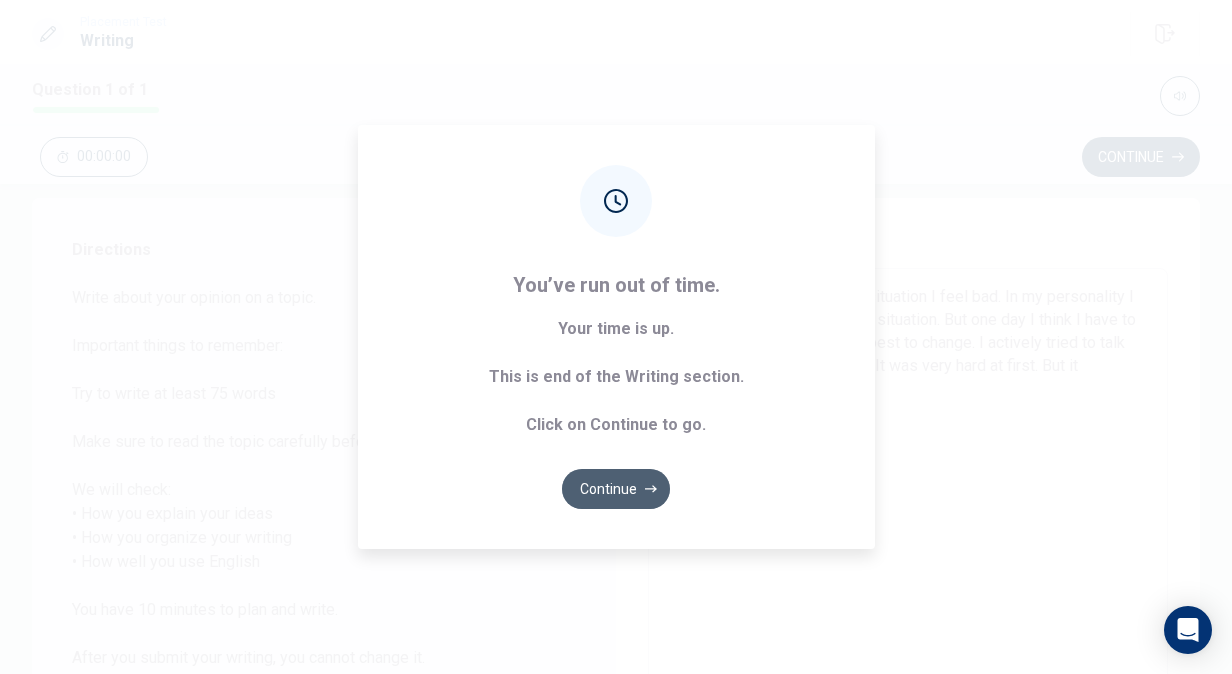 click 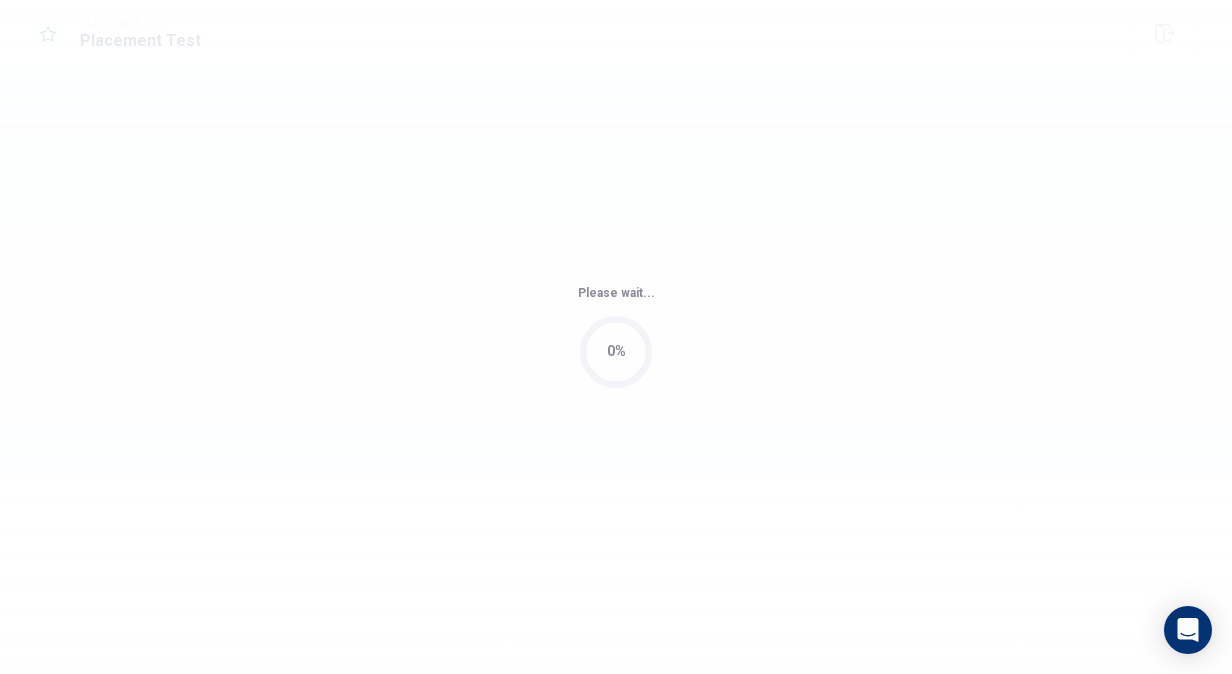 scroll, scrollTop: 0, scrollLeft: 0, axis: both 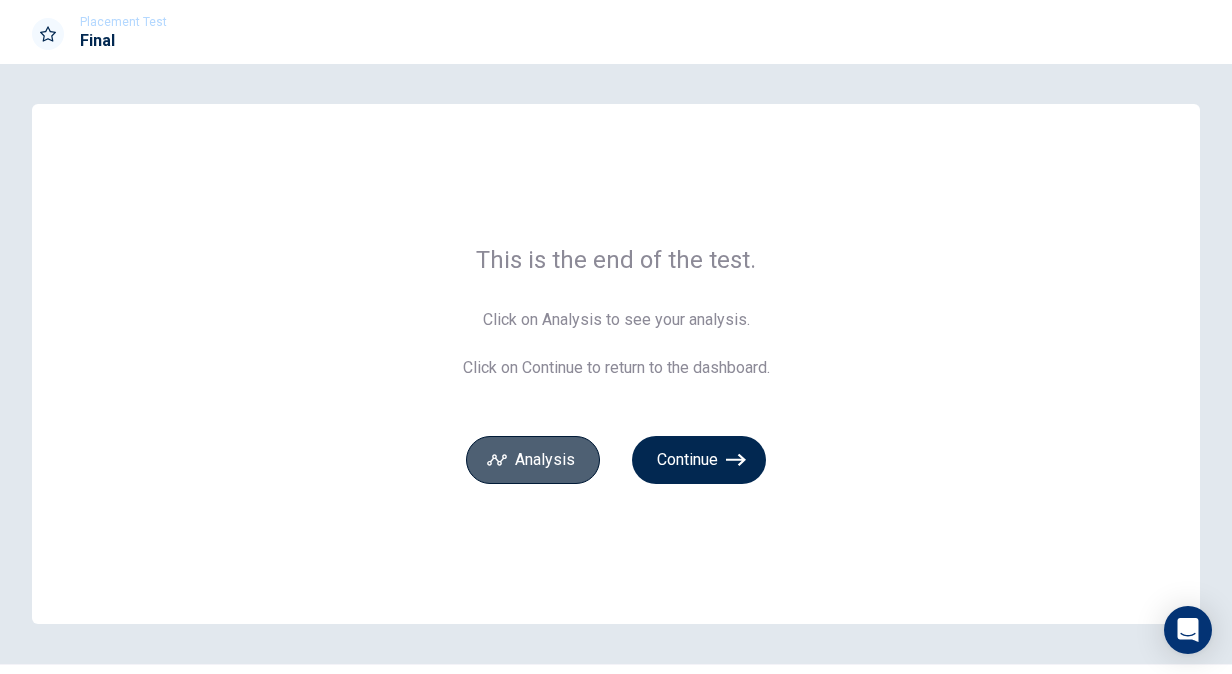 click on "Analysis" at bounding box center [533, 460] 